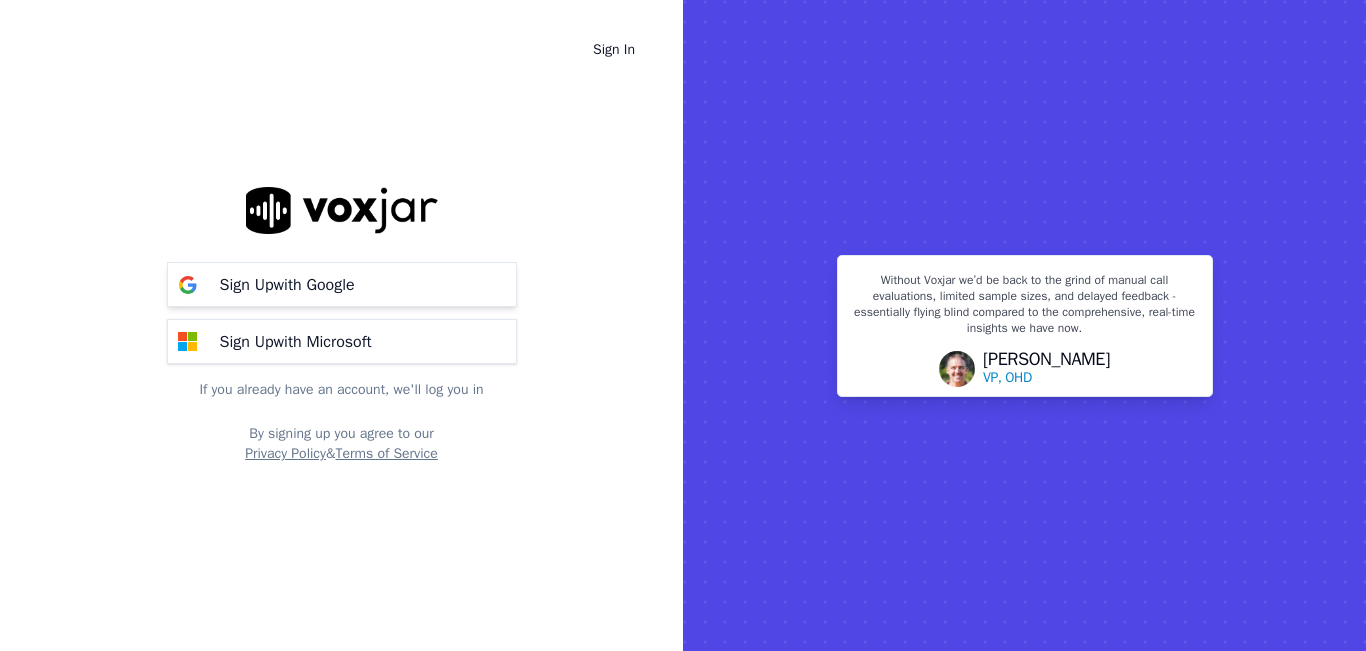 scroll, scrollTop: 0, scrollLeft: 0, axis: both 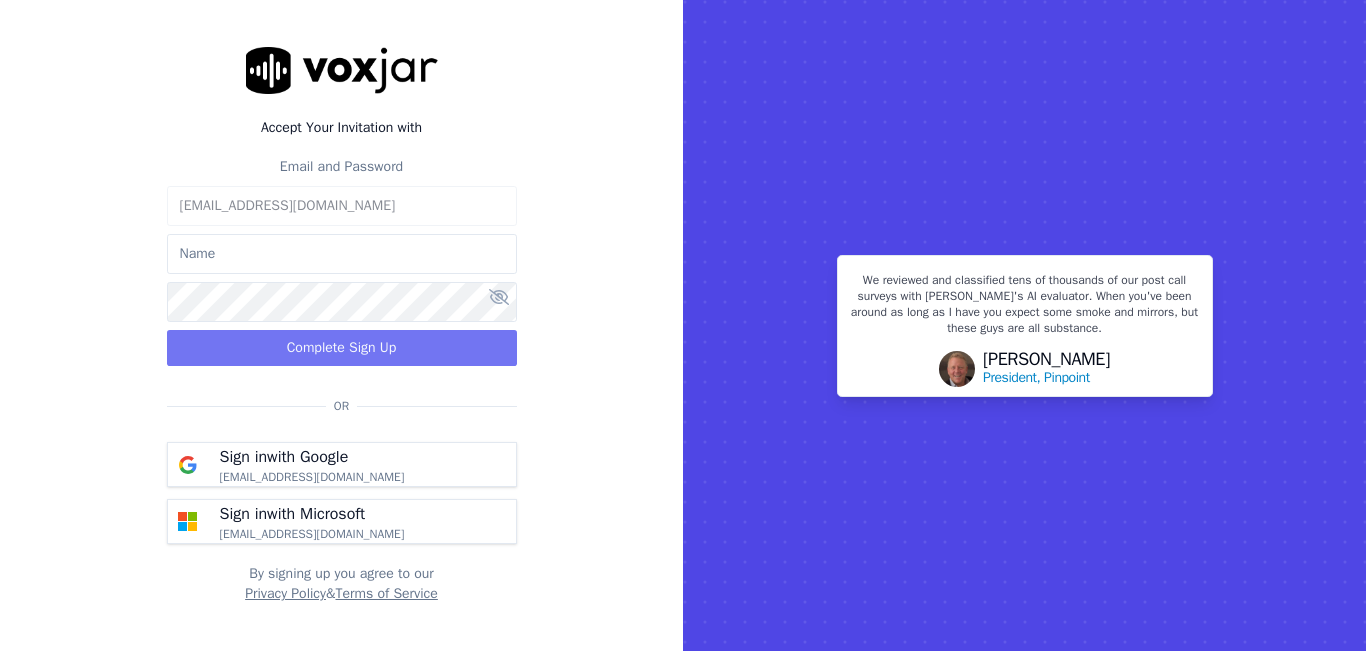 click on "Complete Sign Up" 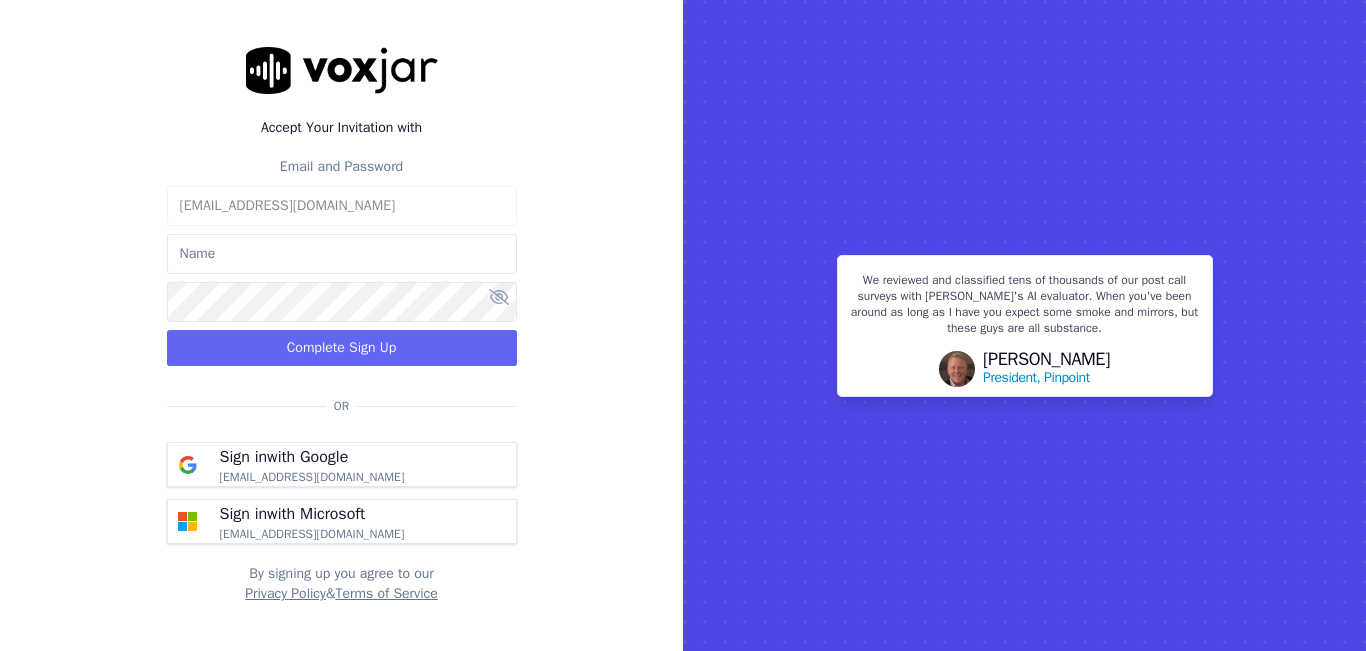 click on "Accept Your Invitation with   Email and Password   calidad6@newwavepower.net
Complete Sign Up     Or     Sign in  with Google   calidad6@newwavepower.net     Sign in  with Microsoft   calidad6@newwavepower.net   By signing up you agree to our    Privacy Policy  &  Terms of Service" at bounding box center [341, 325] 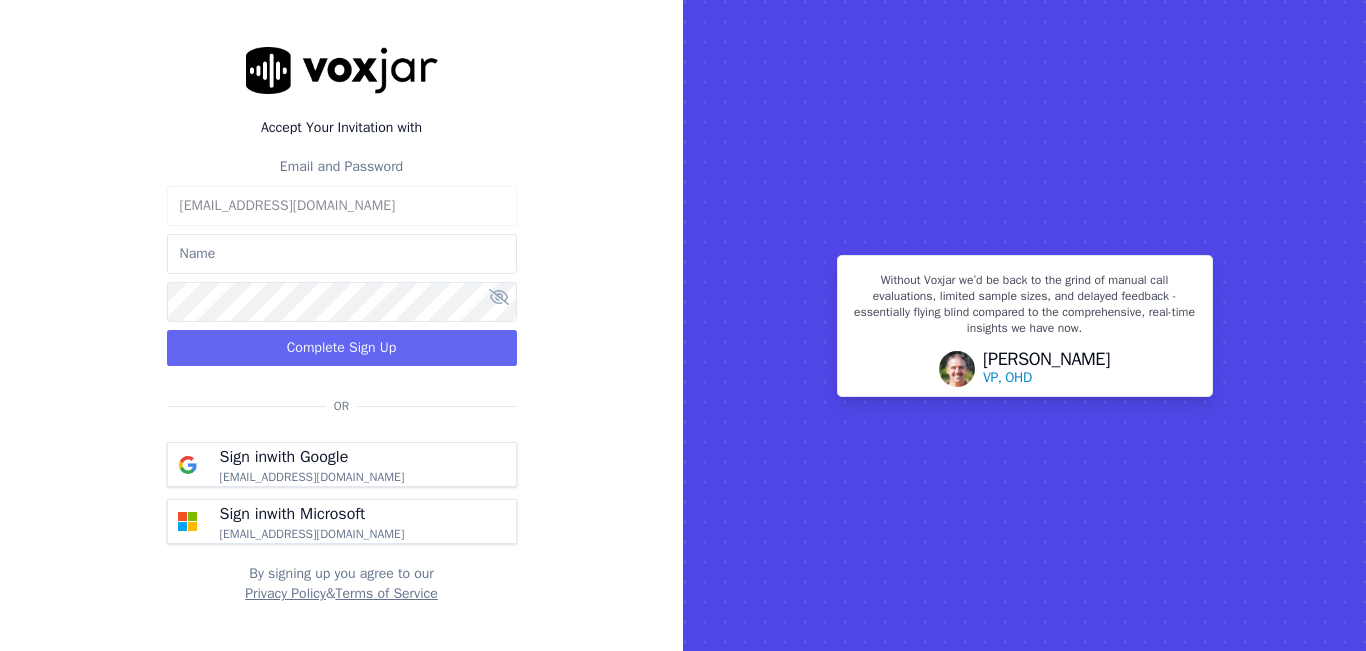 click on "Accept Your Invitation with   Email and Password   calidad6@newwavepower.net
Complete Sign Up     Or     Sign in  with Google   calidad6@newwavepower.net     Sign in  with Microsoft   calidad6@newwavepower.net   By signing up you agree to our    Privacy Policy  &  Terms of Service" at bounding box center [341, 325] 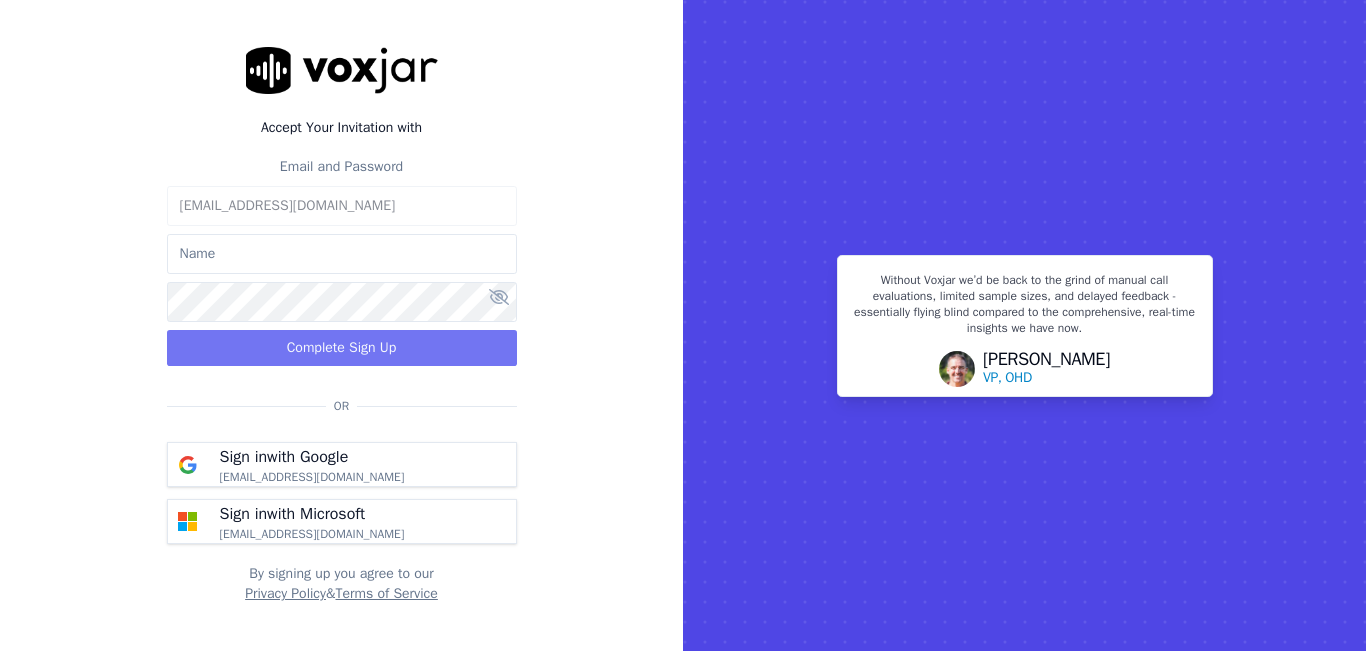 click on "Complete Sign Up" 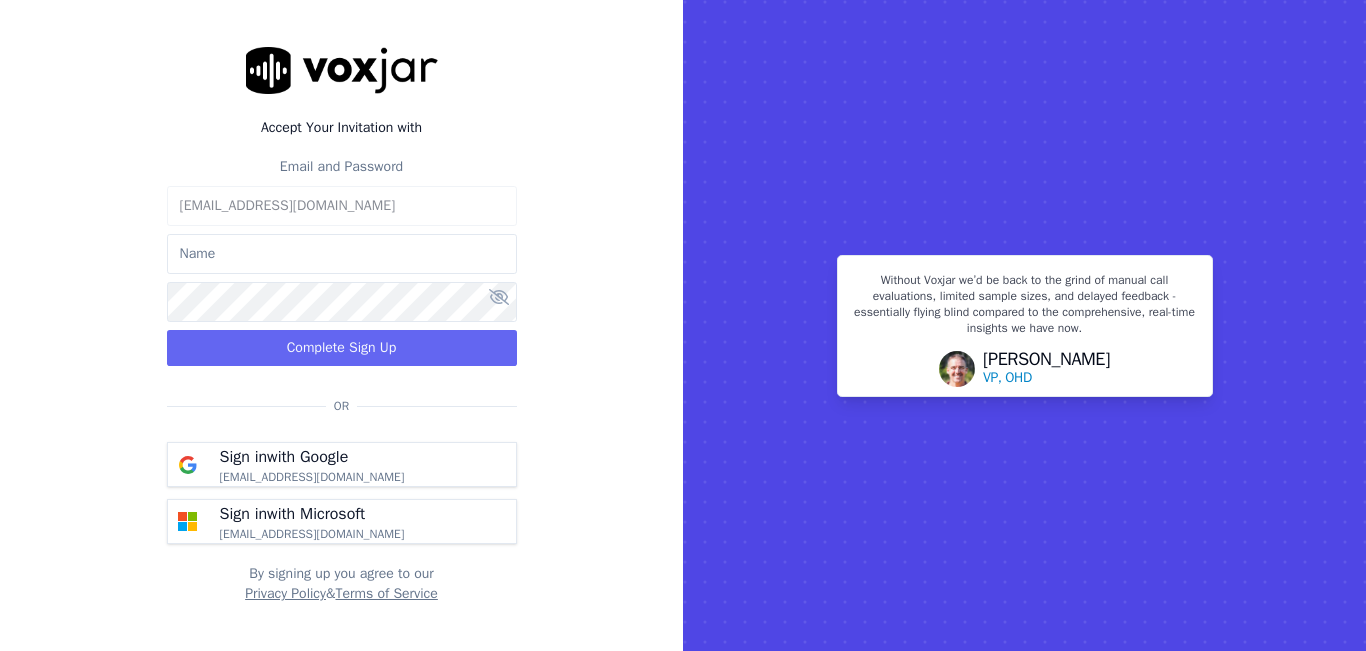 click 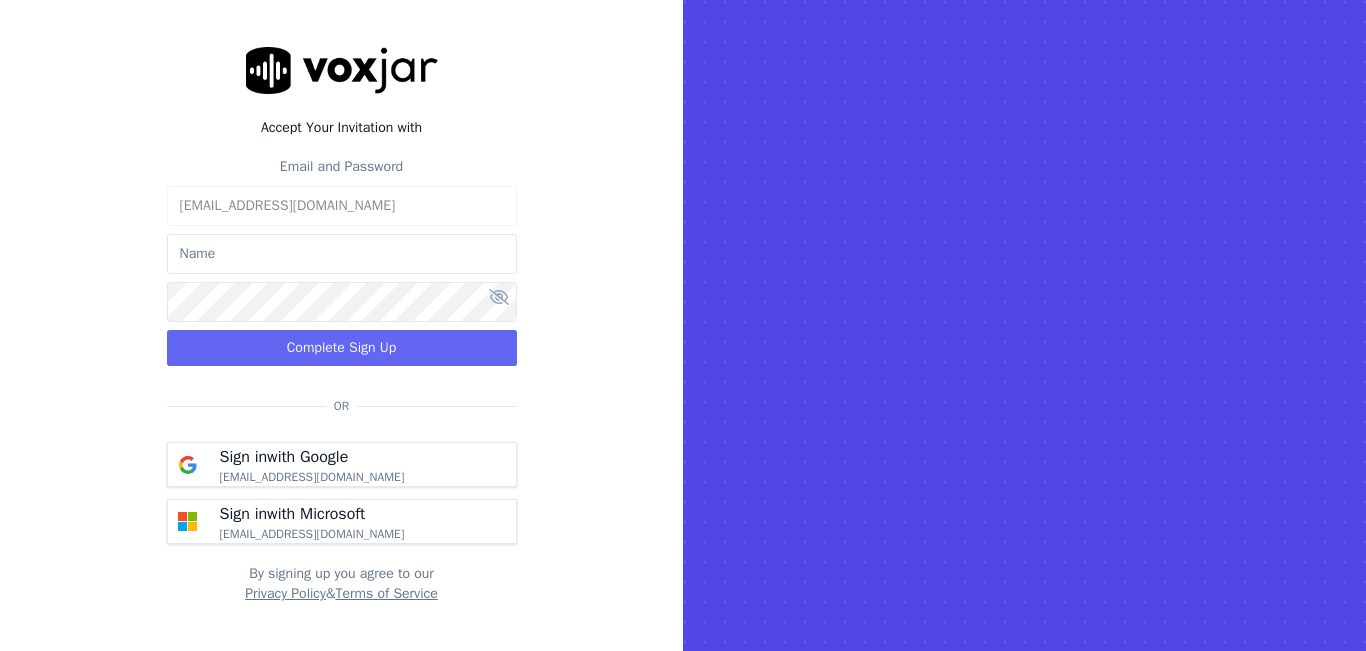 click 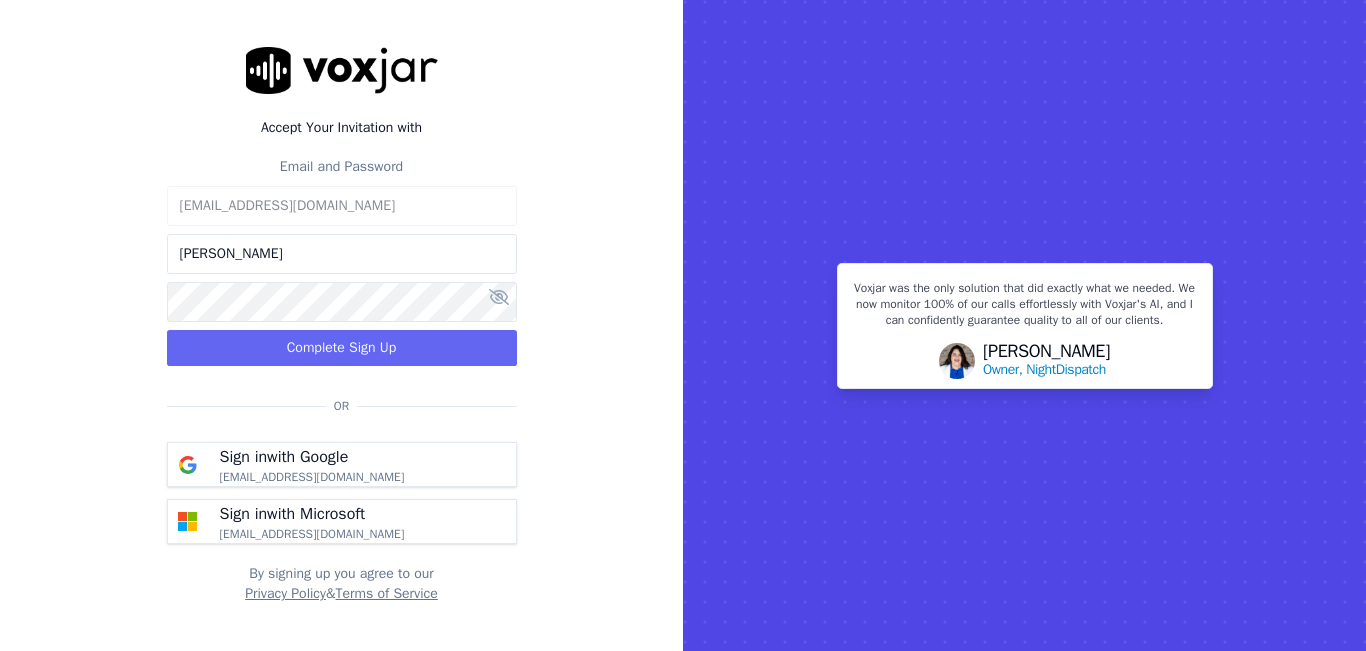 type on "[PERSON_NAME]" 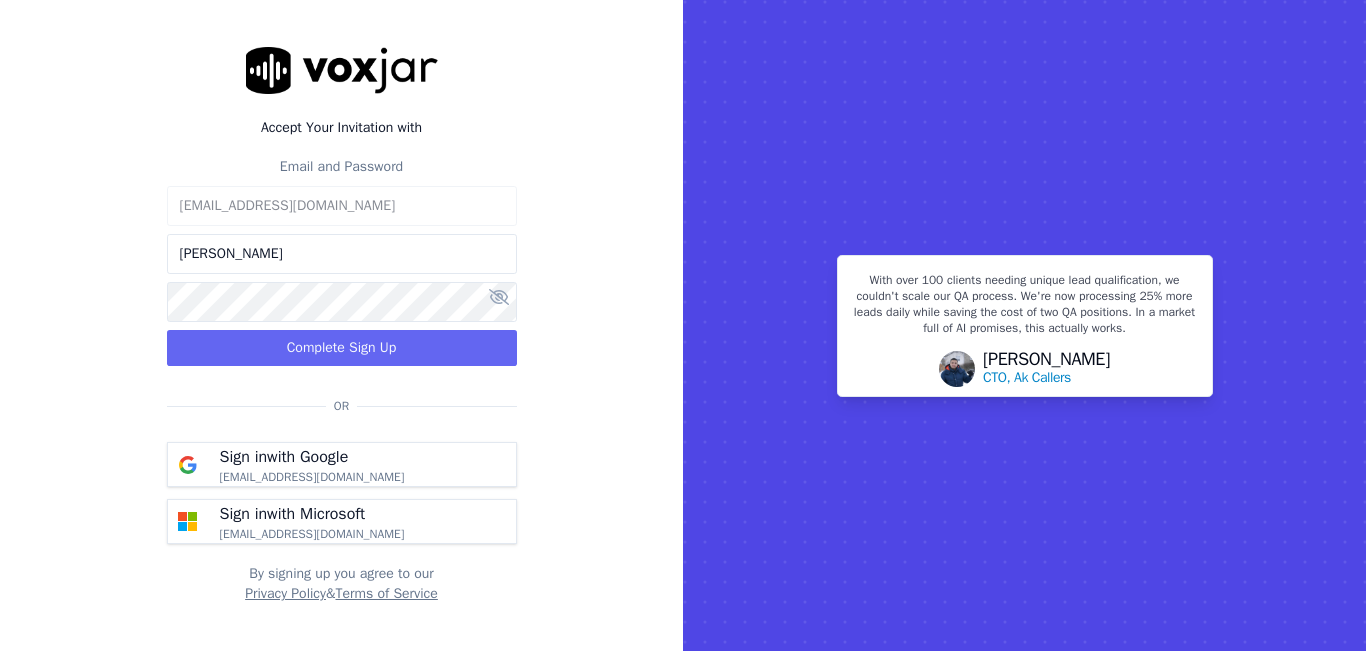 click at bounding box center [499, 297] 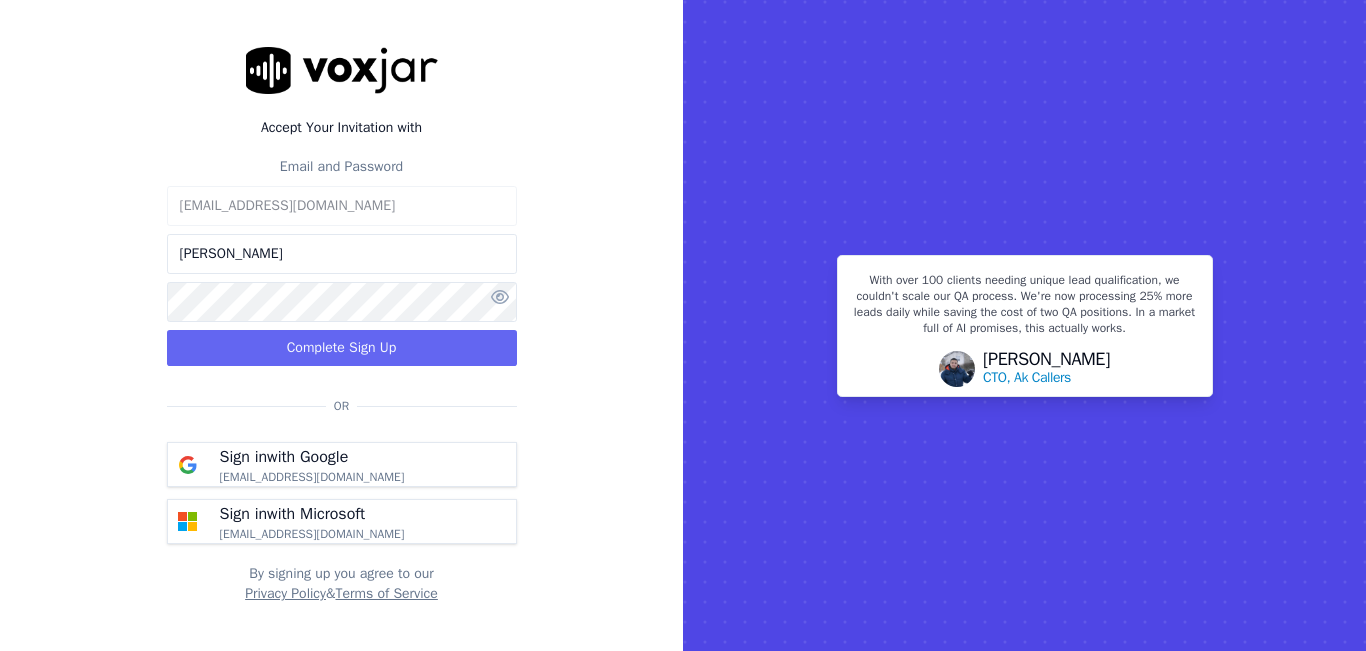 click at bounding box center [500, 297] 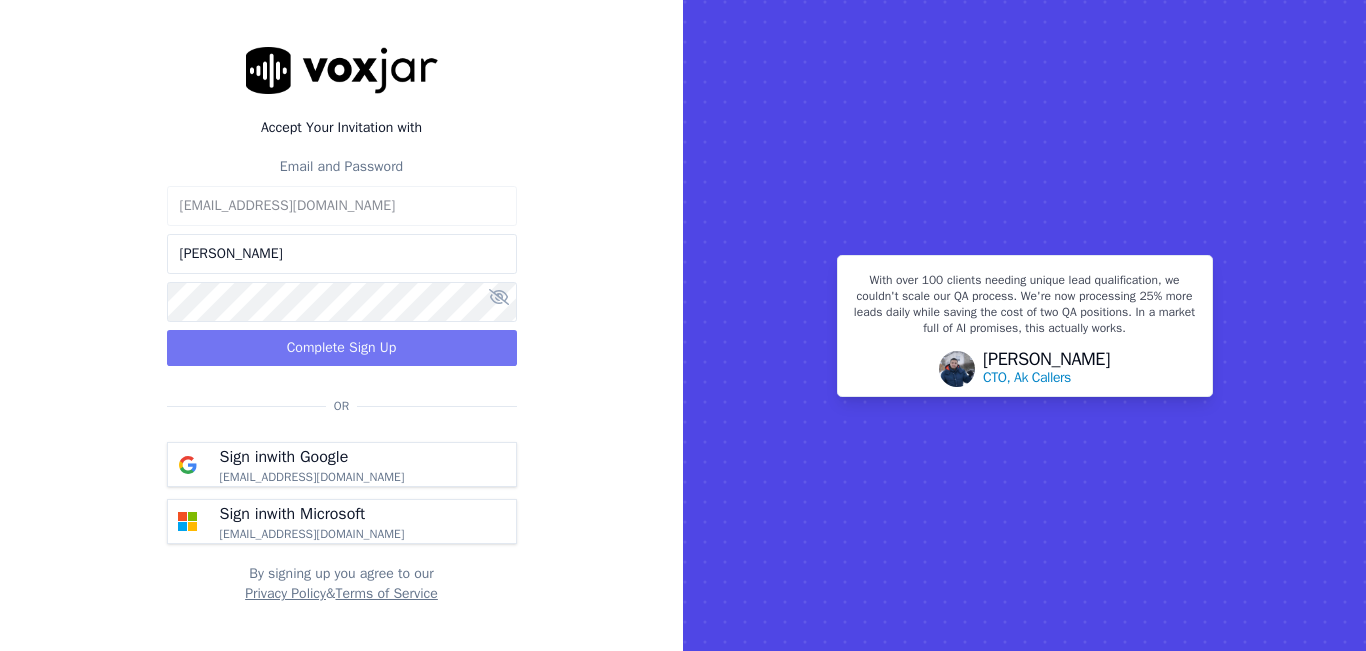 click on "Complete Sign Up" 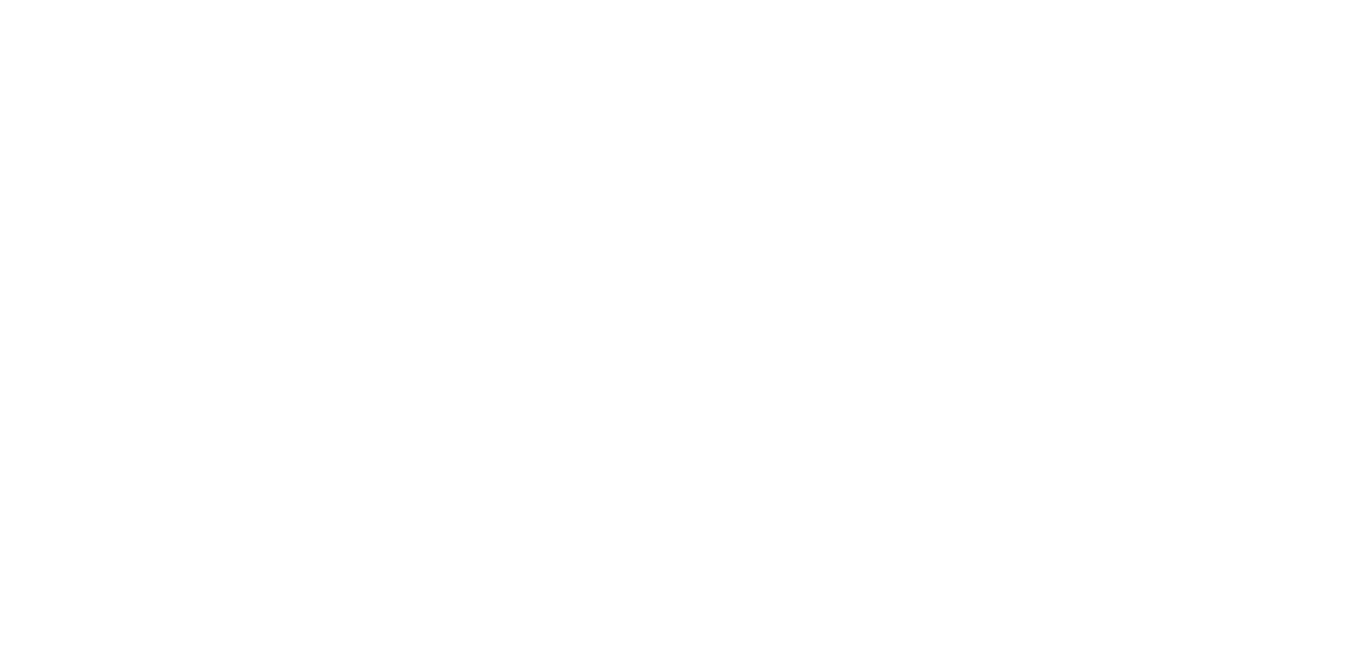 scroll, scrollTop: 0, scrollLeft: 0, axis: both 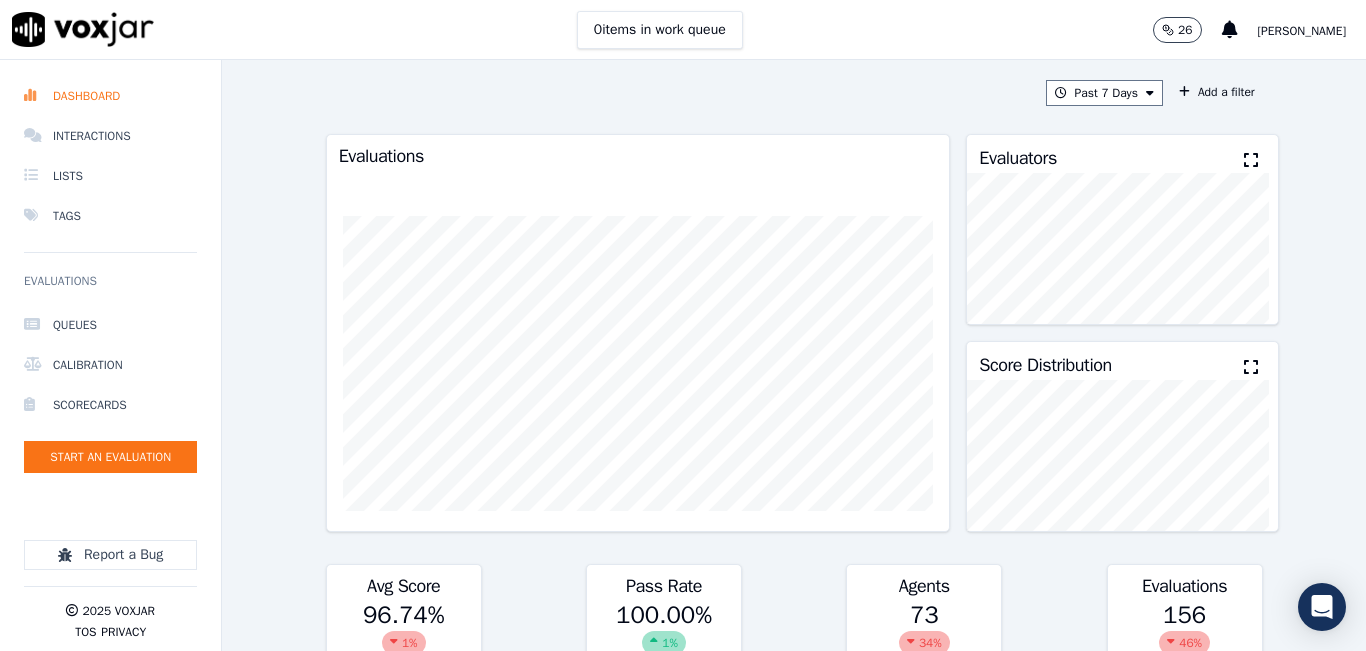 drag, startPoint x: 1281, startPoint y: 184, endPoint x: 1302, endPoint y: 169, distance: 25.806976 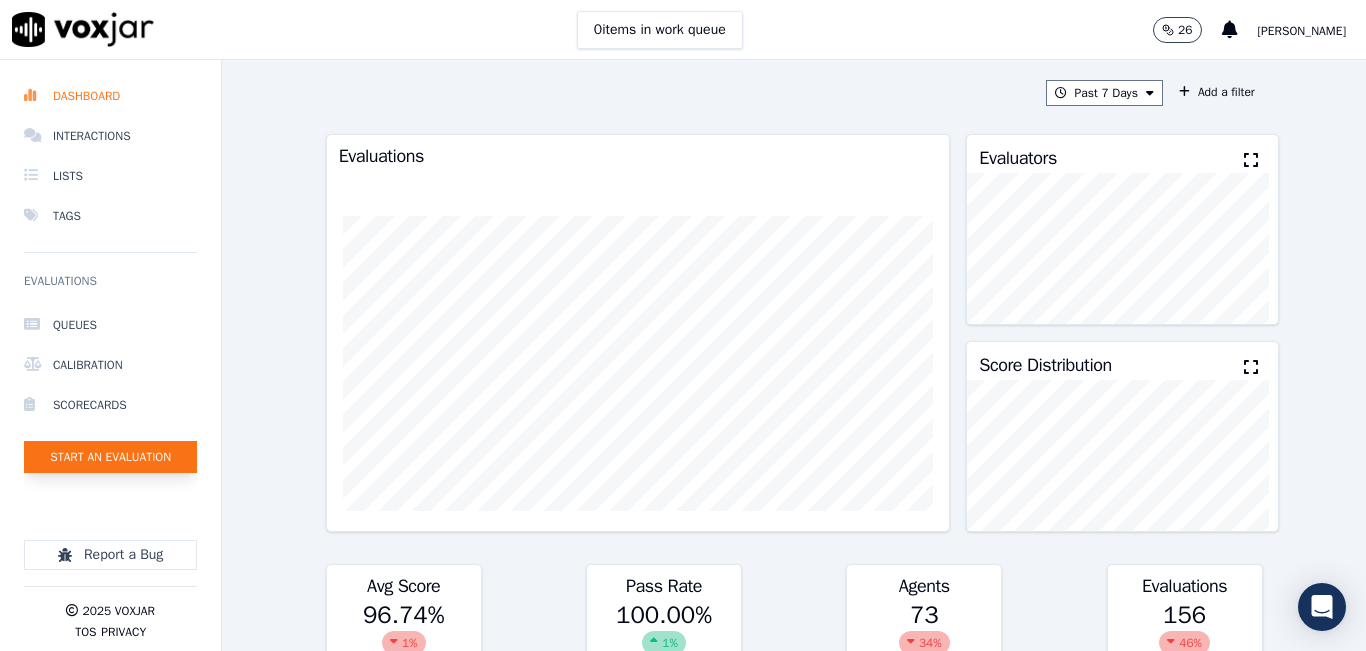 click on "Start an Evaluation" 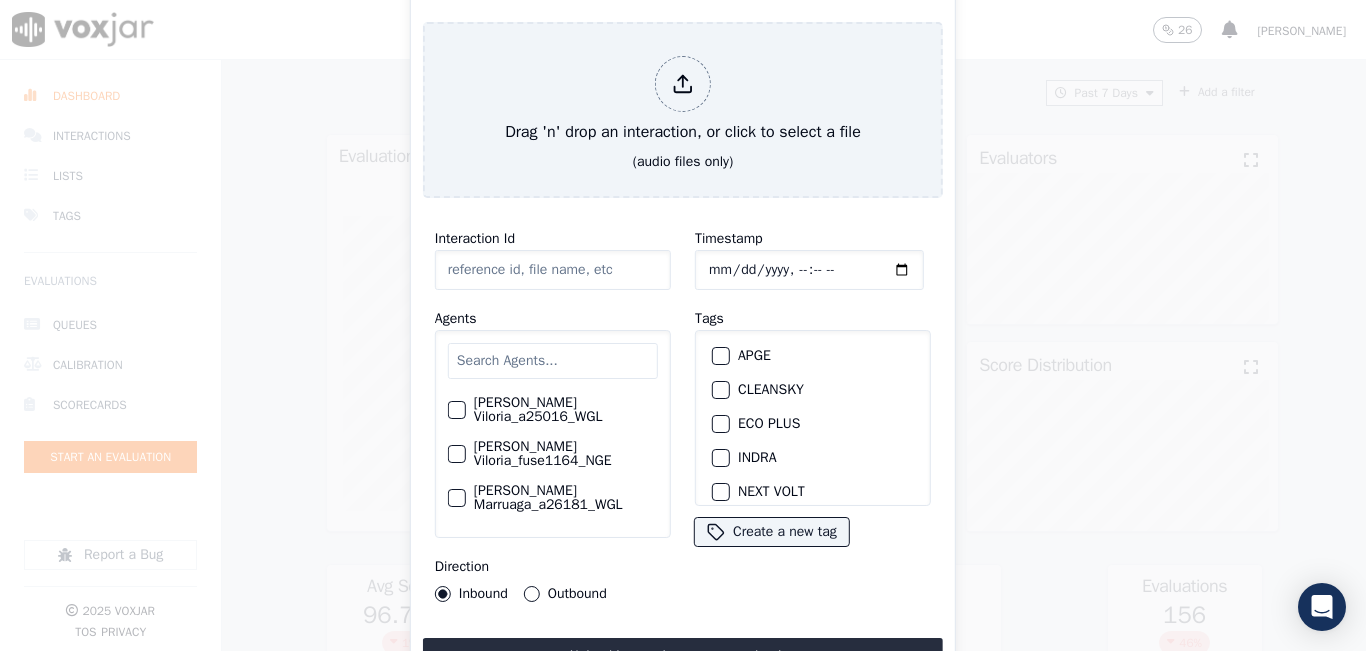 scroll, scrollTop: 0, scrollLeft: 0, axis: both 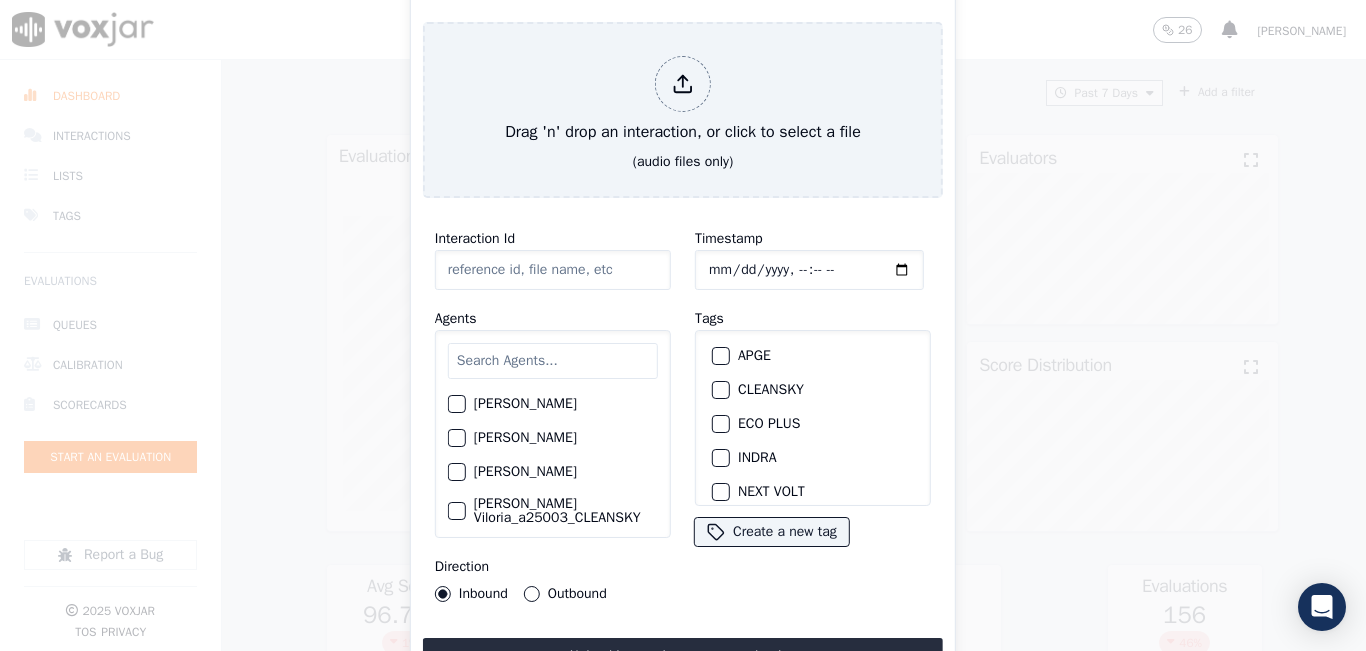 click on "Timestamp" 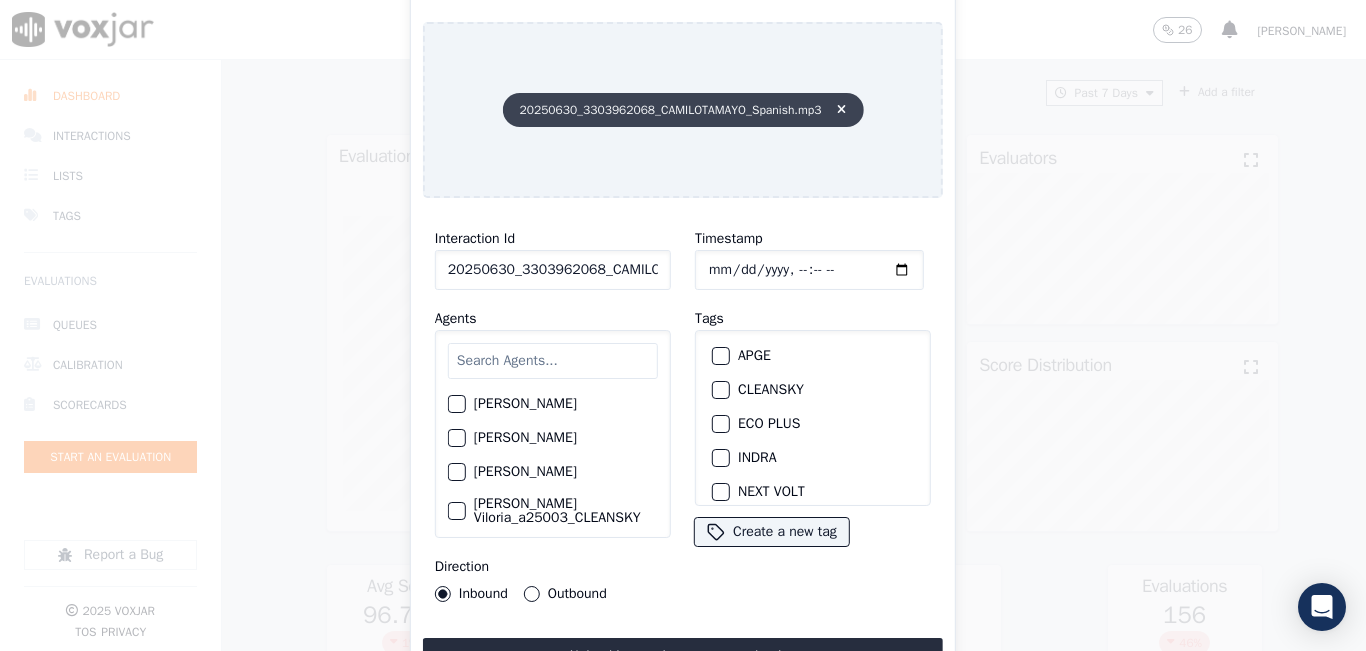 click at bounding box center [841, 110] 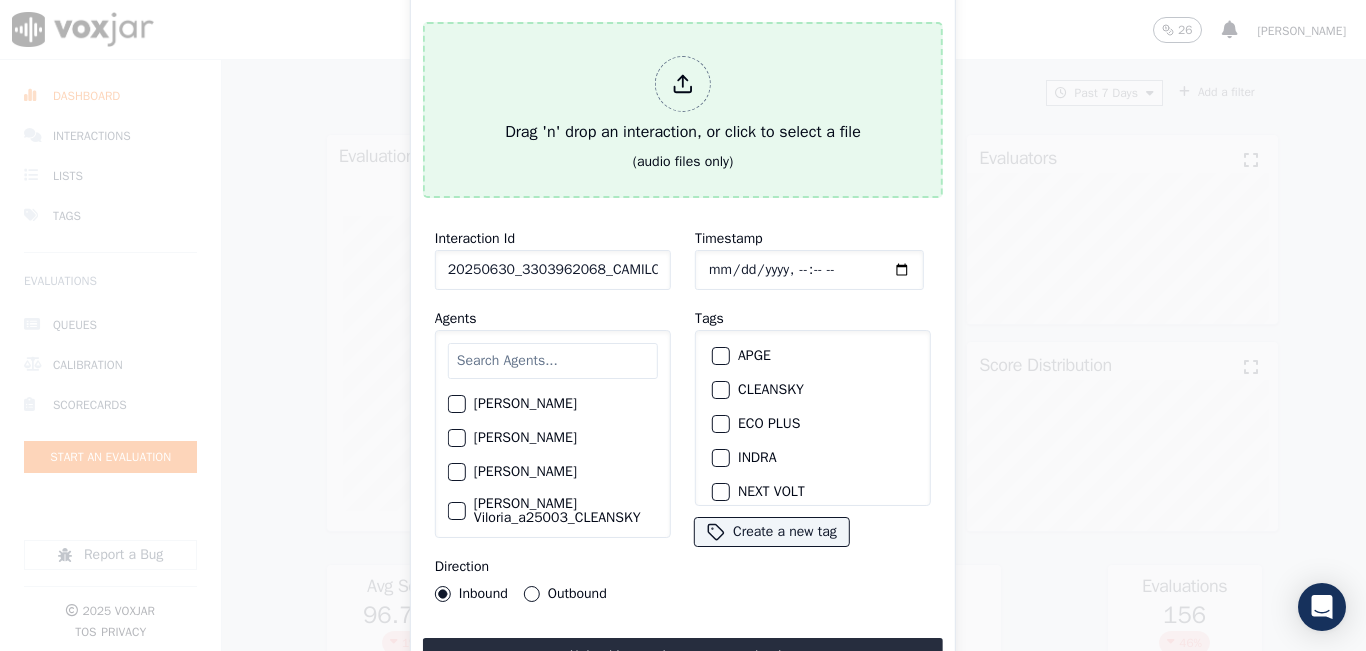 drag, startPoint x: 555, startPoint y: 148, endPoint x: 487, endPoint y: 117, distance: 74.73286 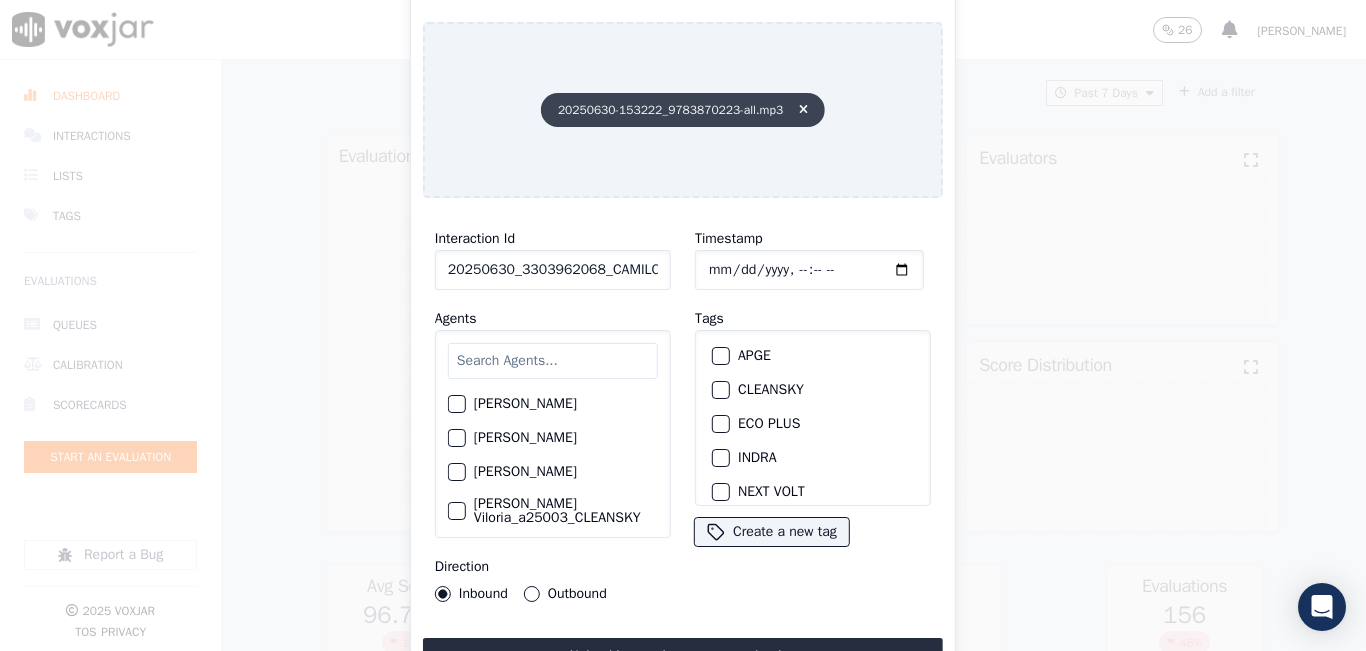 click on "20250630-153222_9783870223-all.mp3" at bounding box center [683, 110] 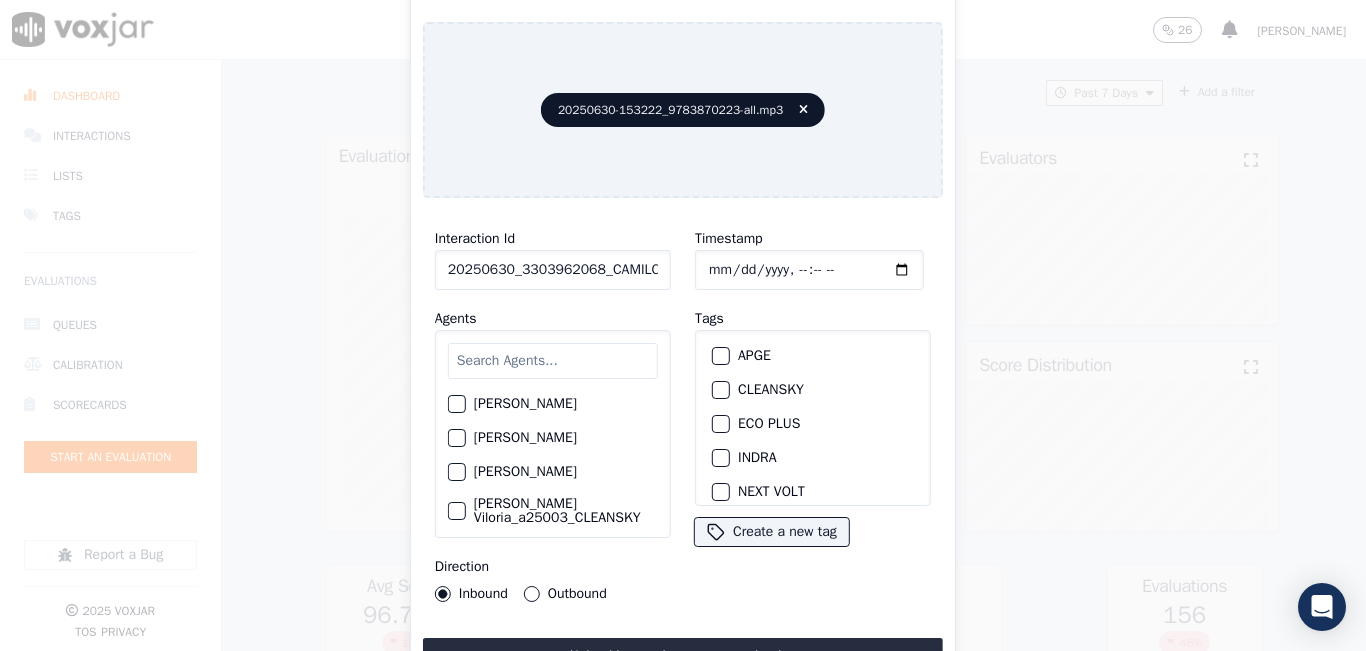 click on "20250630-153222_9783870223-all.mp3" at bounding box center [683, 110] 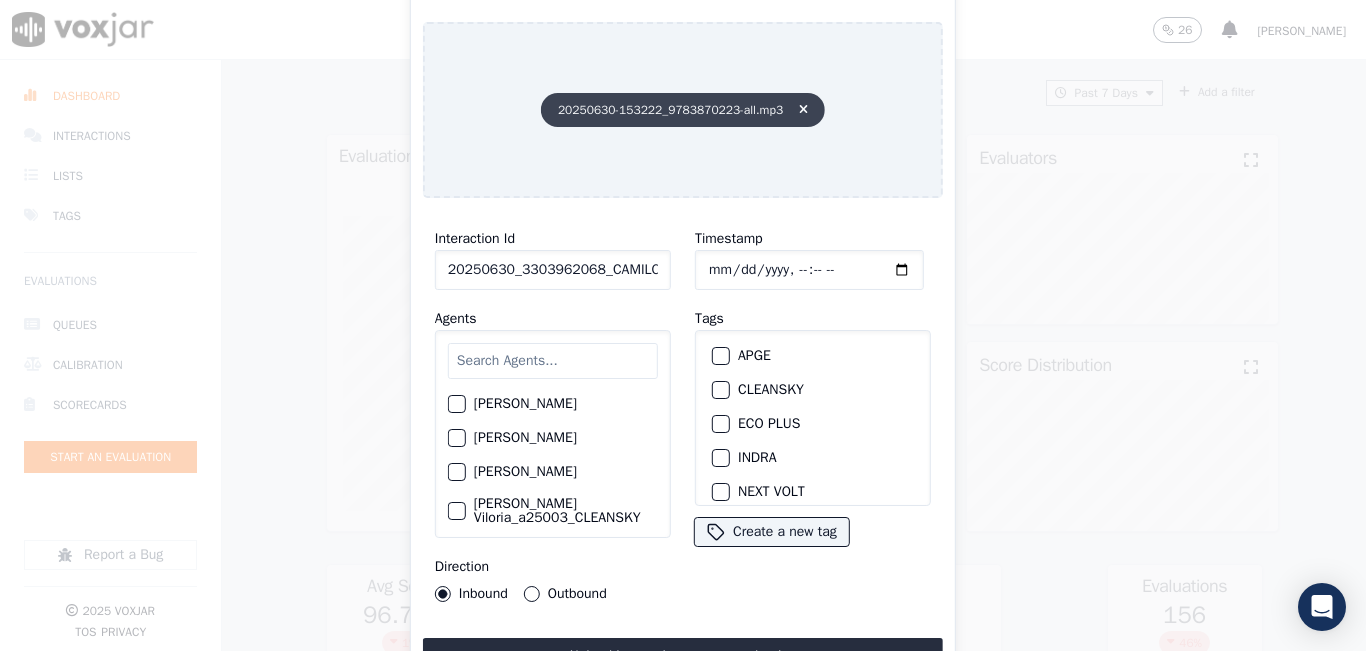 click on "20250630-153222_9783870223-all.mp3" at bounding box center (683, 110) 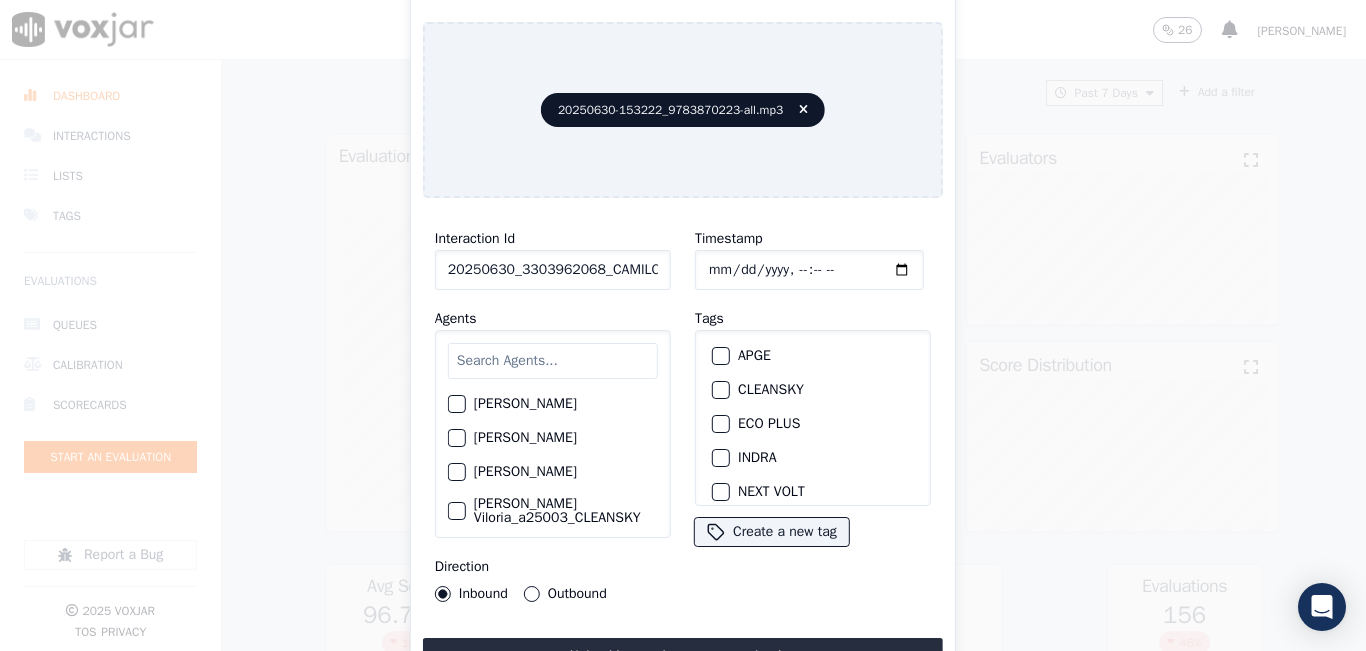click on "20250630_3303962068_CAMILOTAMAYO_Spanish.mp3" 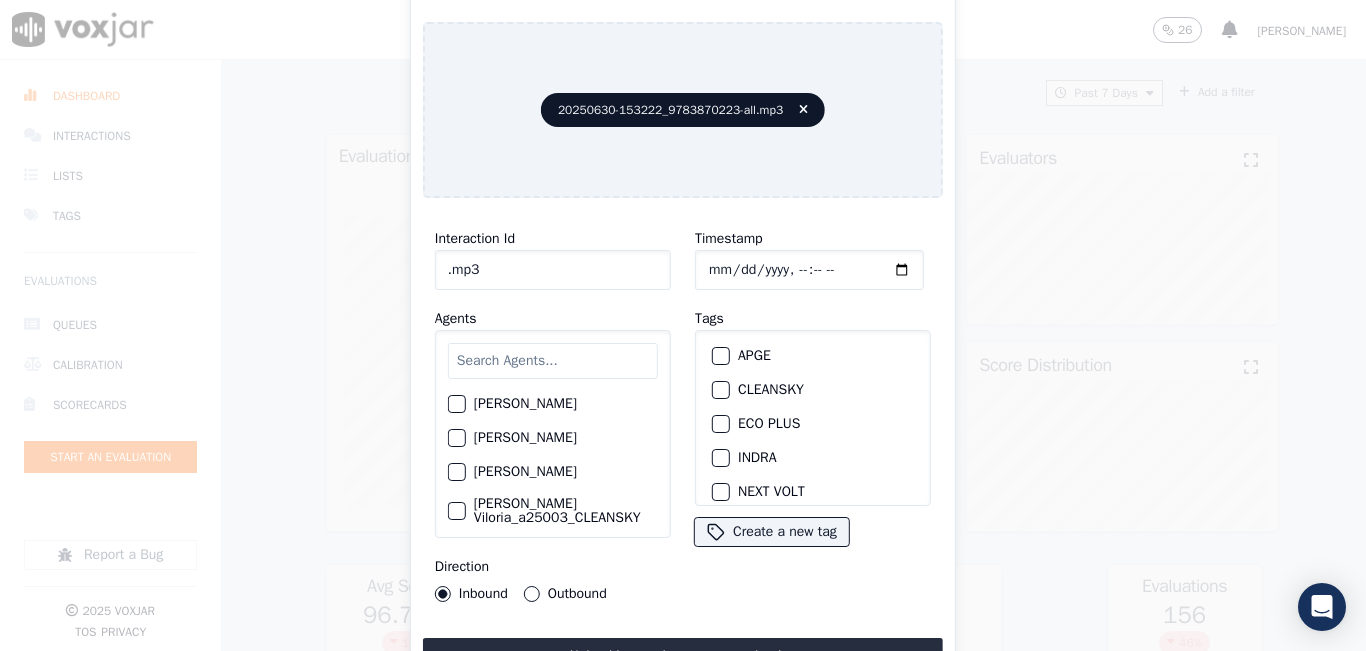 click on ".mp3" 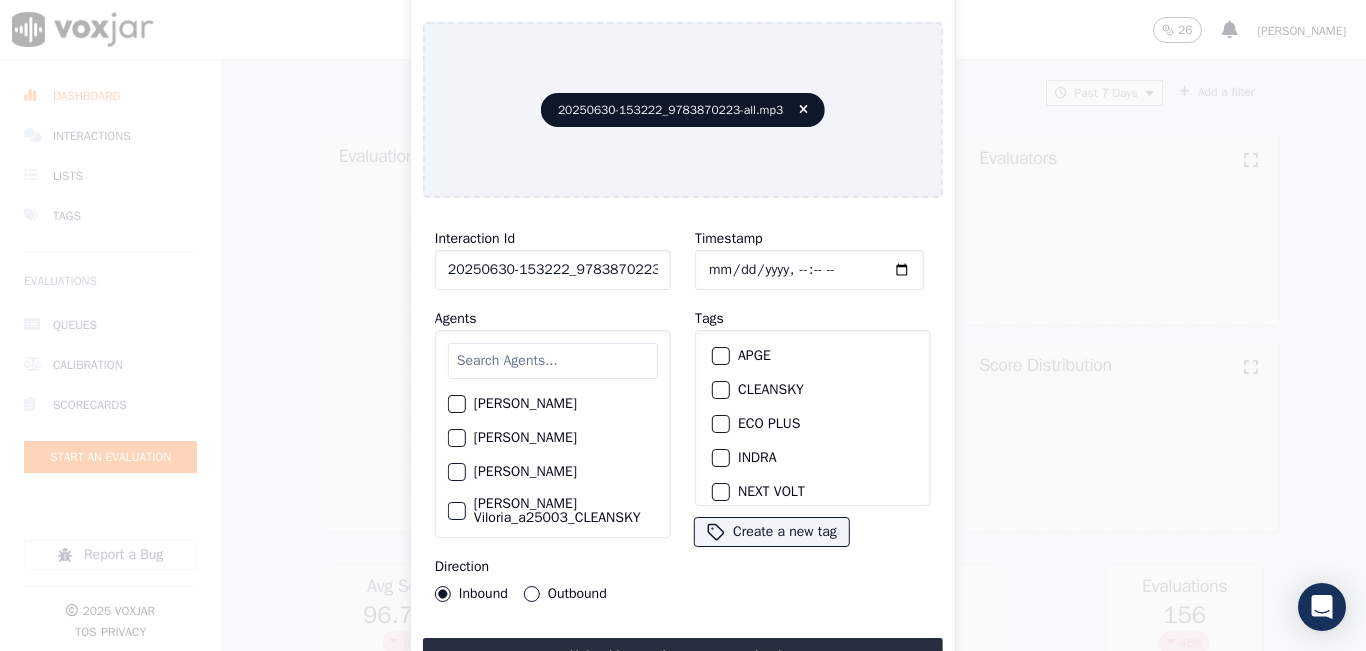 scroll, scrollTop: 0, scrollLeft: 40, axis: horizontal 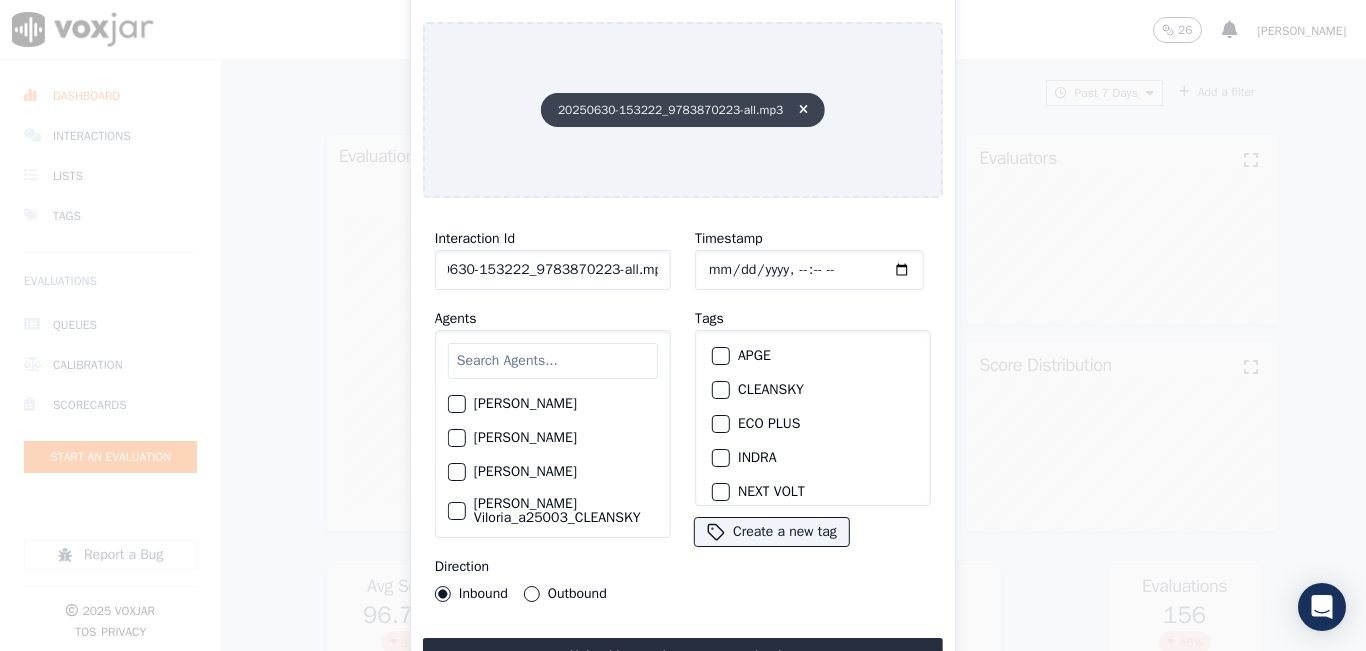 type on "20250630-153222_9783870223-all.mp3" 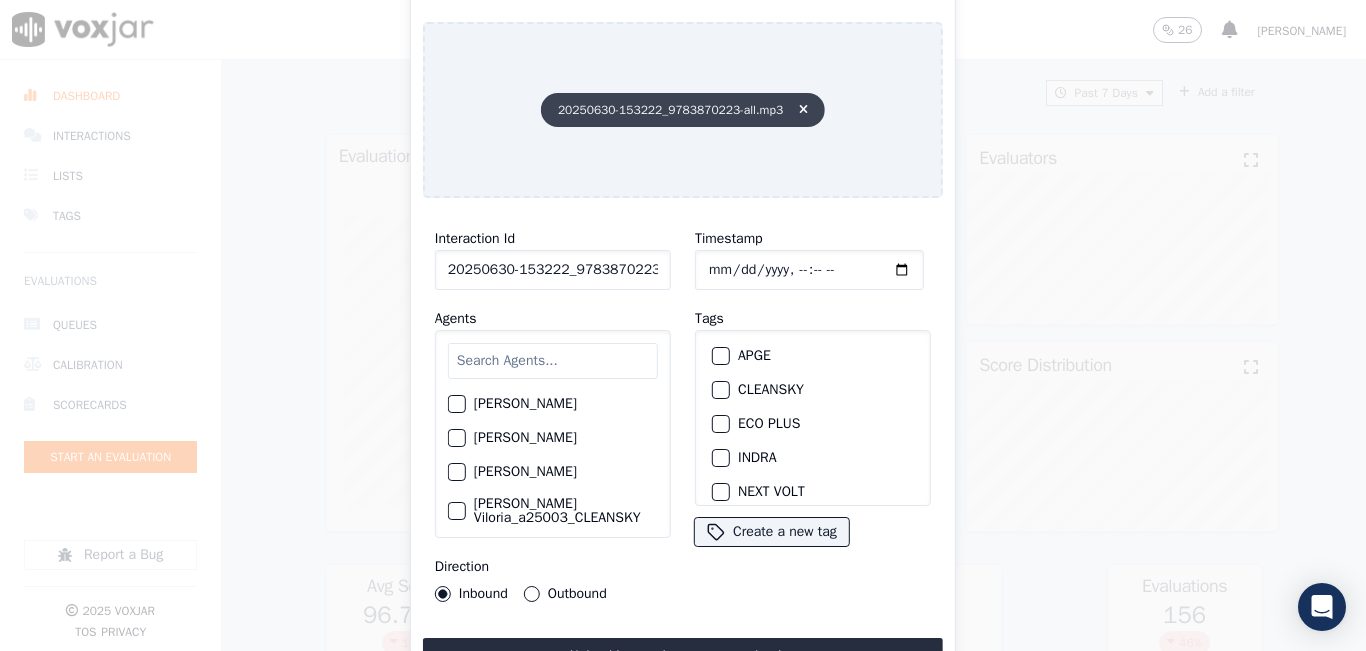click at bounding box center (803, 110) 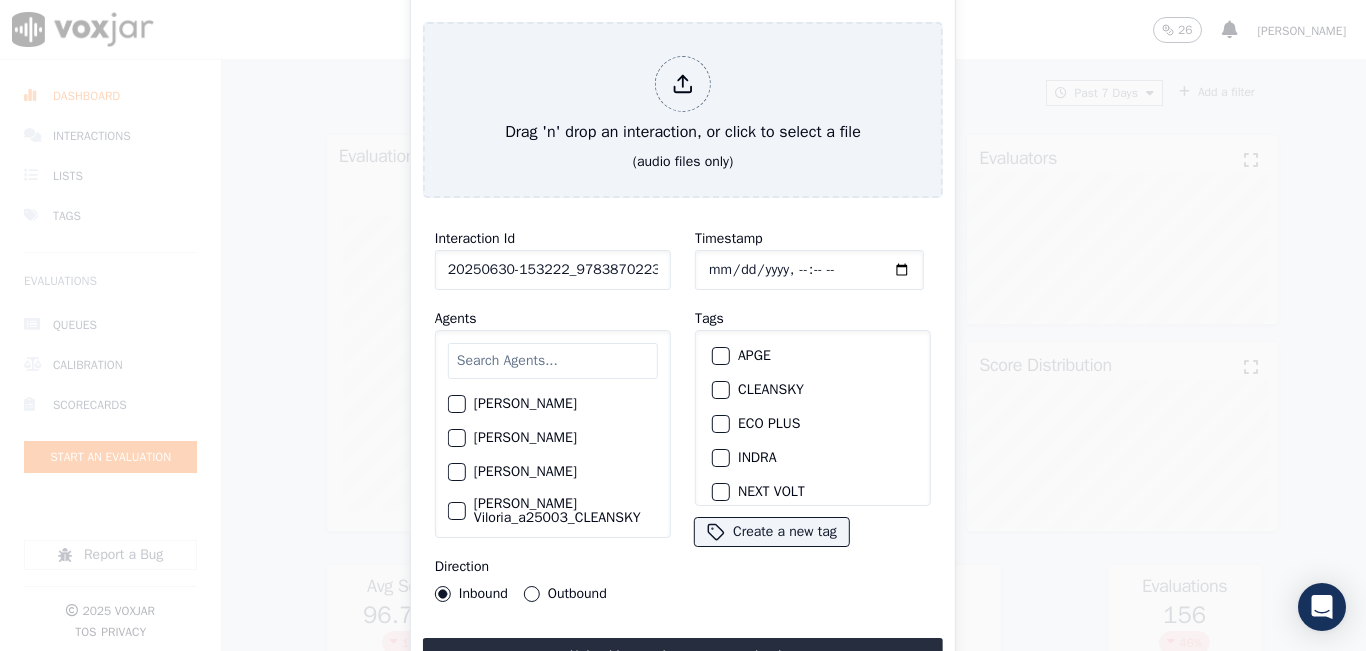 click on "20250630-153222_9783870223-all.mp3" 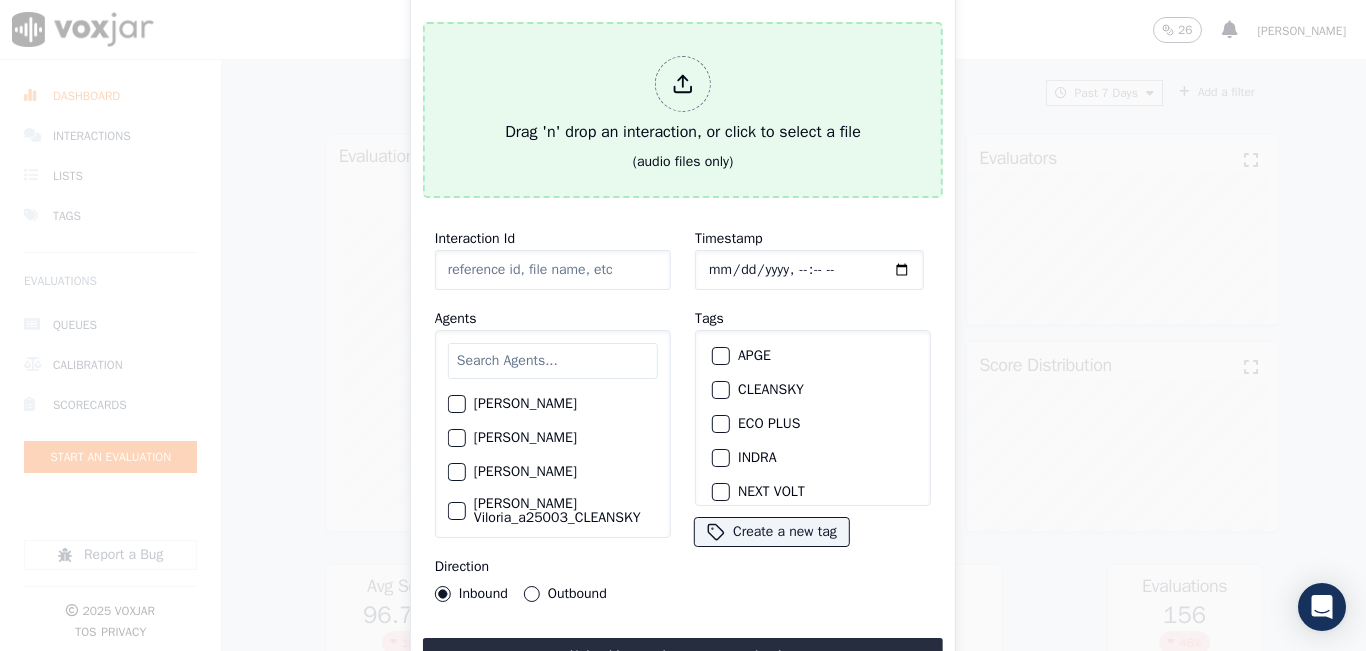 click at bounding box center (683, 84) 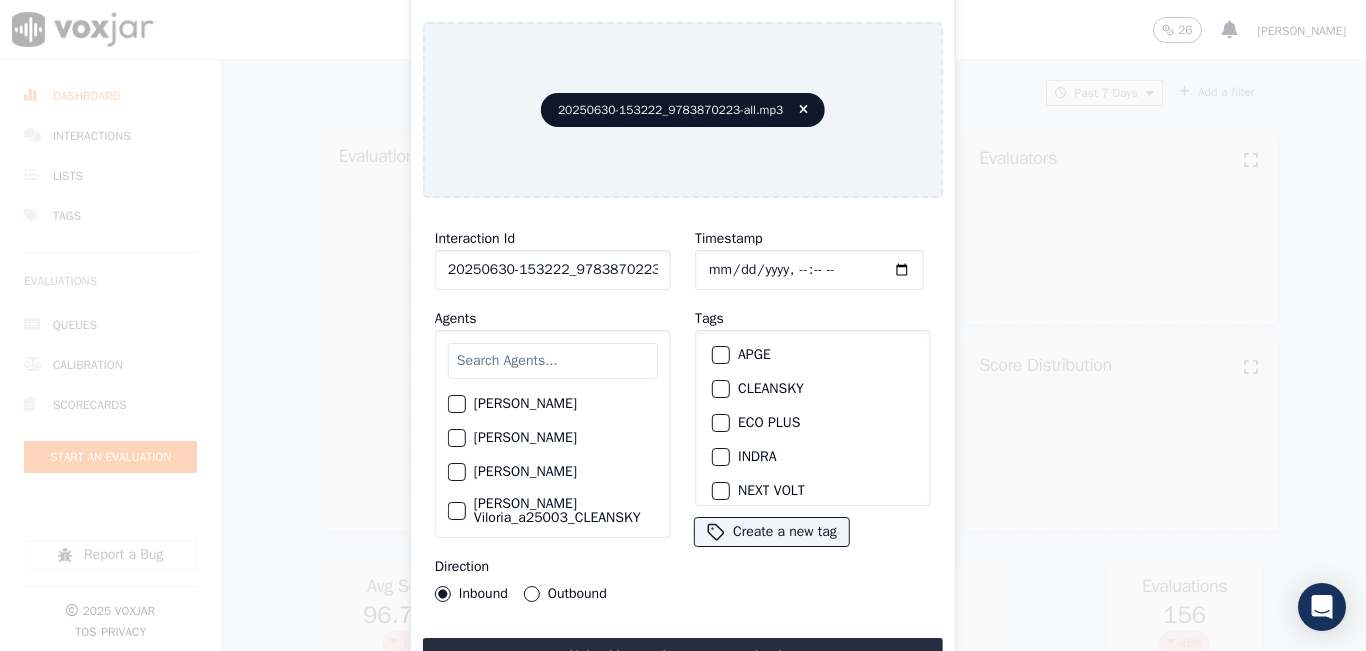scroll, scrollTop: 0, scrollLeft: 0, axis: both 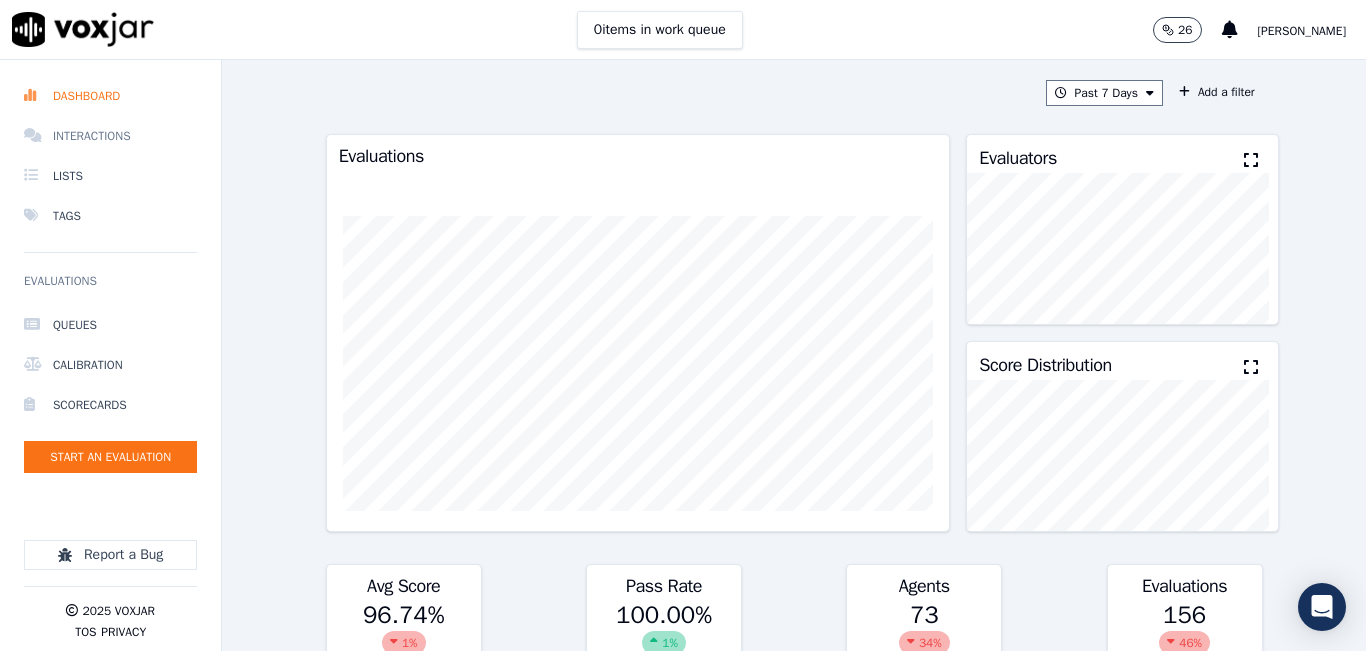 click on "Interactions" at bounding box center [110, 136] 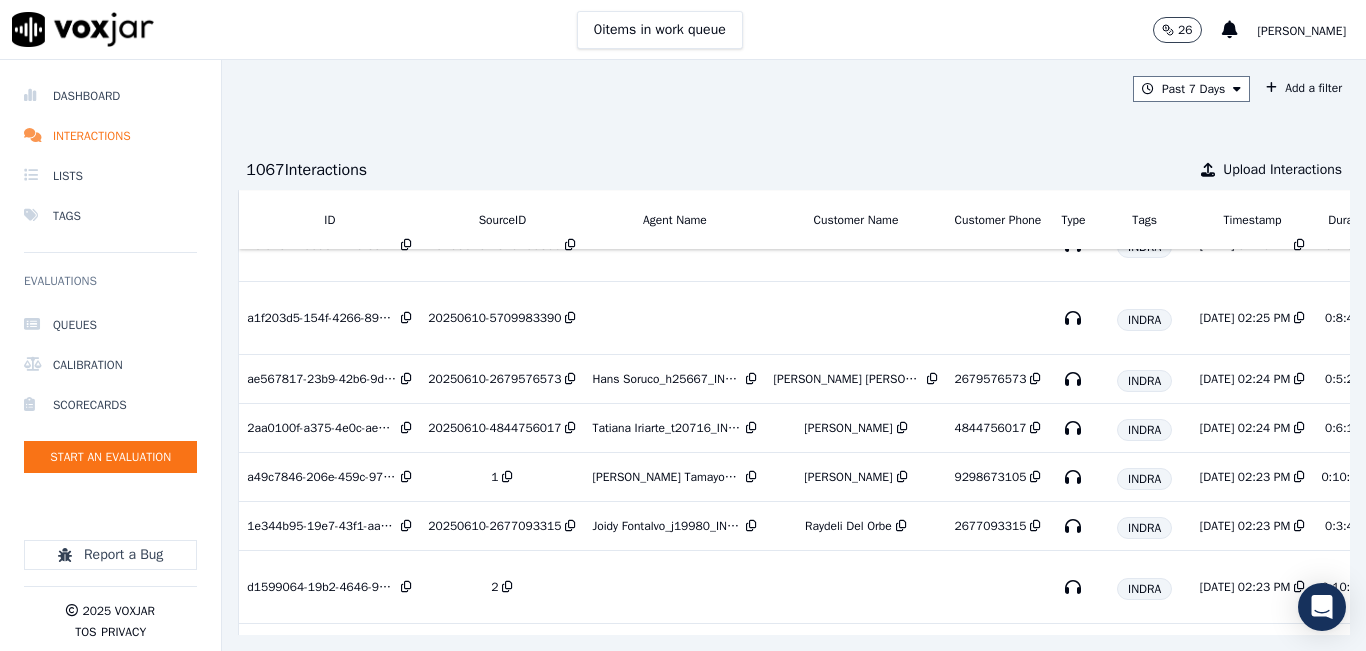 scroll, scrollTop: 0, scrollLeft: 0, axis: both 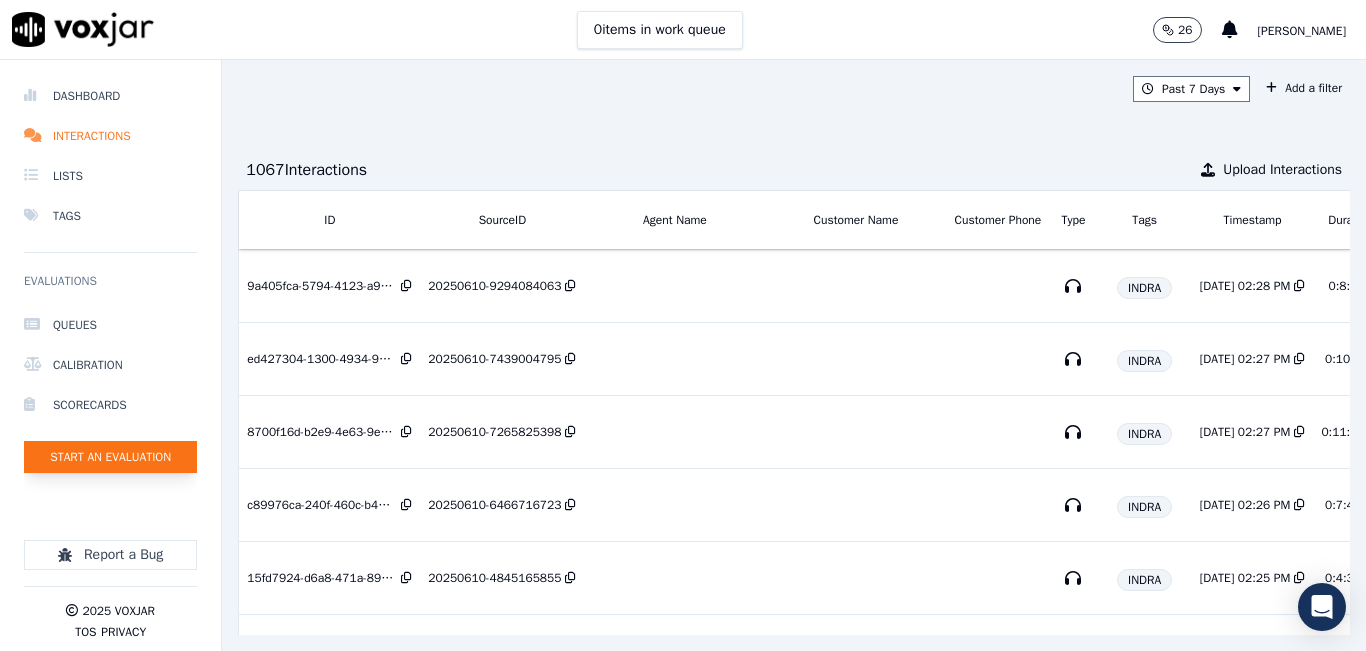 click on "Start an Evaluation" 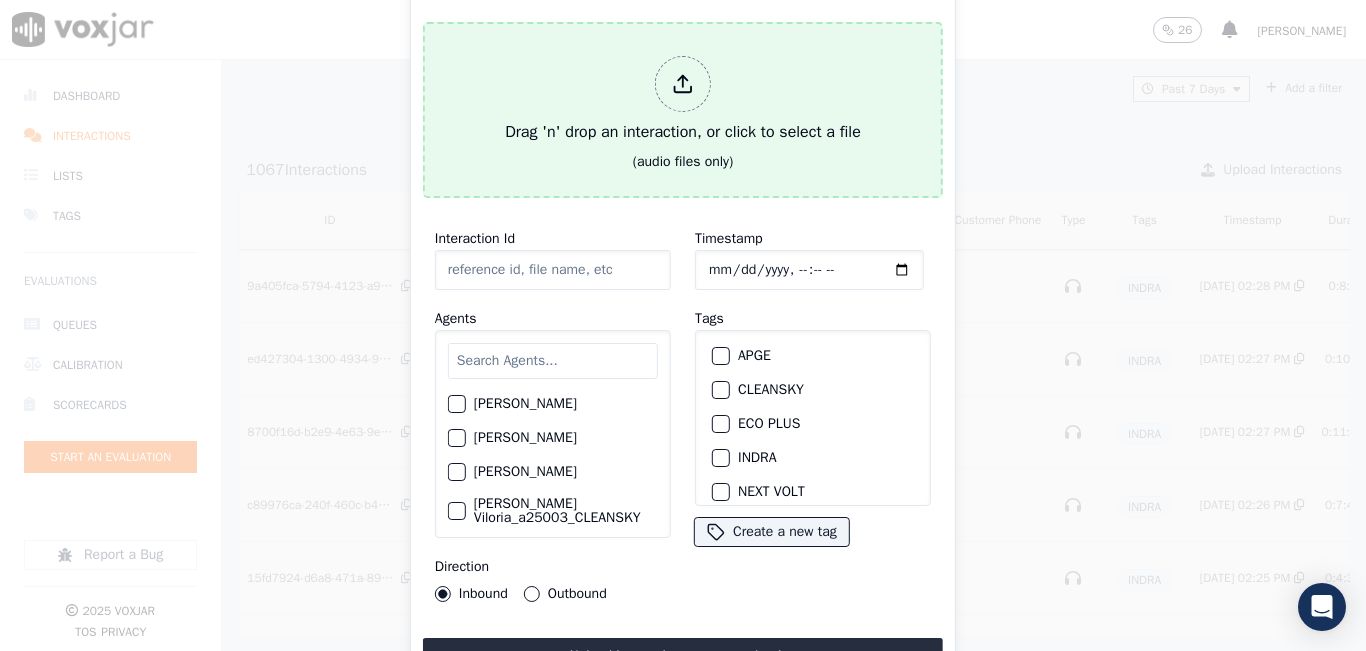 click at bounding box center (683, 84) 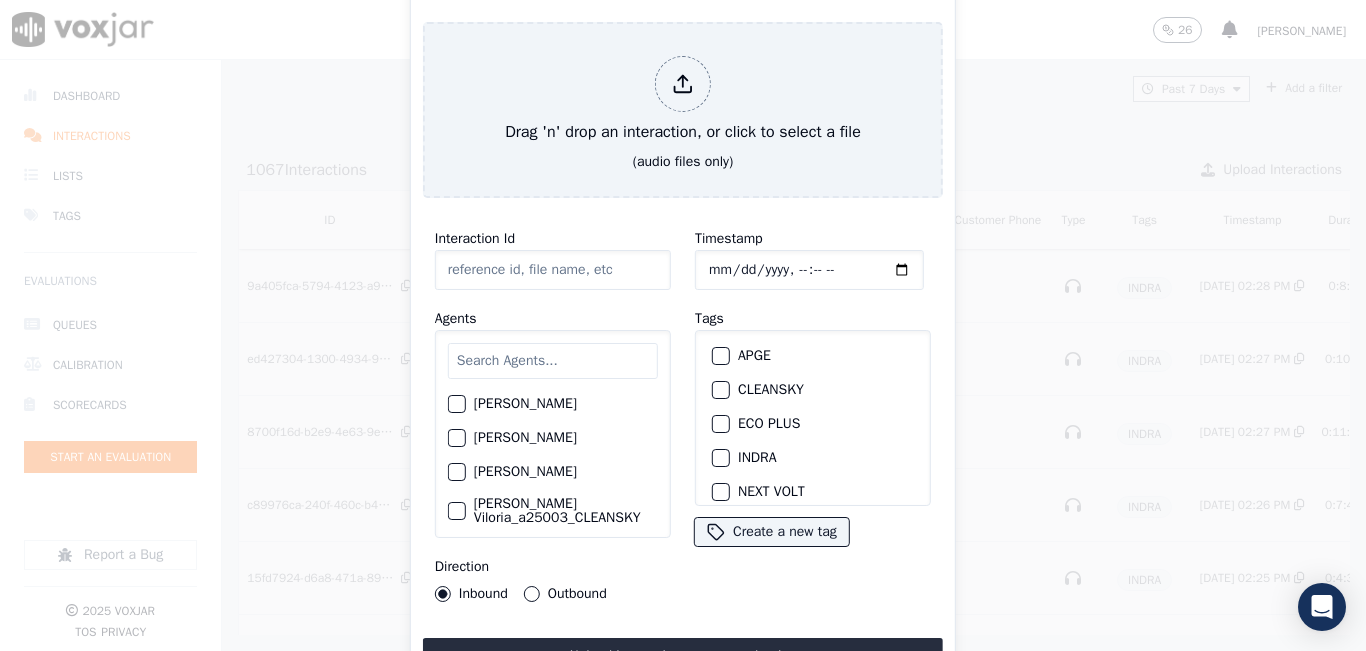 type on "20250630-153222_9783870223-all.mp3" 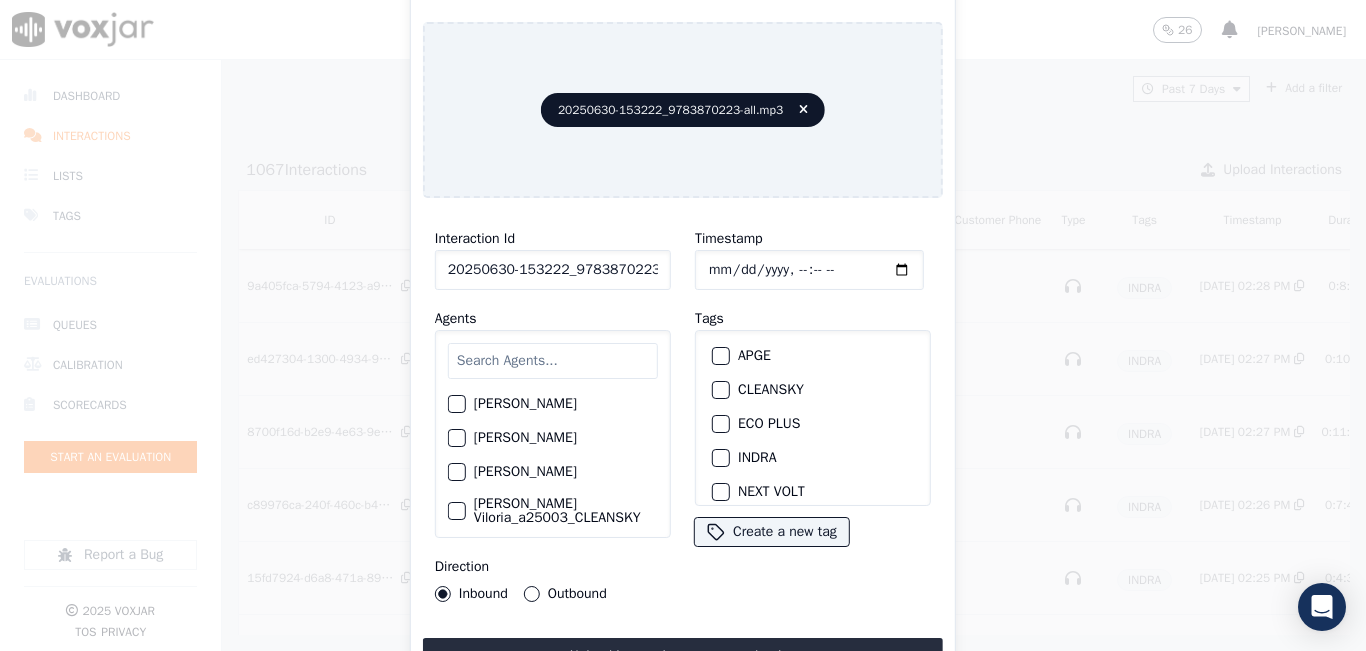 click at bounding box center (553, 361) 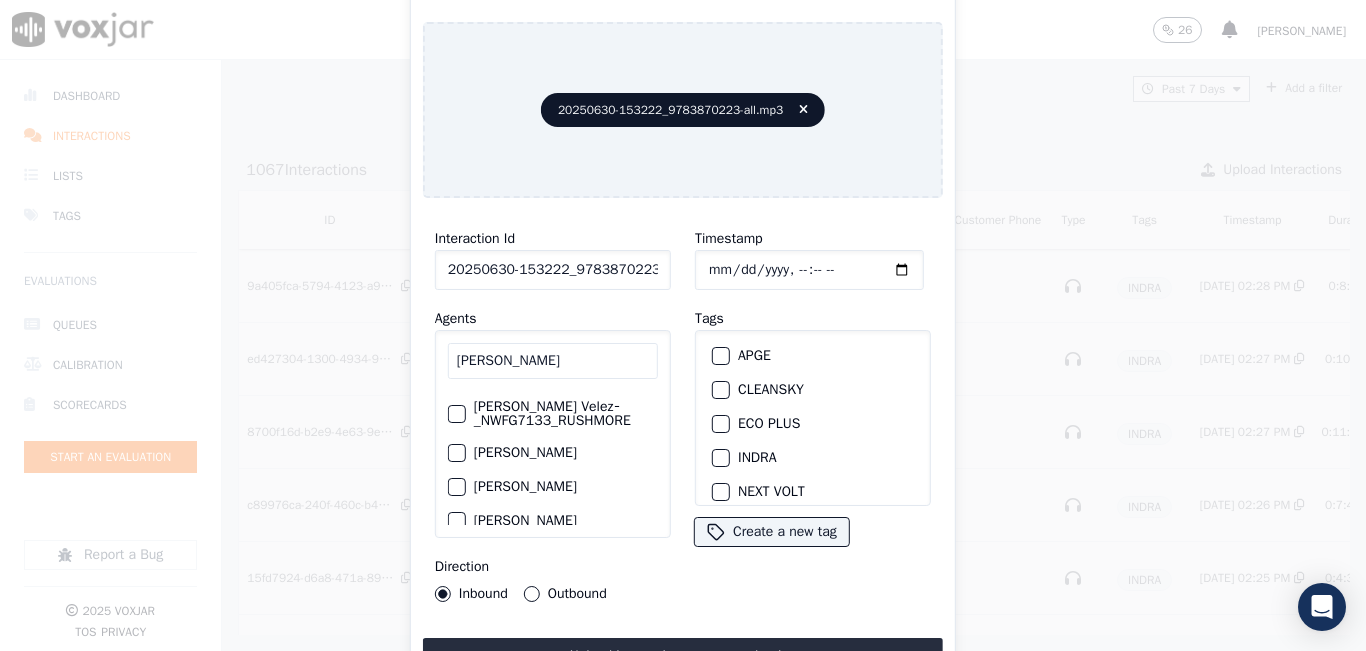scroll, scrollTop: 200, scrollLeft: 0, axis: vertical 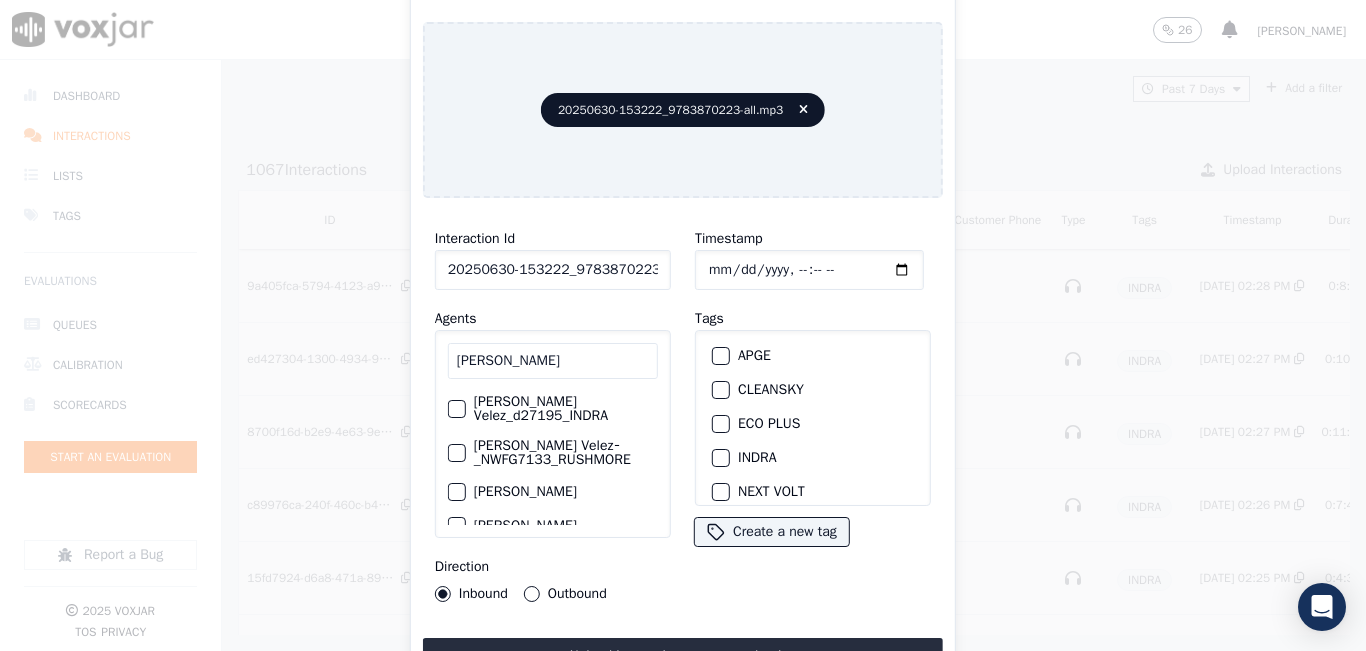 type on "dan" 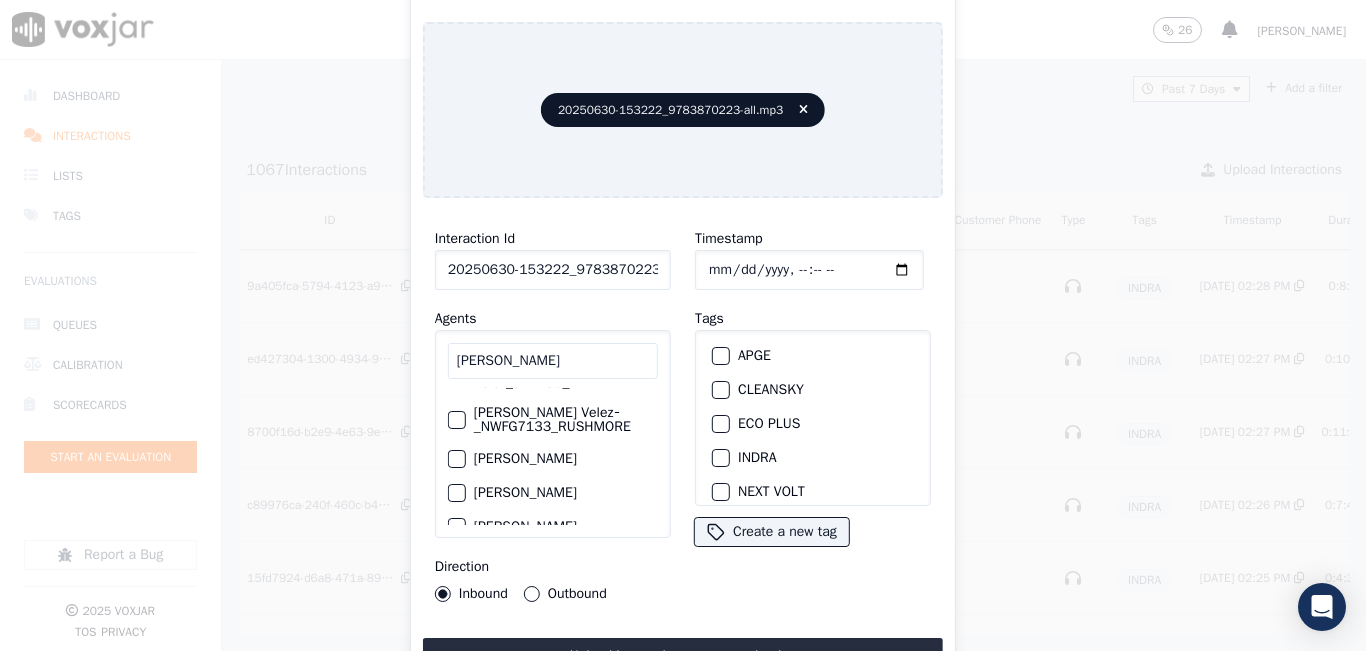 scroll, scrollTop: 240, scrollLeft: 0, axis: vertical 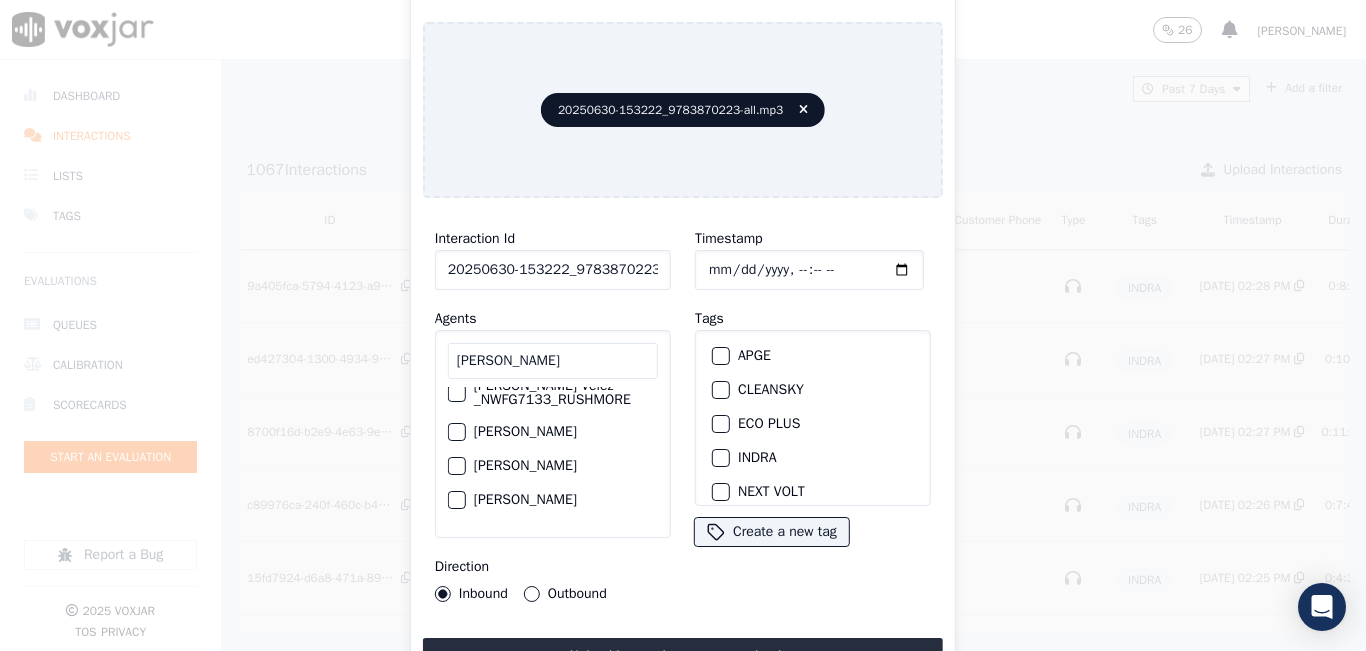 click on "[PERSON_NAME]" 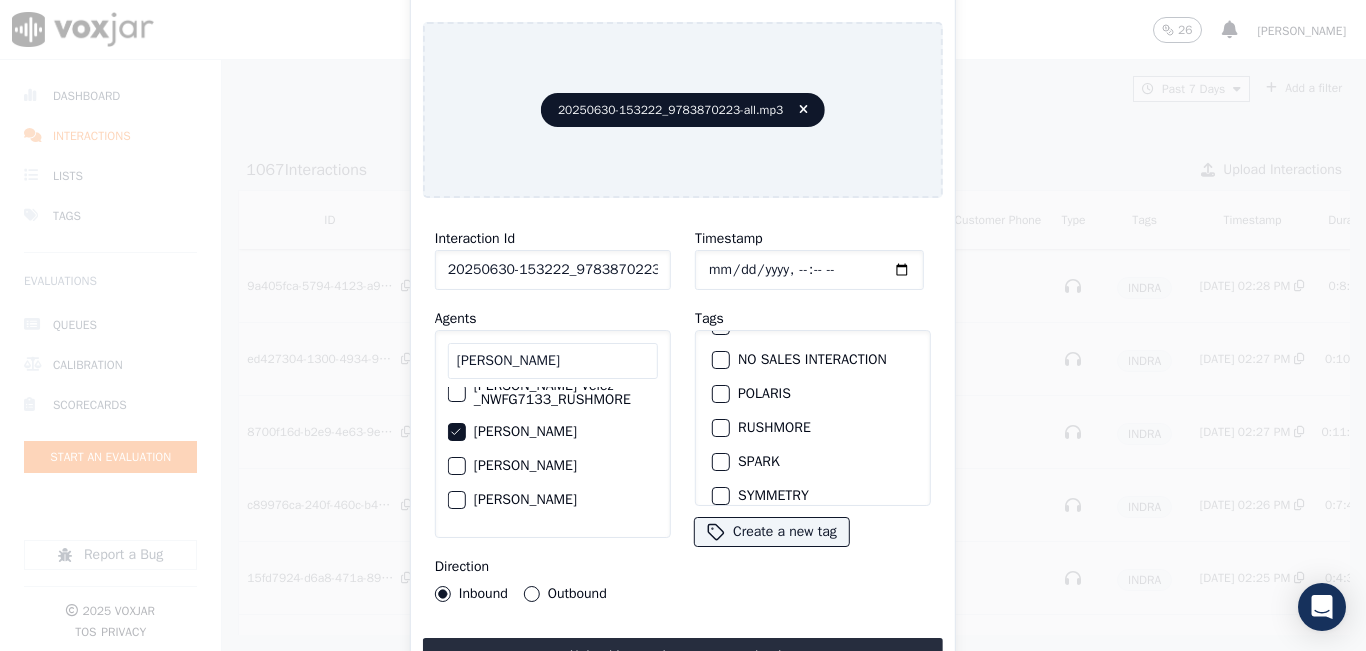 scroll, scrollTop: 275, scrollLeft: 0, axis: vertical 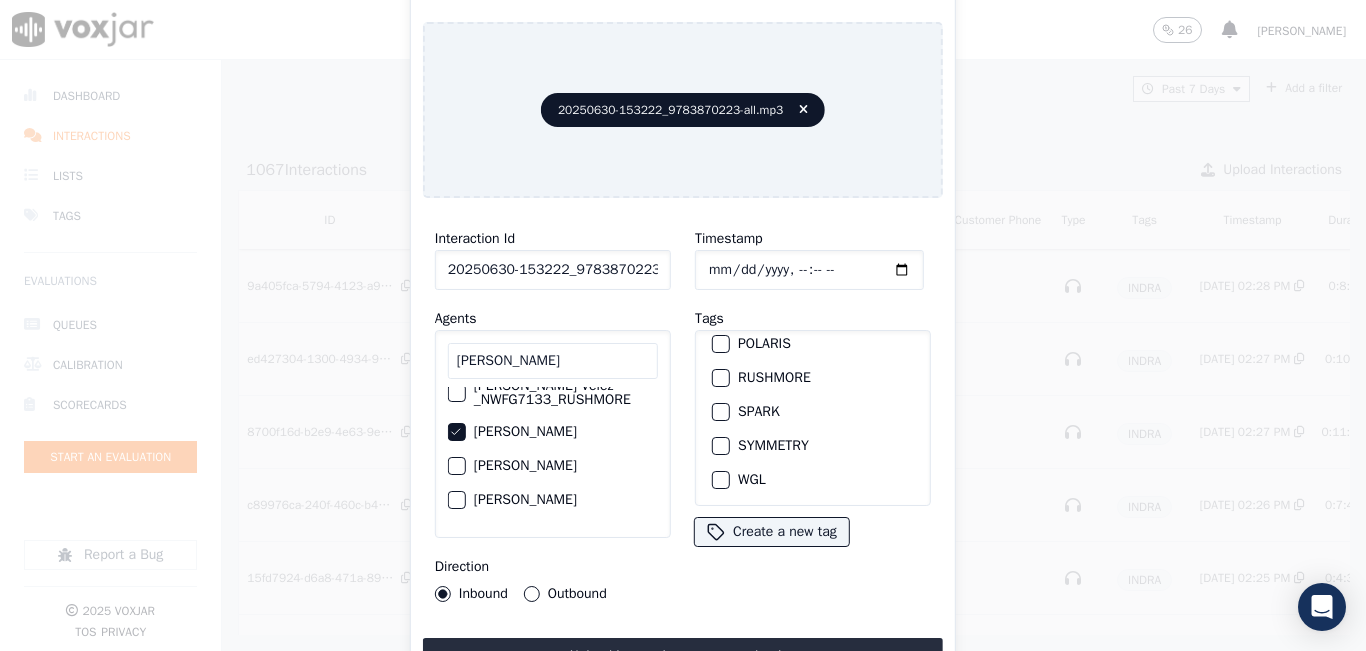 click on "SPARK" at bounding box center (813, 412) 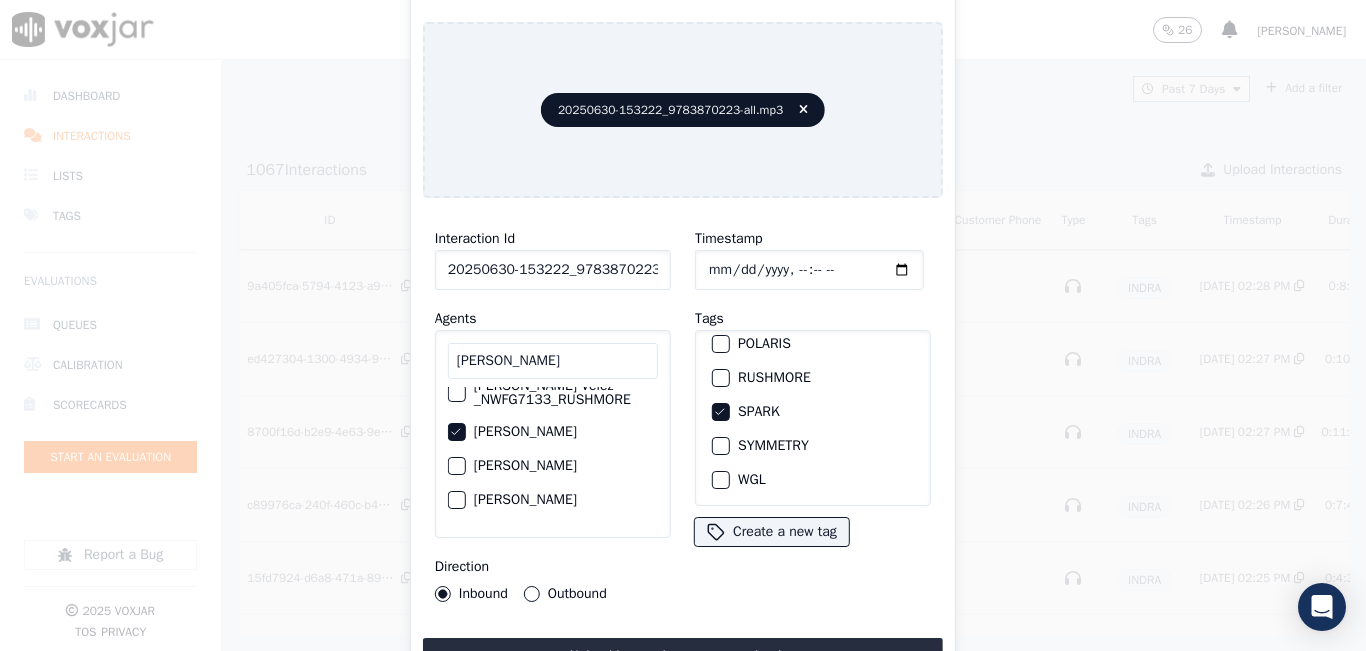 click on "Outbound" at bounding box center (532, 594) 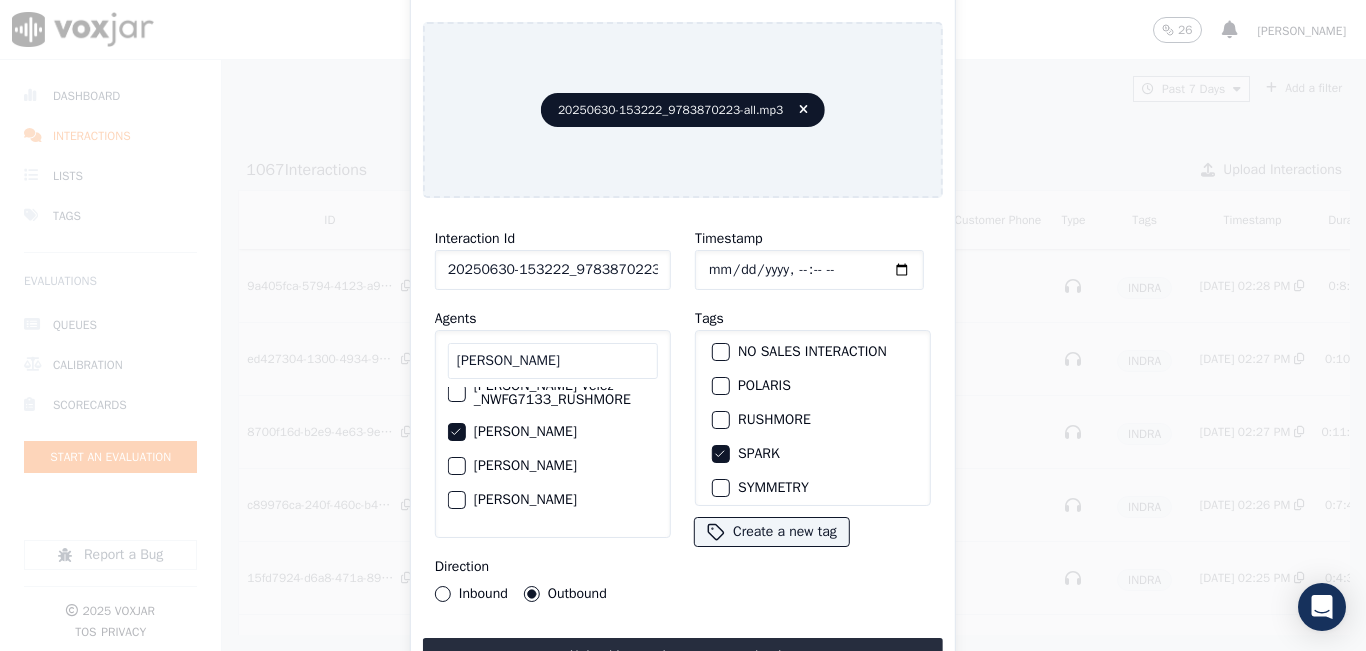 scroll, scrollTop: 275, scrollLeft: 0, axis: vertical 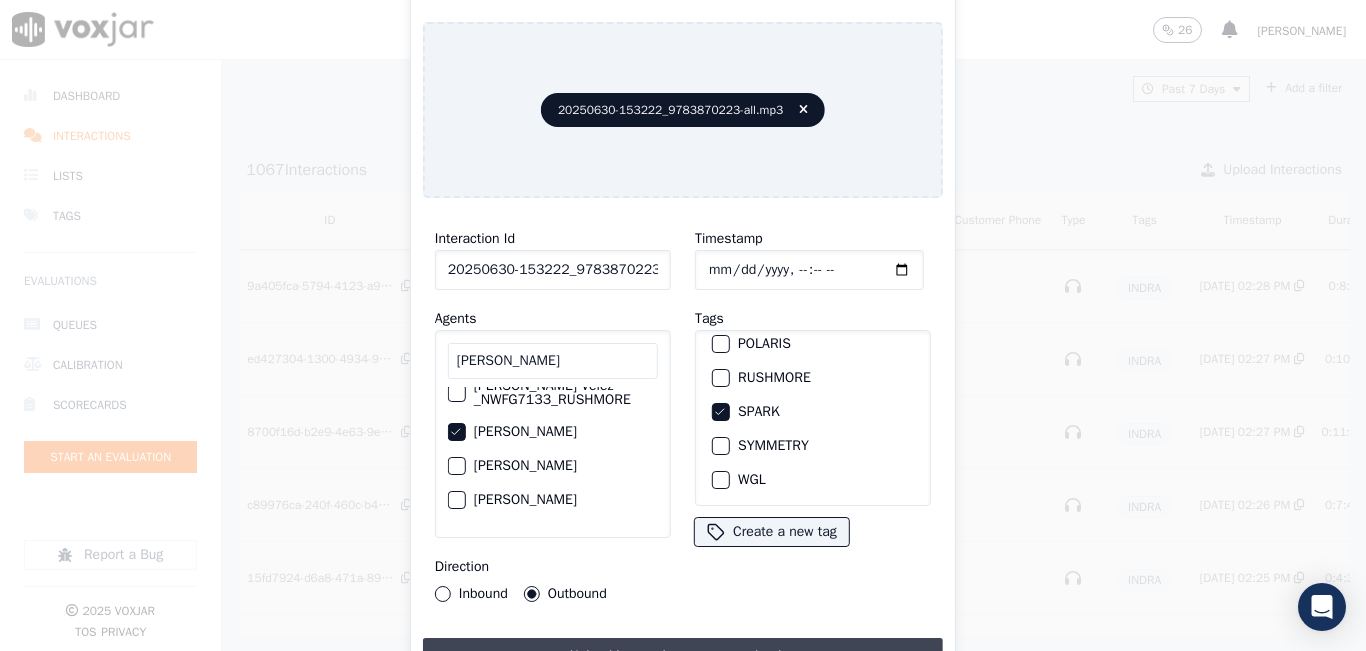 click on "Upload interaction to start evaluation" at bounding box center (683, 656) 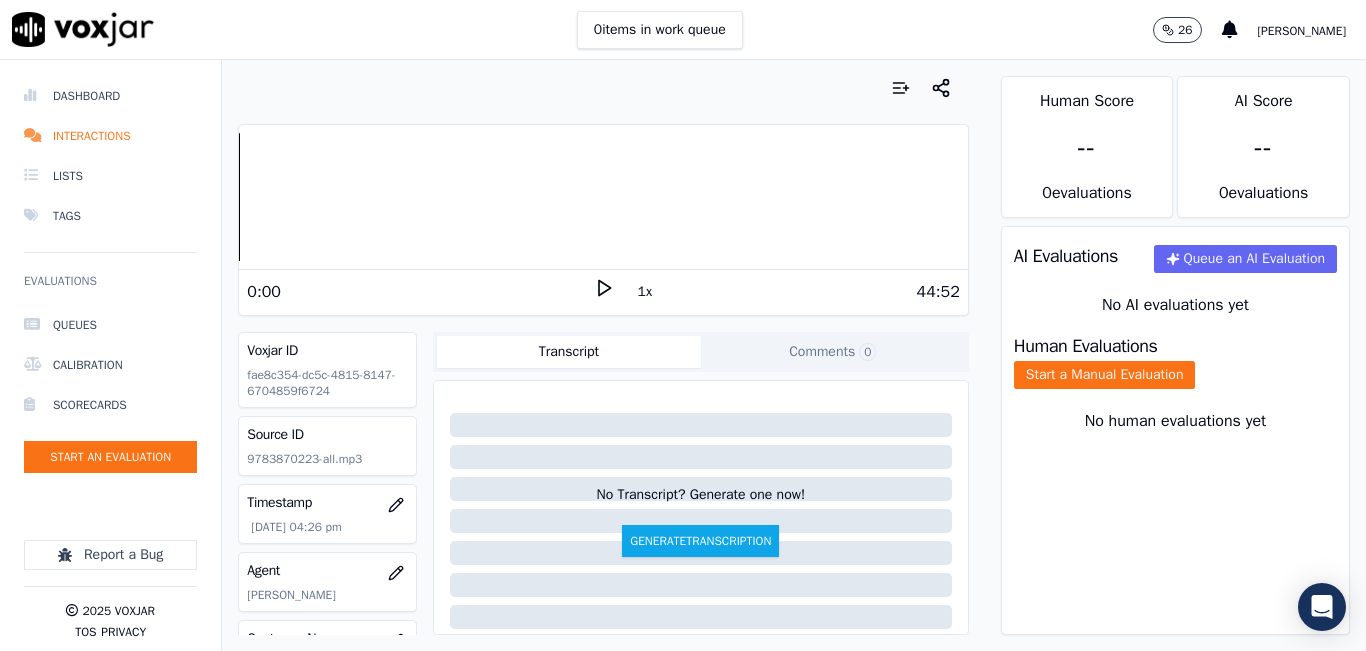 click 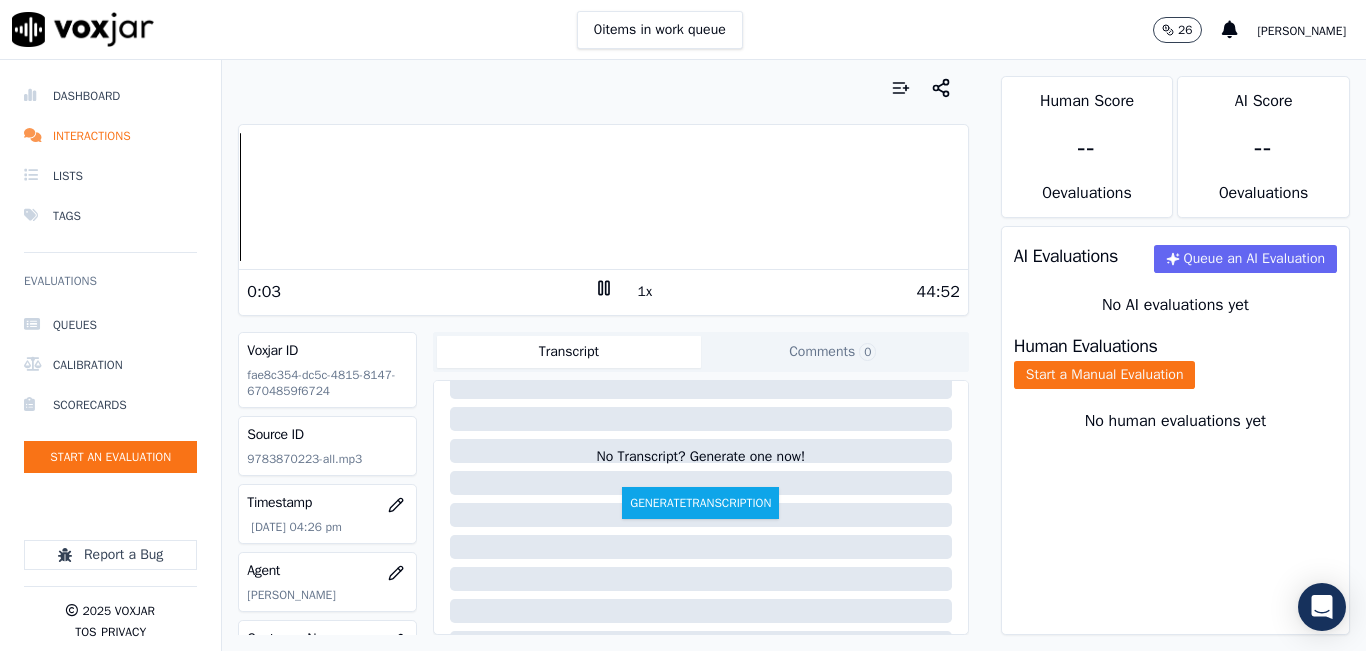scroll, scrollTop: 0, scrollLeft: 0, axis: both 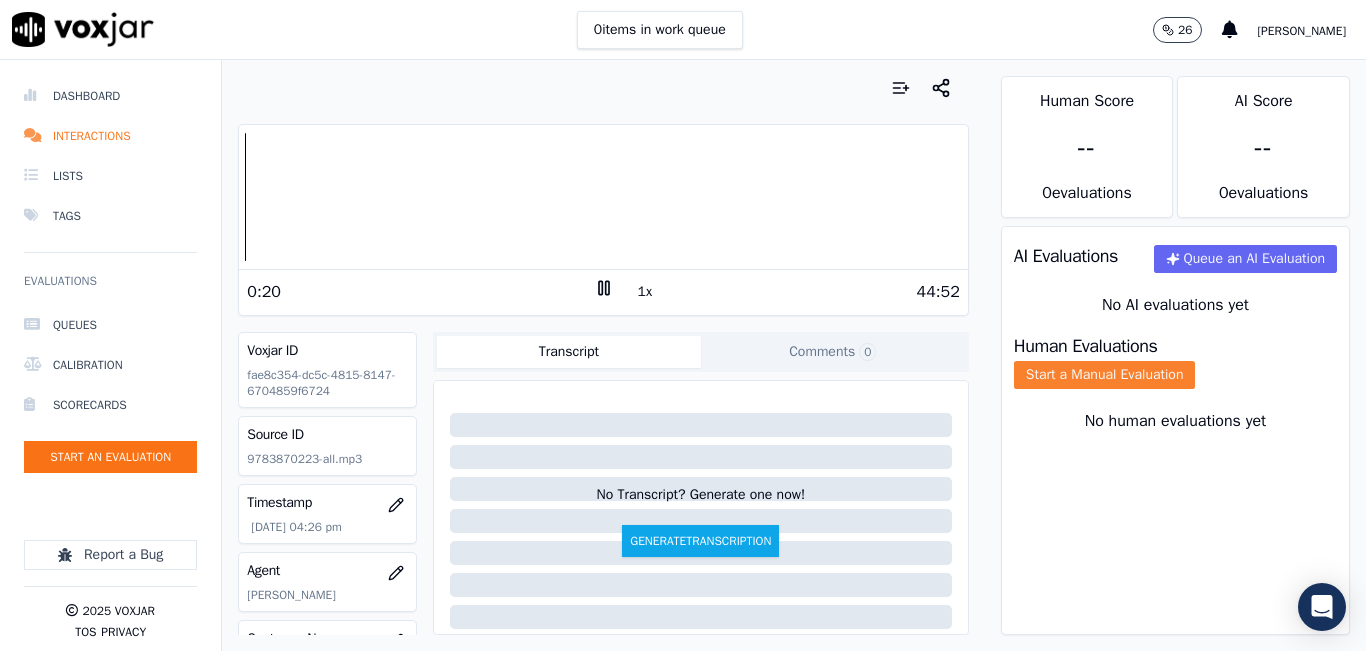 click on "Start a Manual Evaluation" 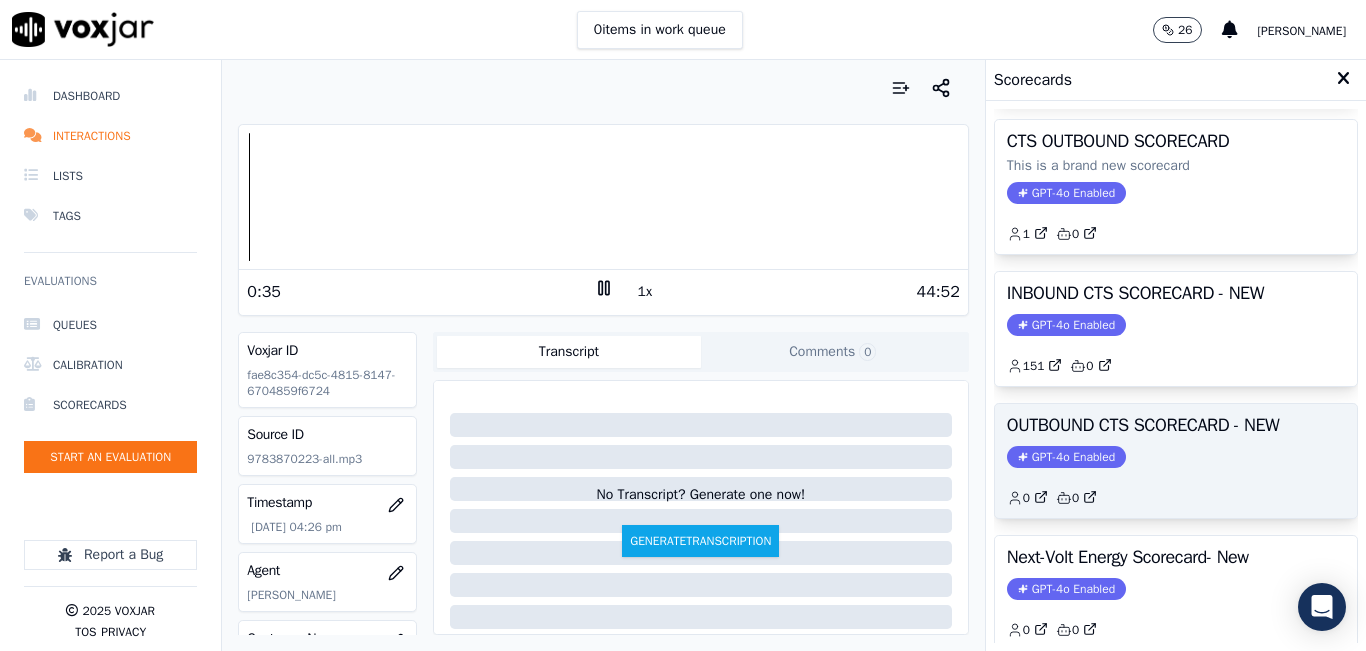 scroll, scrollTop: 200, scrollLeft: 0, axis: vertical 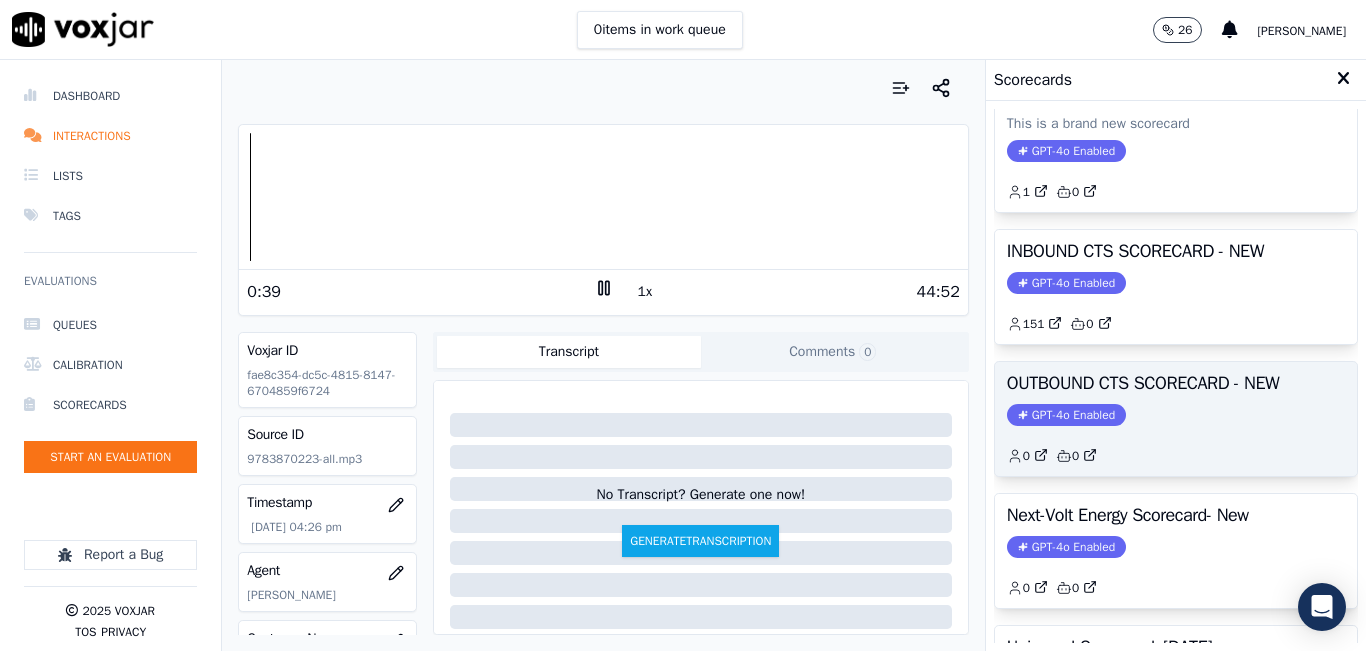 click on "GPT-4o Enabled" 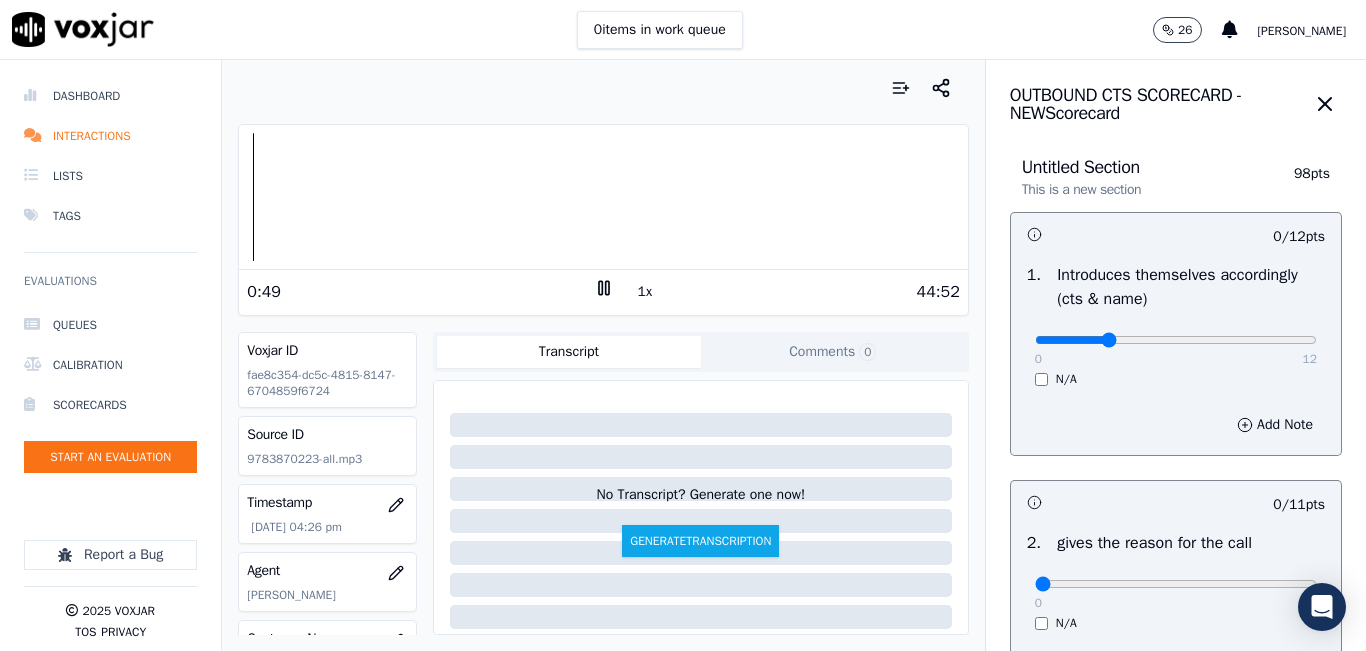 type on "0" 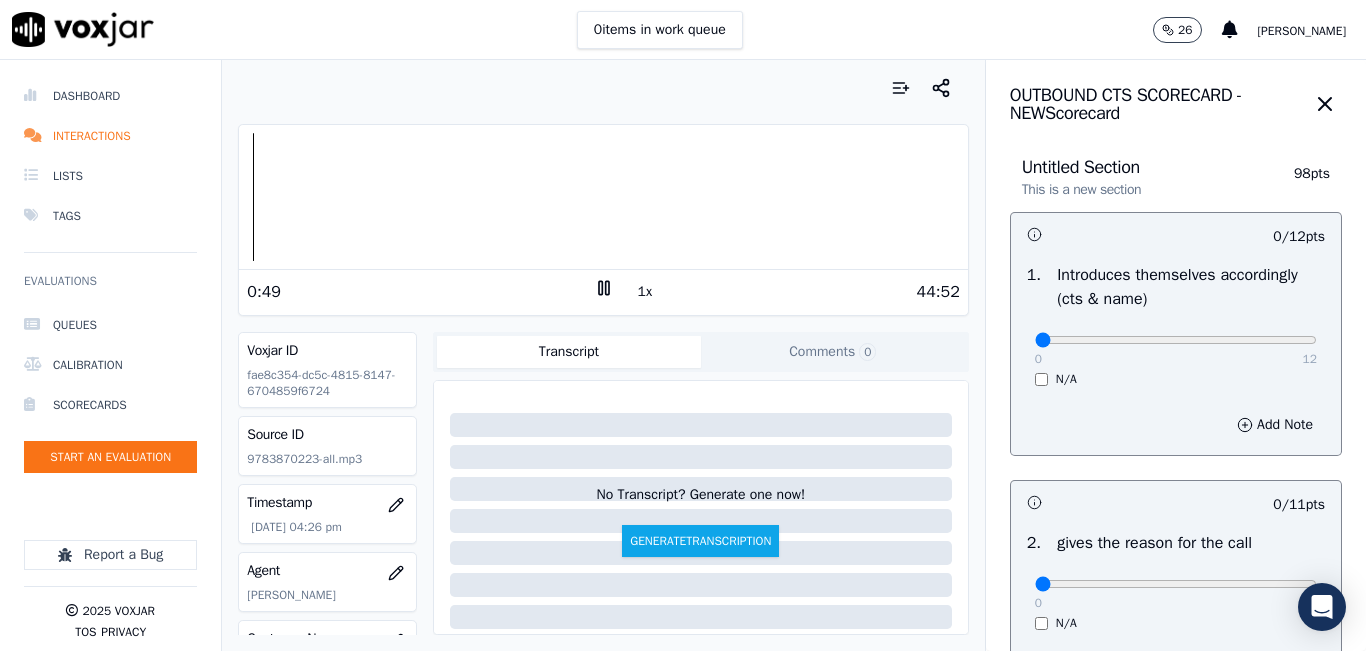 drag, startPoint x: 1033, startPoint y: 338, endPoint x: 988, endPoint y: 354, distance: 47.759815 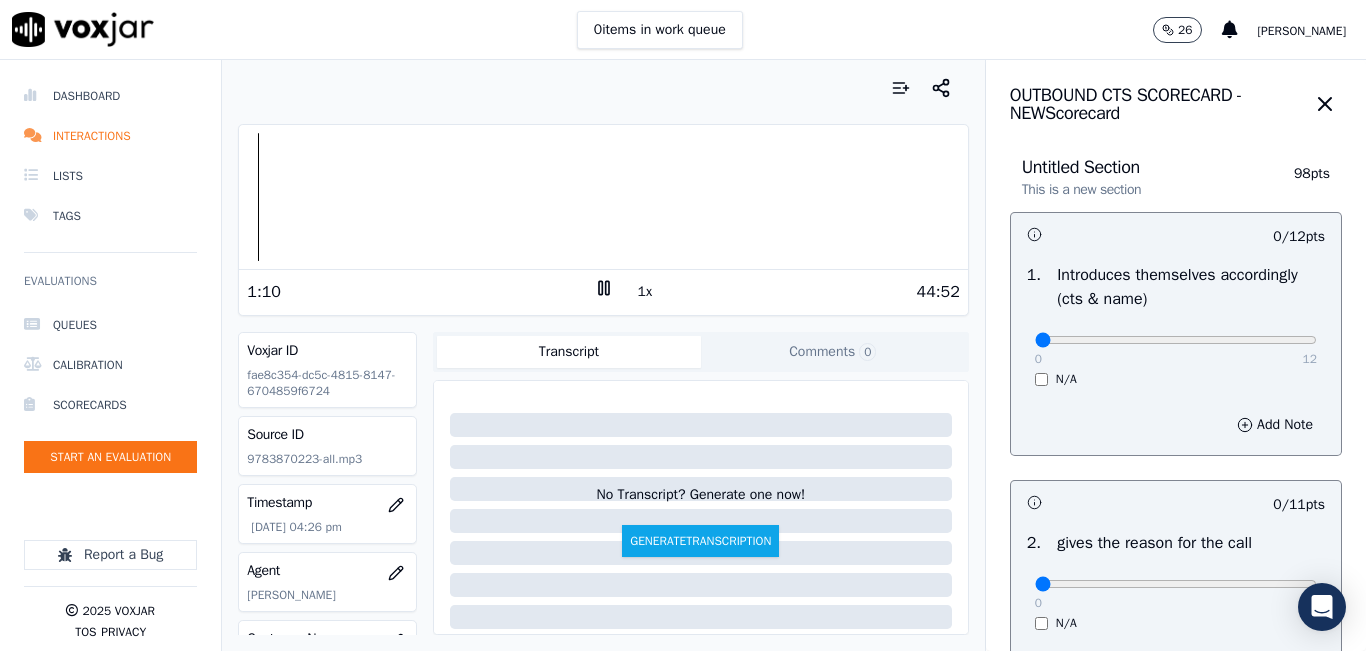 click on "44:52" at bounding box center [787, 292] 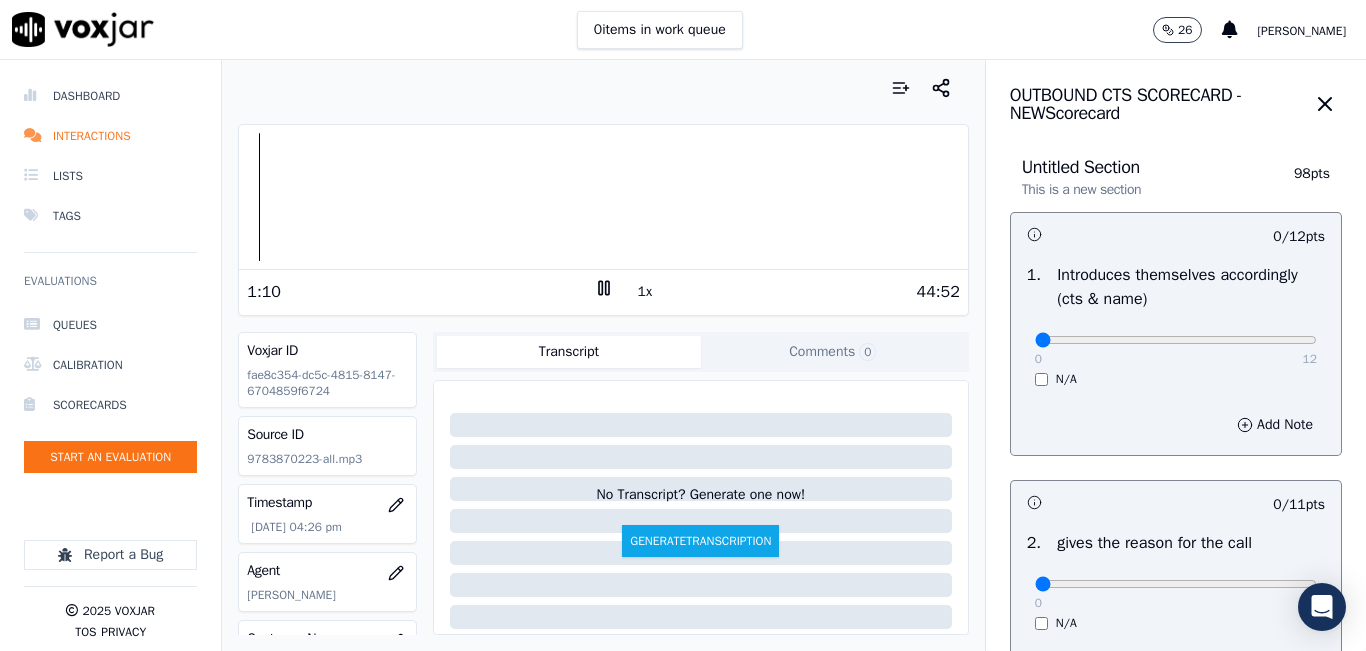click on "1x" at bounding box center (645, 292) 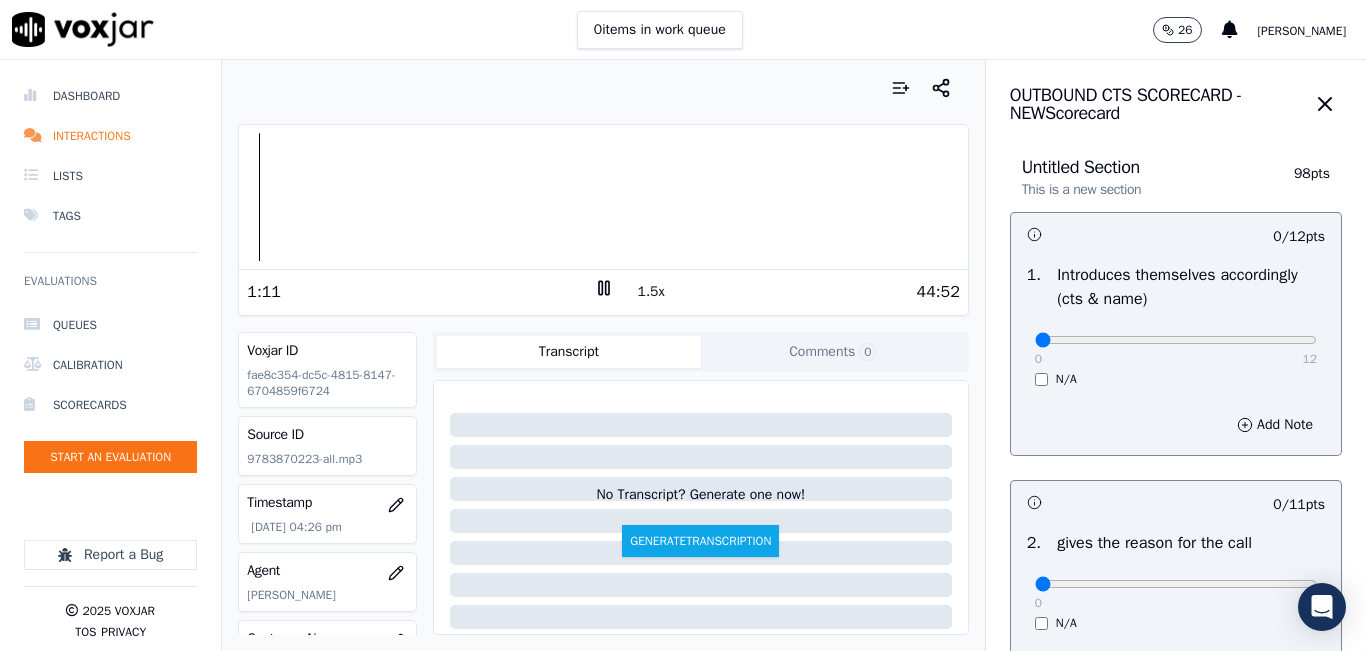 click on "1.5x" at bounding box center [651, 292] 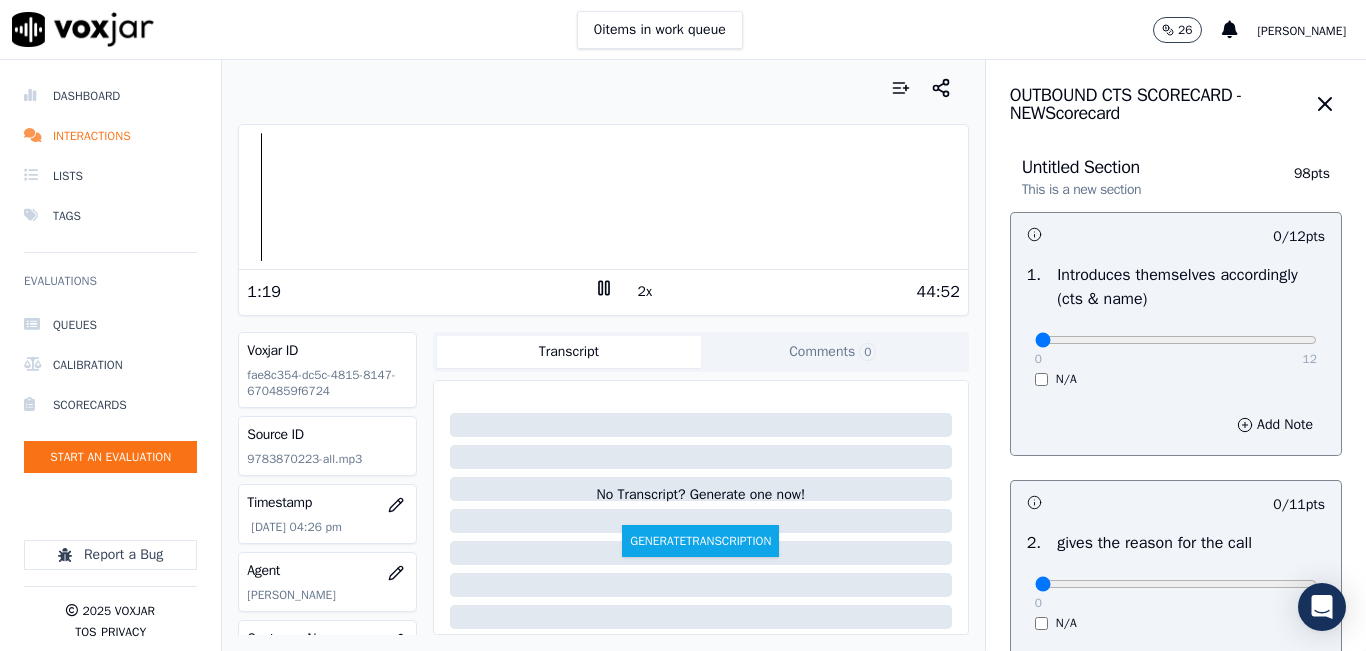 type 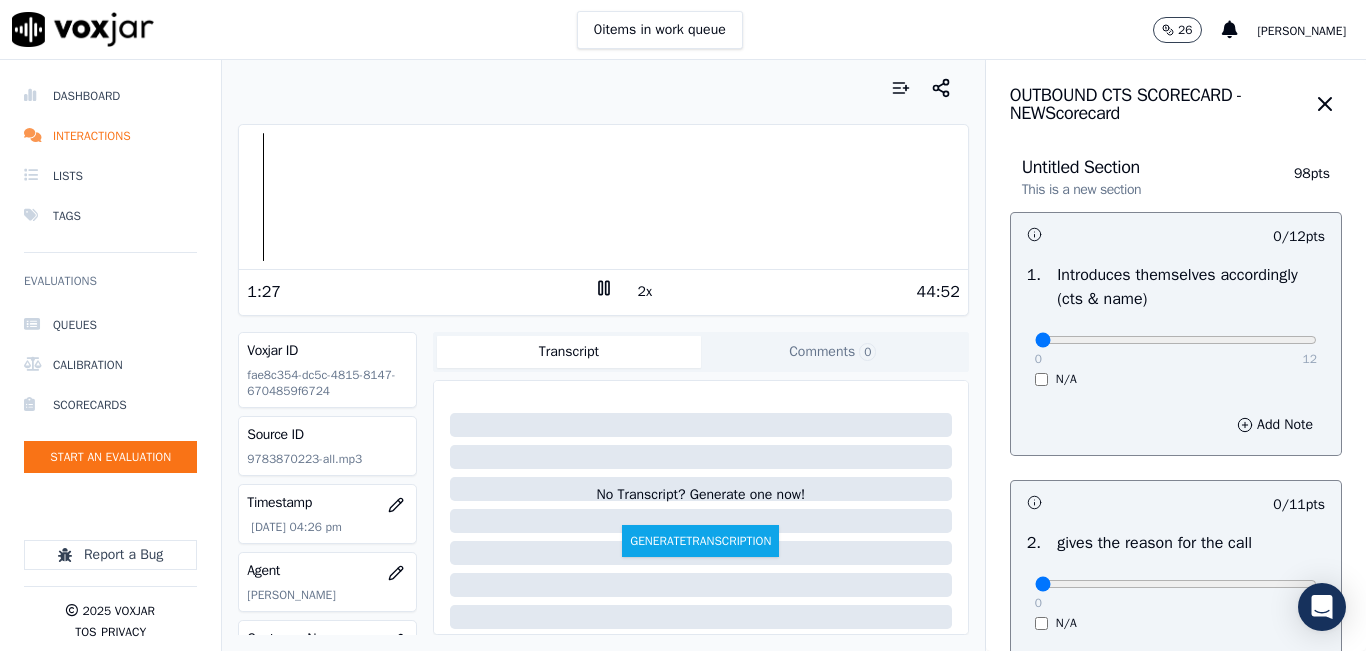 click on "2x" at bounding box center [645, 292] 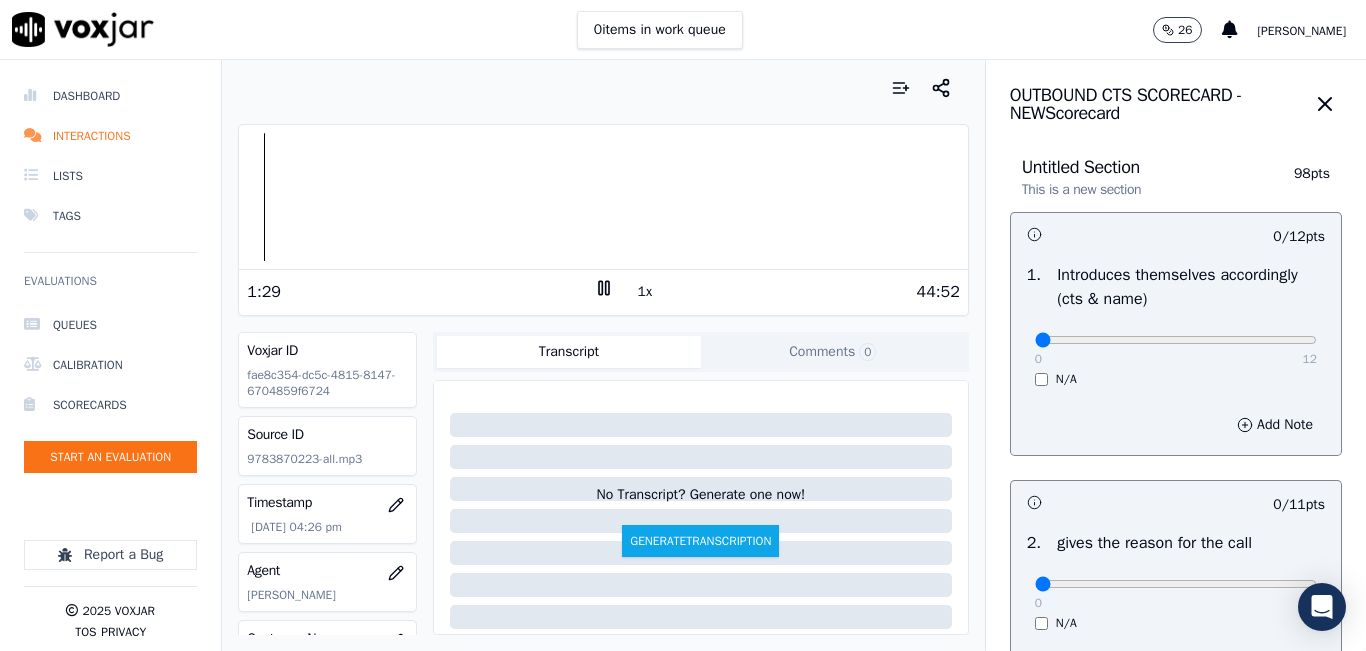 click on "1:29" at bounding box center [420, 292] 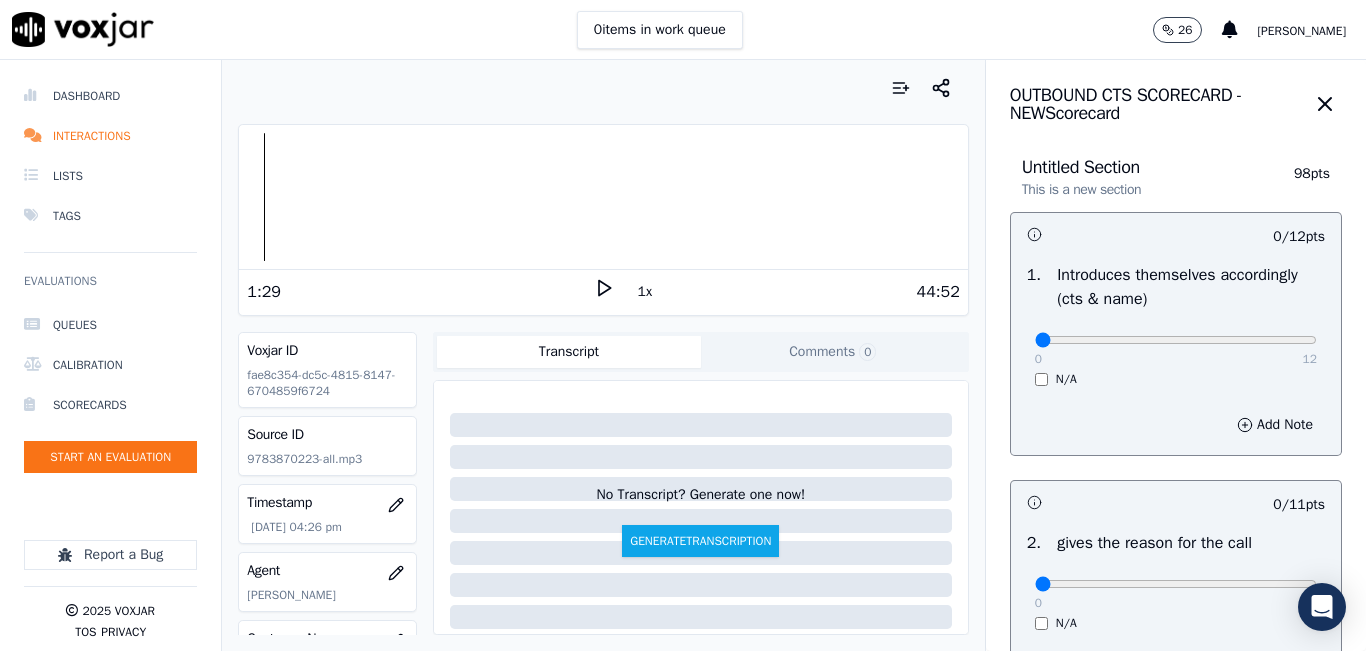 click 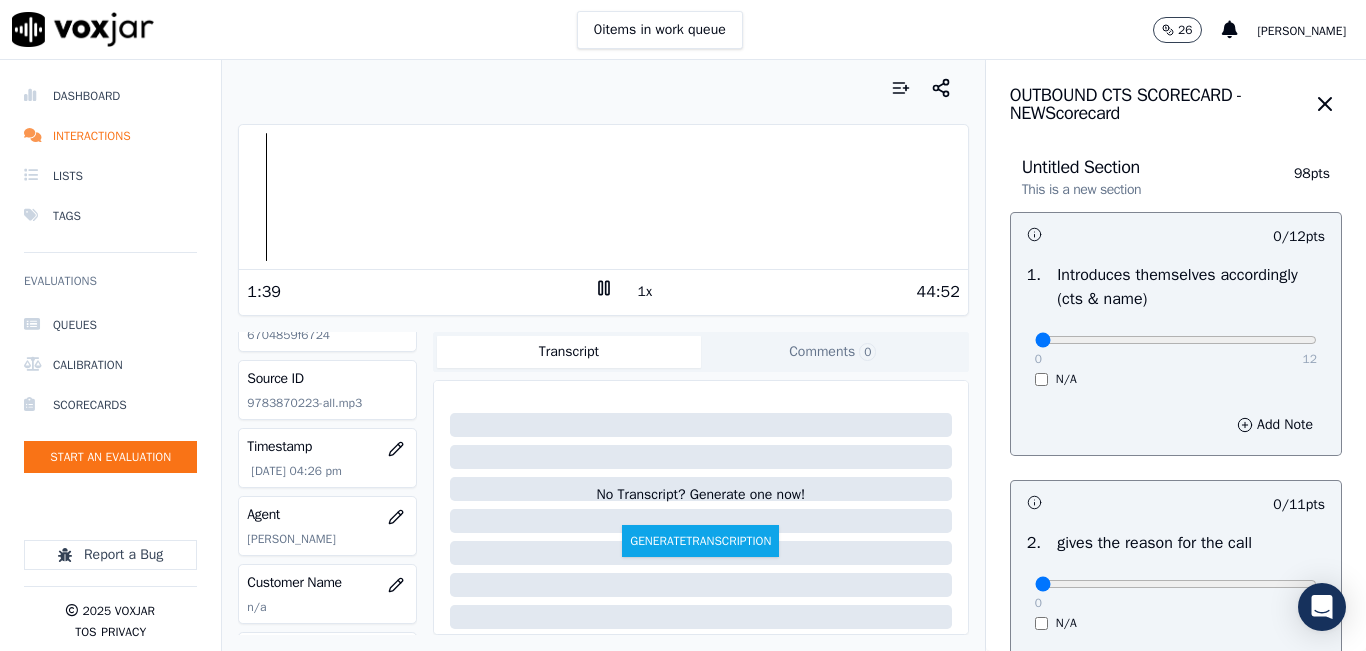 scroll, scrollTop: 0, scrollLeft: 0, axis: both 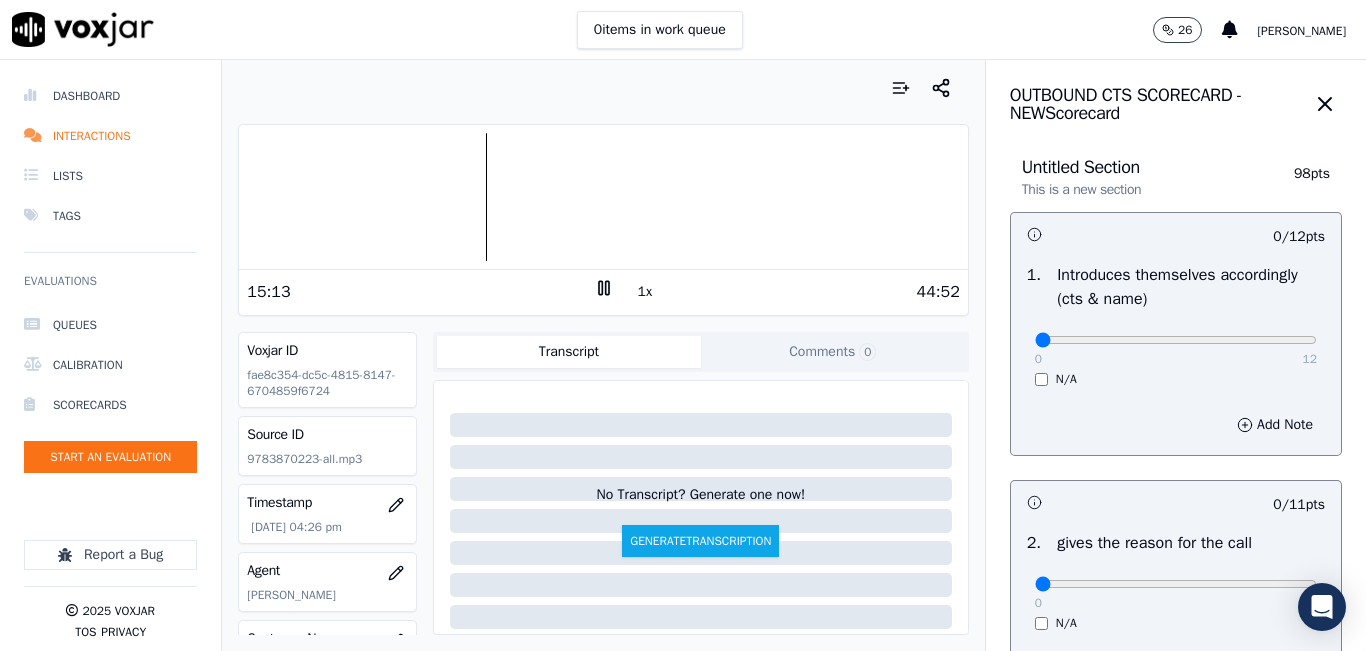drag, startPoint x: 477, startPoint y: 166, endPoint x: 484, endPoint y: 93, distance: 73.33485 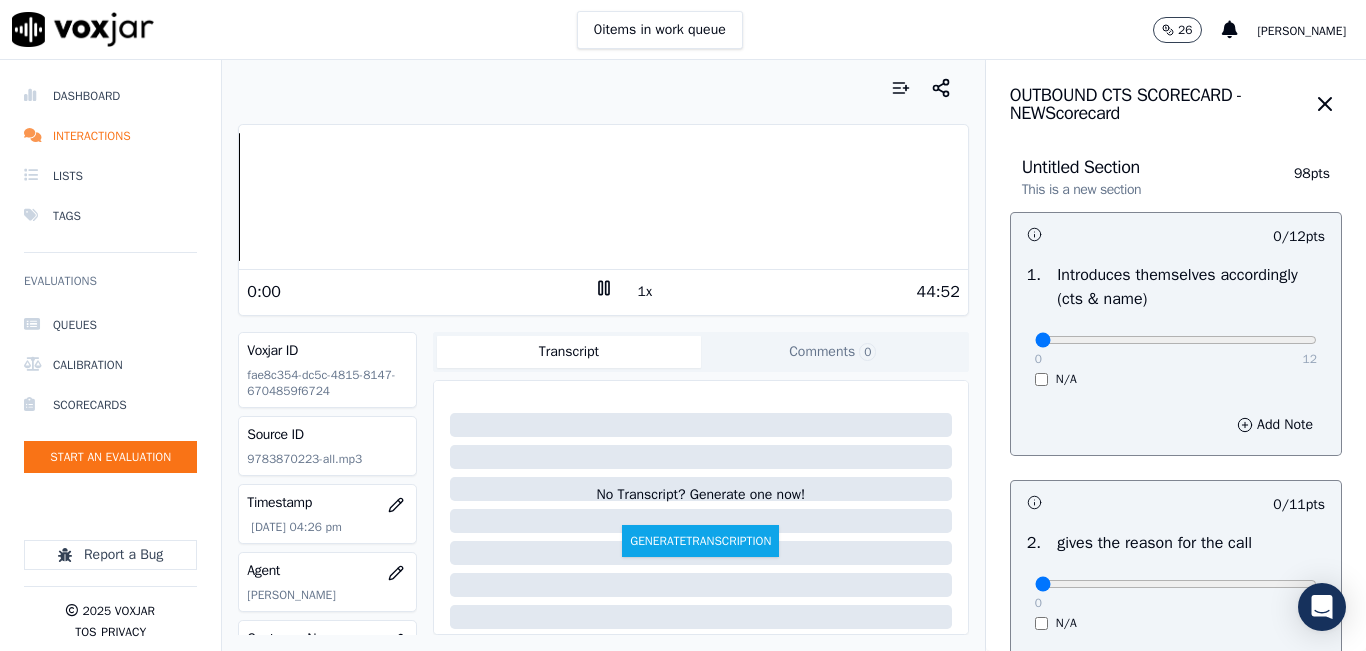 click on "Dashboard   Interactions   Lists   Tags       Evaluations     Queues   Calibration   Scorecards   Start an Evaluation
Report a Bug       2025   Voxjar   TOS   Privacy             Your browser does not support the audio element.   0:00     1x   44:52   Voxjar ID   fae8c354-dc5c-4815-8147-6704859f6724   Source ID   9783870223-all.mp3   Timestamp
07/02/2025 04:26 pm     Agent
Danna Salcedo_DSalcedoNWFG_SPARK     Customer Name     n/a     Customer Phone     n/a     Tags
SPARK     Source     manualUpload   Type     AUDIO       Transcript   Comments  0   No Transcript? Generate one now!   Generate  Transcription         Add Comment   Scores   Transcript   Metadata   Comments         Human Score   --   0  evaluation s   AI Score   --   0  evaluation s     AI Evaluations
Queue an AI Evaluation   No AI evaluations yet   Human Evaluations   Start a Manual Evaluation   No human evaluations yet       OUTBOUND CTS SCORECARD - NEW   Scorecard       Untitled Section" at bounding box center [683, 355] 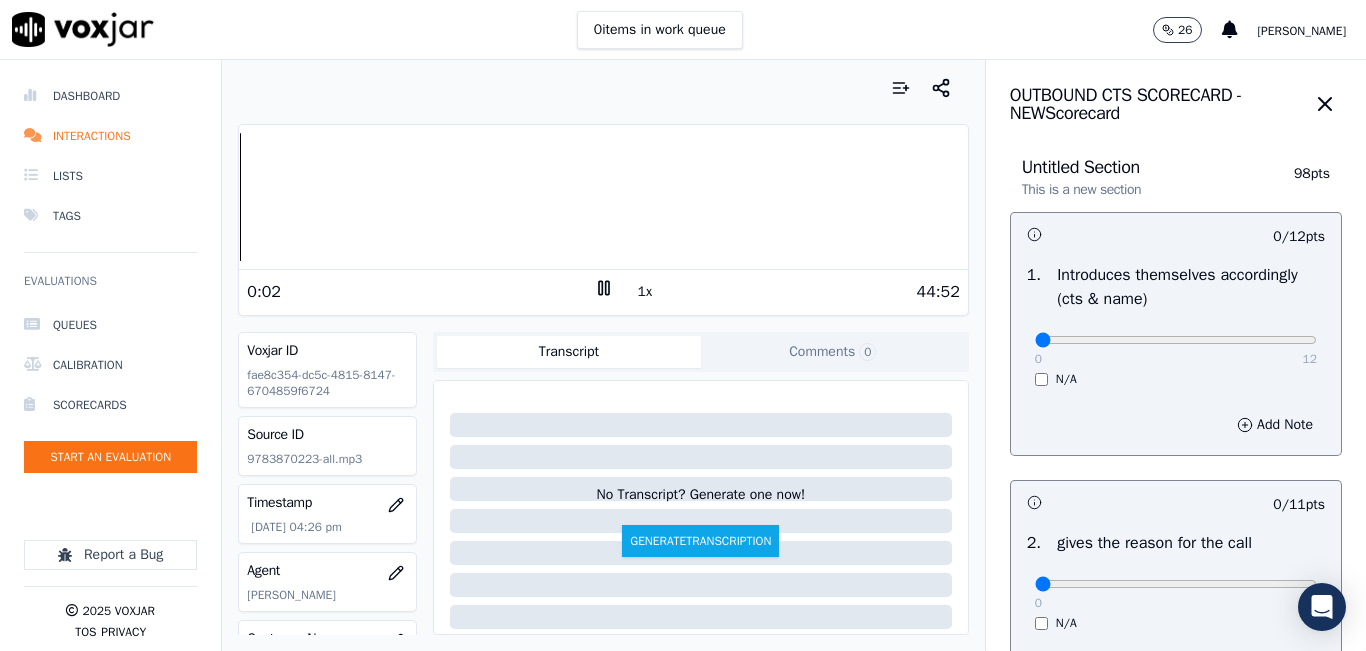 click on "1x" at bounding box center (645, 292) 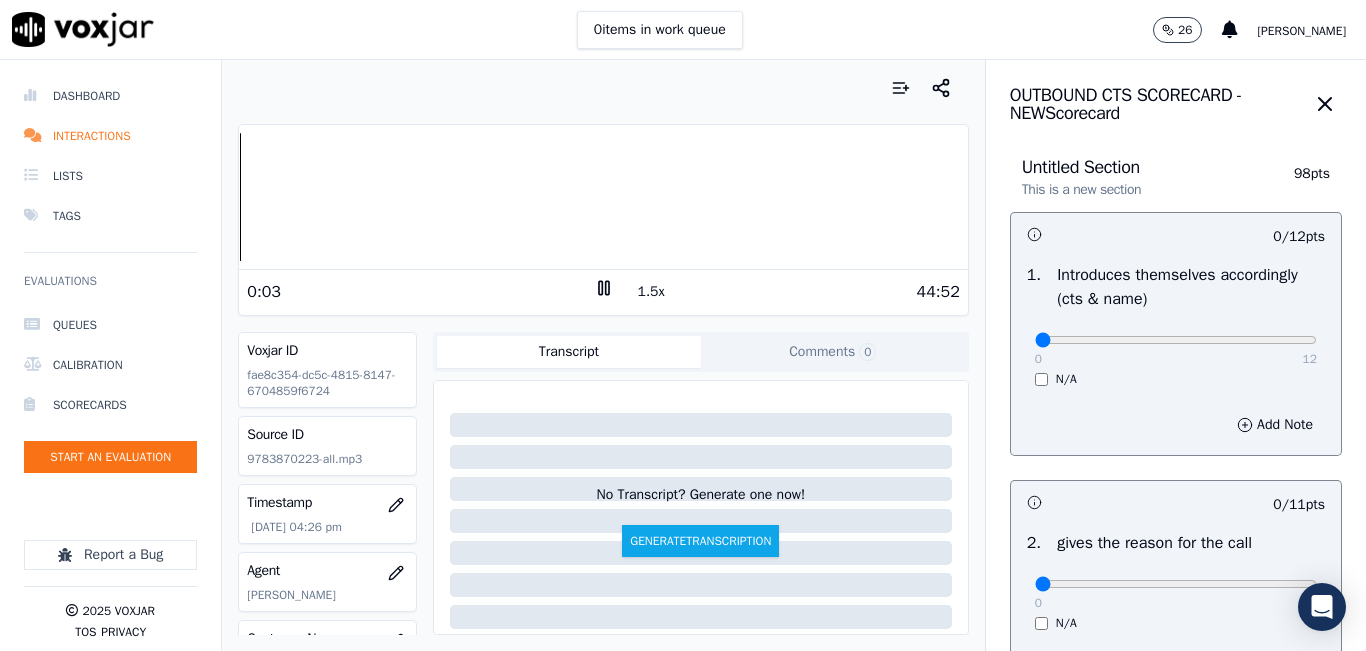 click on "1.5x" at bounding box center (651, 292) 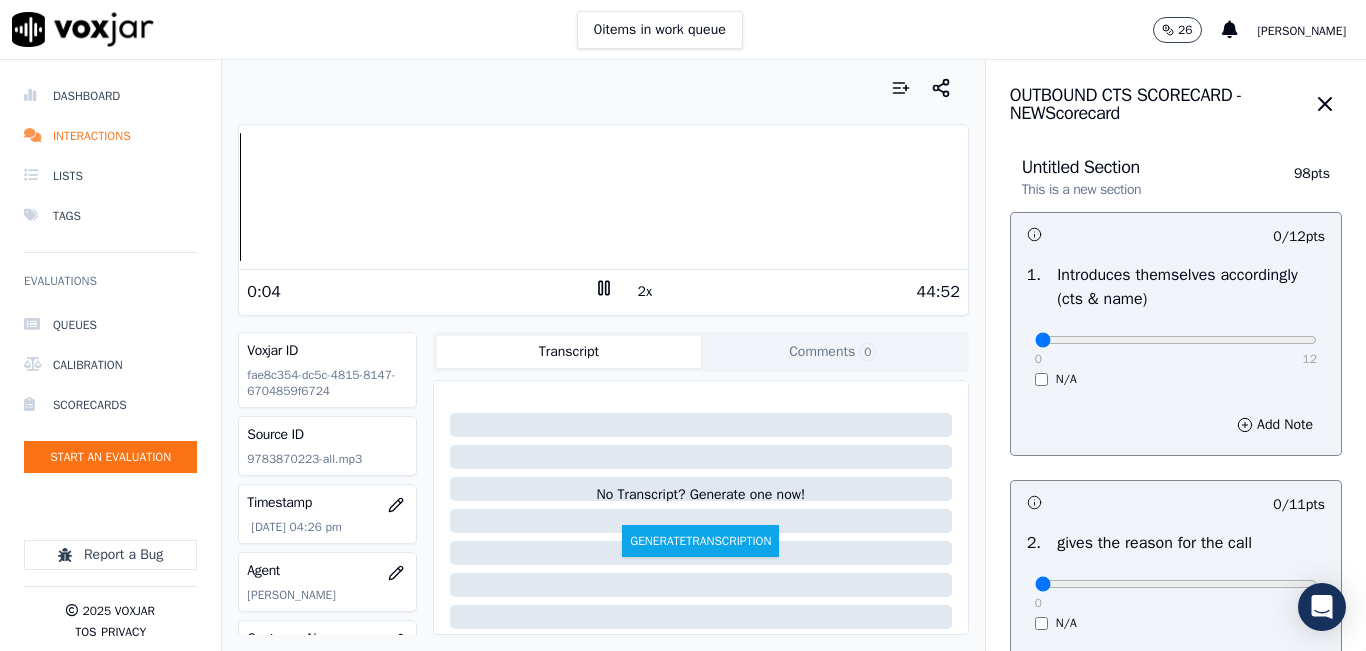 click on "2x" at bounding box center (645, 292) 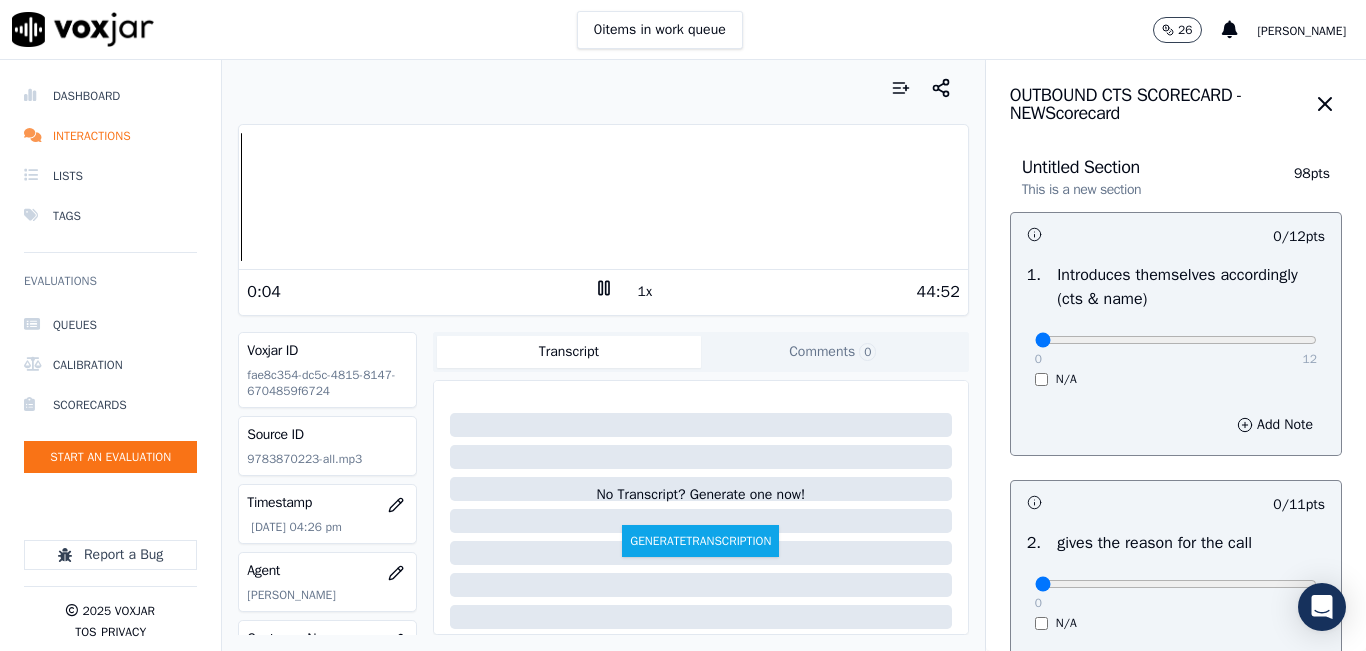 click on "1x" at bounding box center [645, 292] 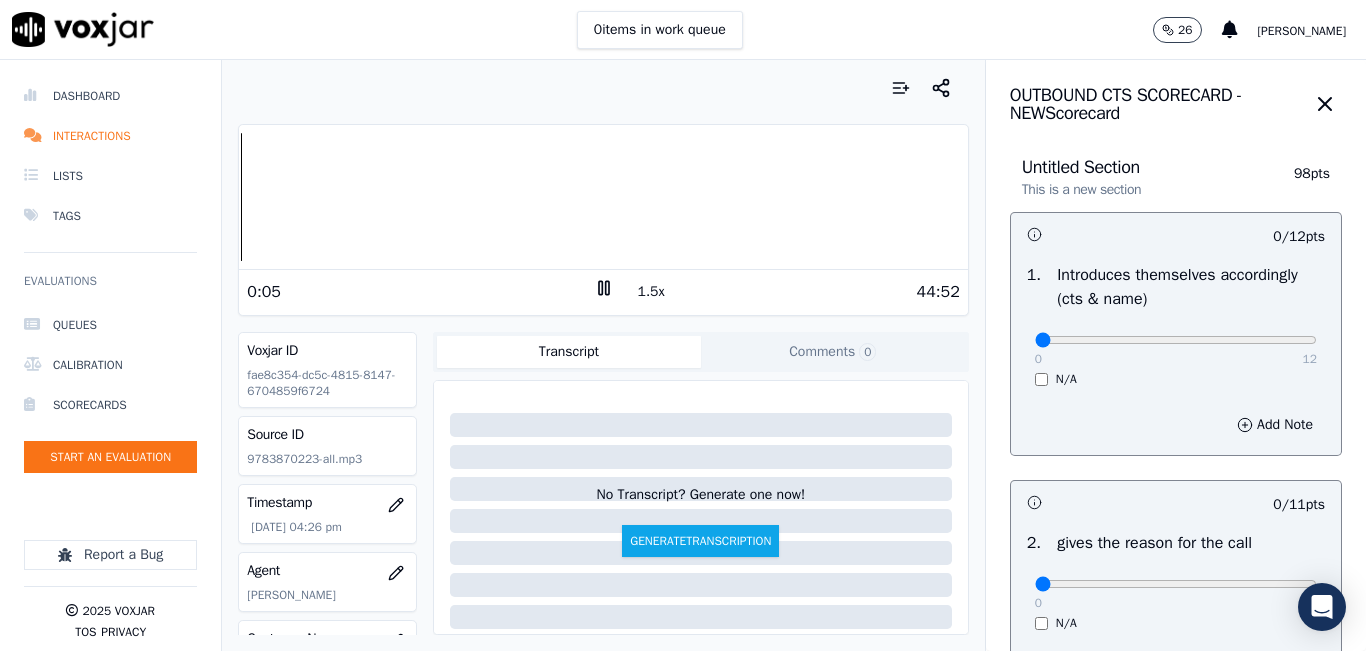 click on "1.5x" at bounding box center (651, 292) 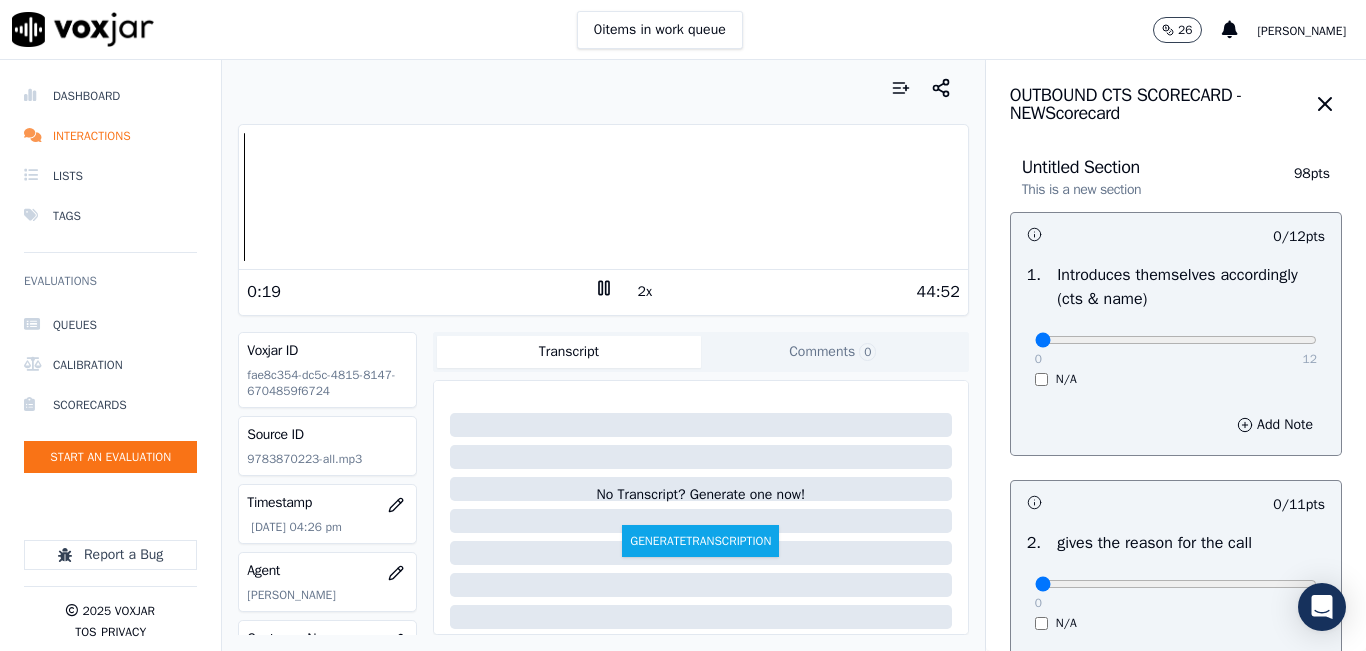 click on "2x" at bounding box center (645, 292) 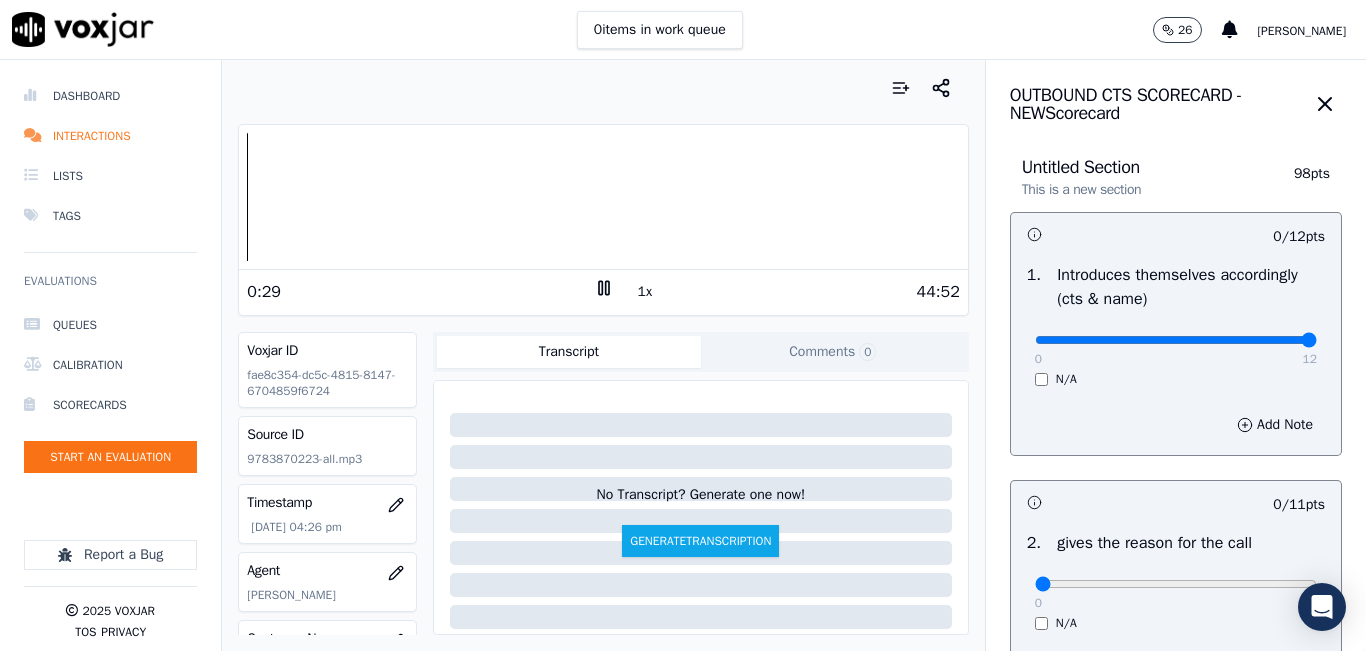 drag, startPoint x: 1018, startPoint y: 337, endPoint x: 1282, endPoint y: 325, distance: 264.27258 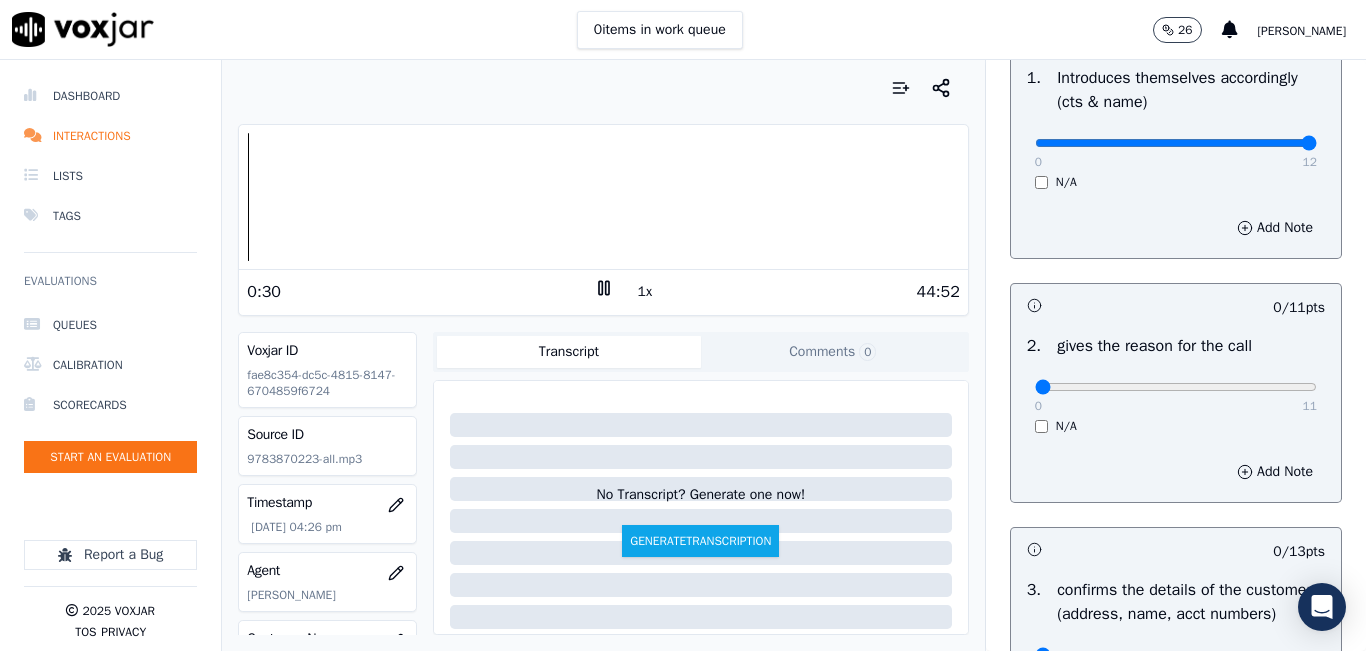 scroll, scrollTop: 200, scrollLeft: 0, axis: vertical 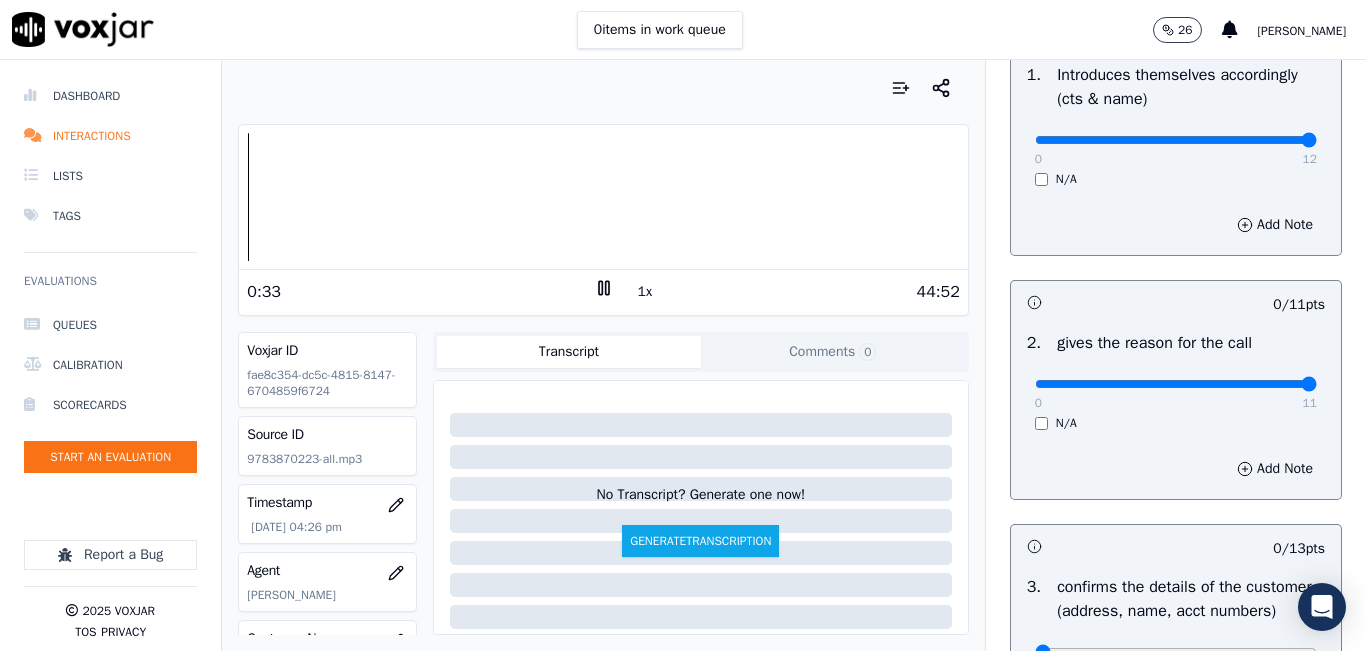 drag, startPoint x: 1020, startPoint y: 385, endPoint x: 1282, endPoint y: 363, distance: 262.92203 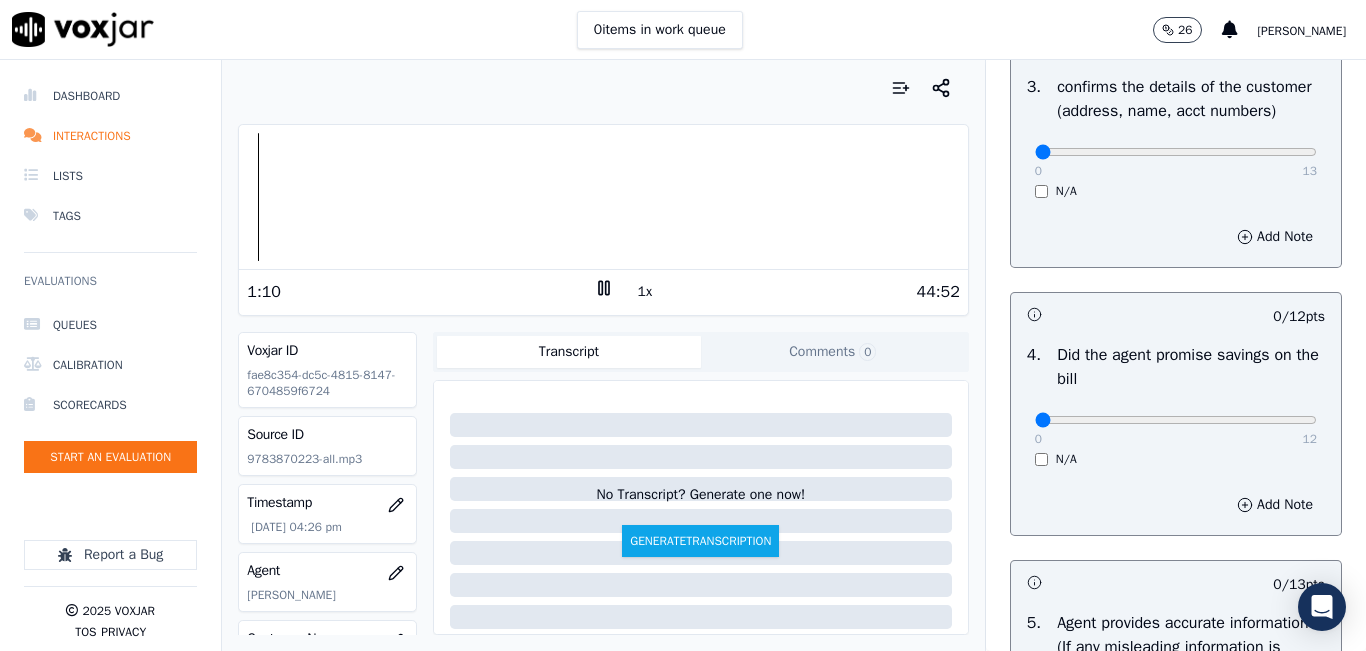 scroll, scrollTop: 777, scrollLeft: 0, axis: vertical 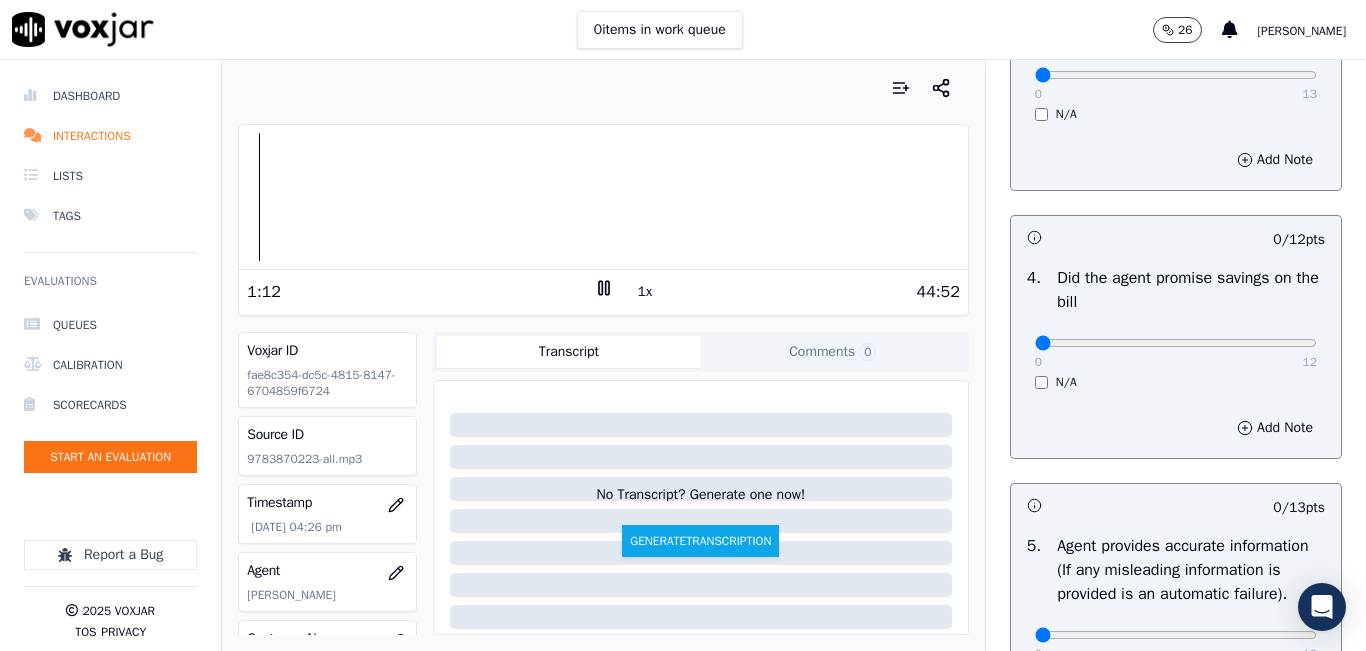 click 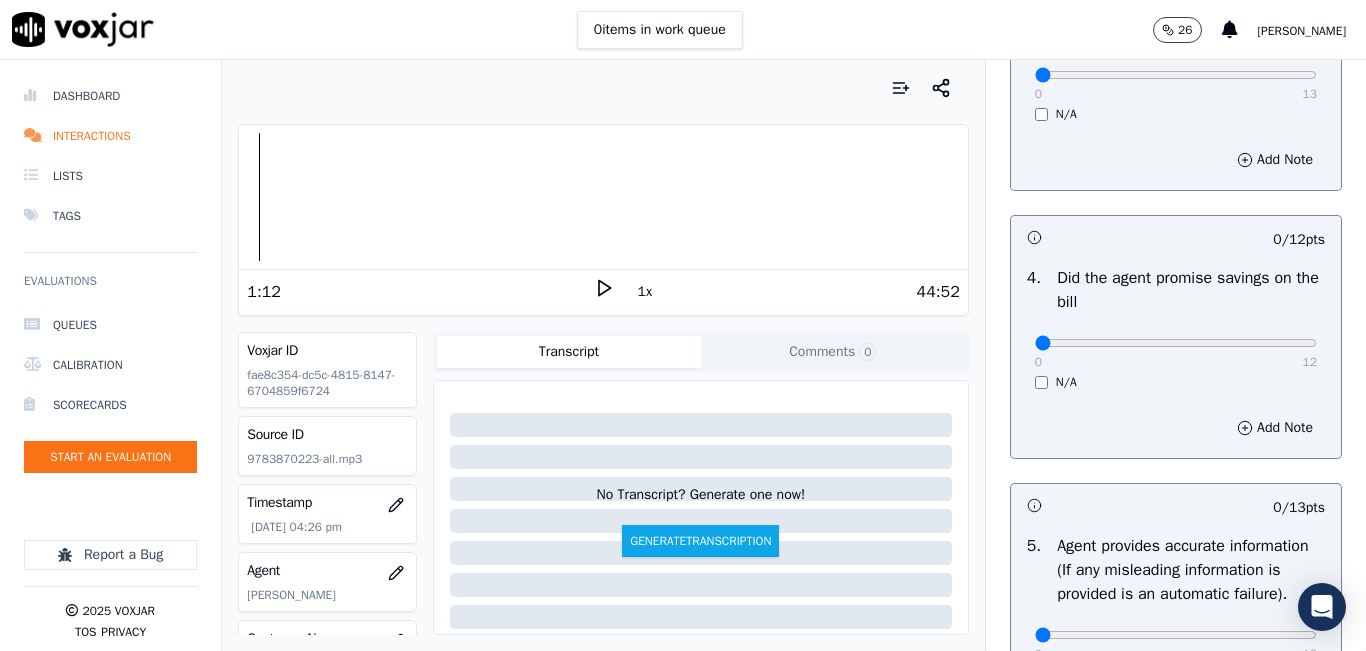 click 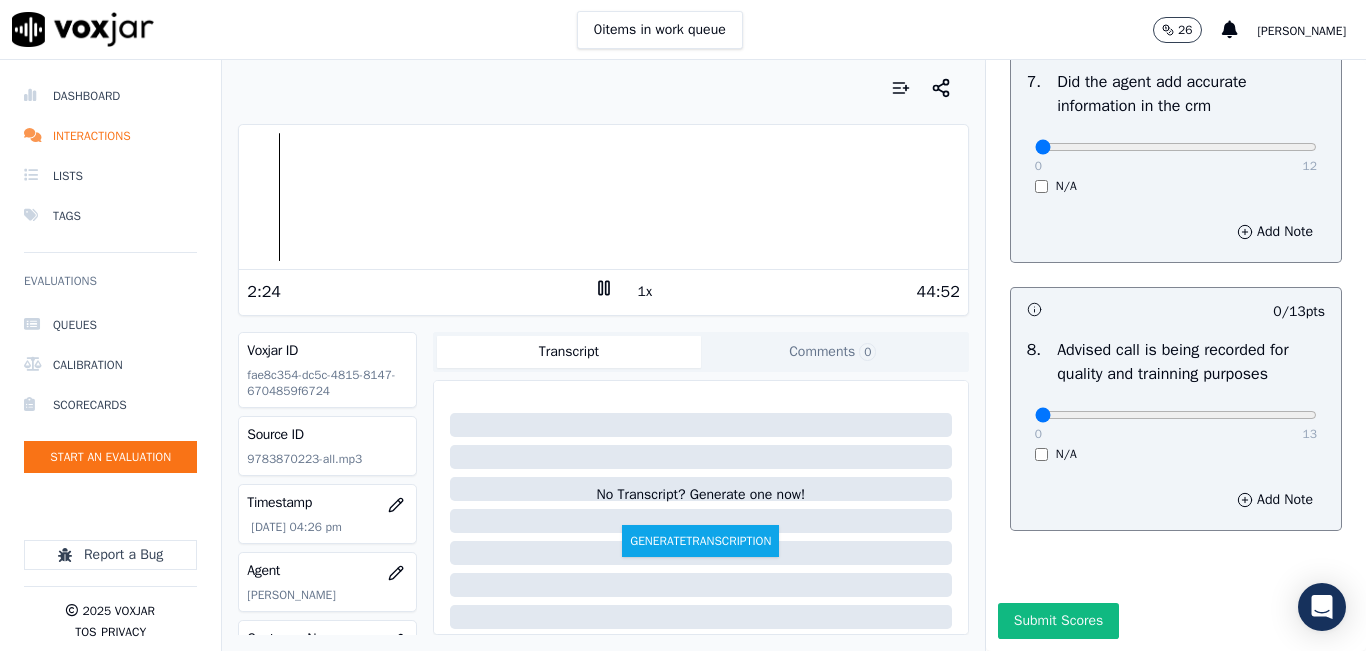 scroll, scrollTop: 1918, scrollLeft: 0, axis: vertical 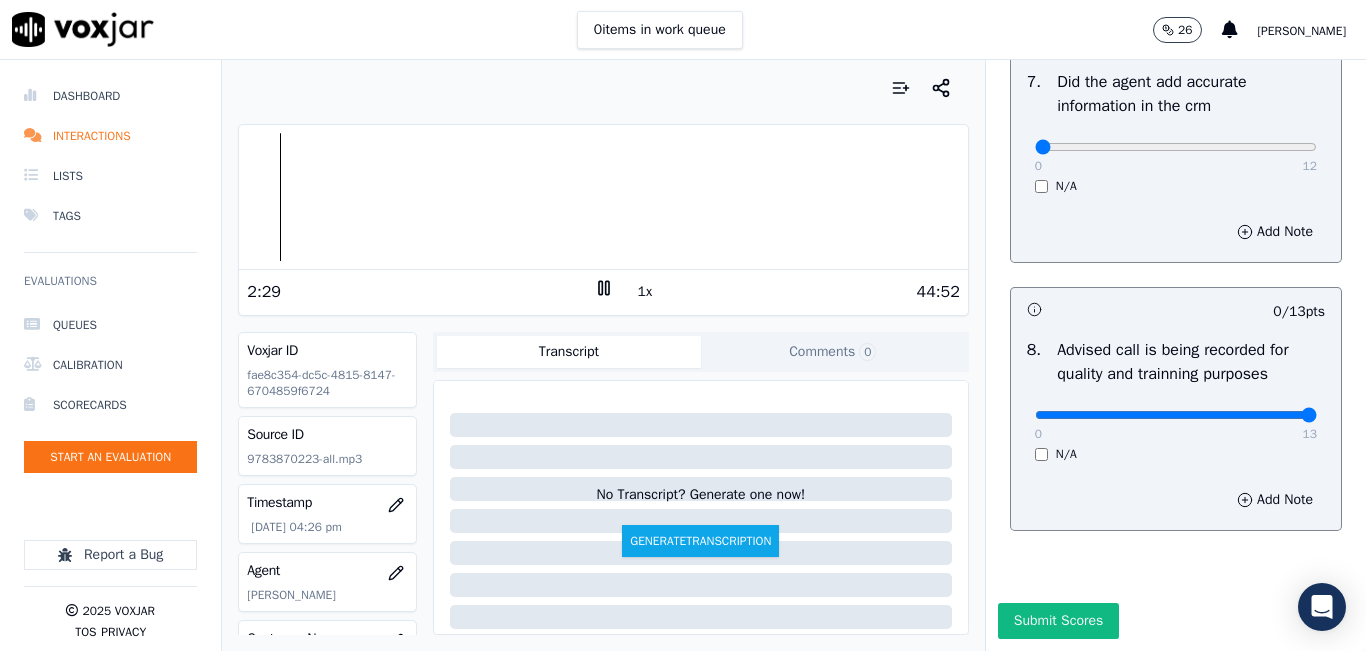 drag, startPoint x: 1069, startPoint y: 392, endPoint x: 1282, endPoint y: 350, distance: 217.10136 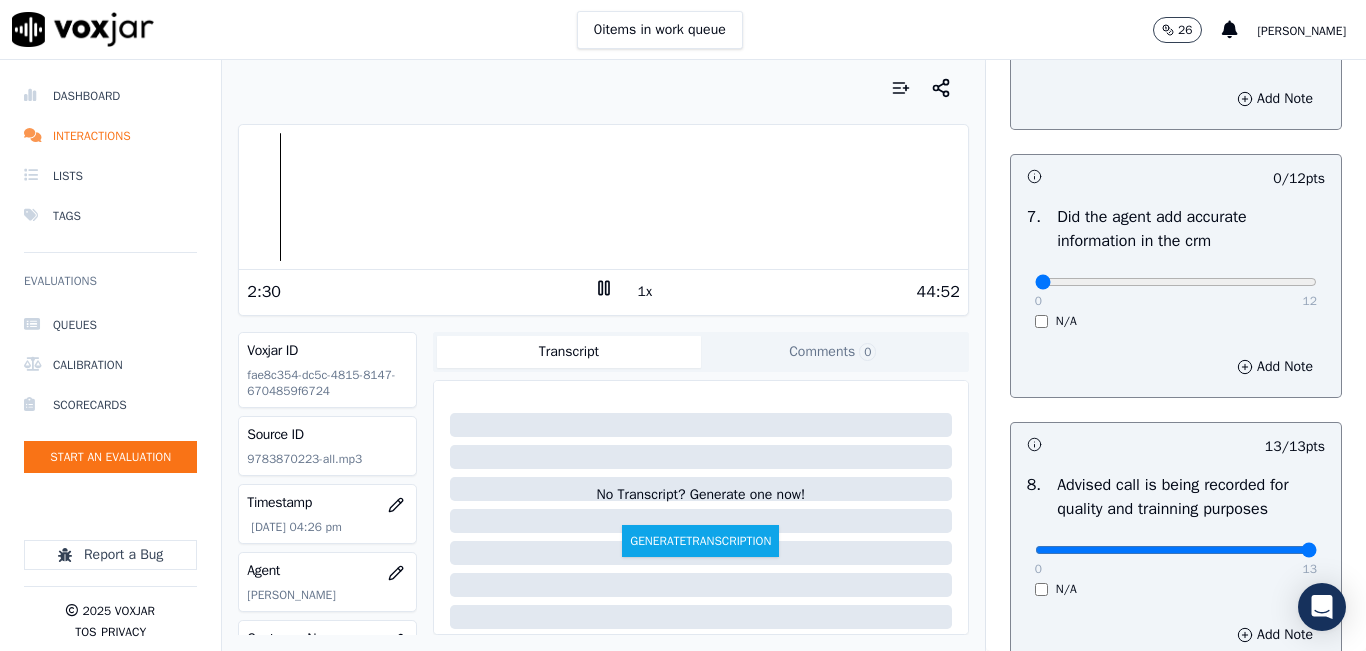 scroll, scrollTop: 1618, scrollLeft: 0, axis: vertical 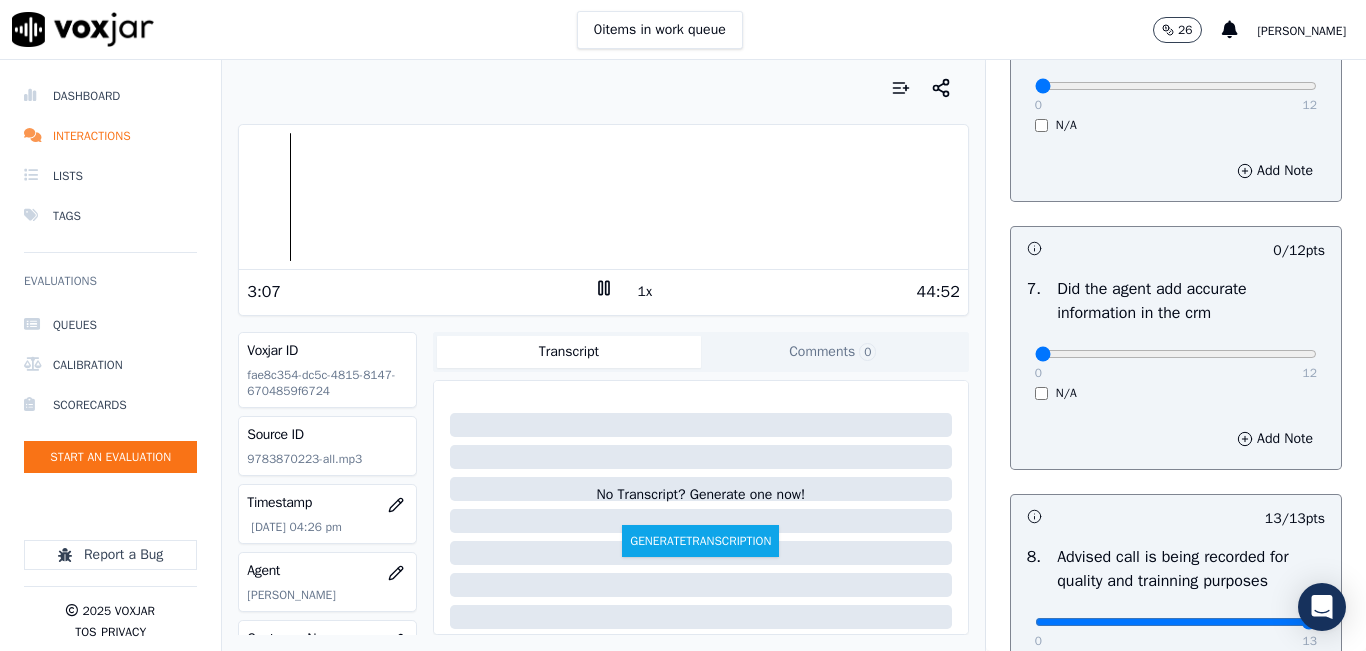 click on "1x" at bounding box center (645, 292) 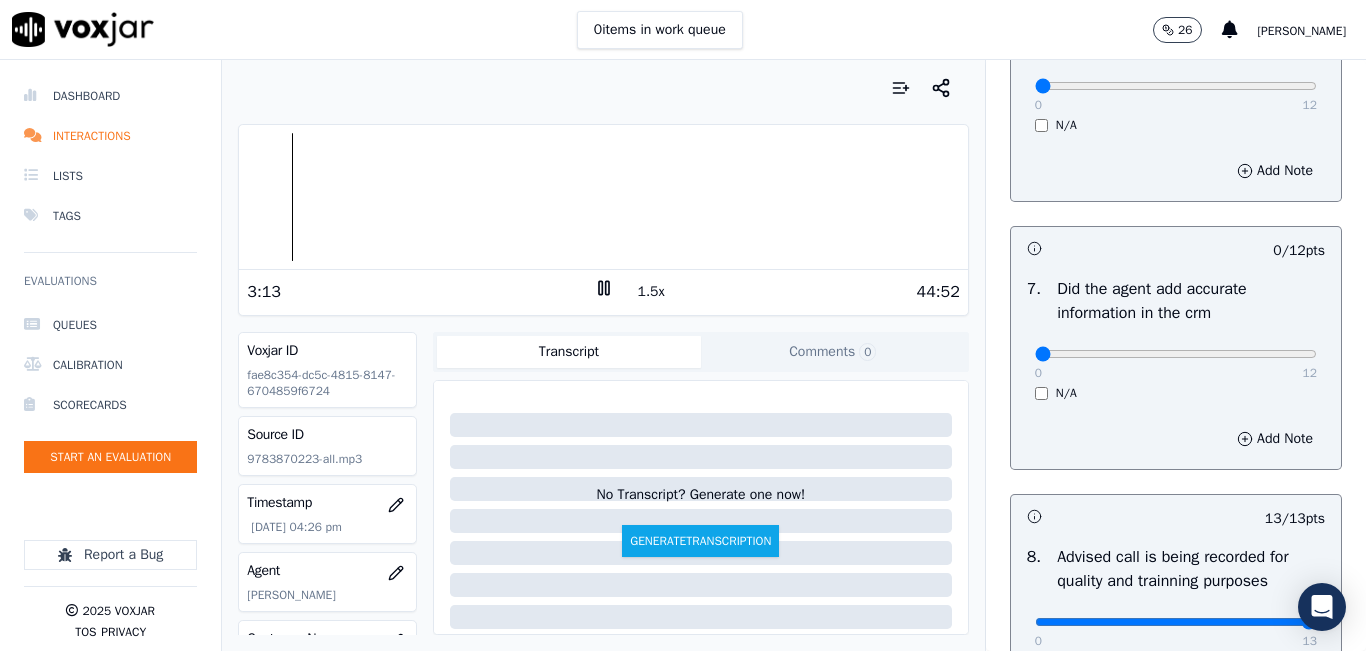 click on "1.5x" at bounding box center [651, 292] 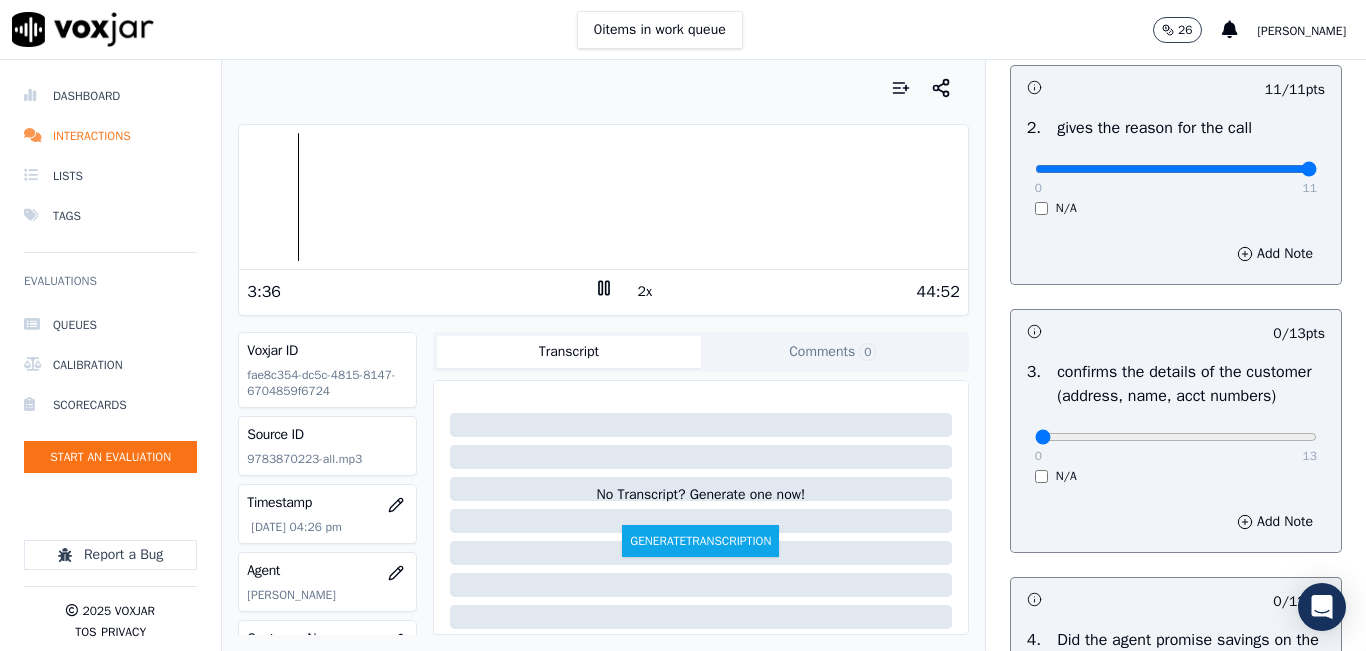 scroll, scrollTop: 418, scrollLeft: 0, axis: vertical 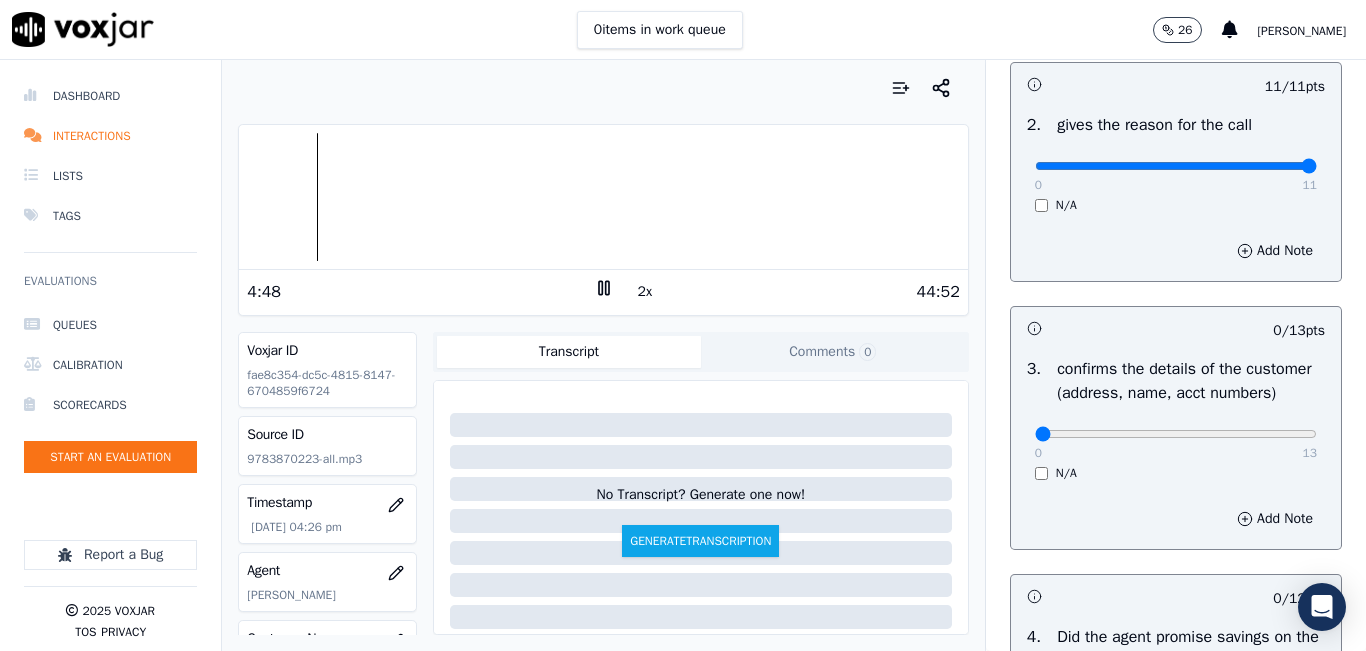 click on "2x" at bounding box center [645, 292] 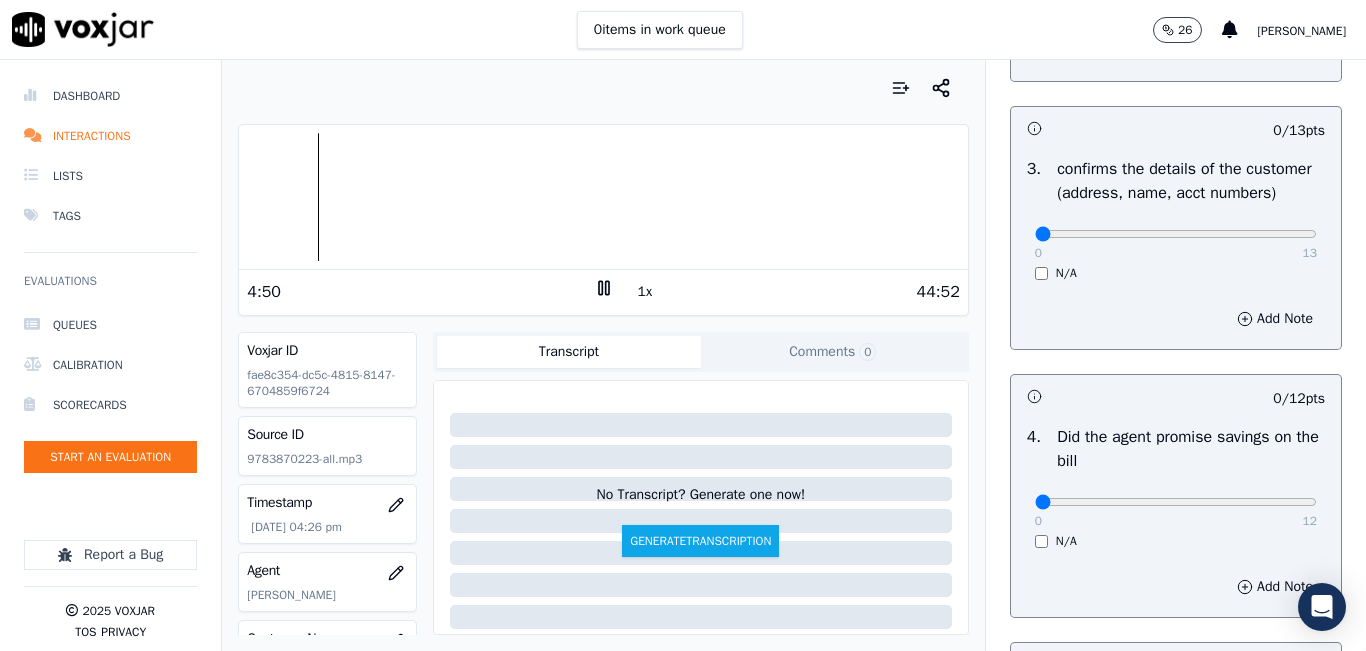 scroll, scrollTop: 718, scrollLeft: 0, axis: vertical 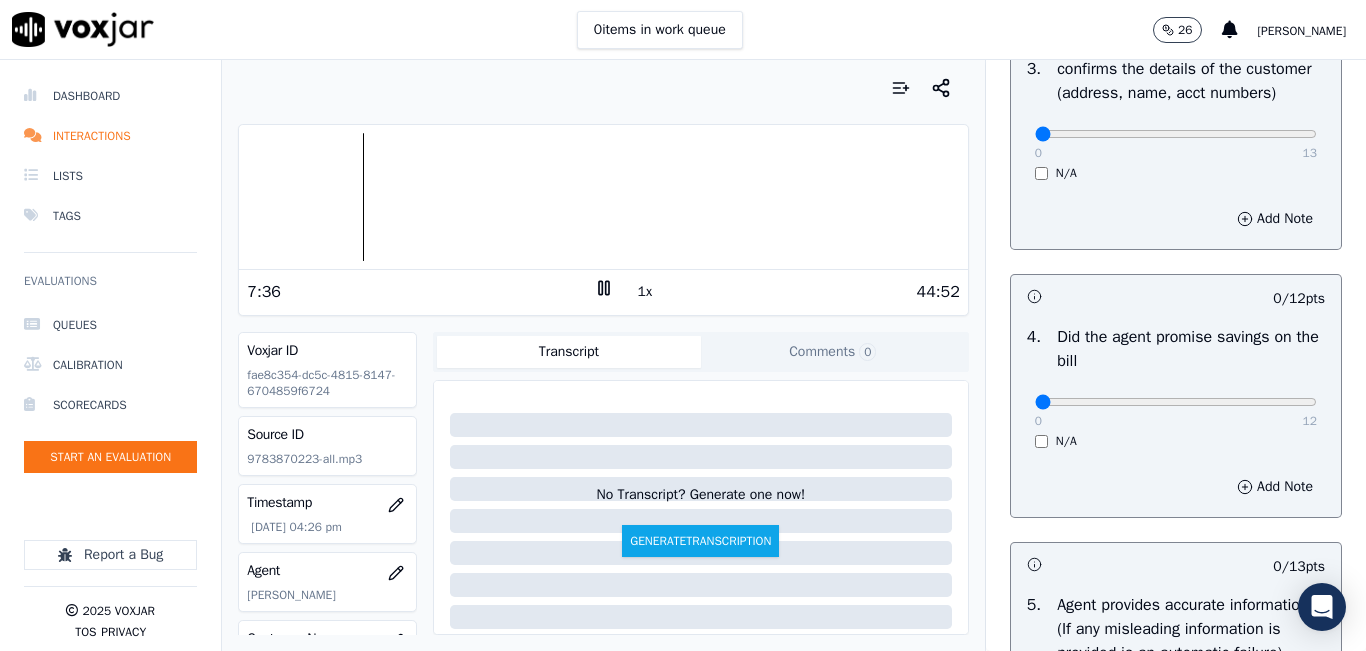 click on "1x" at bounding box center (645, 292) 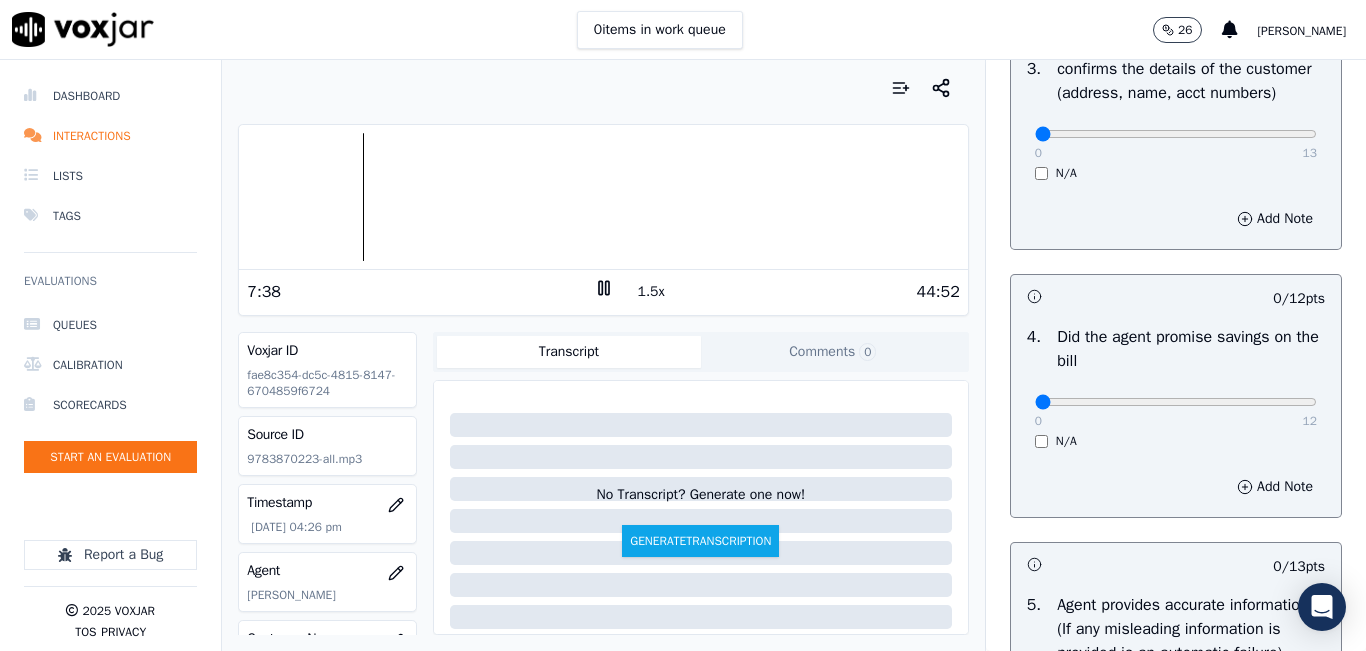 click on "1.5x" at bounding box center [651, 292] 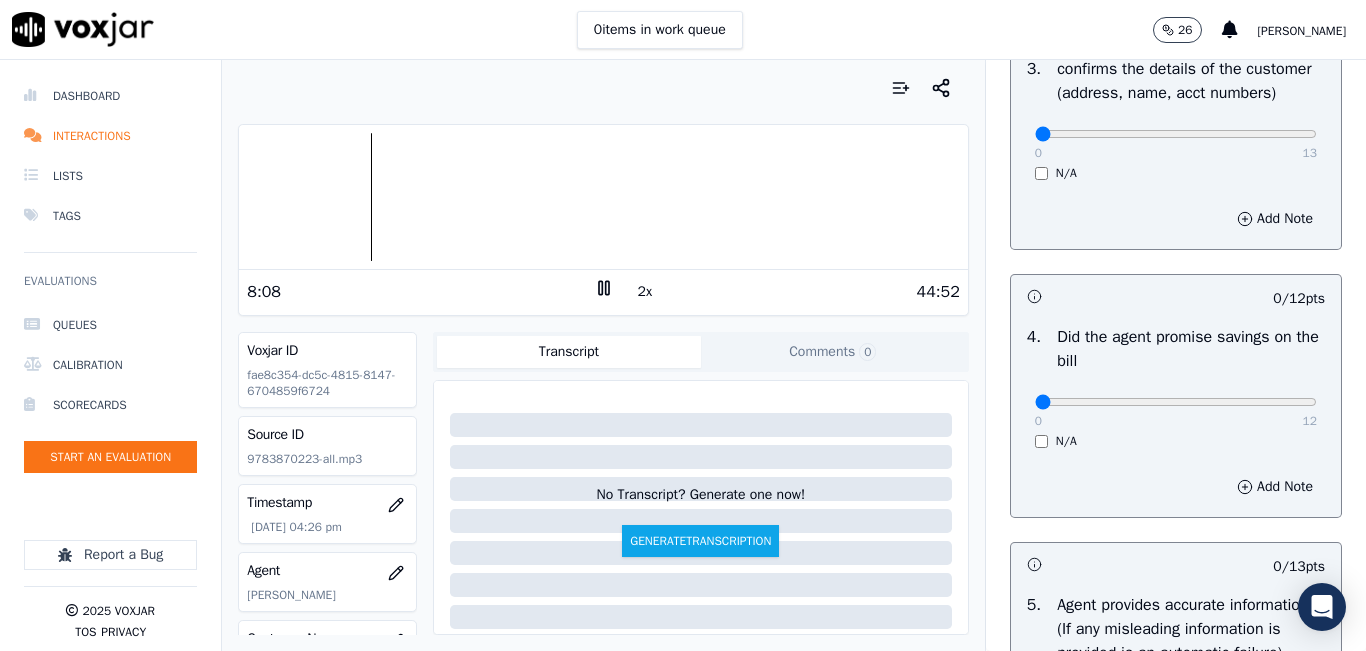 click 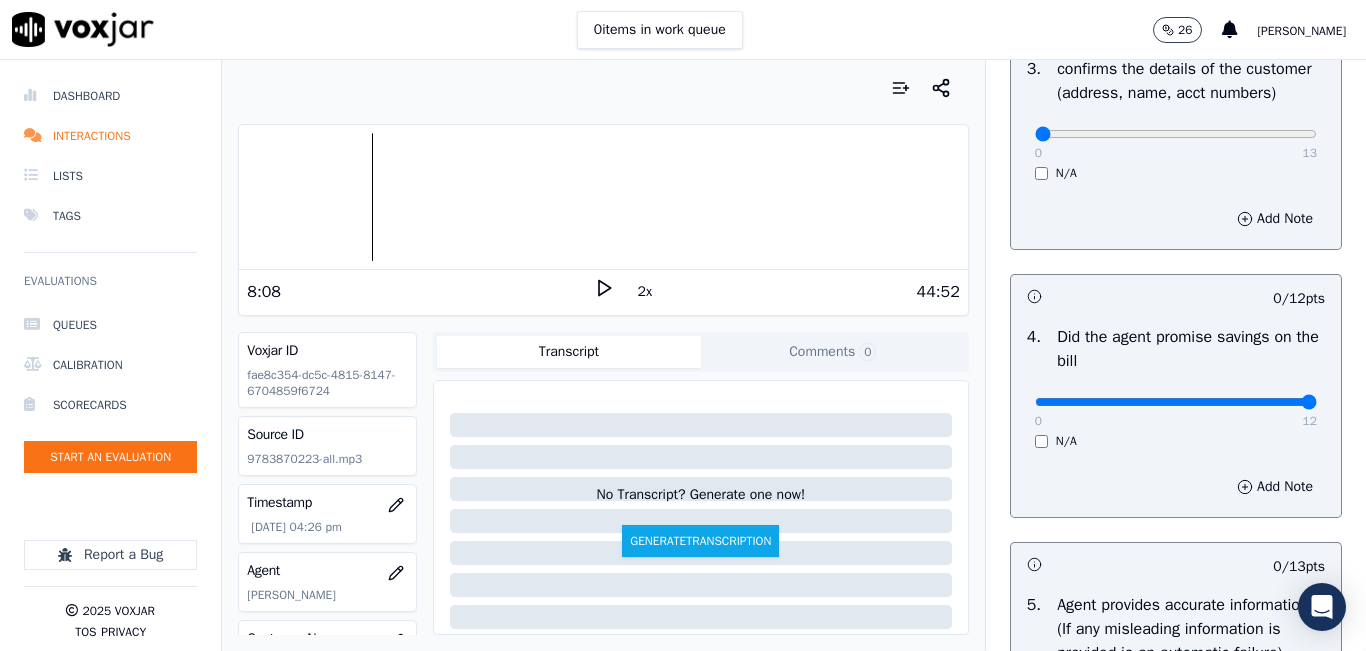 drag, startPoint x: 1020, startPoint y: 419, endPoint x: 1306, endPoint y: 412, distance: 286.08566 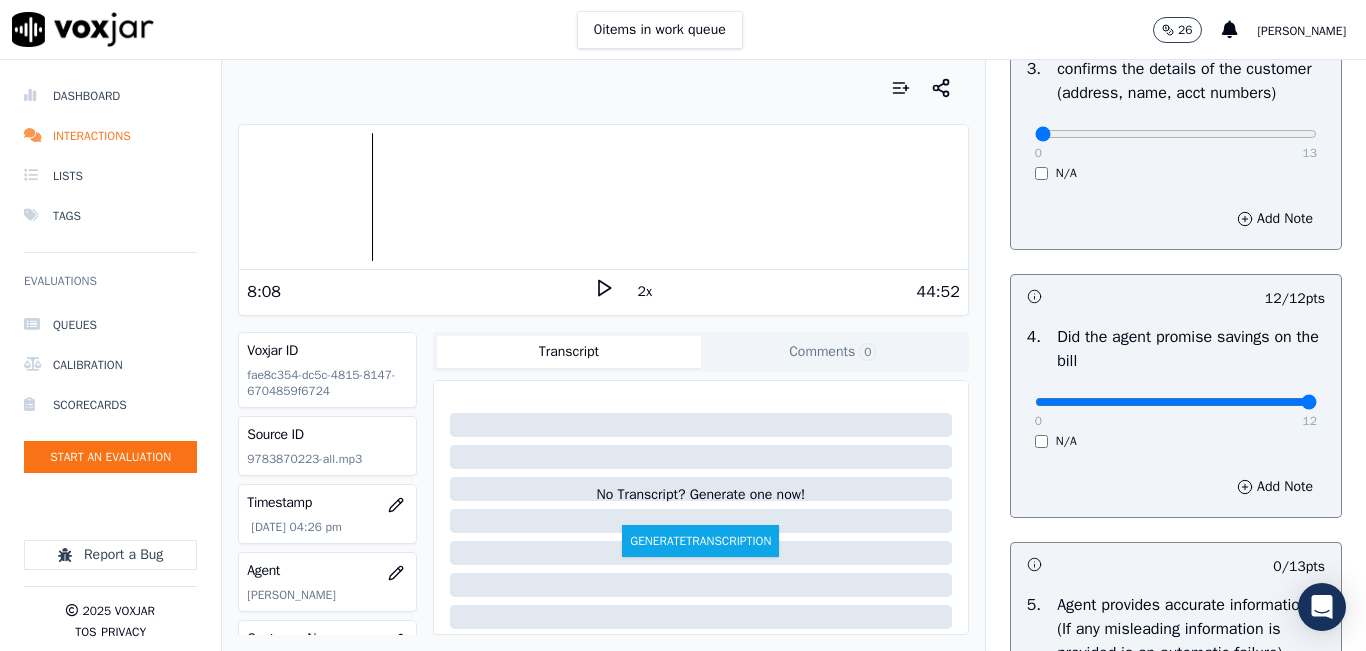 click 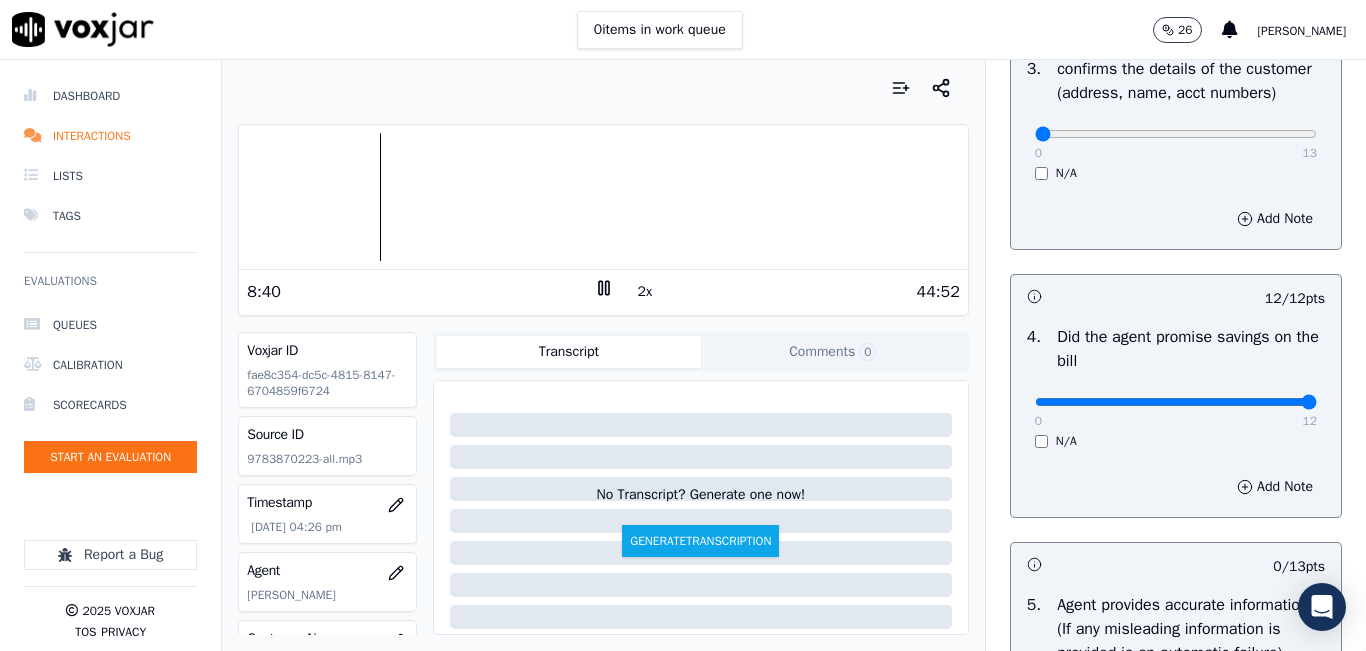 click 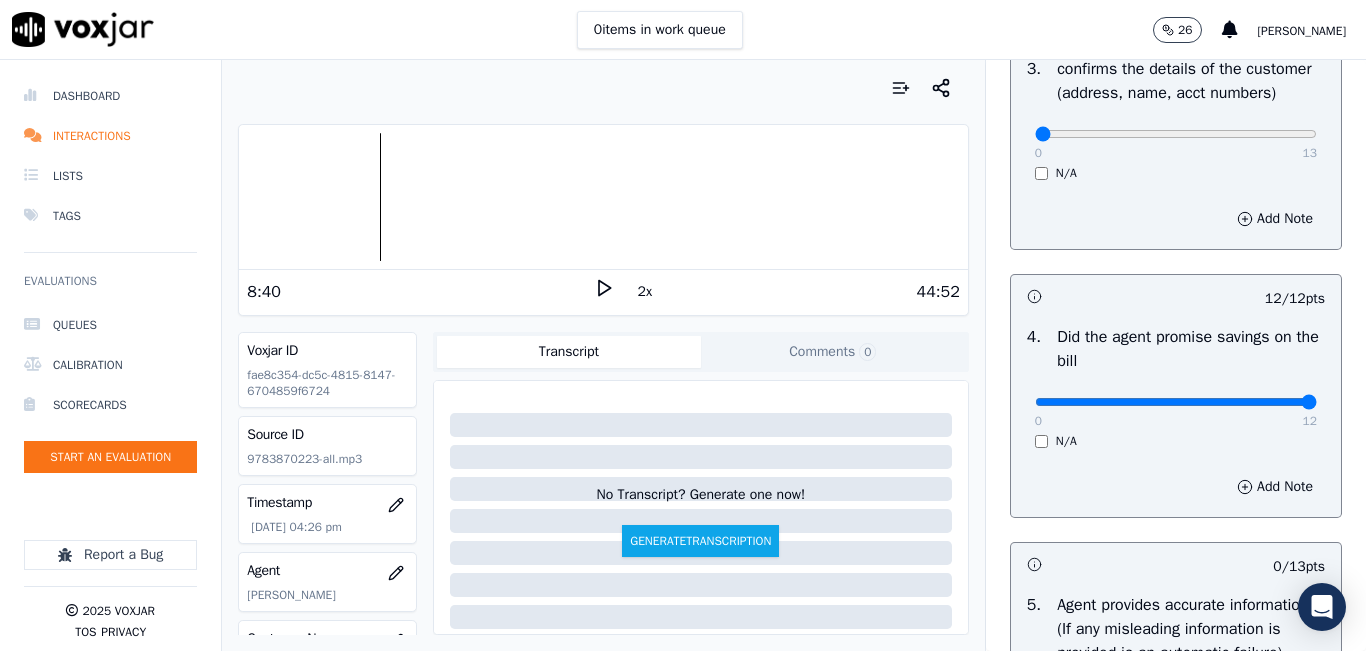 click 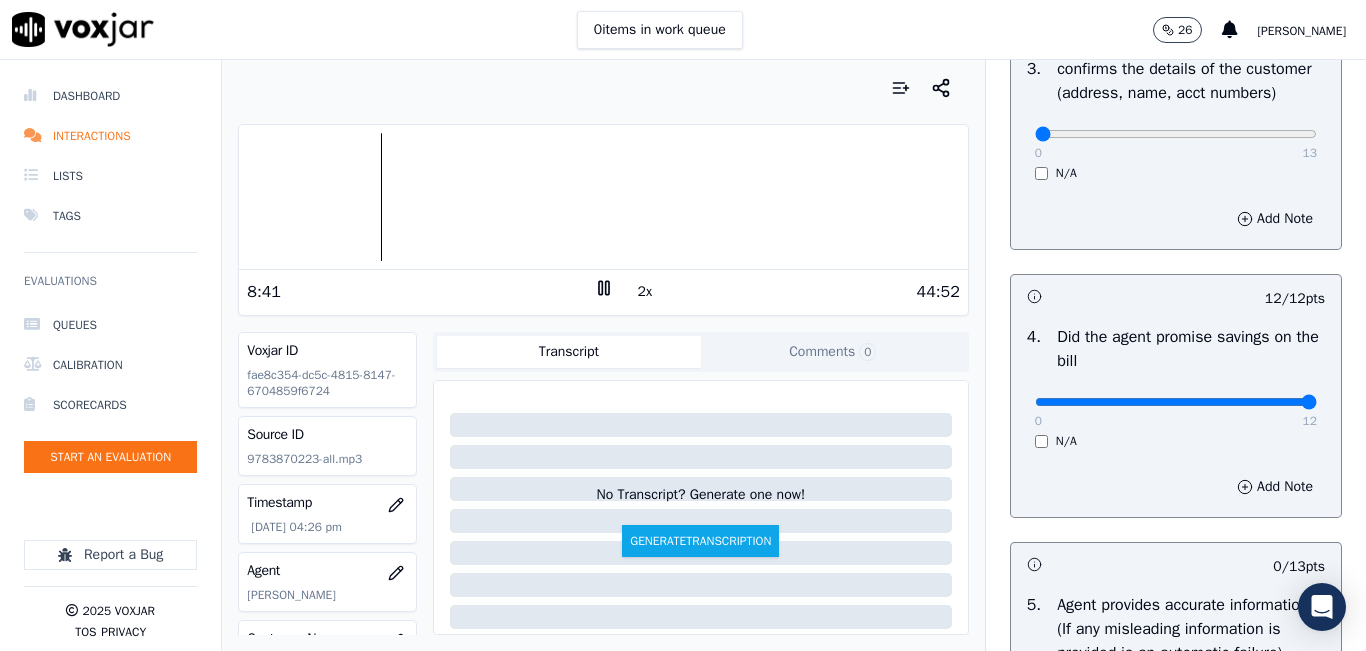 click on "2x" at bounding box center [645, 292] 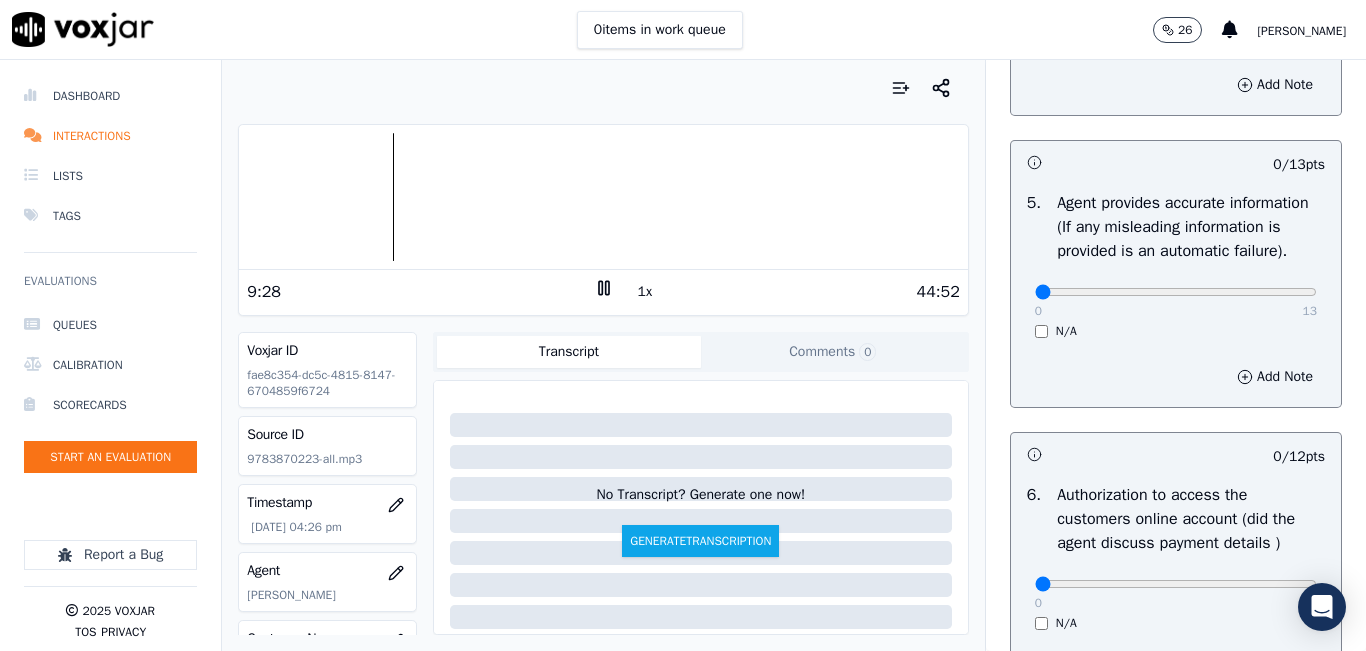scroll, scrollTop: 1118, scrollLeft: 0, axis: vertical 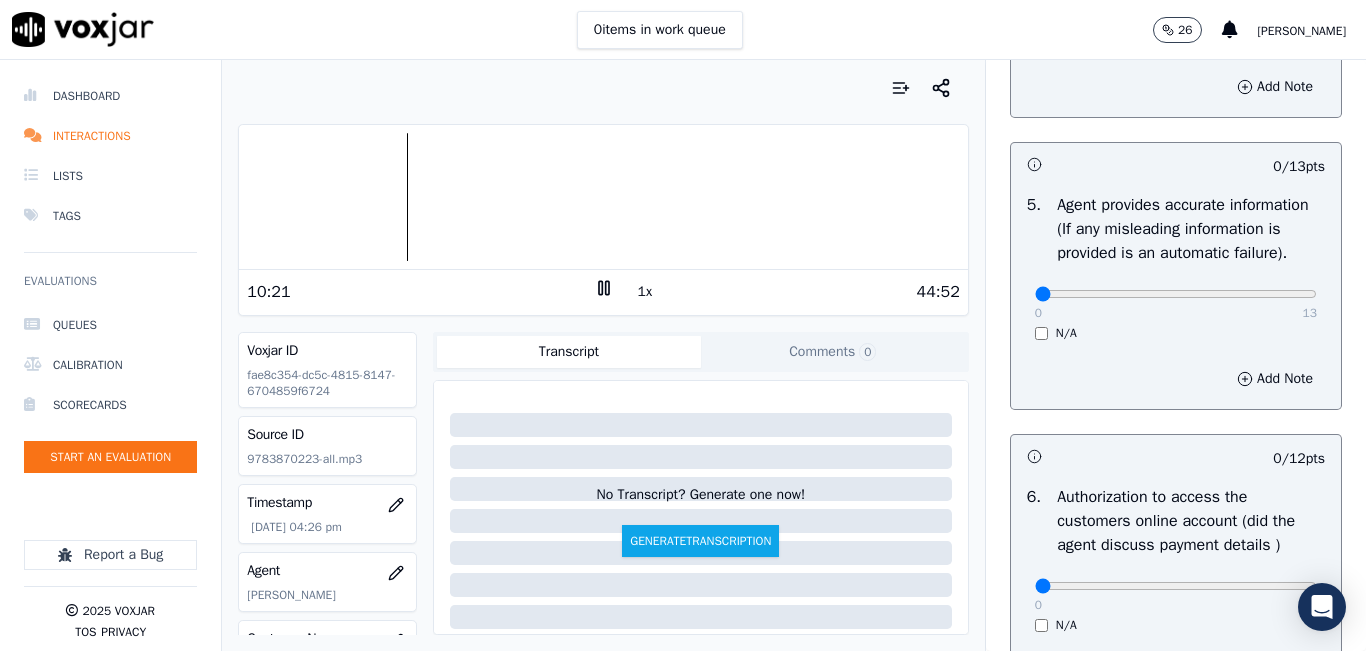 click 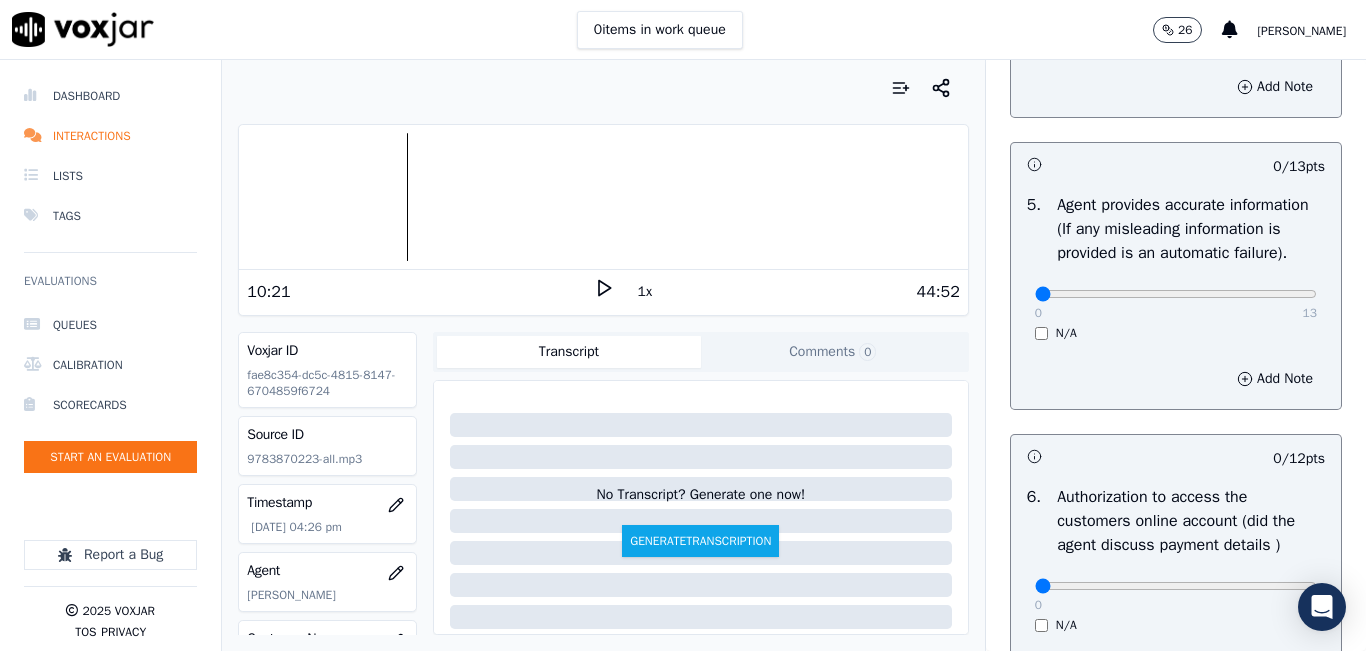 click 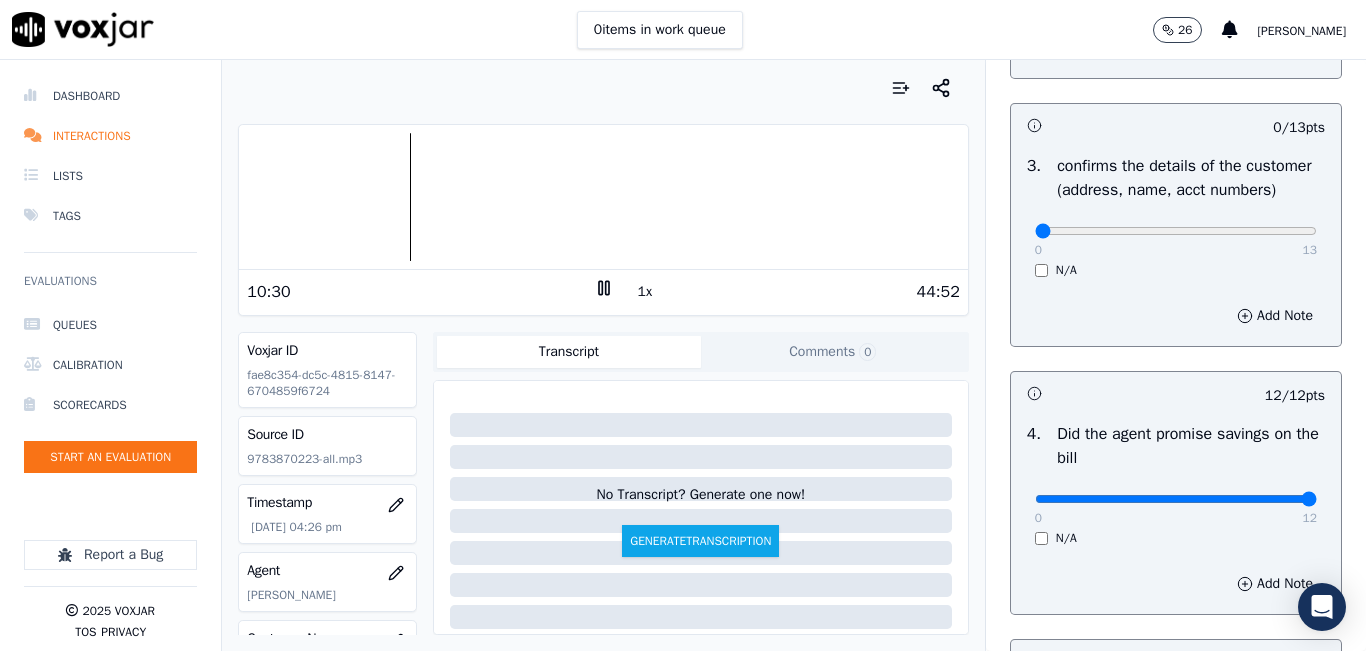 scroll, scrollTop: 618, scrollLeft: 0, axis: vertical 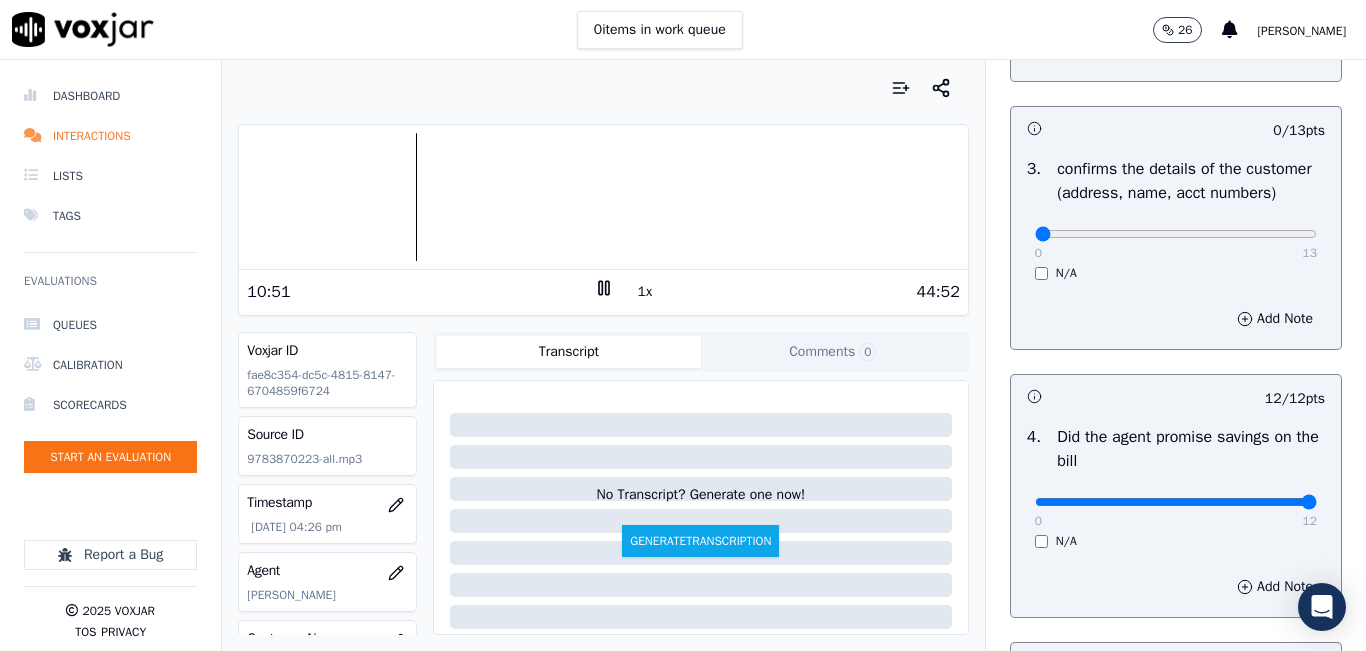 click on "Dashboard   Interactions   Lists   Tags       Evaluations     Queues   Calibration   Scorecards   Start an Evaluation
Report a Bug       2025   Voxjar   TOS   Privacy             Your browser does not support the audio element.   10:51     1x   44:52   Voxjar ID   fae8c354-dc5c-4815-8147-6704859f6724   Source ID   9783870223-all.mp3   Timestamp
07/02/2025 04:26 pm     Agent
Danna Salcedo_DSalcedoNWFG_SPARK     Customer Name     n/a     Customer Phone     n/a     Tags
SPARK     Source     manualUpload   Type     AUDIO       Transcript   Comments  0   No Transcript? Generate one now!   Generate  Transcription         Add Comment   Scores   Transcript   Metadata   Comments         Human Score   --   0  evaluation s   AI Score   --   0  evaluation s     AI Evaluations
Queue an AI Evaluation   No AI evaluations yet   Human Evaluations   Start a Manual Evaluation   No human evaluations yet       OUTBOUND CTS SCORECARD - NEW   Scorecard       Untitled Section" at bounding box center [683, 355] 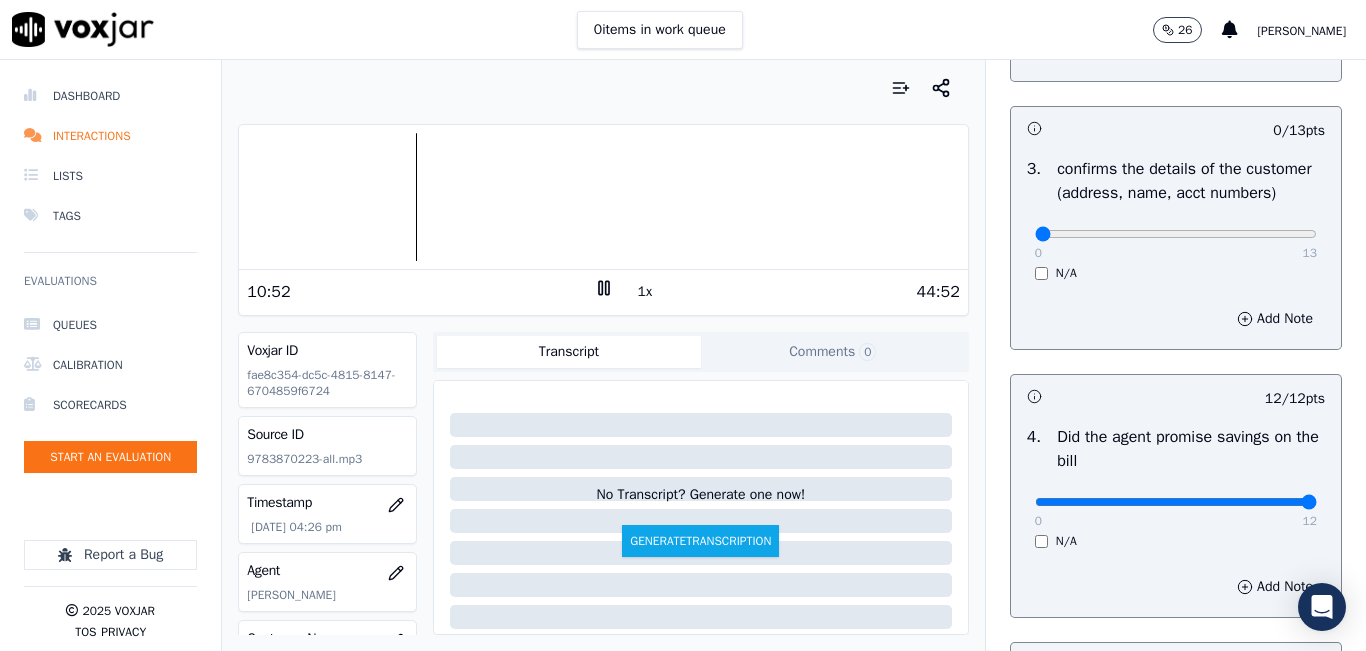 click on "10:52     1x   44:52" at bounding box center (603, 291) 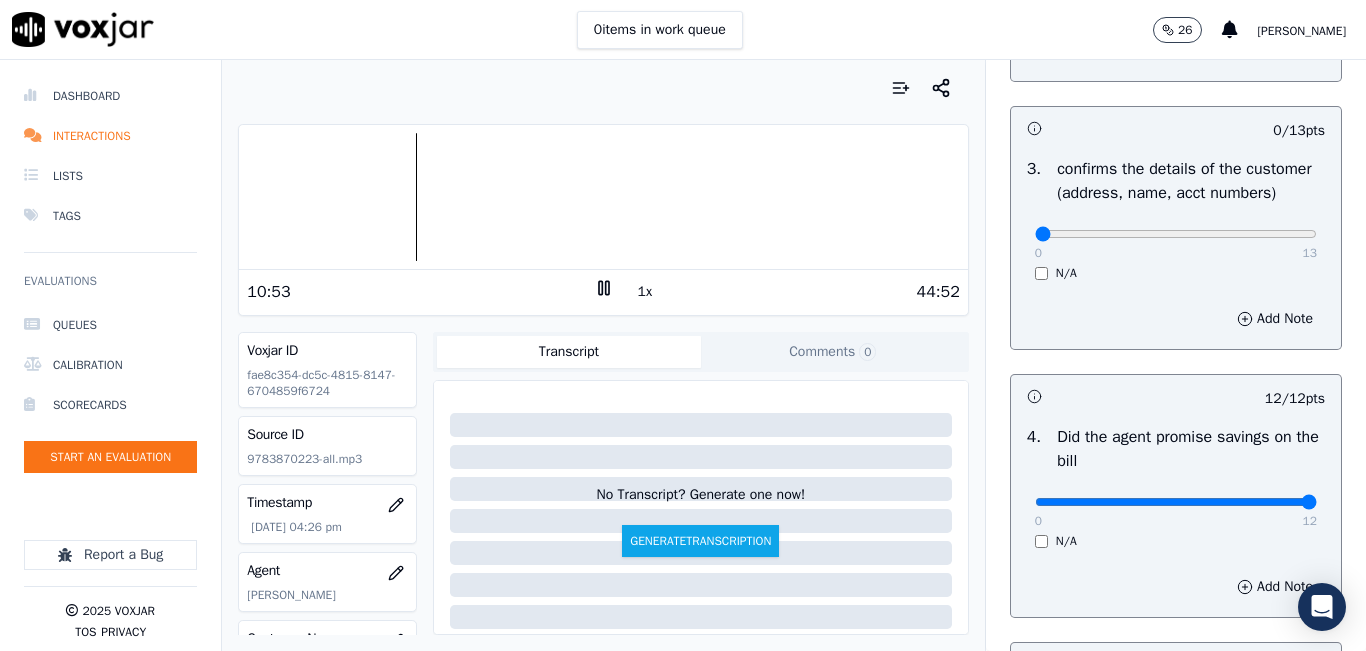 click on "1x" at bounding box center [645, 292] 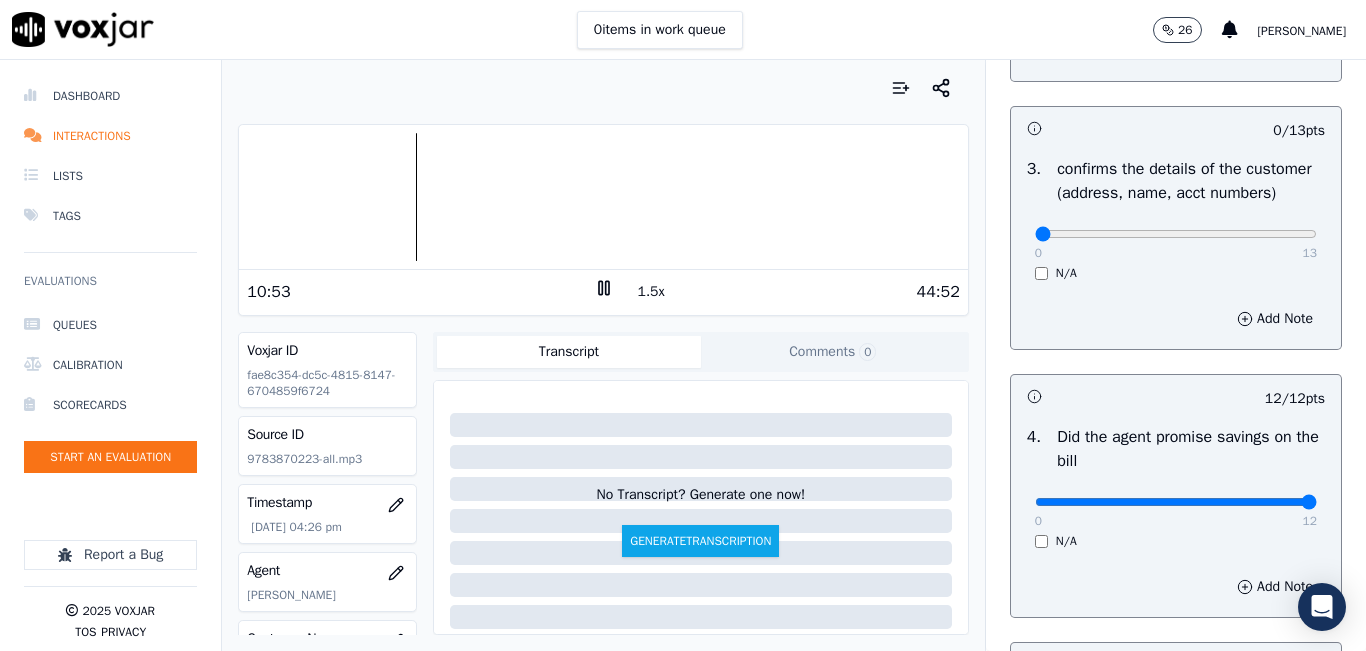 click on "1.5x" at bounding box center (651, 292) 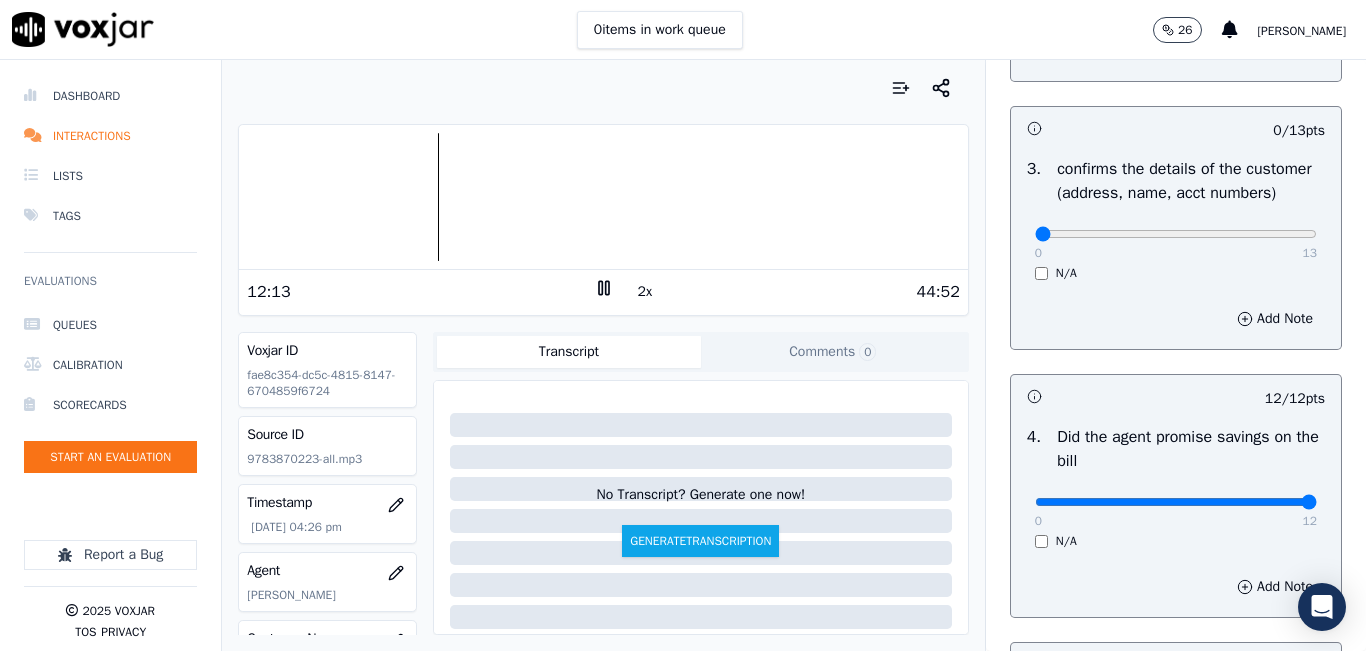click on "2x" at bounding box center (645, 292) 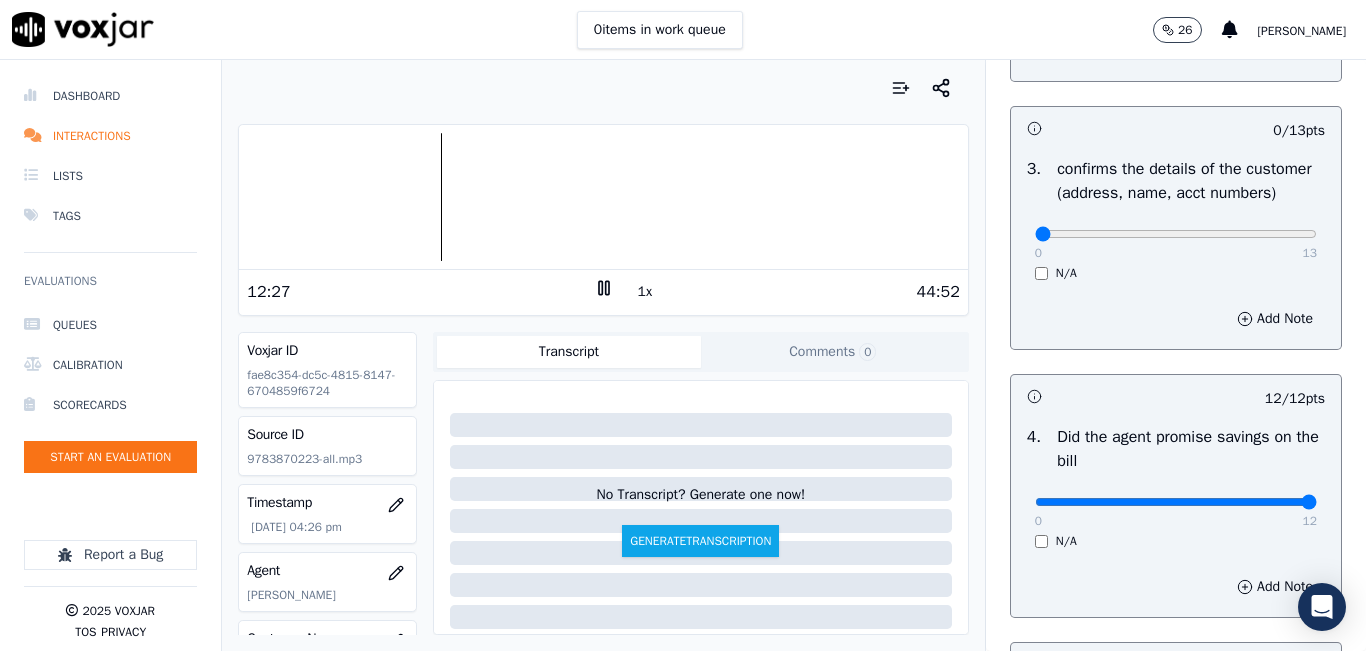 drag, startPoint x: 643, startPoint y: 292, endPoint x: 505, endPoint y: 273, distance: 139.30183 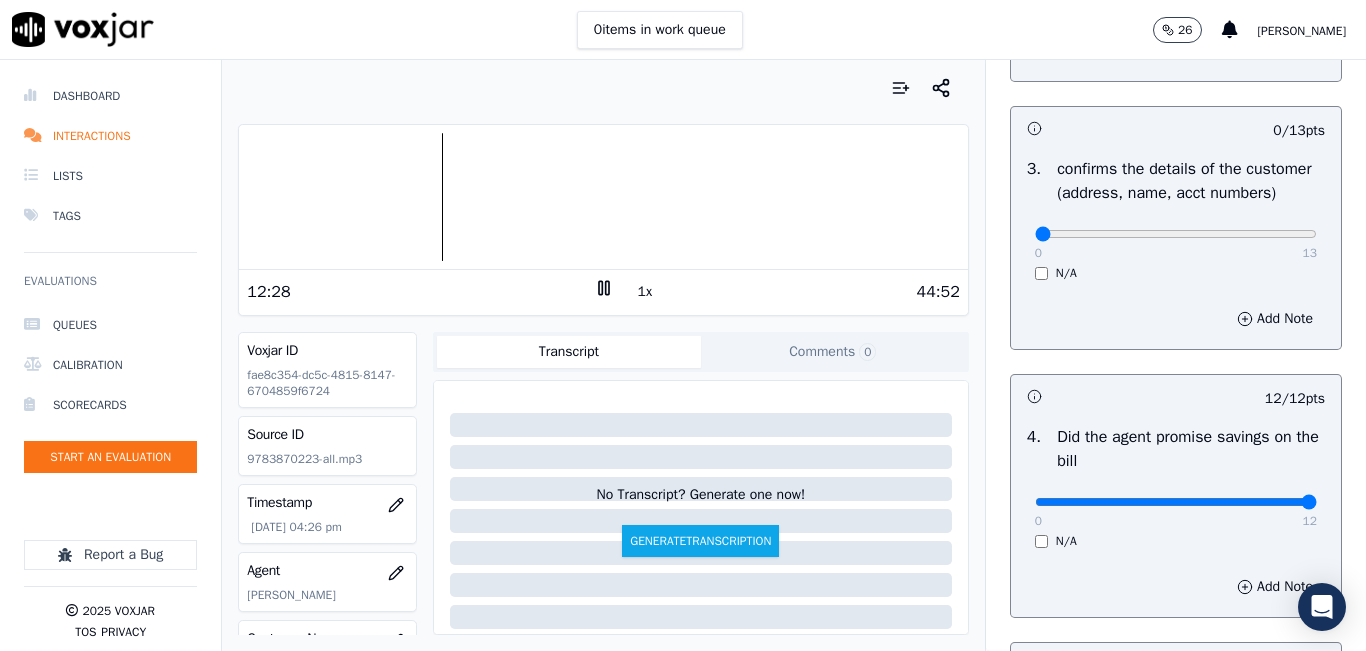 click on "1x" at bounding box center (645, 292) 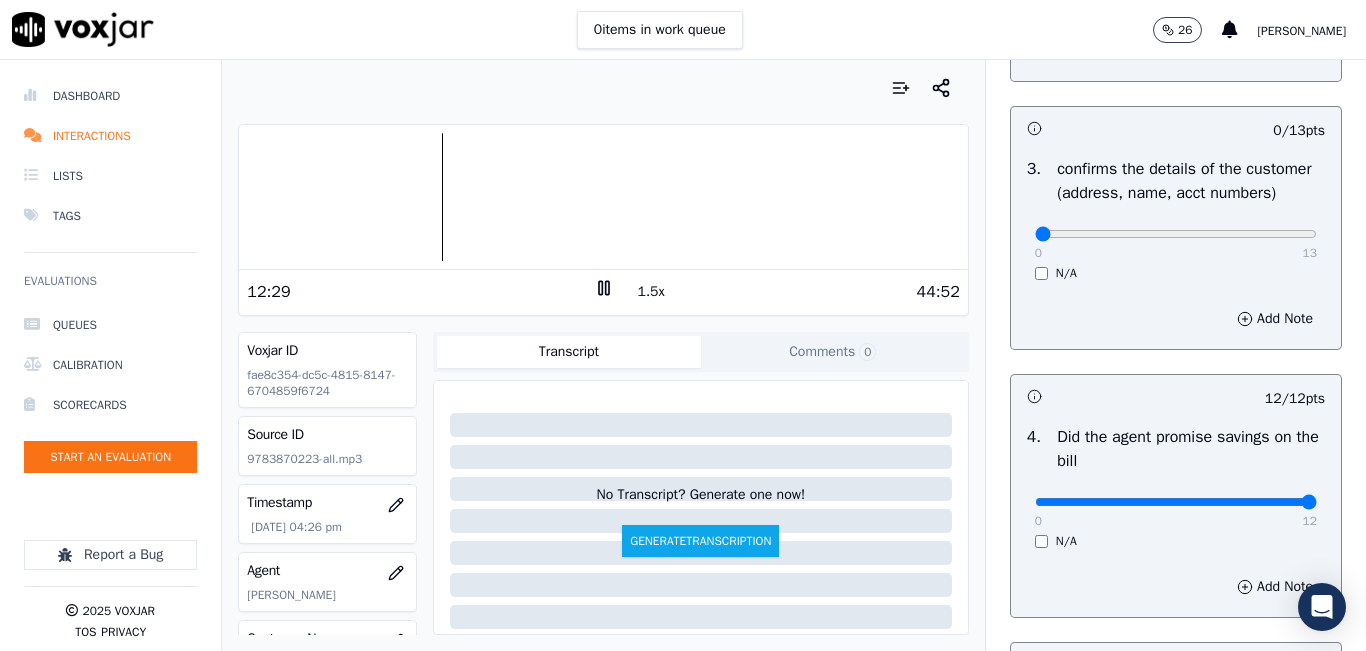 click on "1.5x" at bounding box center (651, 292) 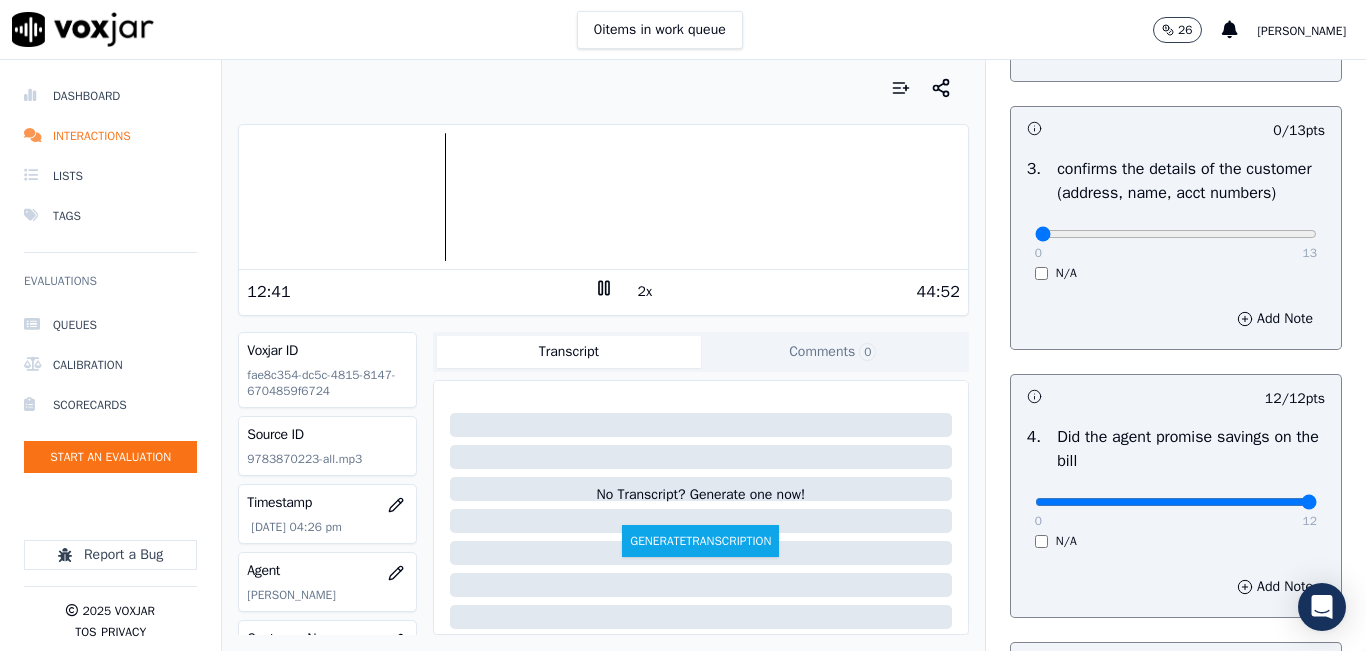 drag, startPoint x: 635, startPoint y: 299, endPoint x: 469, endPoint y: 289, distance: 166.30093 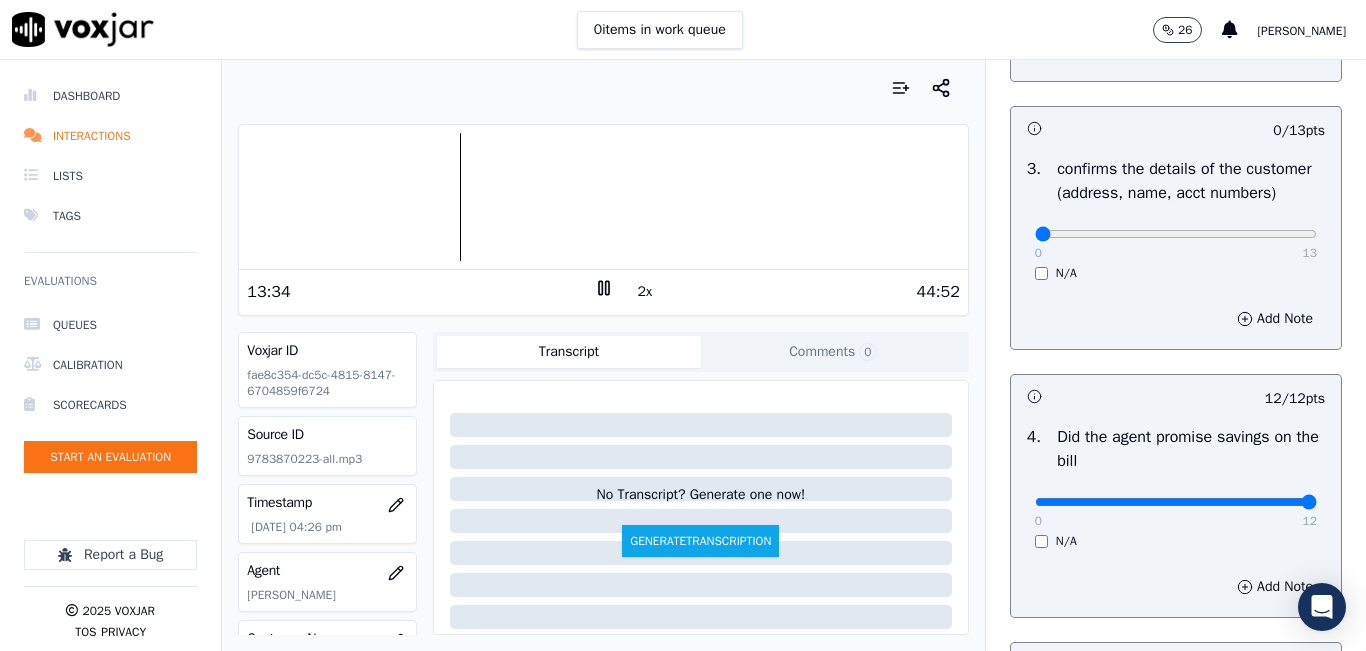 click at bounding box center (603, 197) 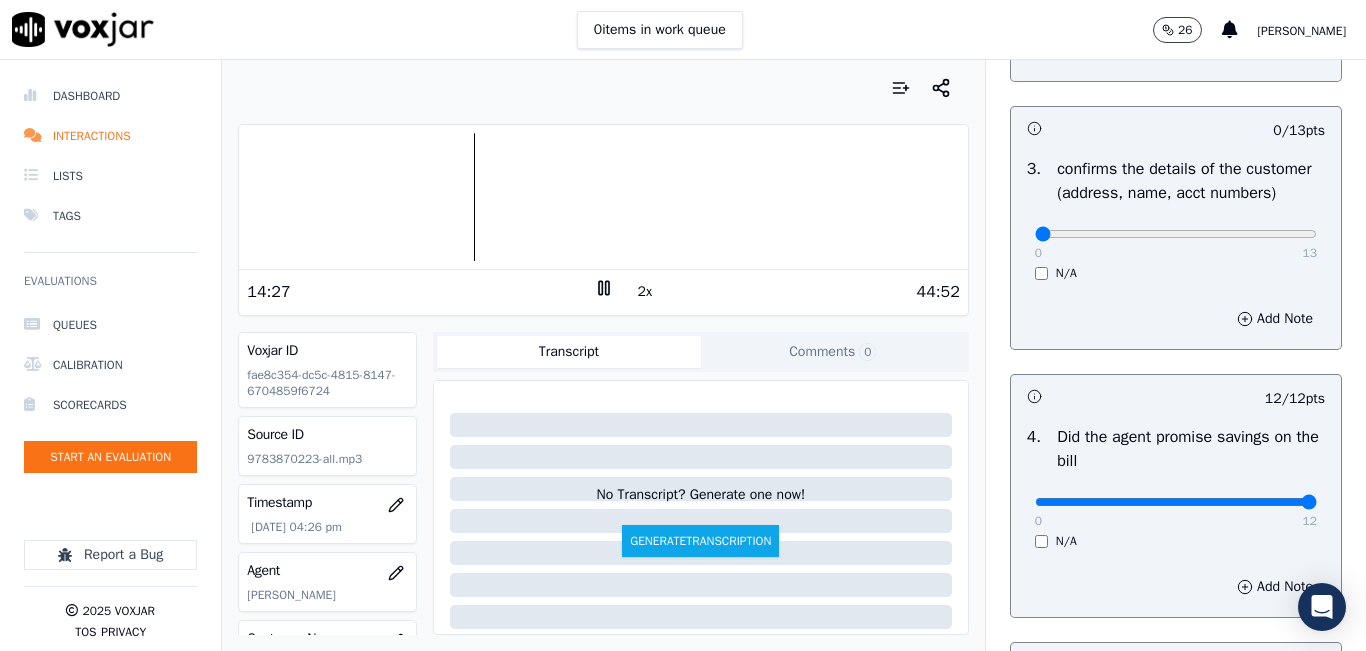 click at bounding box center [603, 197] 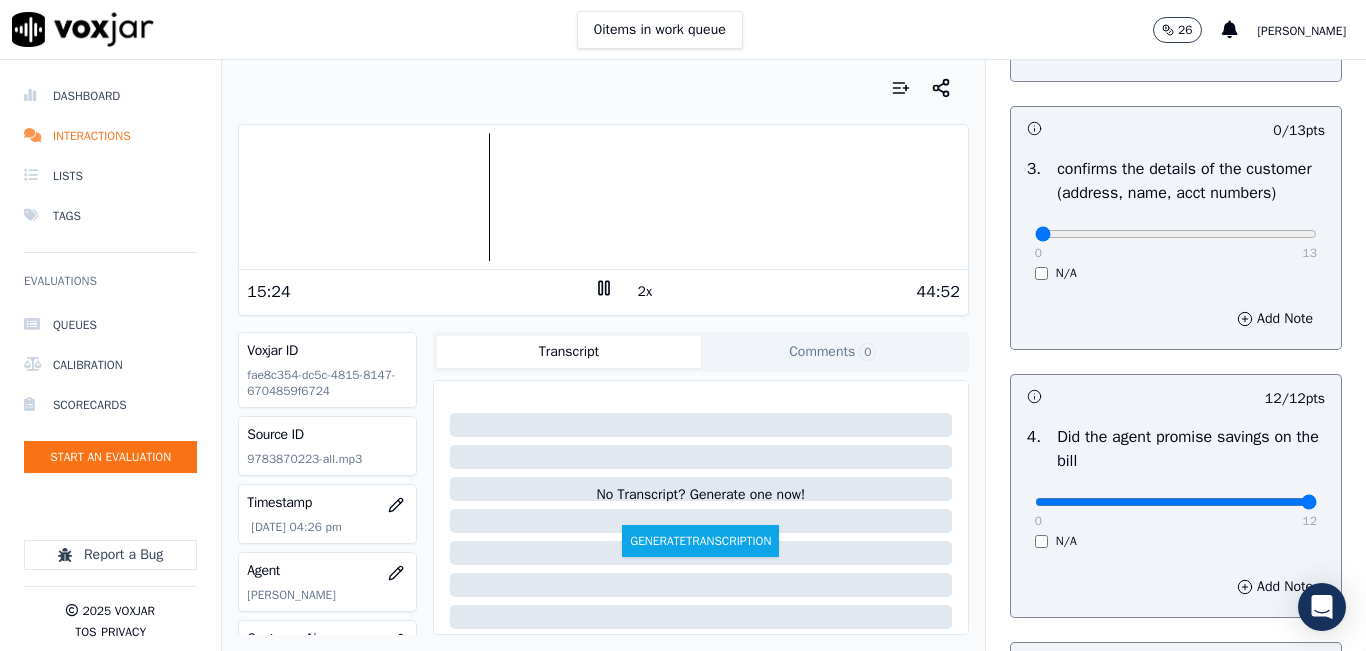 click at bounding box center [603, 197] 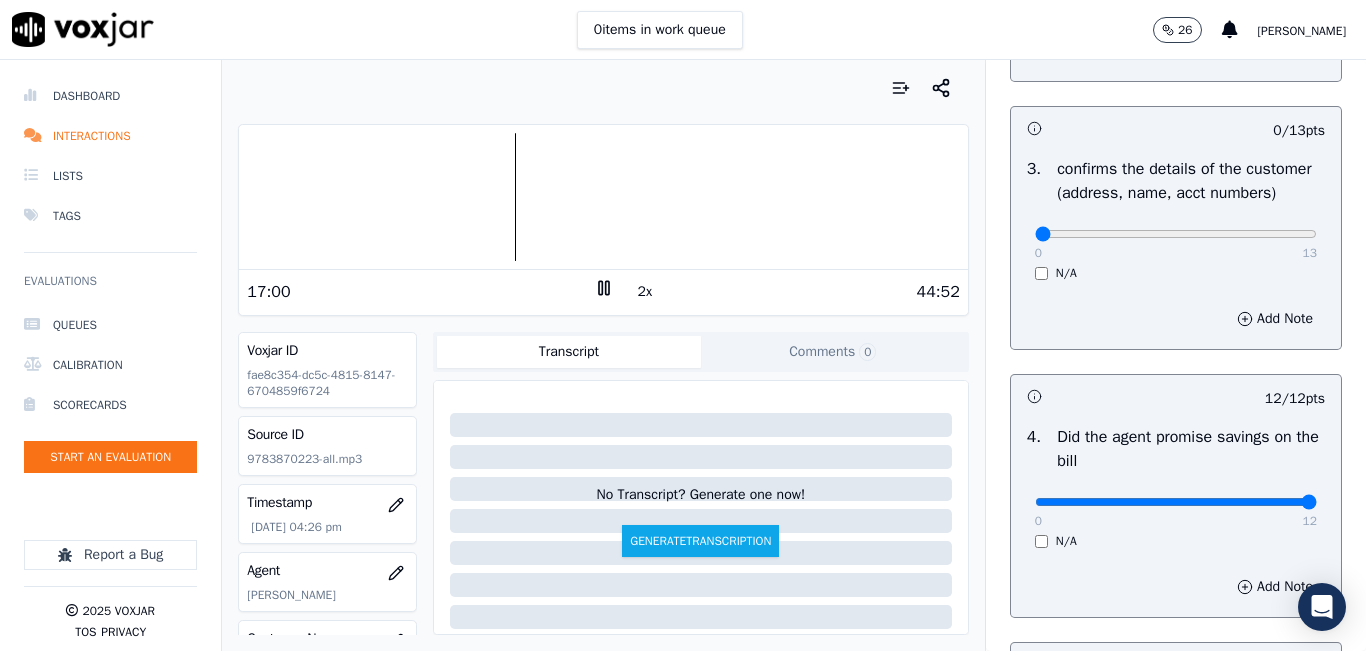 click on "2x" at bounding box center [645, 292] 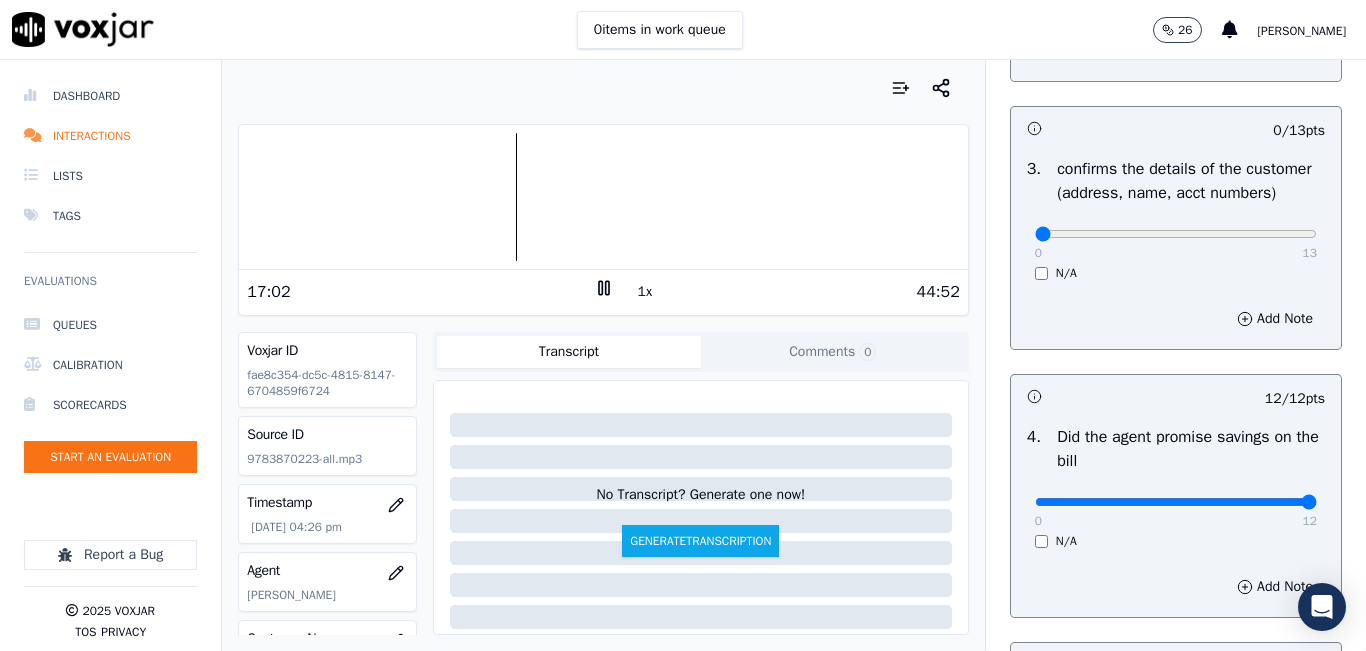 click on "17:02     1x   44:52" at bounding box center [603, 291] 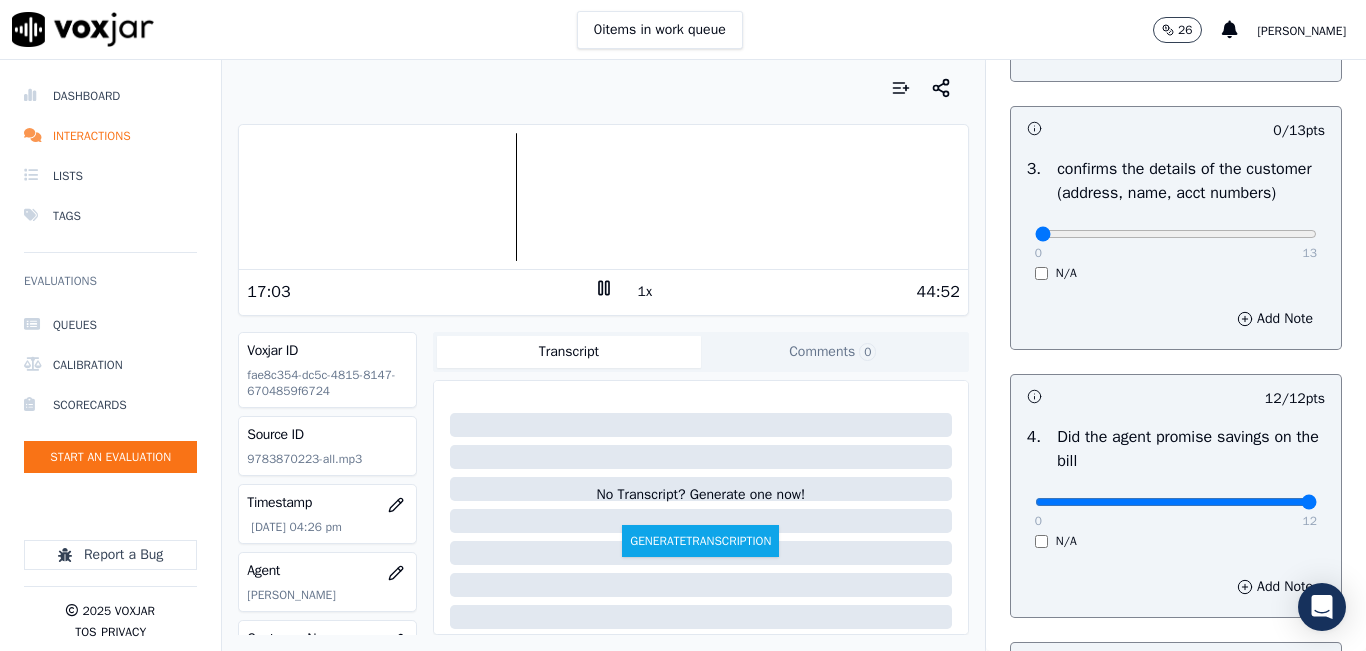 click on "1x" at bounding box center [645, 292] 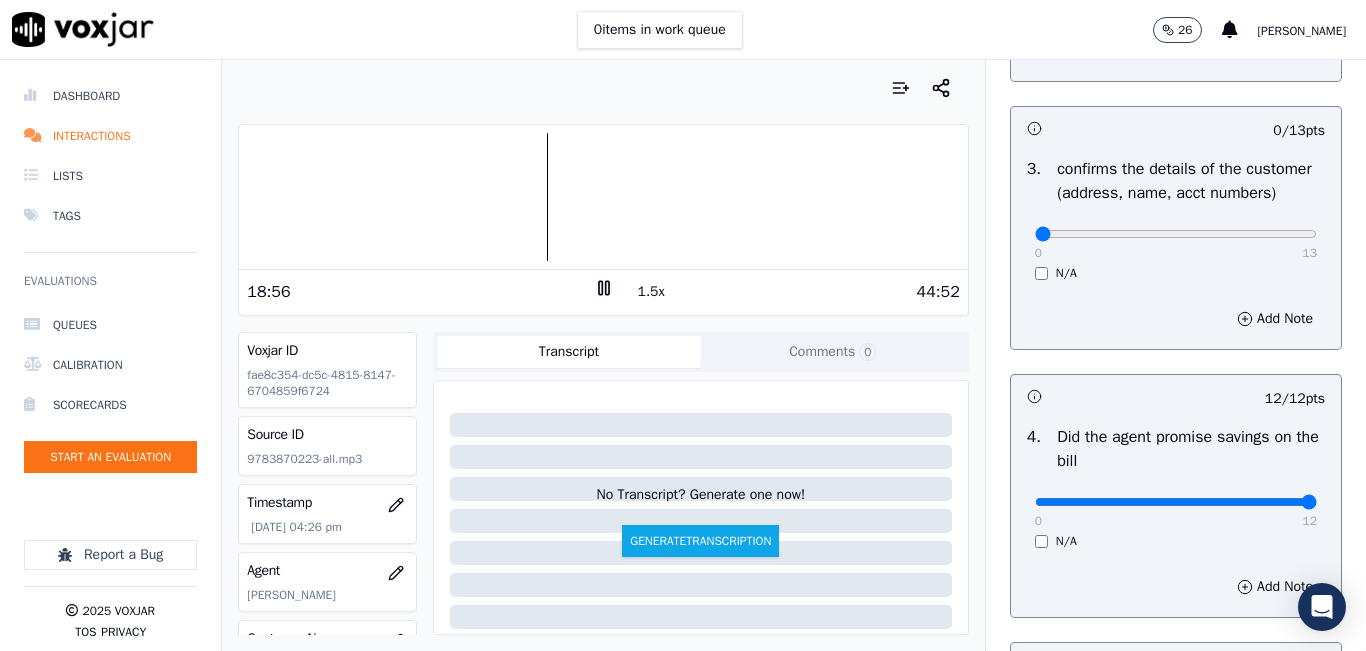 click on "0  items in work queue     26         carlos barrios" at bounding box center [683, 30] 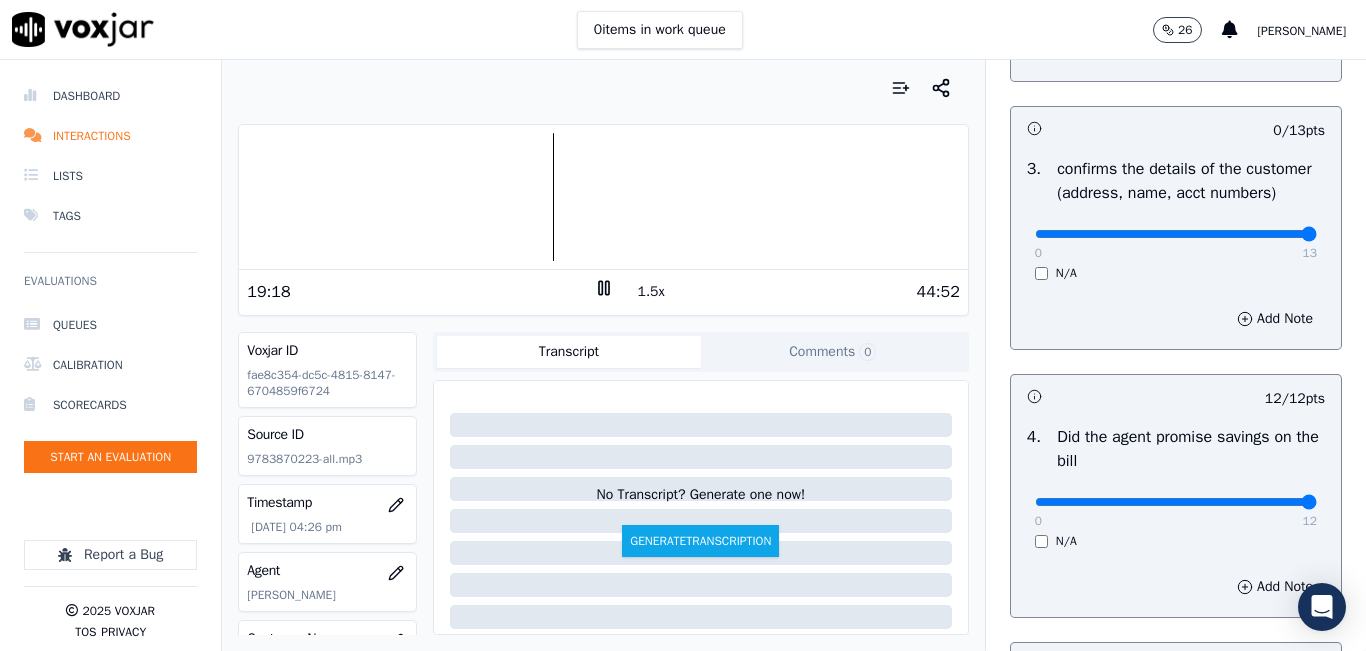 drag, startPoint x: 1024, startPoint y: 265, endPoint x: 1278, endPoint y: 247, distance: 254.637 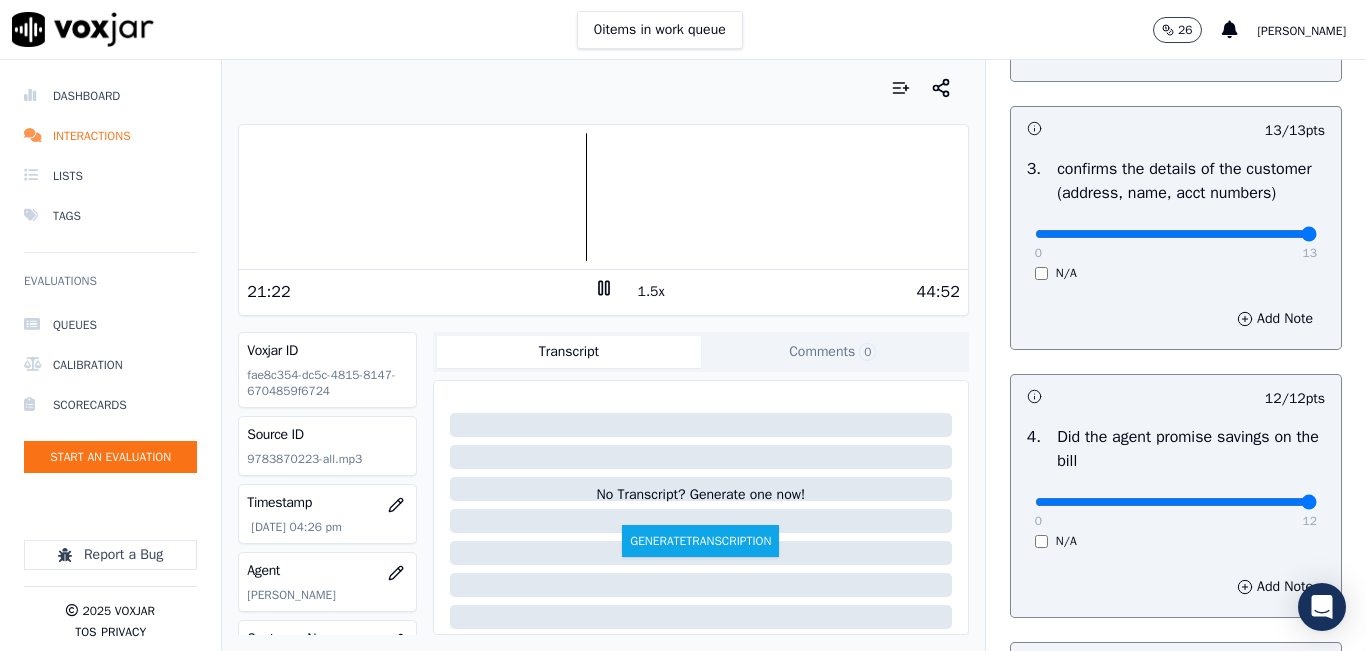 click 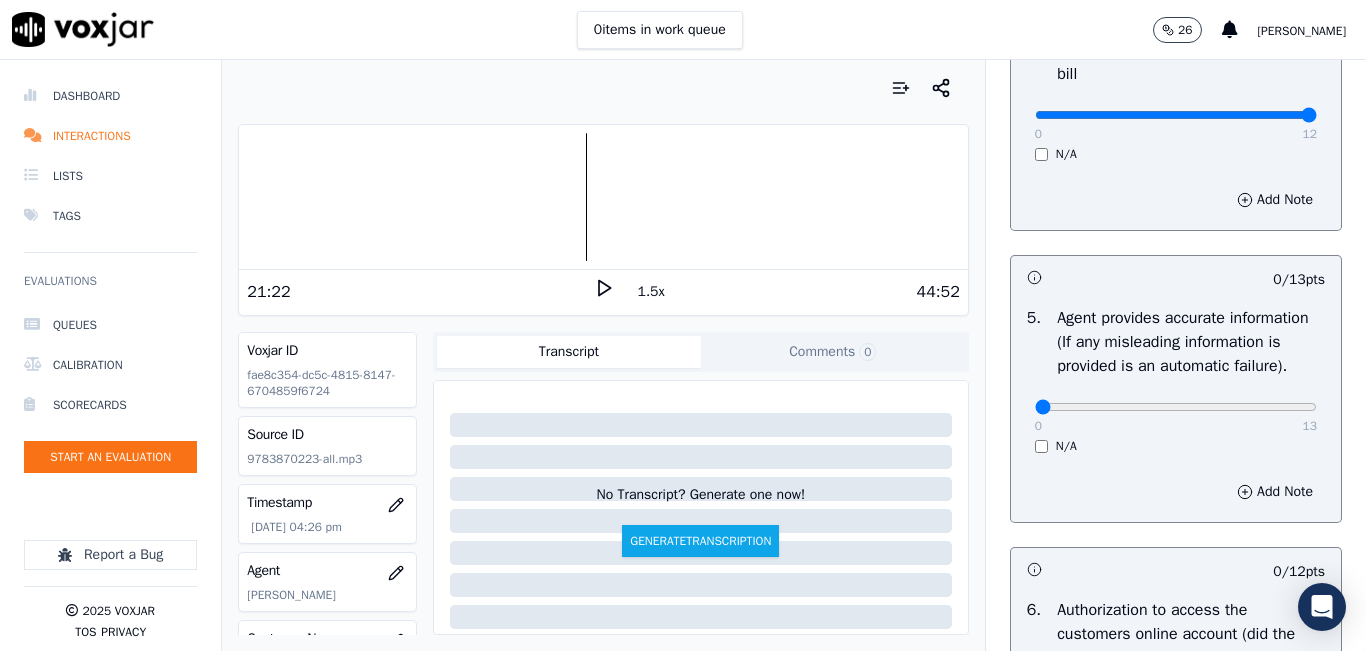 scroll, scrollTop: 1200, scrollLeft: 0, axis: vertical 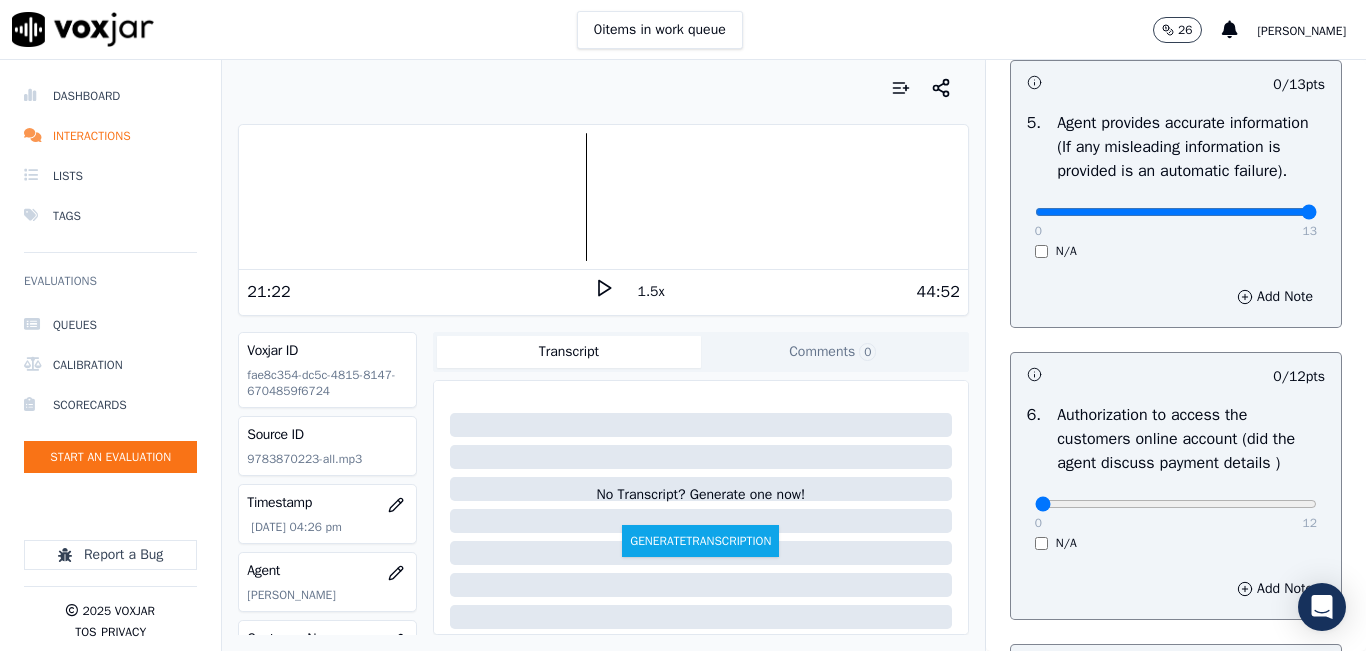 drag, startPoint x: 1019, startPoint y: 255, endPoint x: 1299, endPoint y: 234, distance: 280.7864 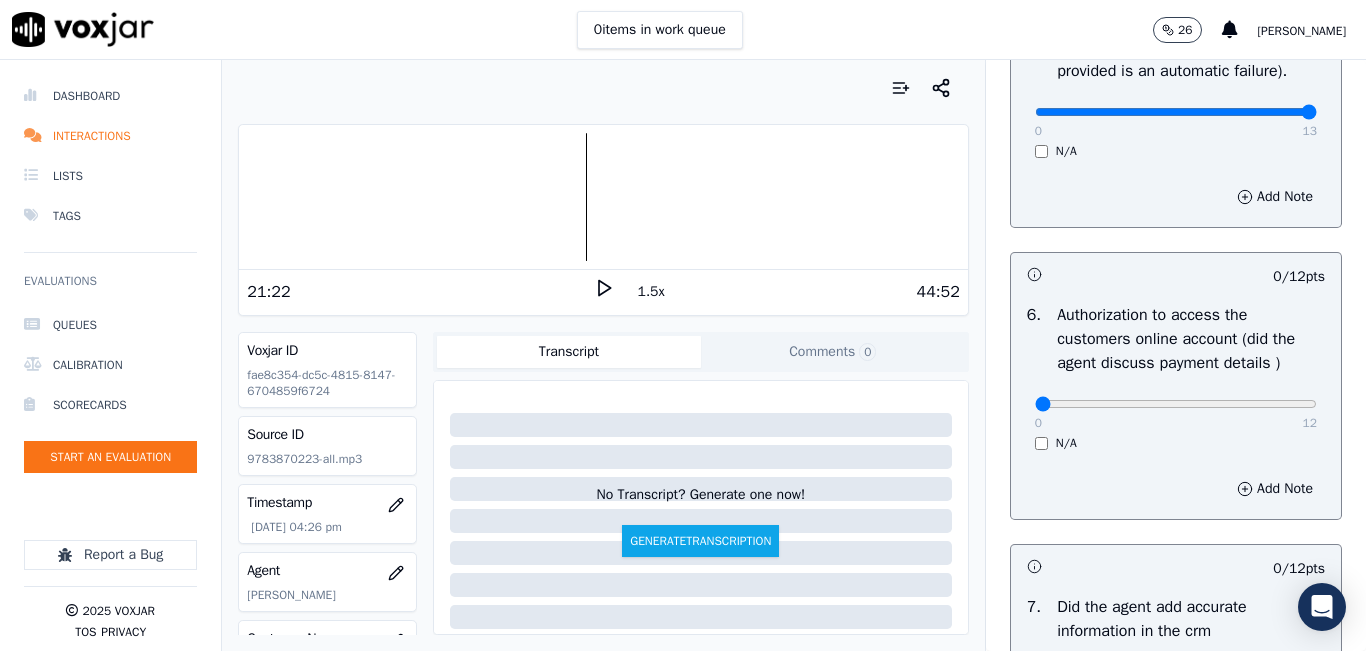 scroll, scrollTop: 1400, scrollLeft: 0, axis: vertical 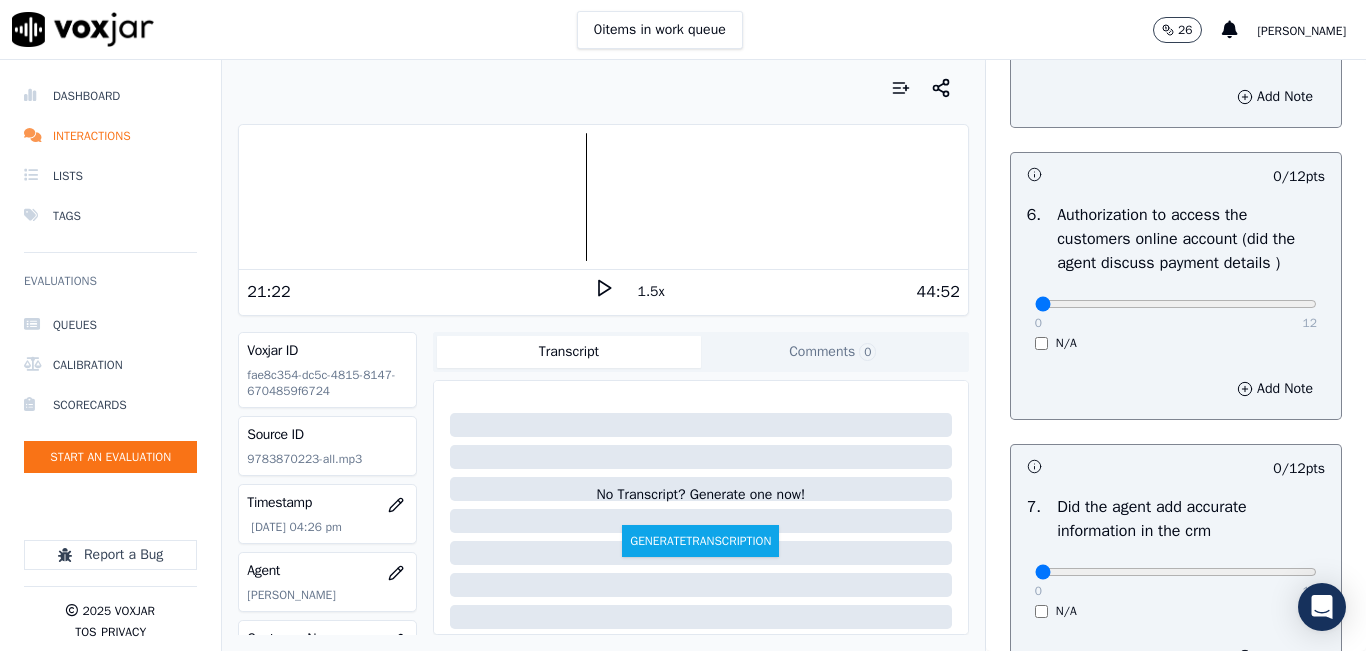 click at bounding box center (603, 197) 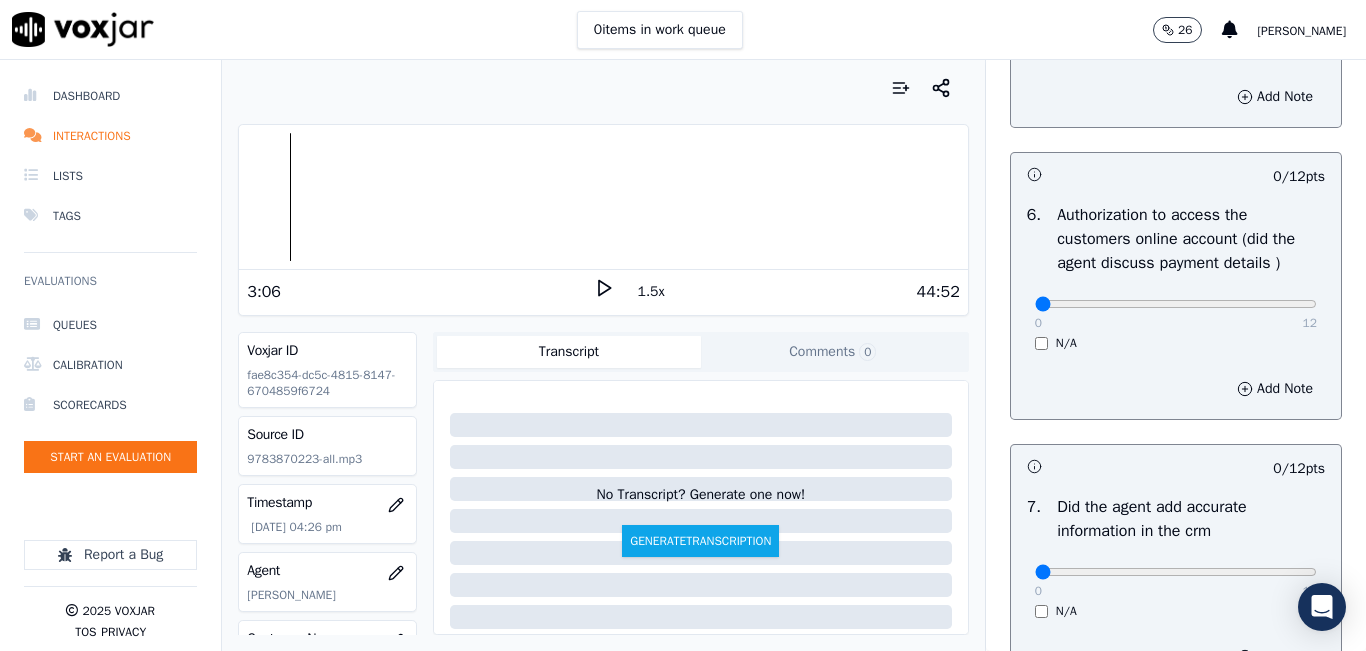 click at bounding box center [603, 197] 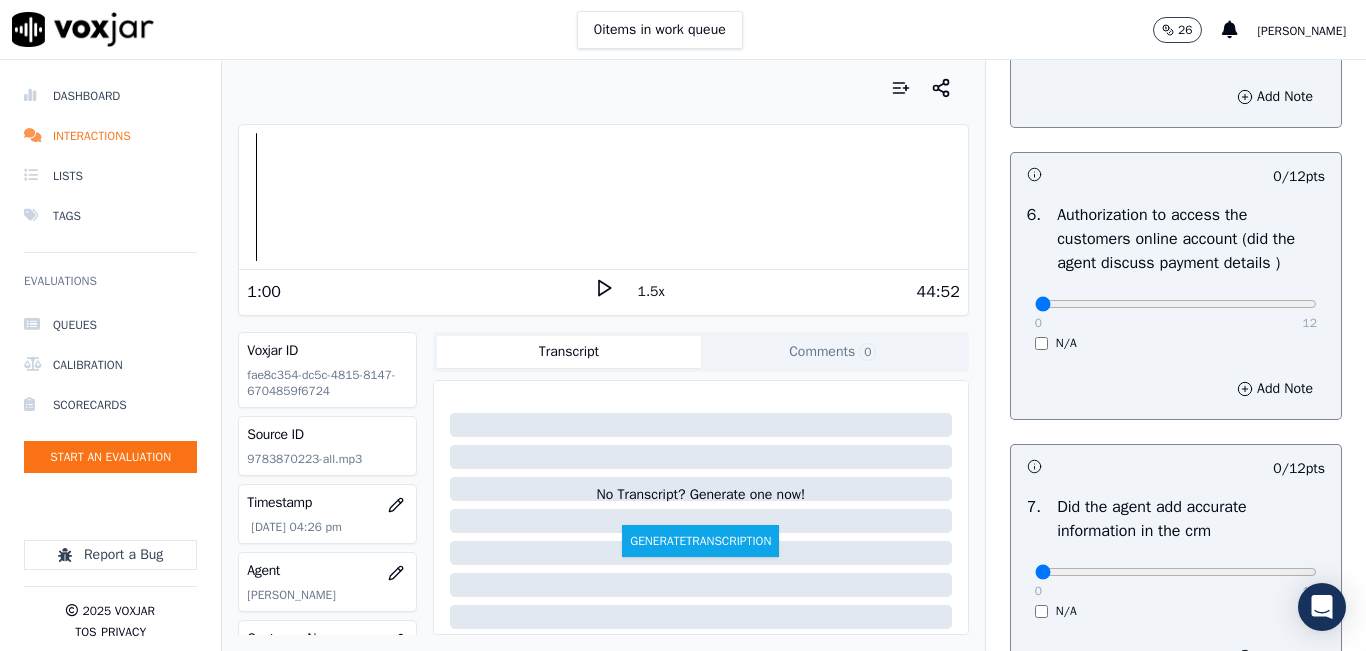 click 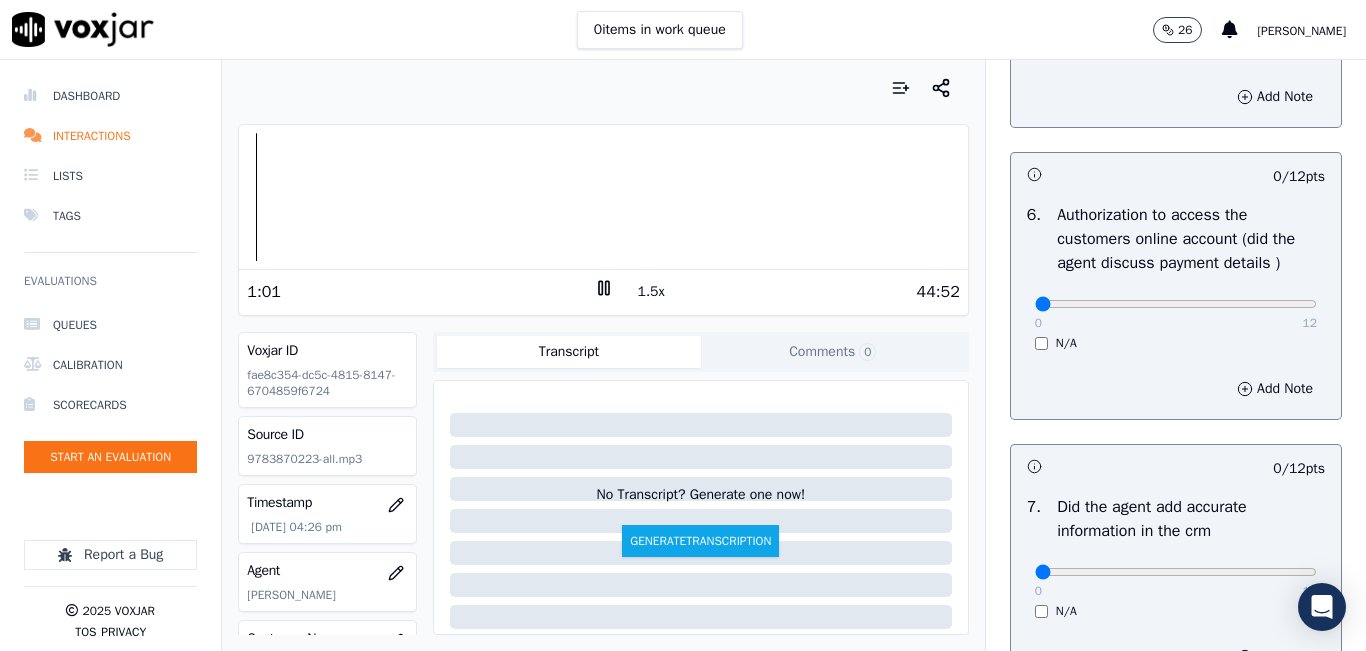 click on "1.5x" at bounding box center [651, 292] 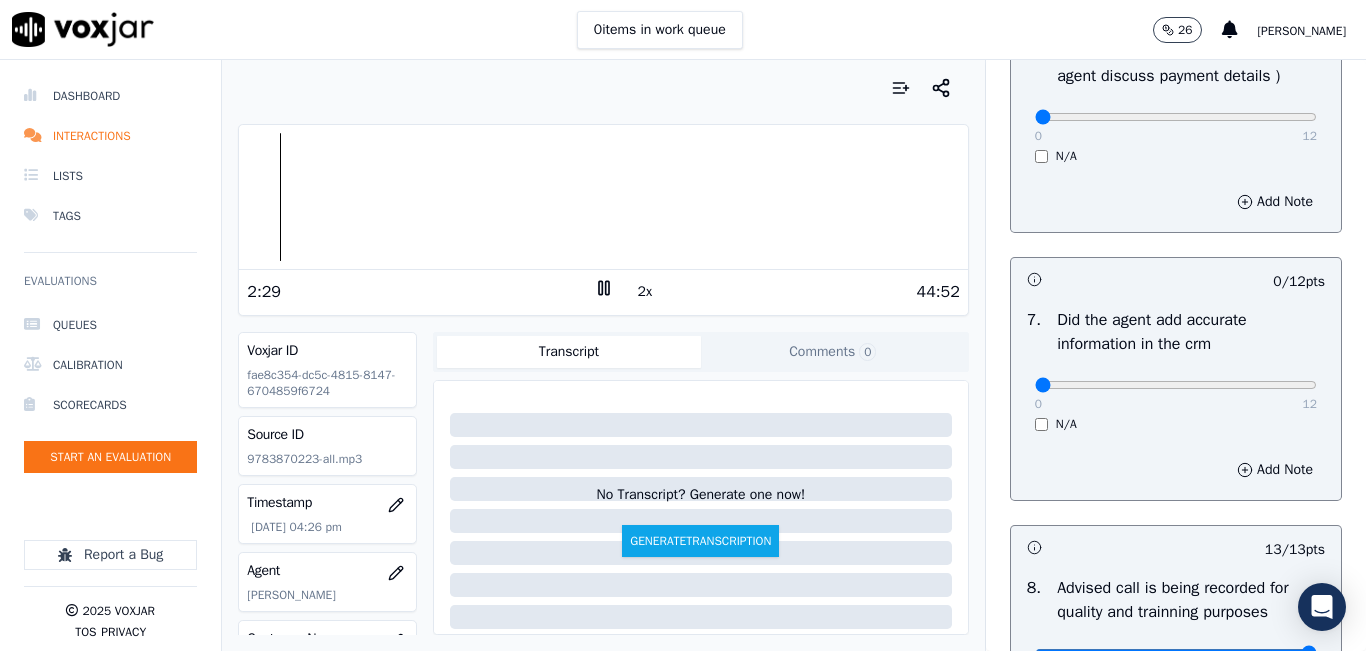 scroll, scrollTop: 1600, scrollLeft: 0, axis: vertical 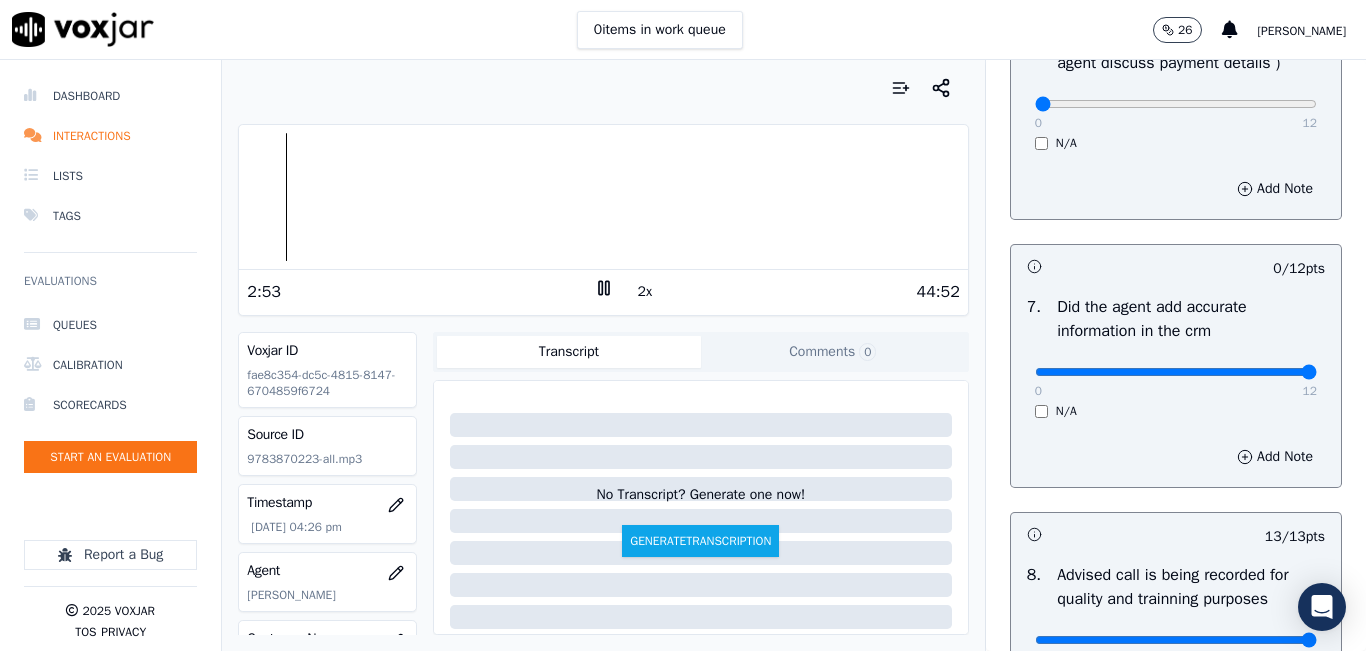 drag, startPoint x: 1018, startPoint y: 423, endPoint x: 1270, endPoint y: 397, distance: 253.33772 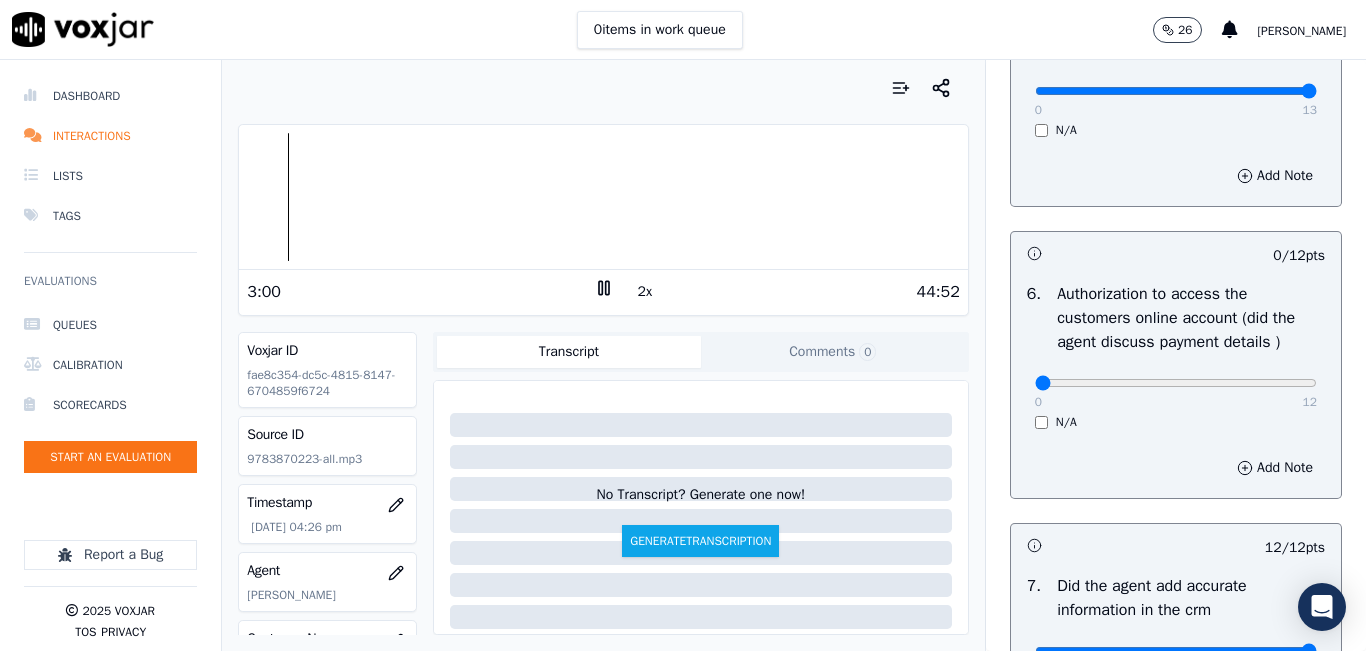 scroll, scrollTop: 1318, scrollLeft: 0, axis: vertical 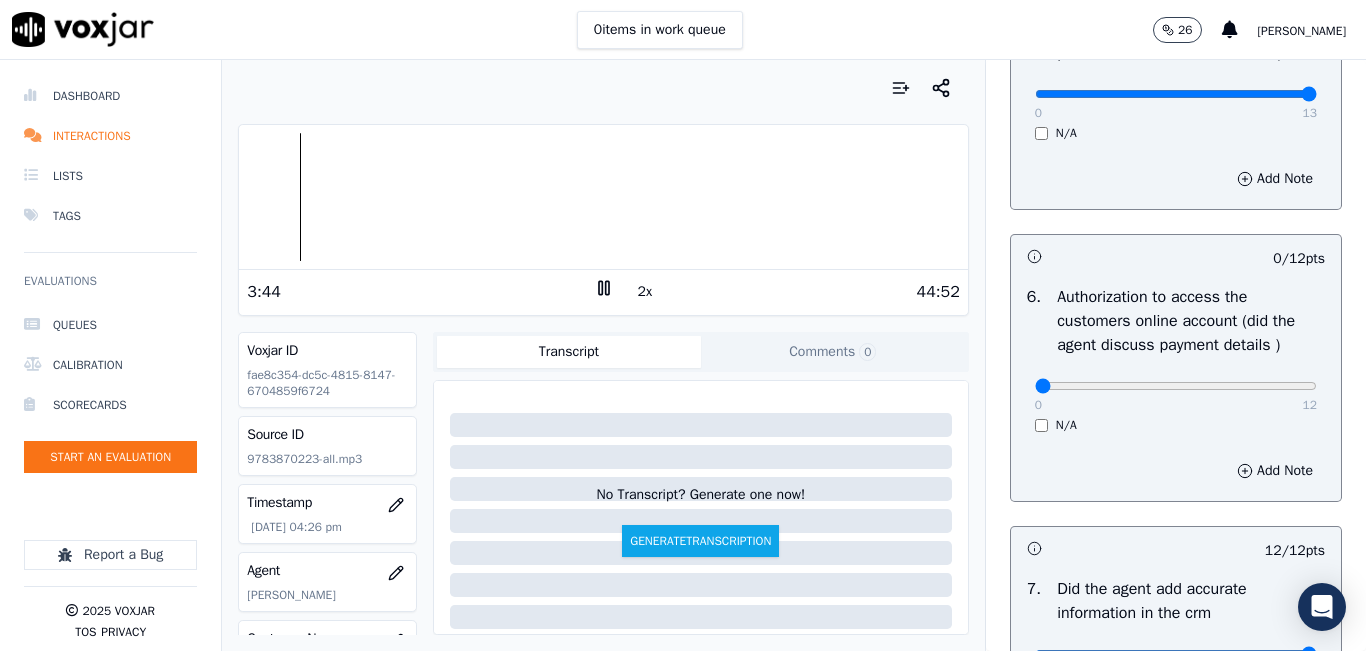 click 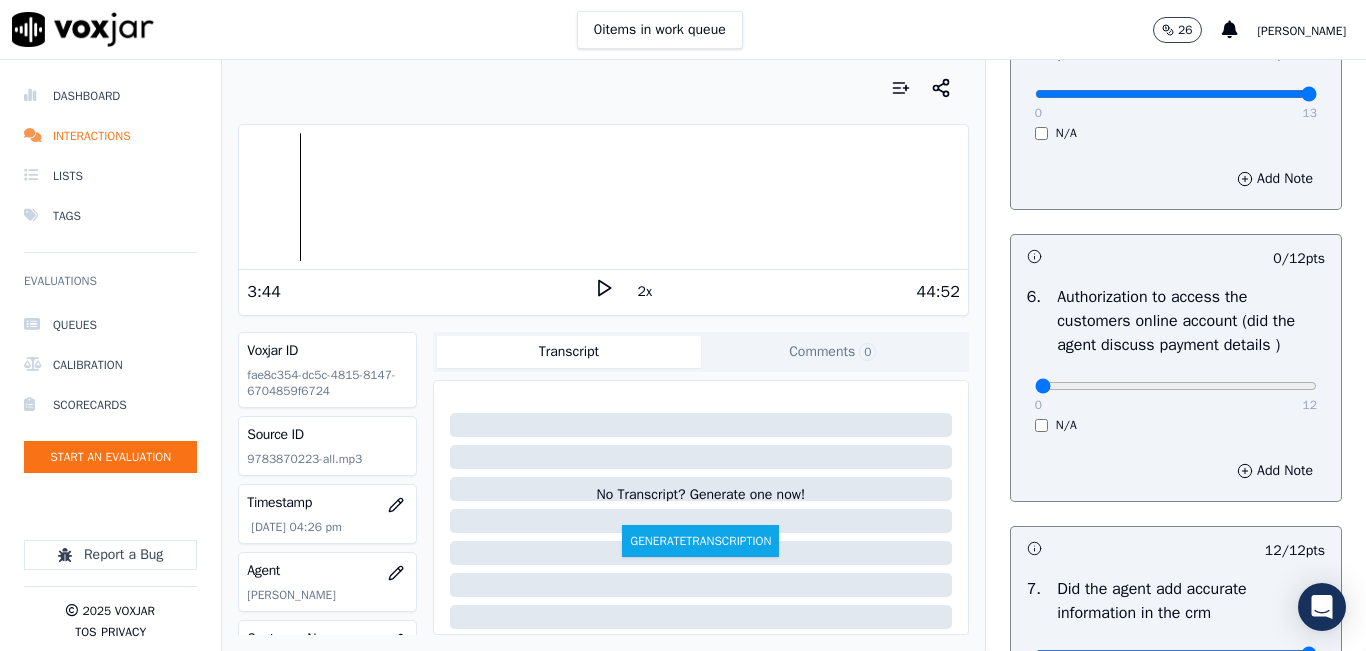 click 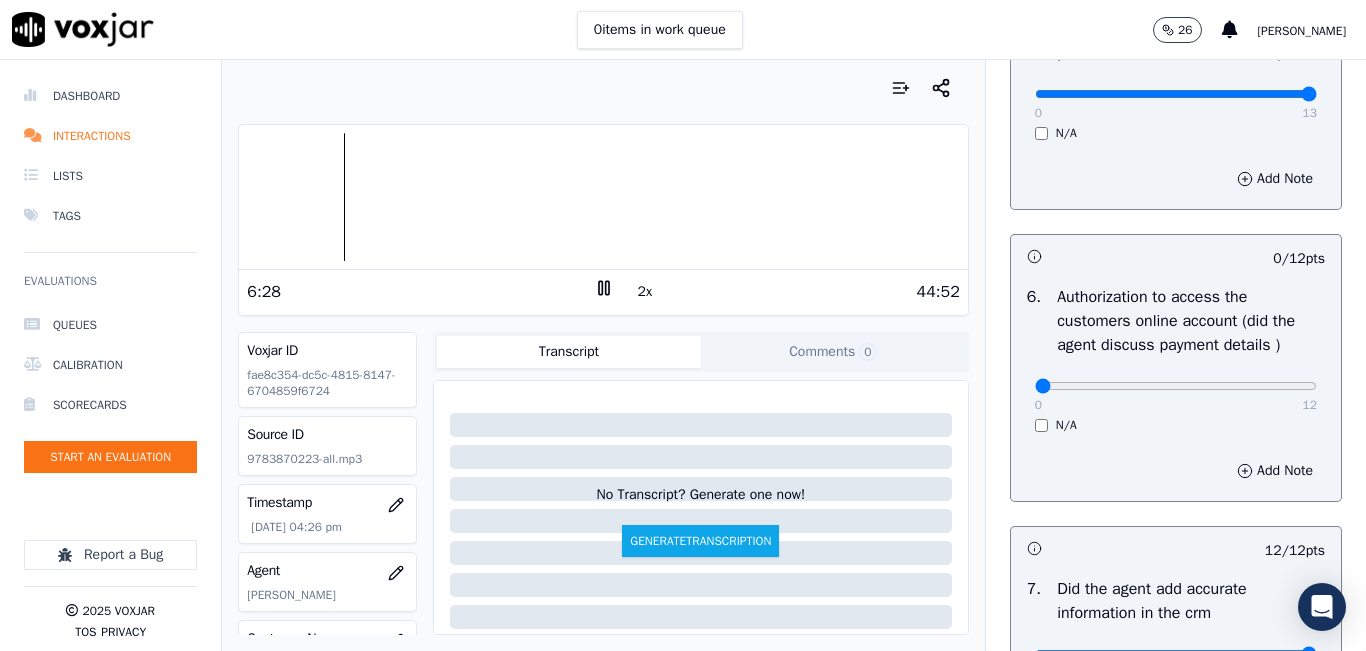 click on "2x" at bounding box center (645, 292) 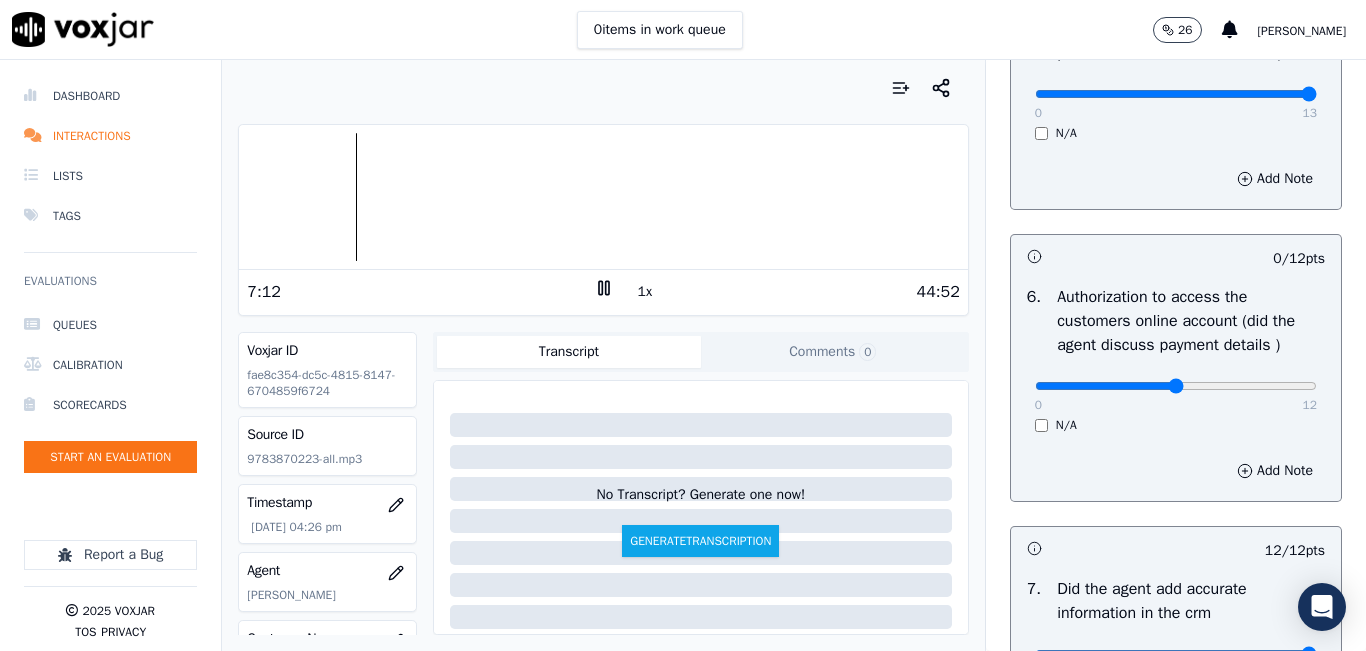 drag, startPoint x: 1031, startPoint y: 430, endPoint x: 1145, endPoint y: 428, distance: 114.01754 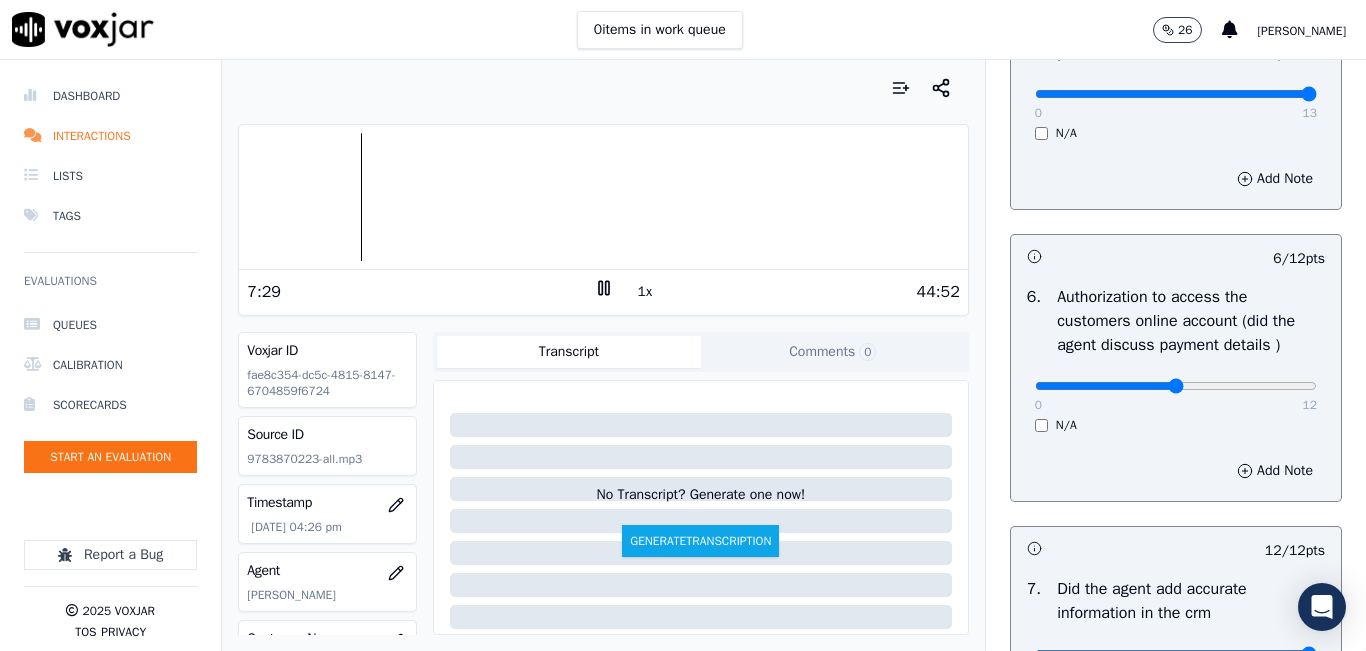 drag, startPoint x: 578, startPoint y: 276, endPoint x: 469, endPoint y: 68, distance: 234.82973 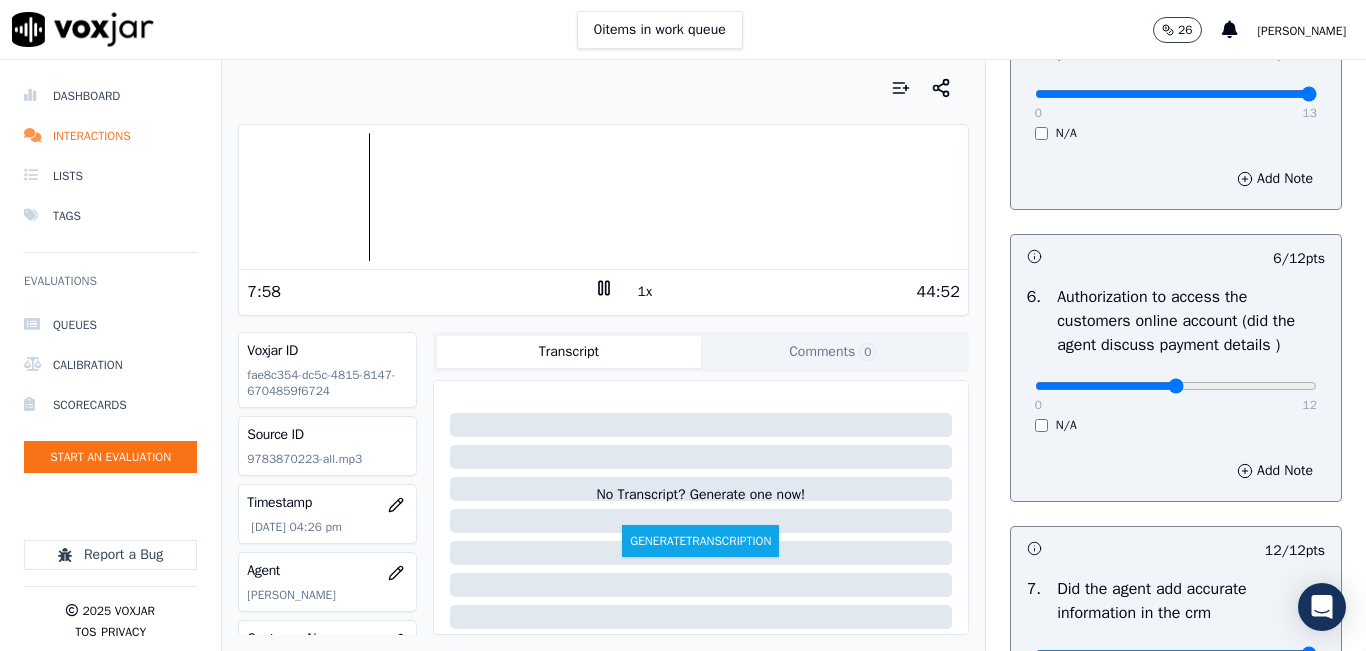 click on "1x" at bounding box center (645, 292) 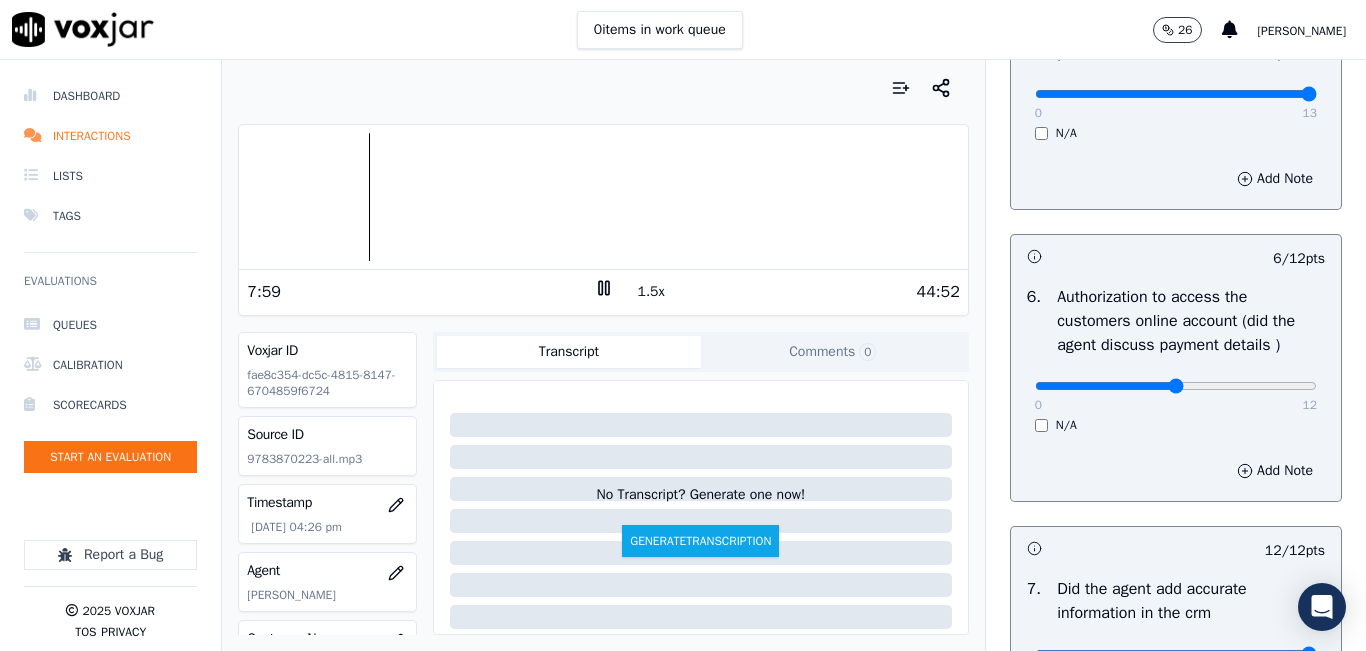 click on "1.5x" at bounding box center [651, 292] 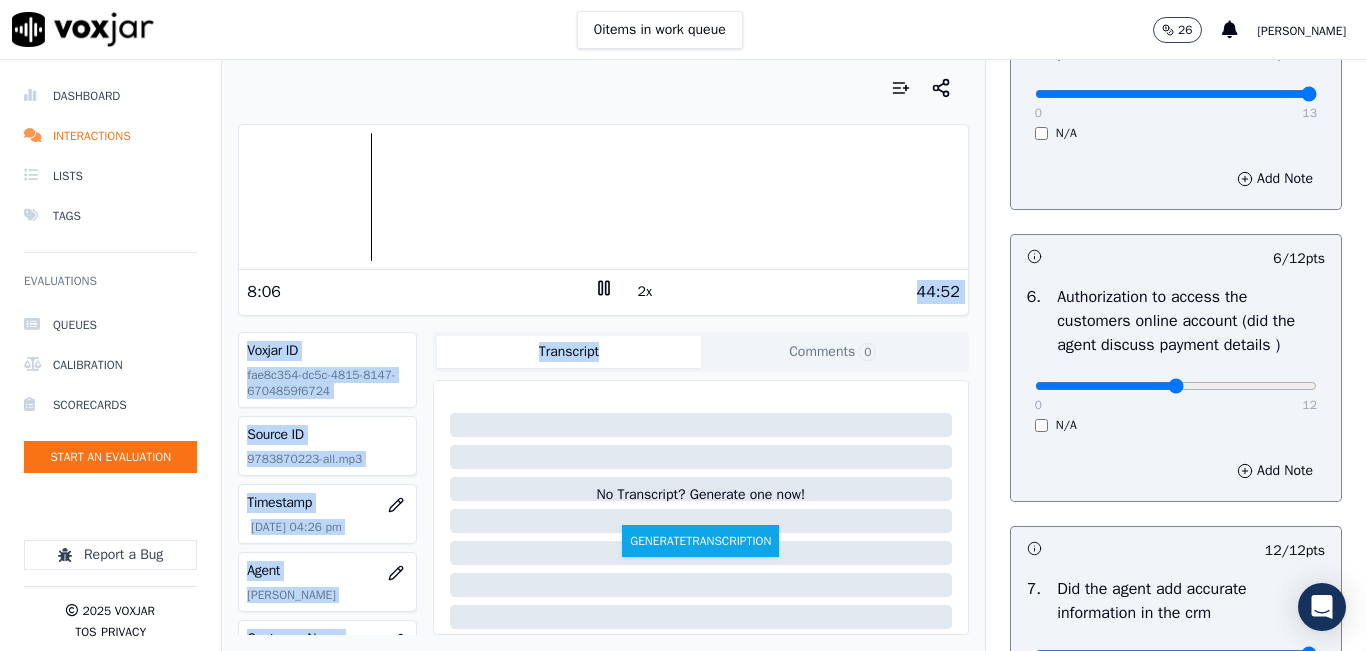 drag, startPoint x: 679, startPoint y: 338, endPoint x: 661, endPoint y: 345, distance: 19.313208 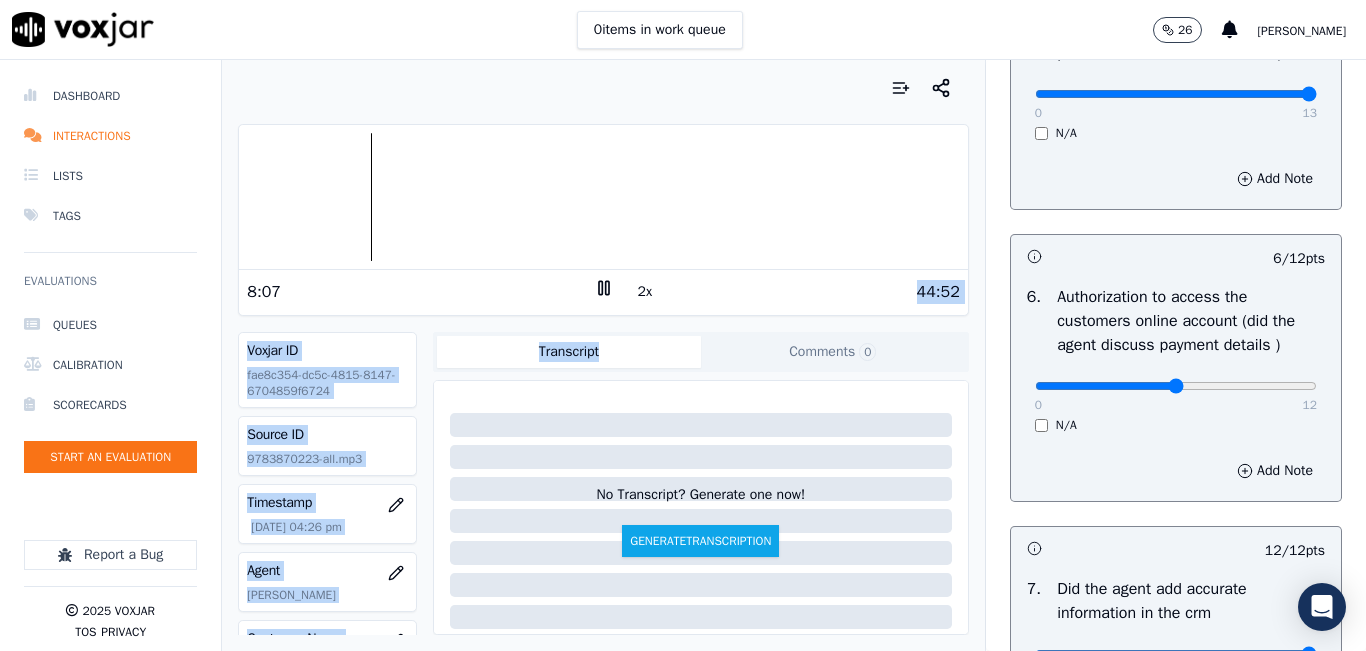 click on "2x" at bounding box center [645, 292] 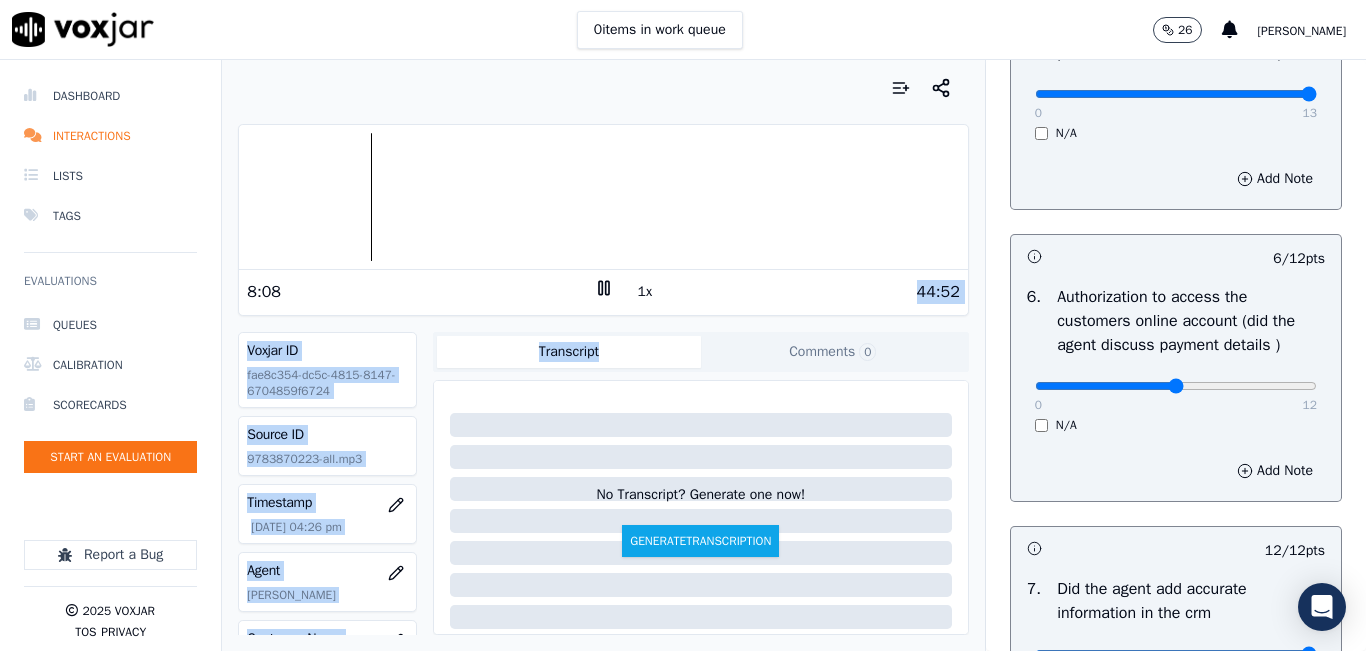click on "44:52" at bounding box center [787, 292] 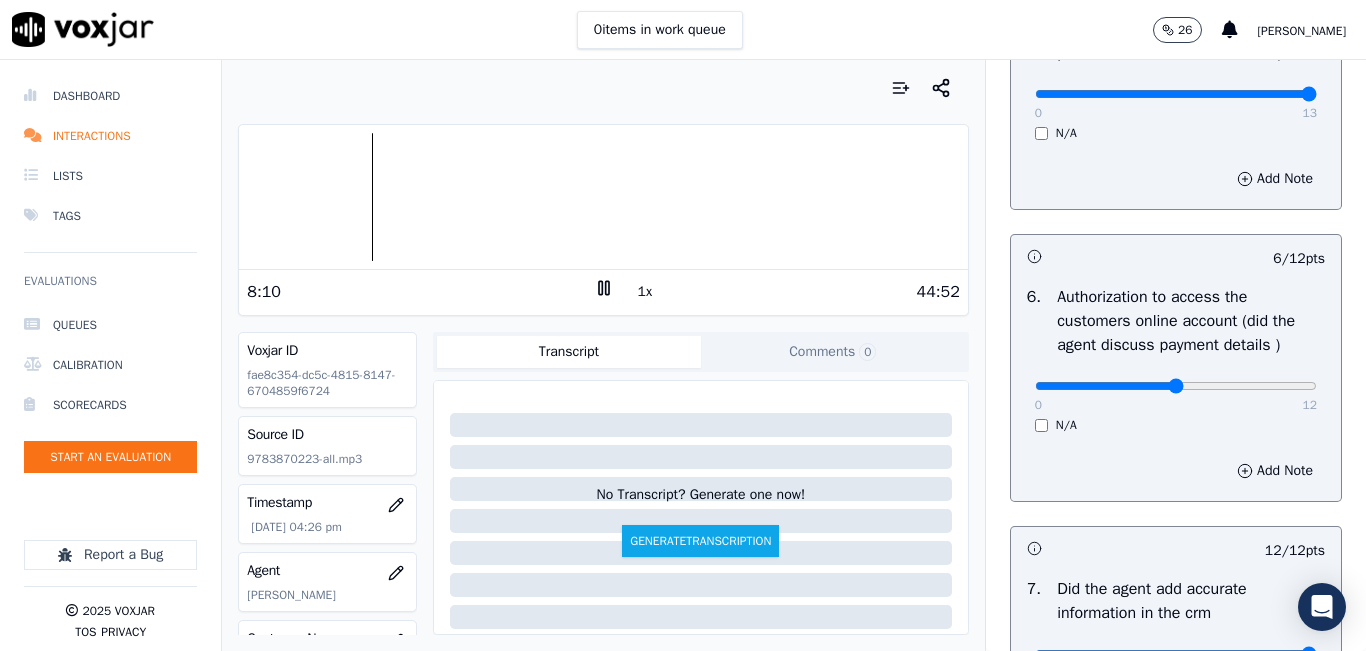 click 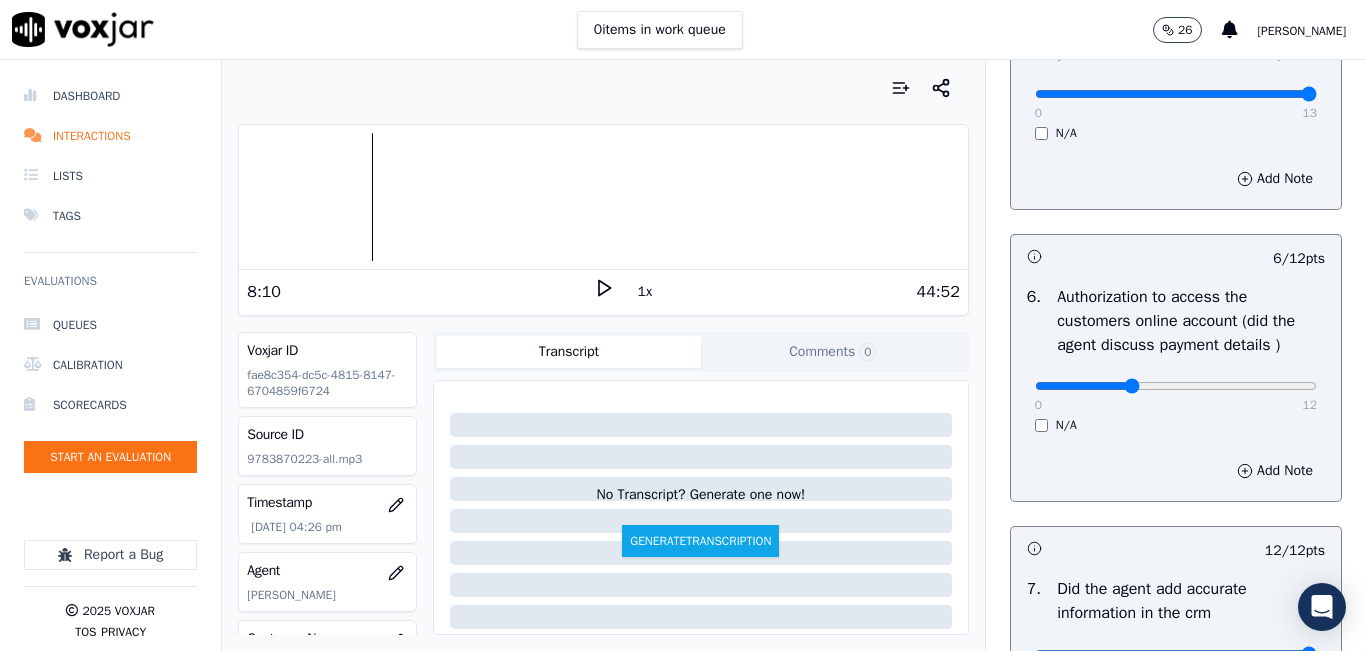 type on "4" 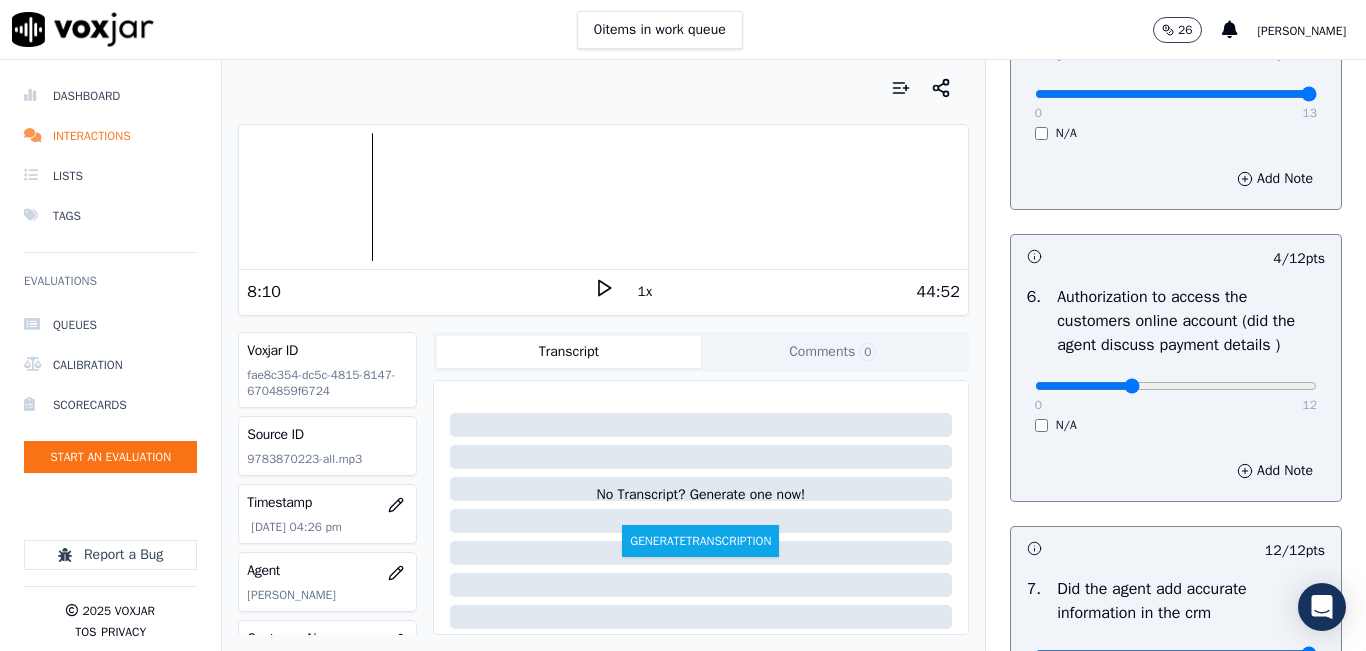 click at bounding box center [1176, -978] 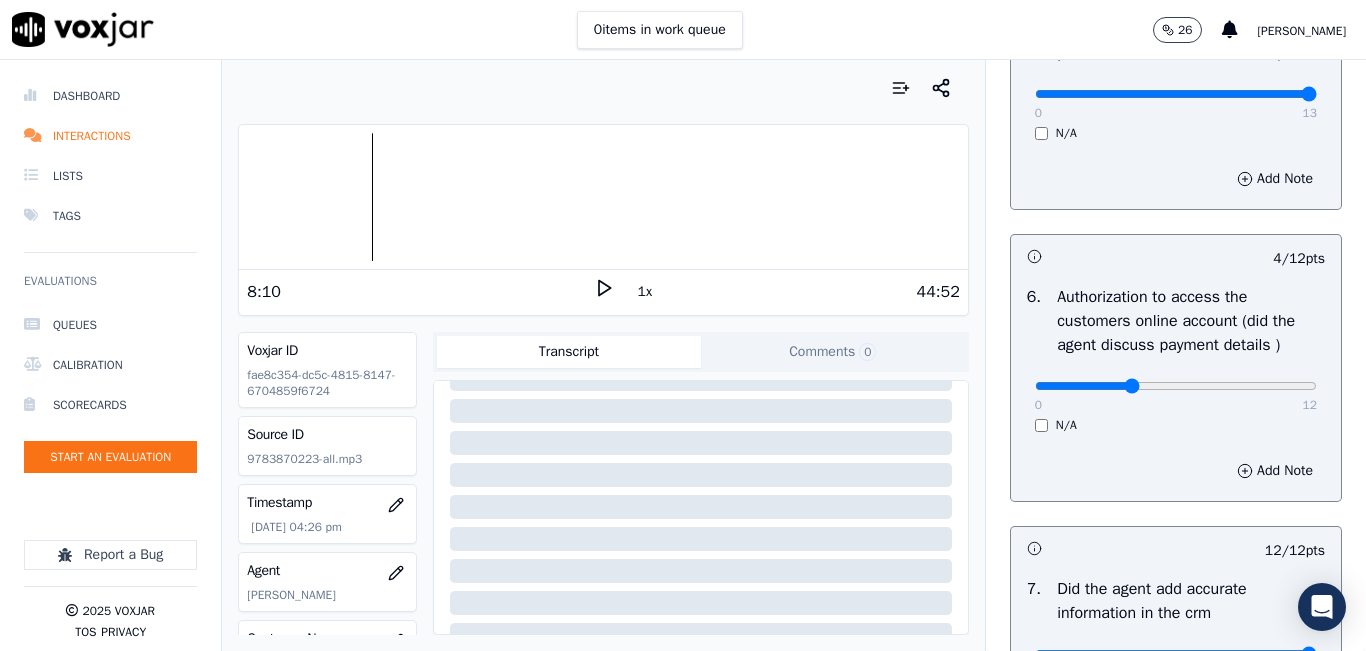 scroll, scrollTop: 392, scrollLeft: 0, axis: vertical 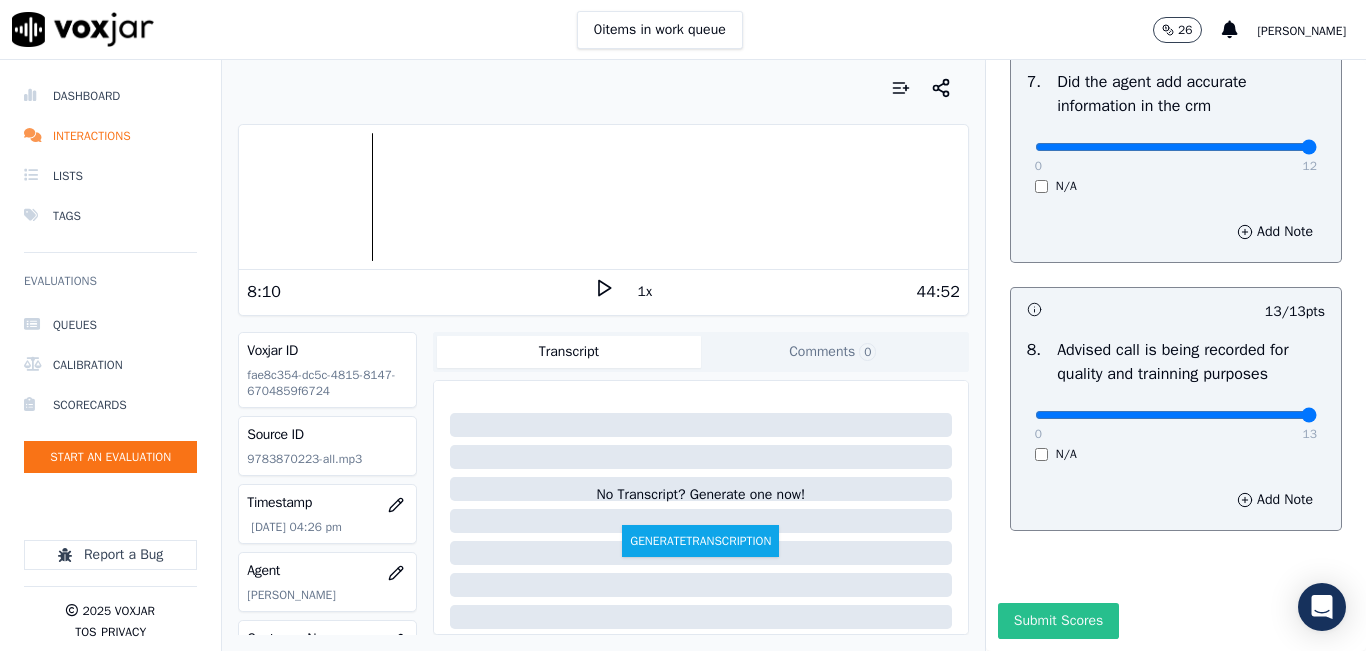 click on "Submit Scores" at bounding box center (1058, 621) 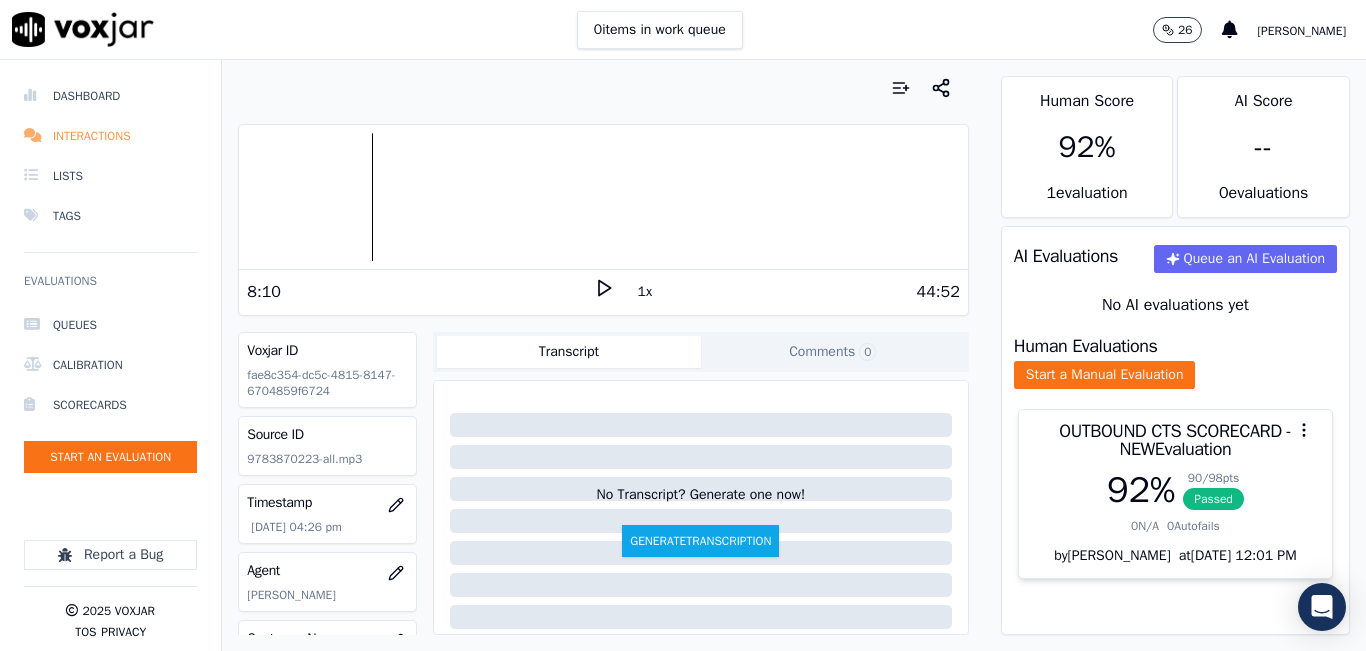 click on "Interactions" at bounding box center (110, 136) 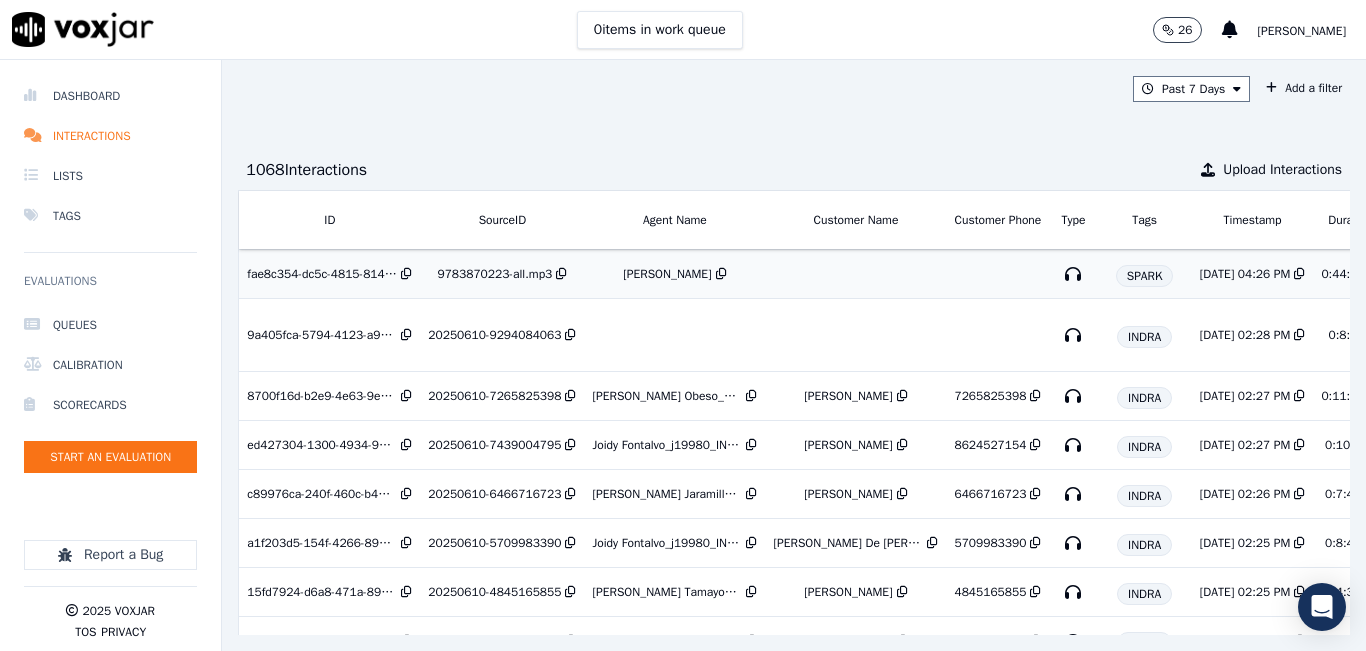 click at bounding box center (855, 274) 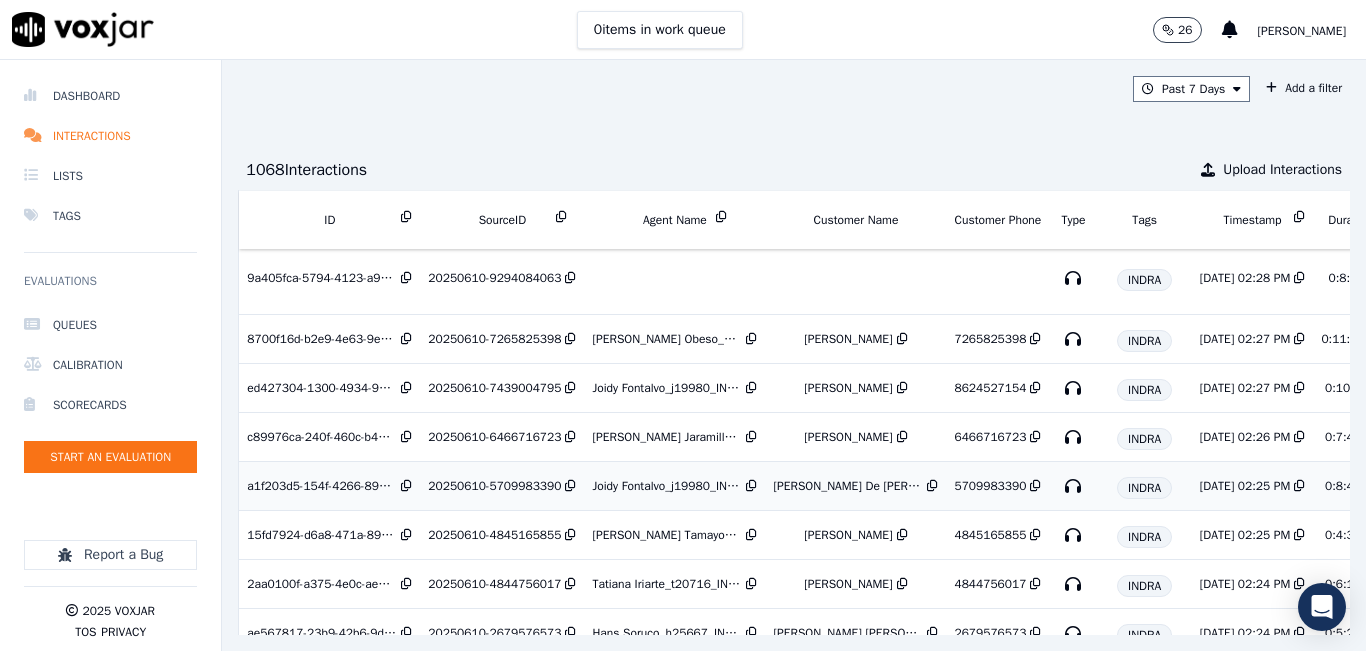 scroll, scrollTop: 0, scrollLeft: 0, axis: both 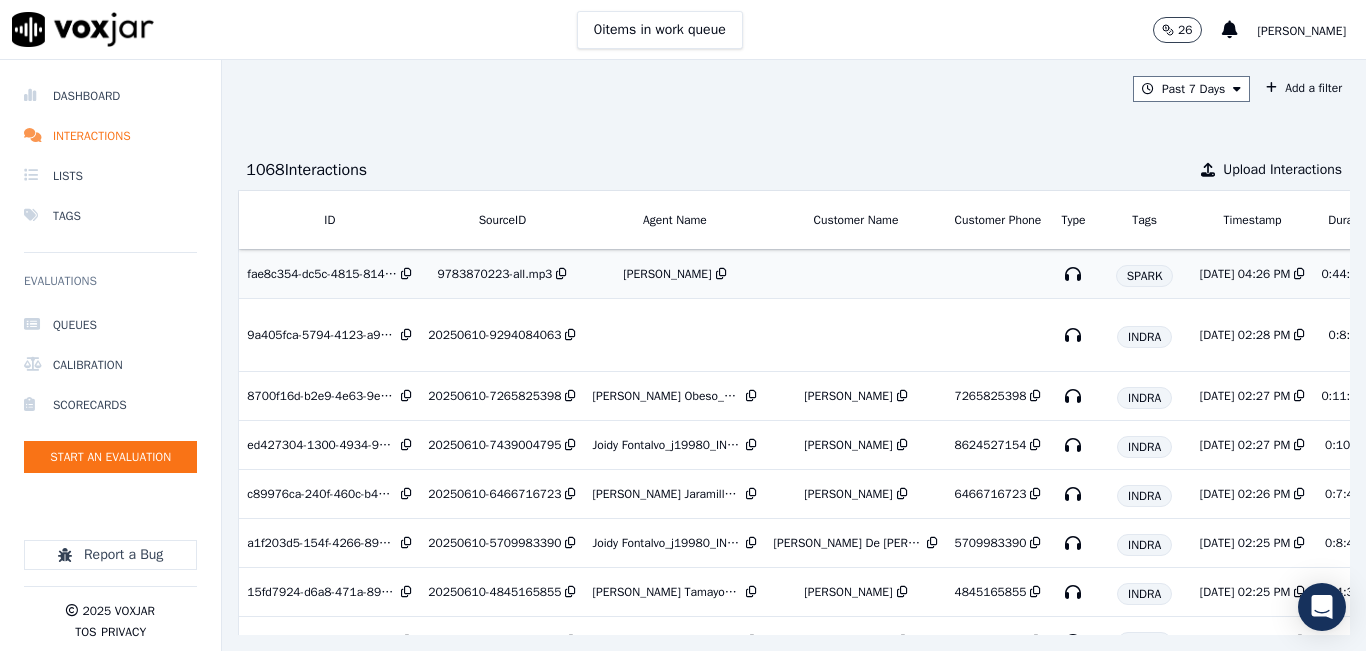 click at bounding box center [997, 274] 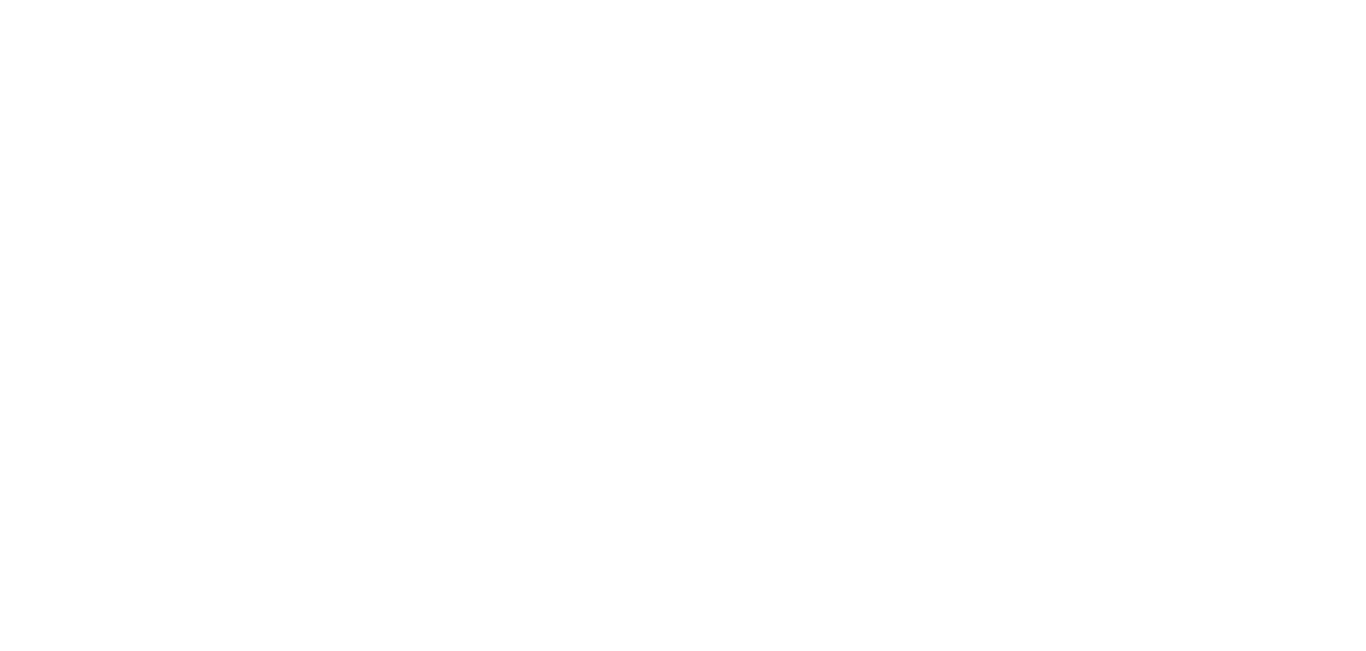 scroll, scrollTop: 0, scrollLeft: 0, axis: both 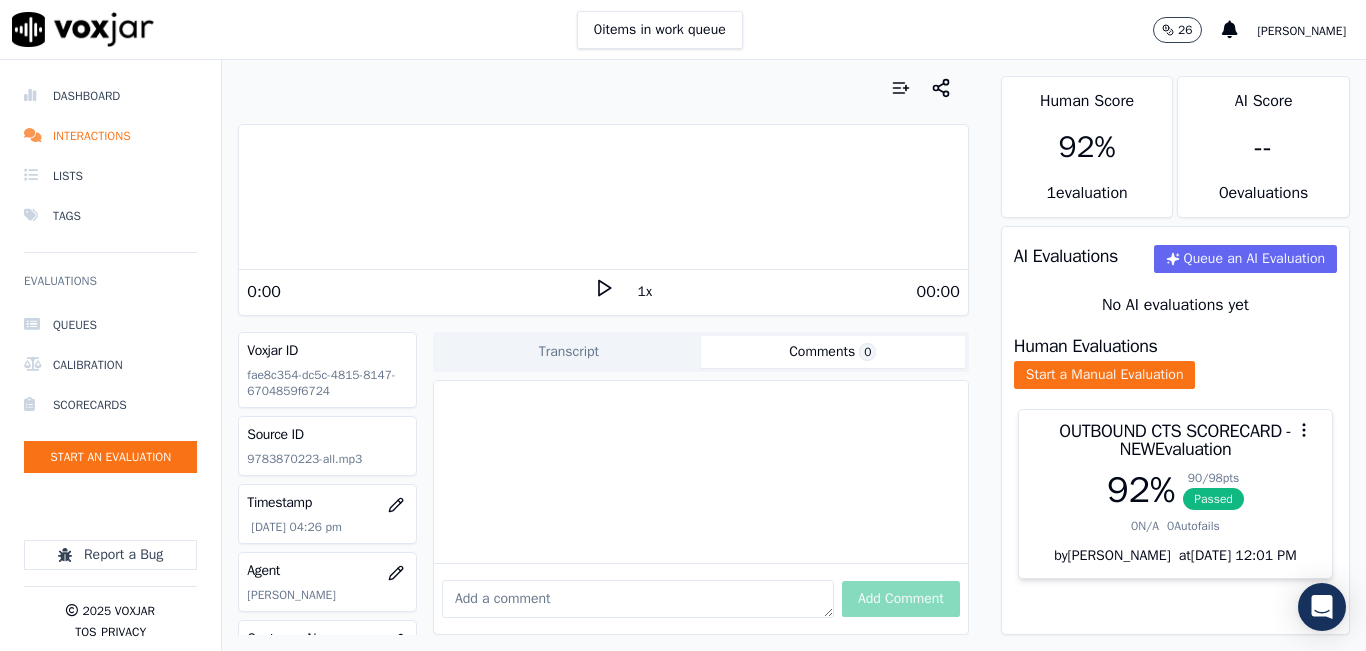 click on "Comments  0" 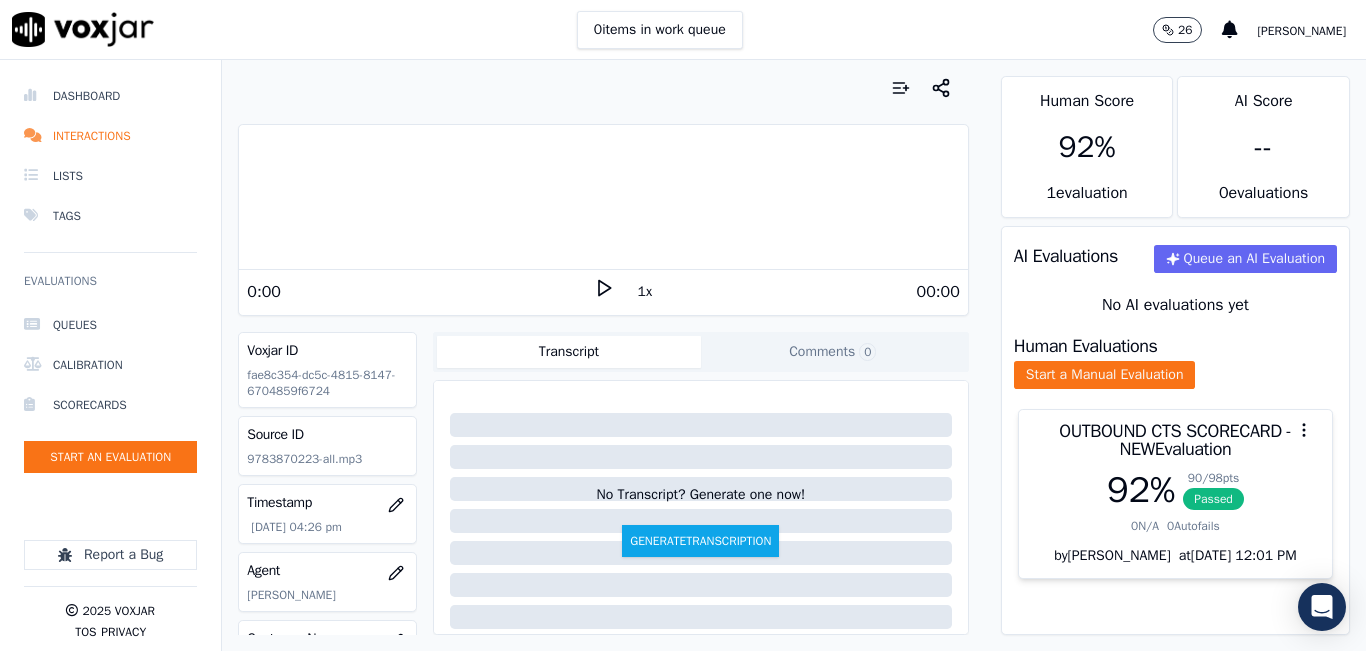 click on "Transcript" at bounding box center [569, 352] 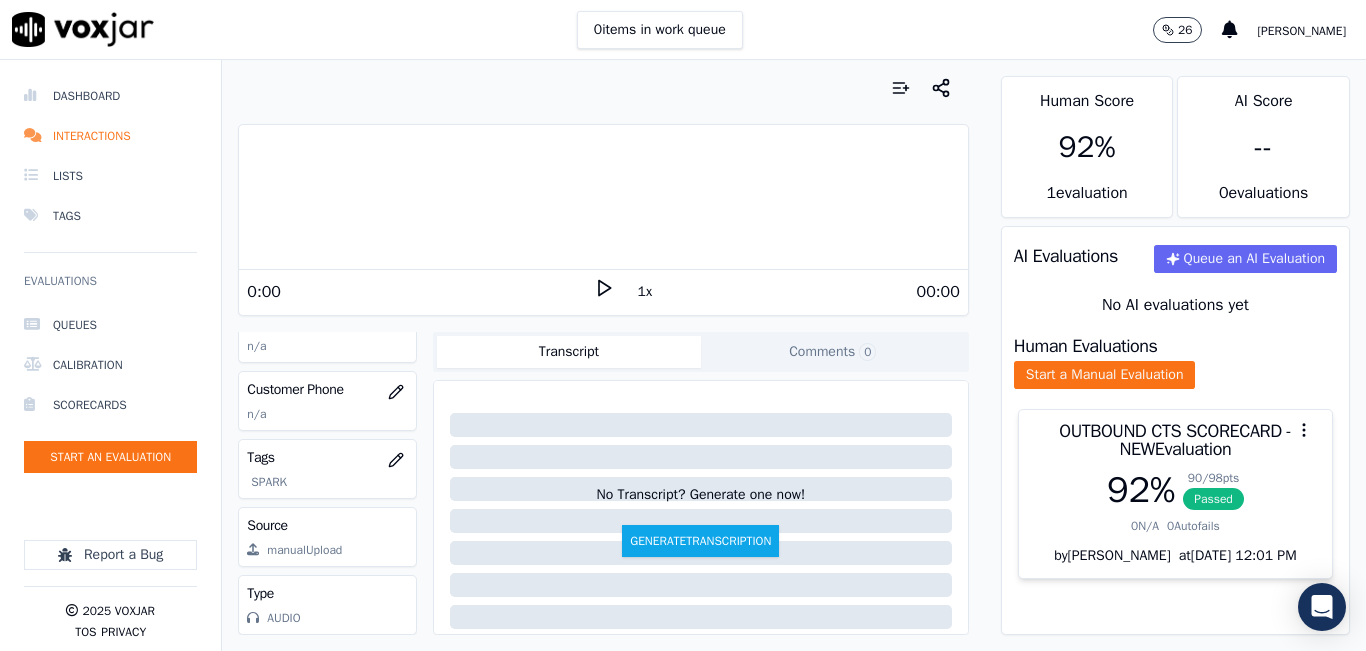 scroll, scrollTop: 278, scrollLeft: 0, axis: vertical 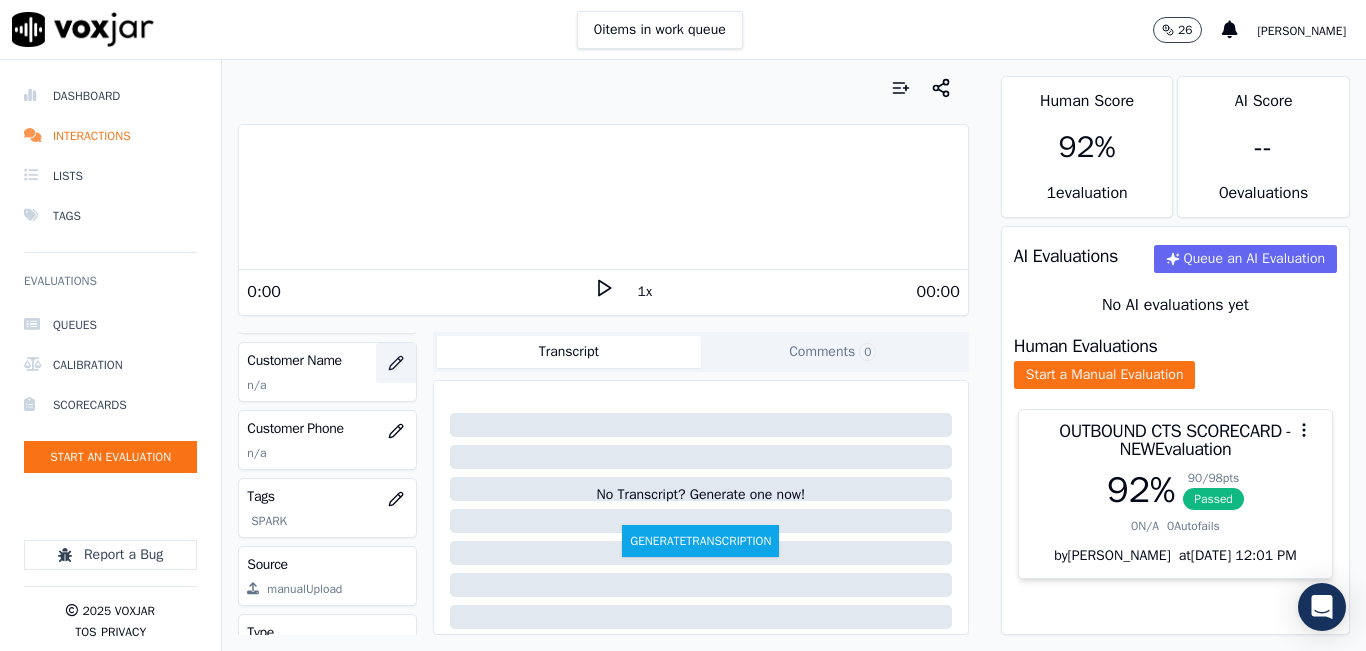 click 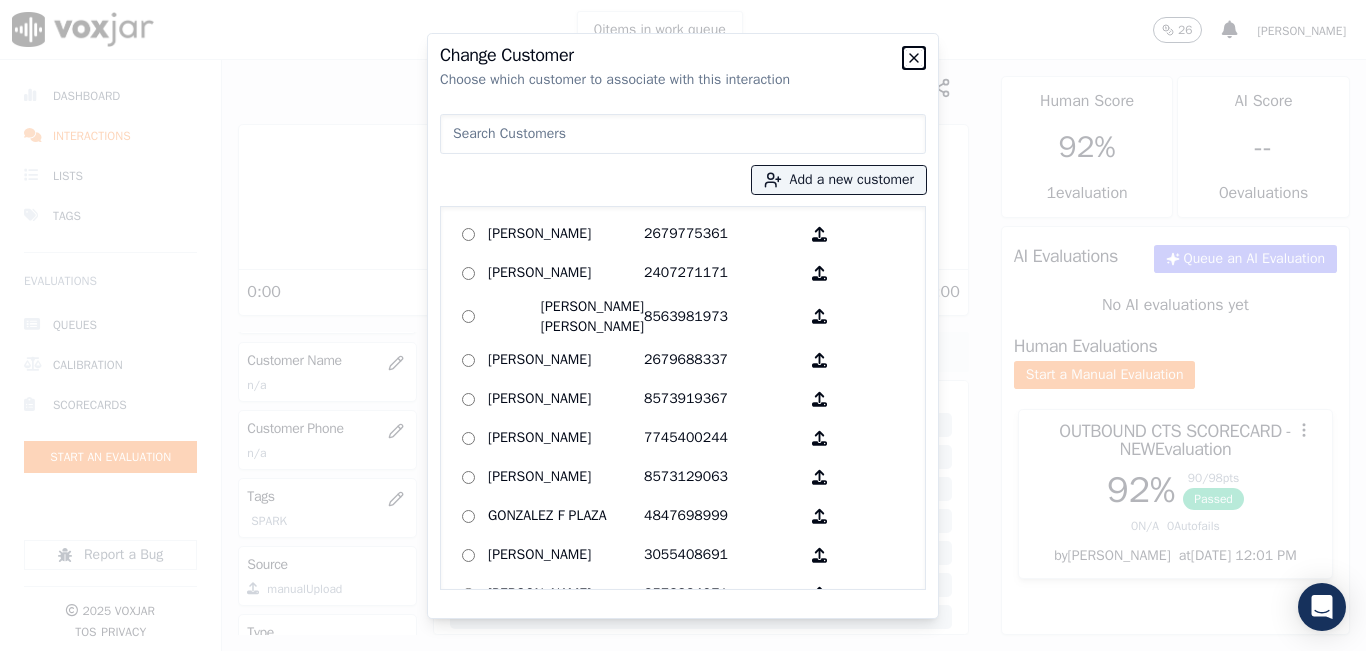 click 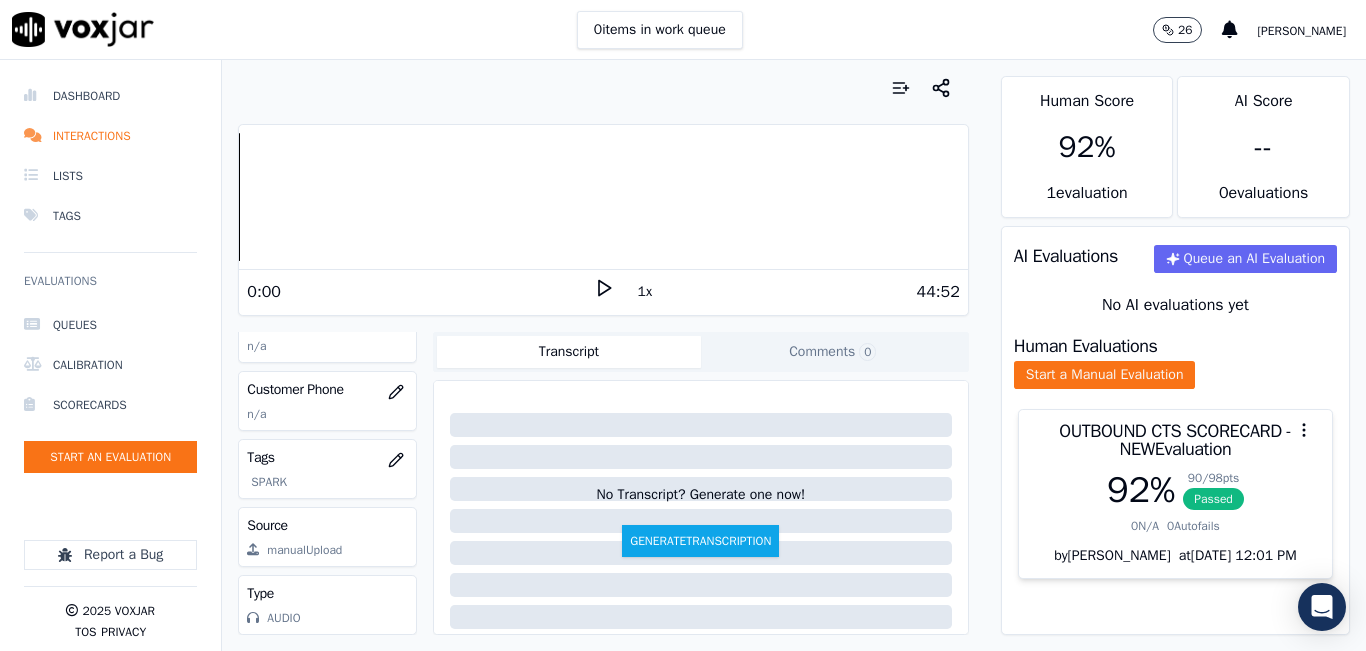 scroll, scrollTop: 278, scrollLeft: 0, axis: vertical 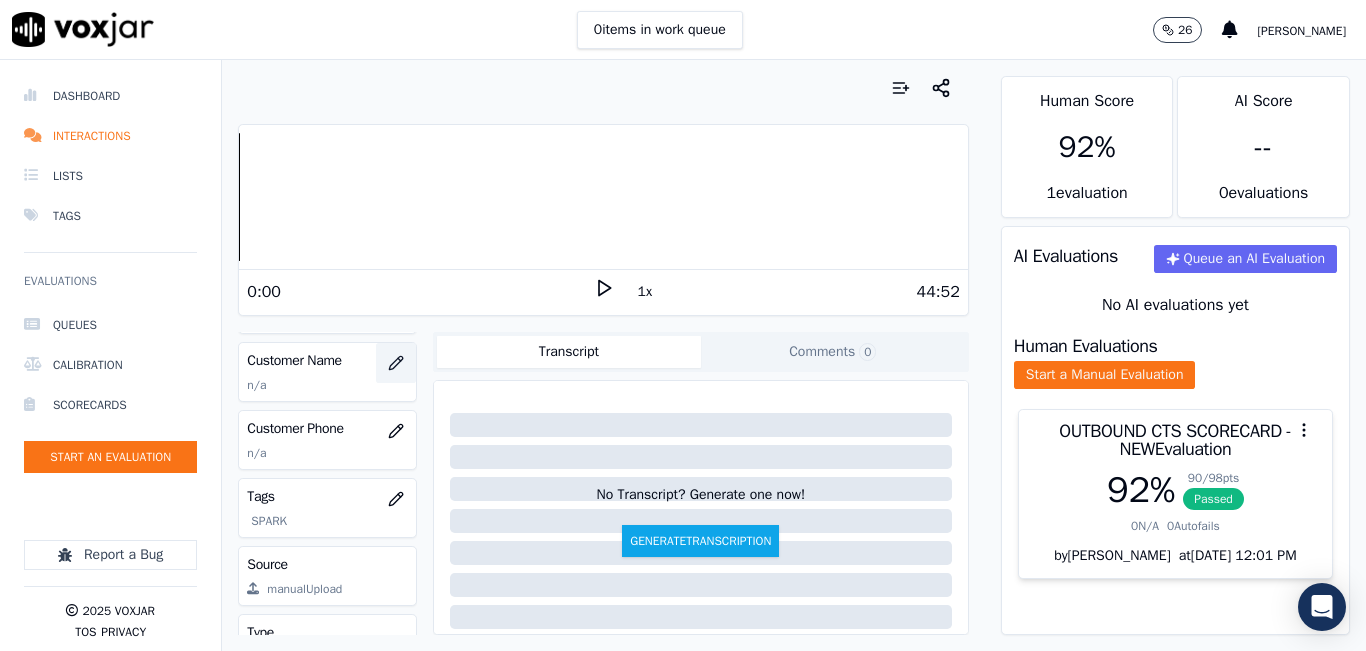 click at bounding box center (396, 363) 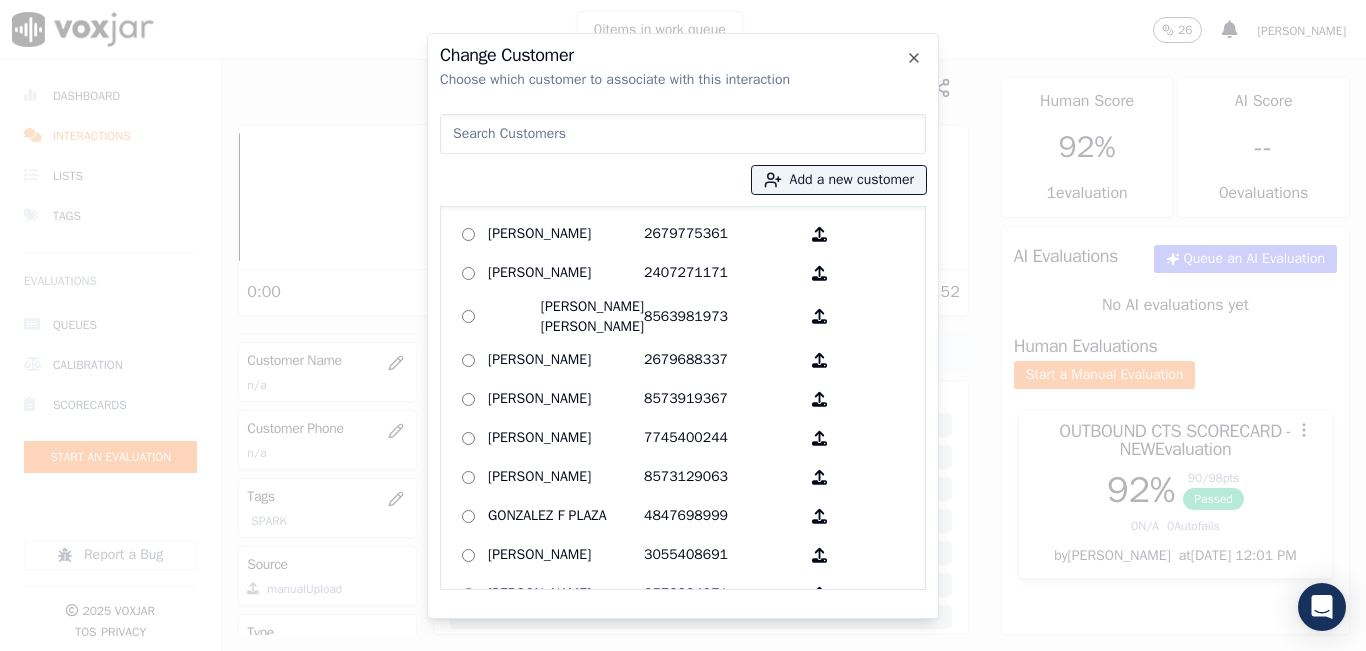 click at bounding box center [683, 325] 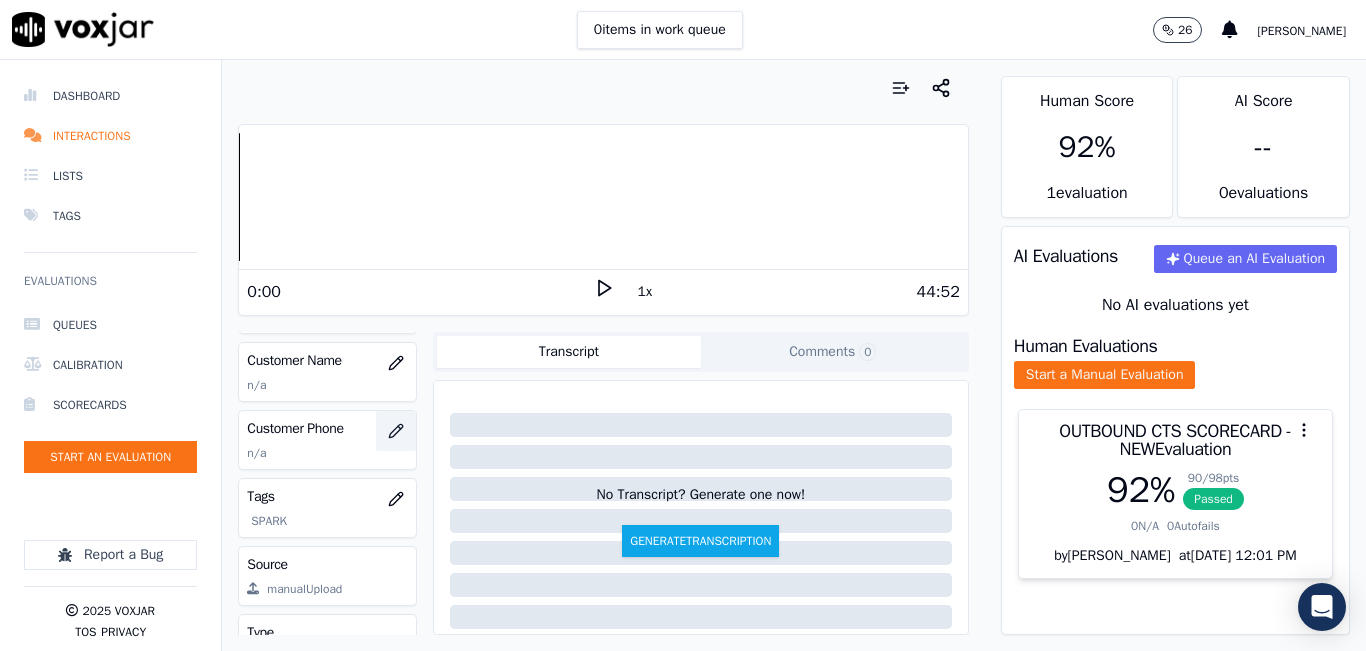 click at bounding box center (396, 431) 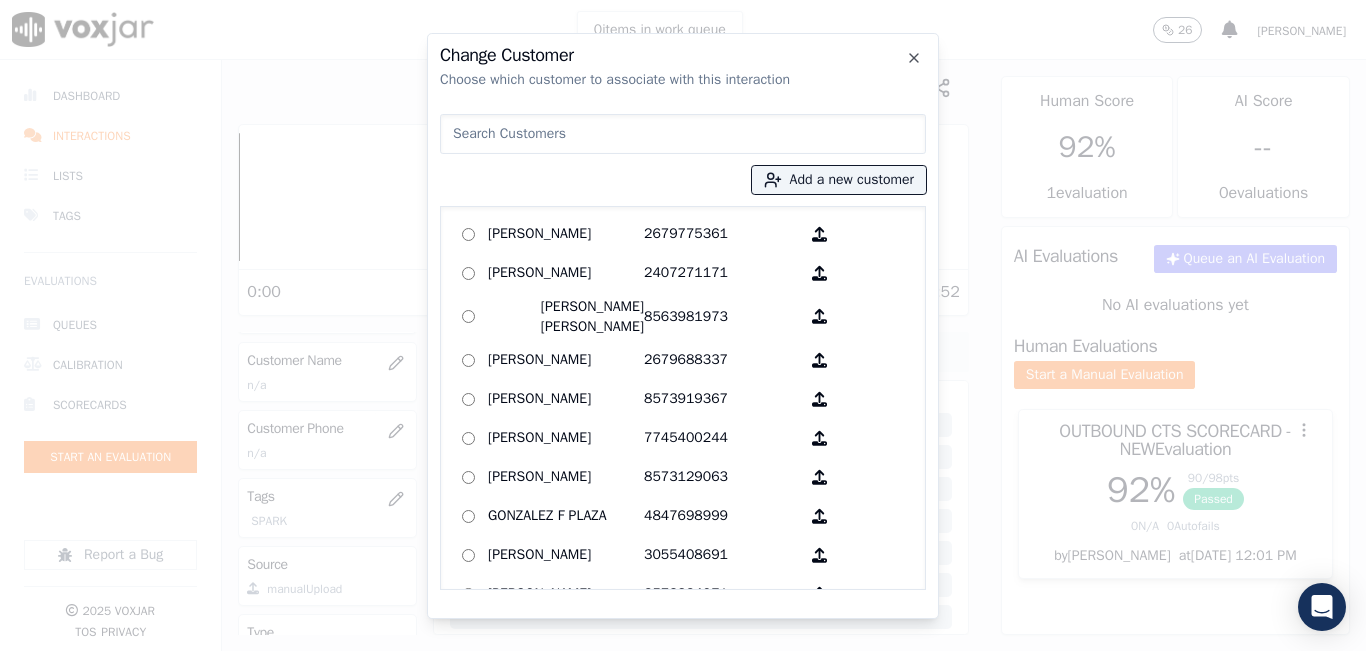 click at bounding box center (683, 134) 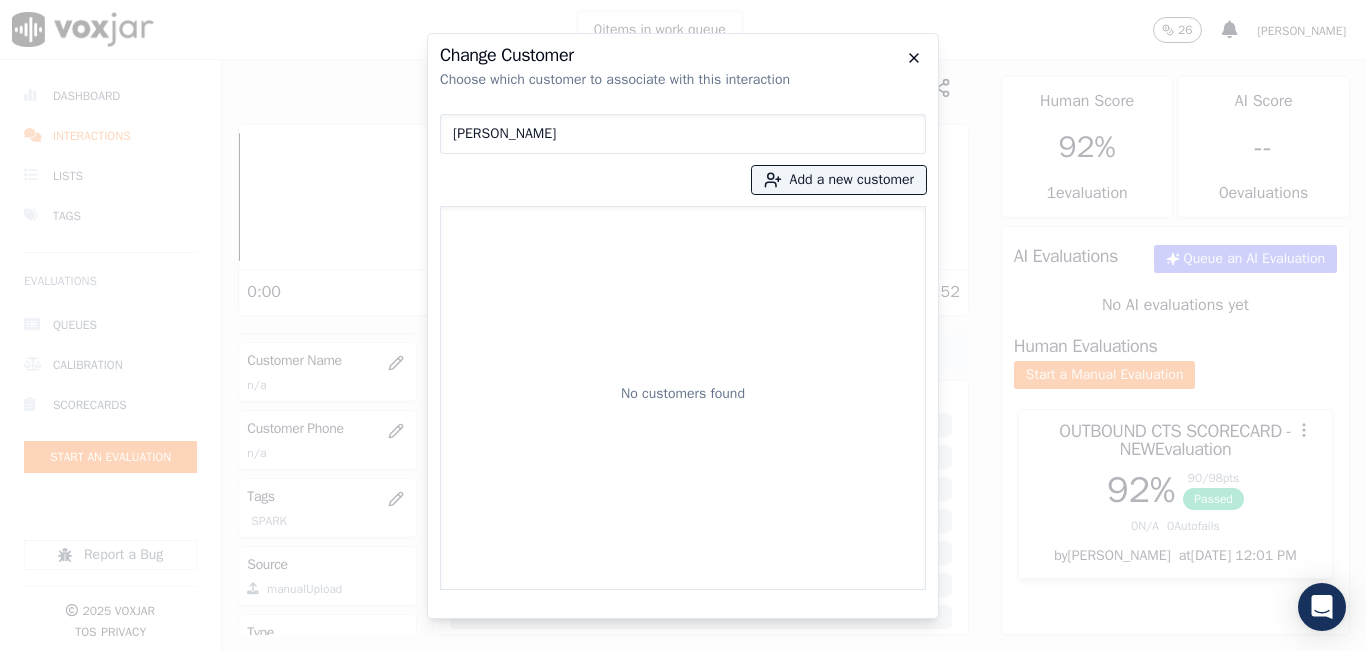 type on "[PERSON_NAME]" 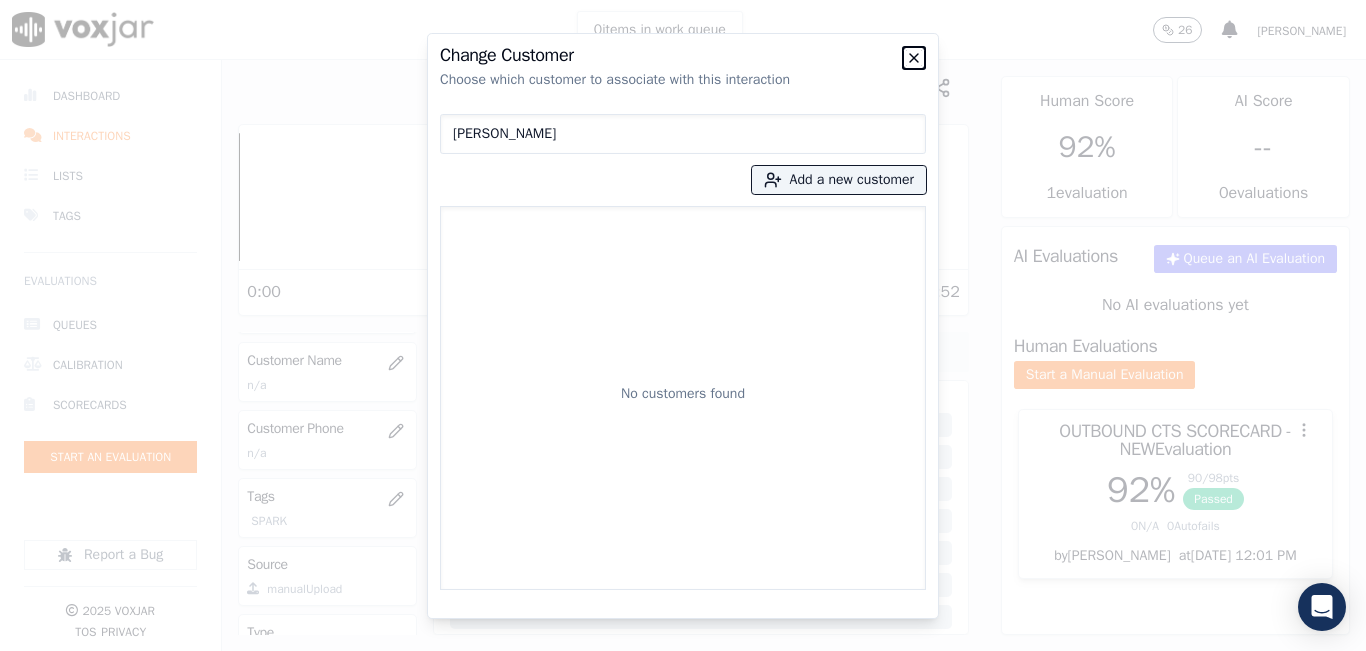 click 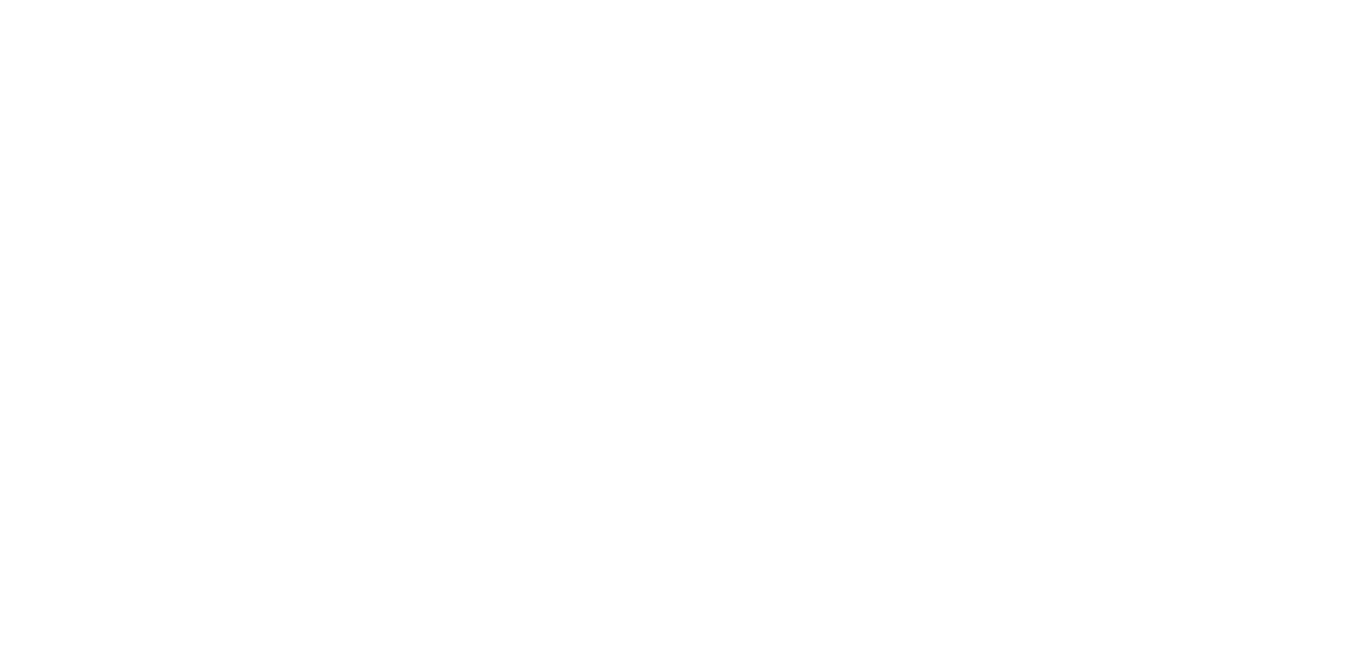 scroll, scrollTop: 0, scrollLeft: 0, axis: both 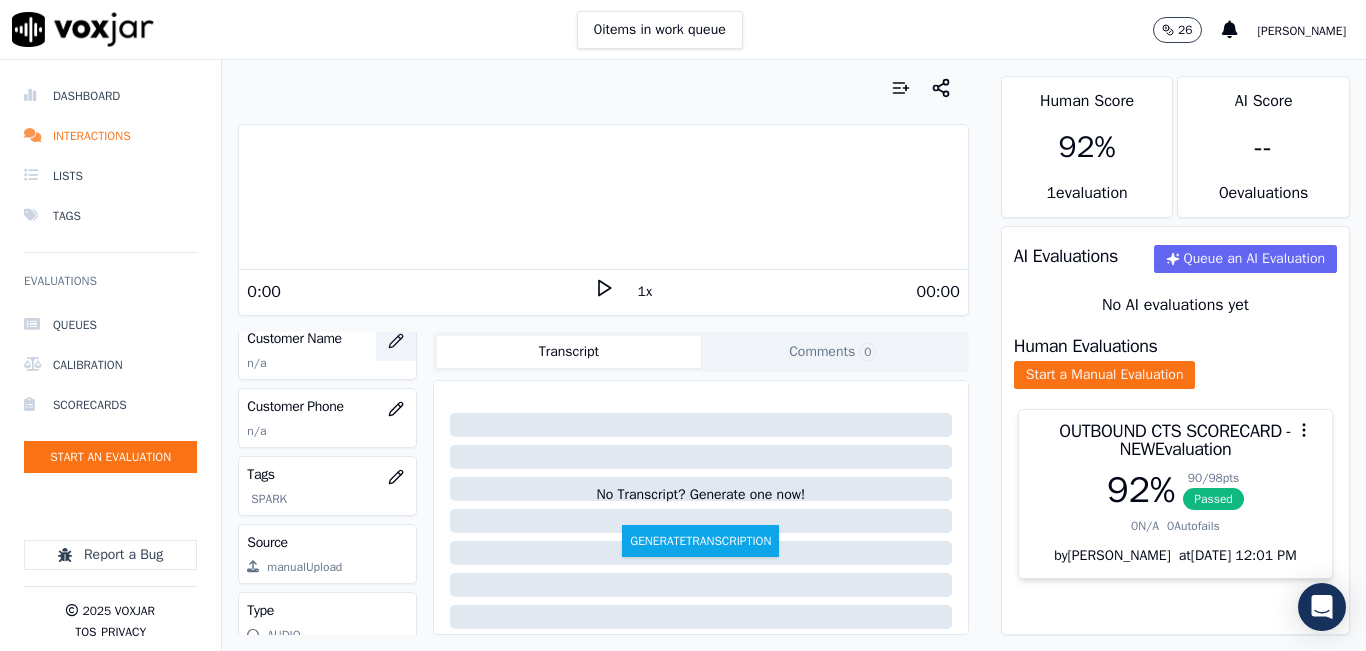 click at bounding box center (396, 341) 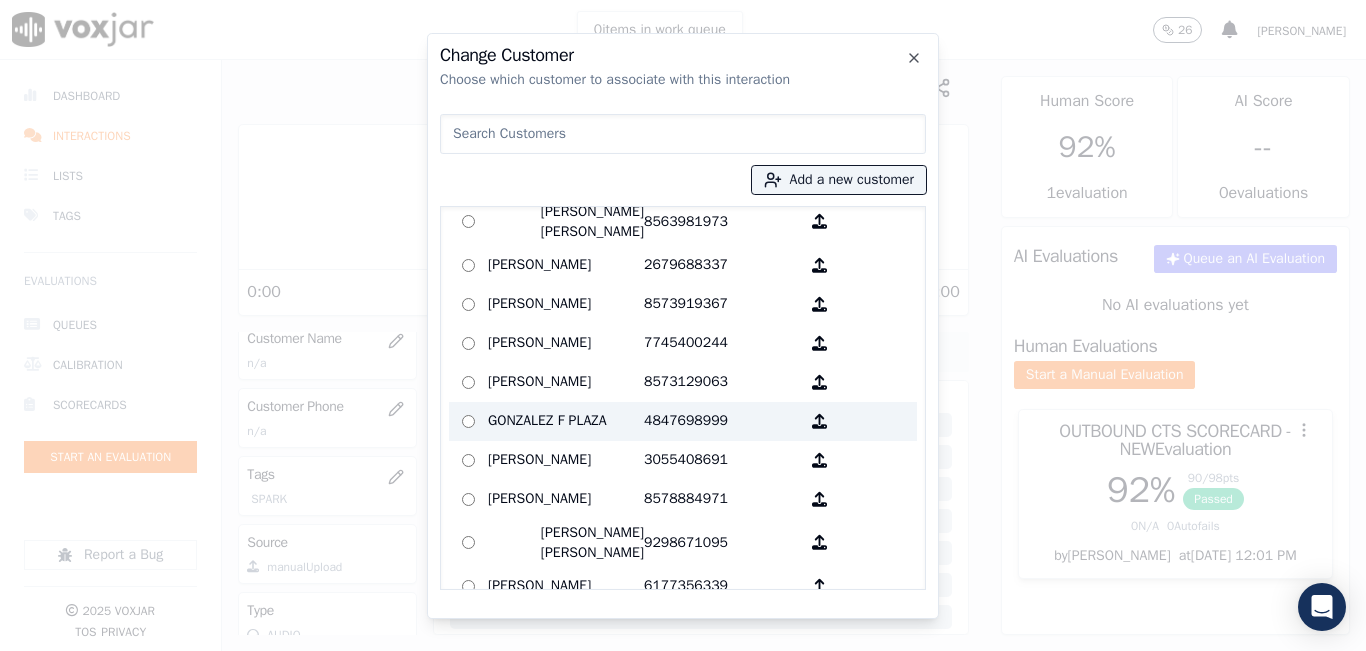 scroll, scrollTop: 0, scrollLeft: 0, axis: both 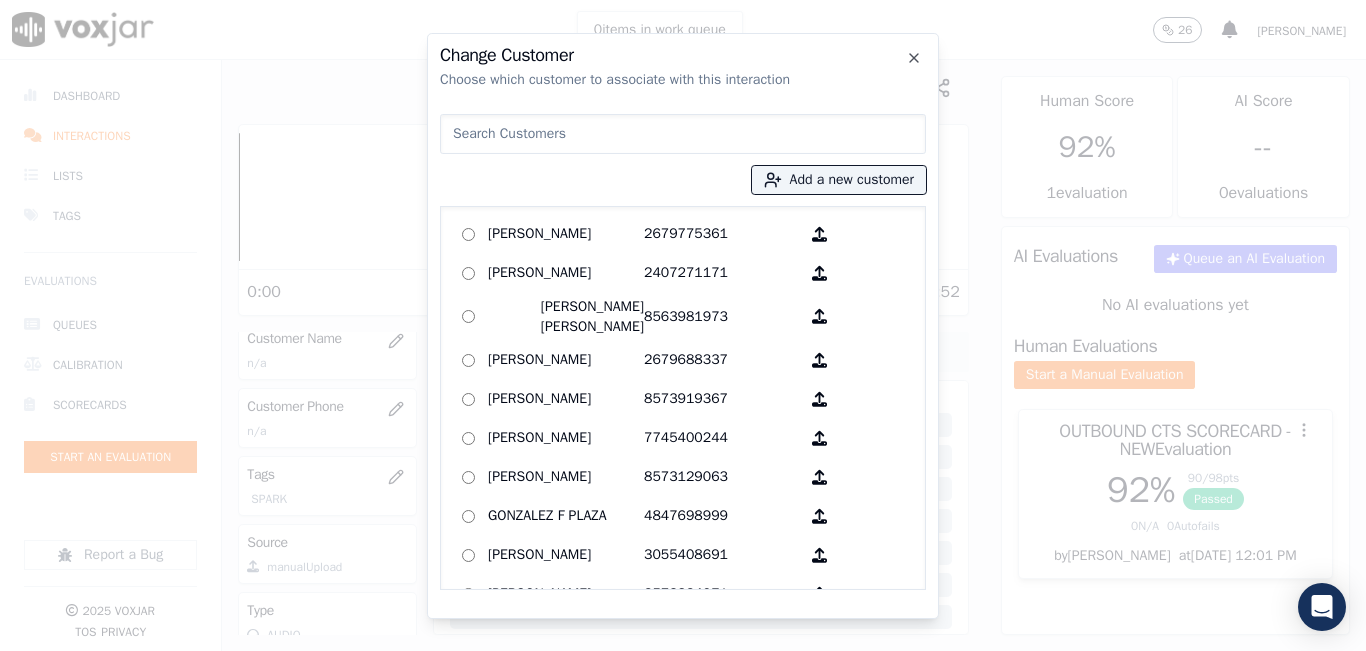 click at bounding box center (683, 134) 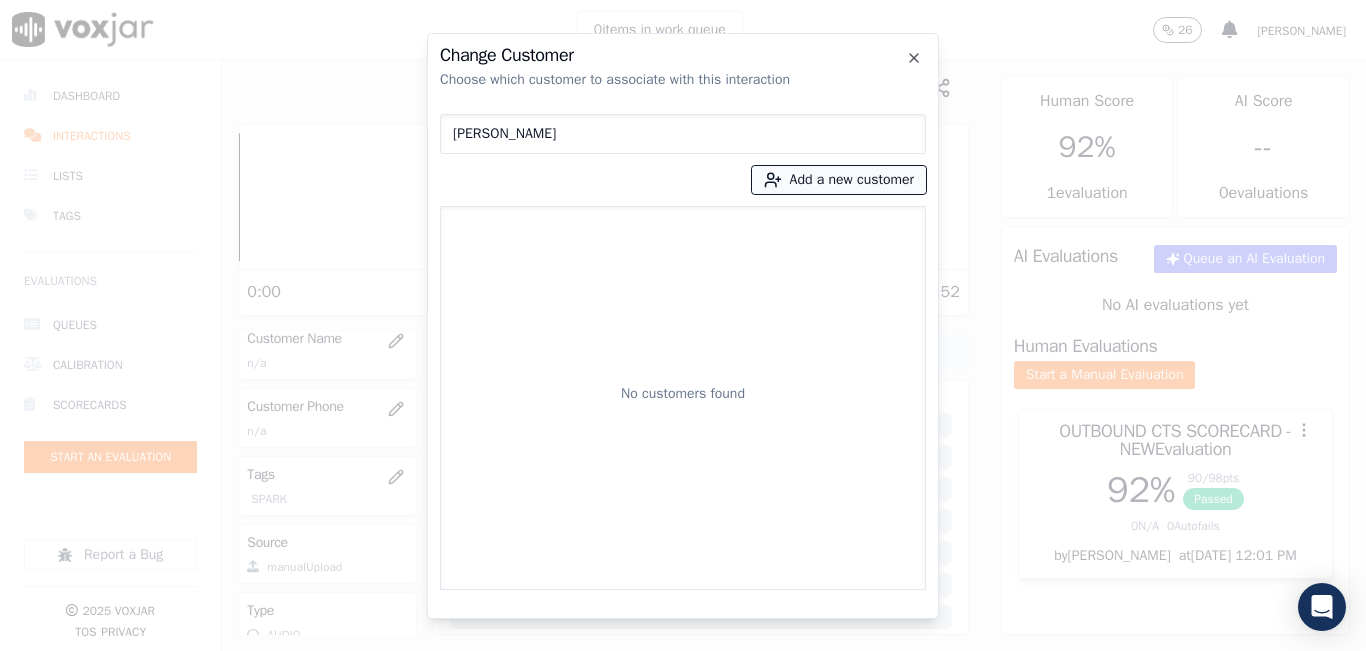 type on "[PERSON_NAME]" 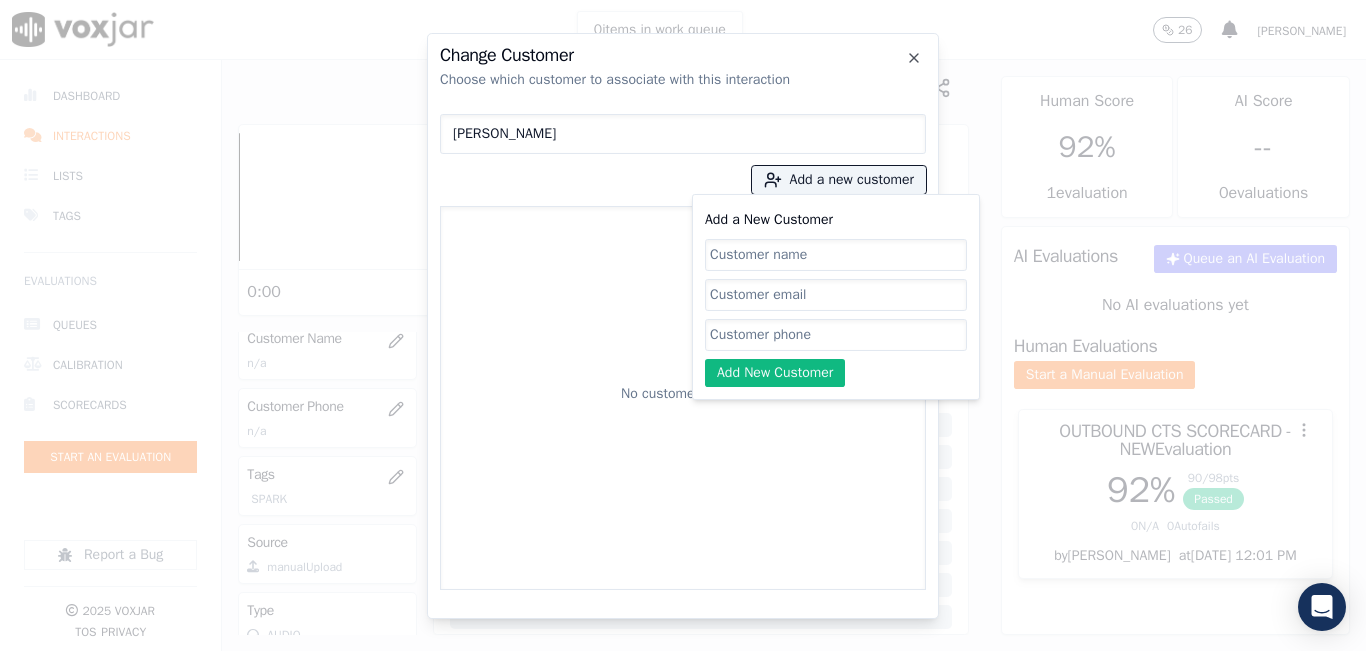 click on "Add a New Customer           Add New Customer" at bounding box center (836, 297) 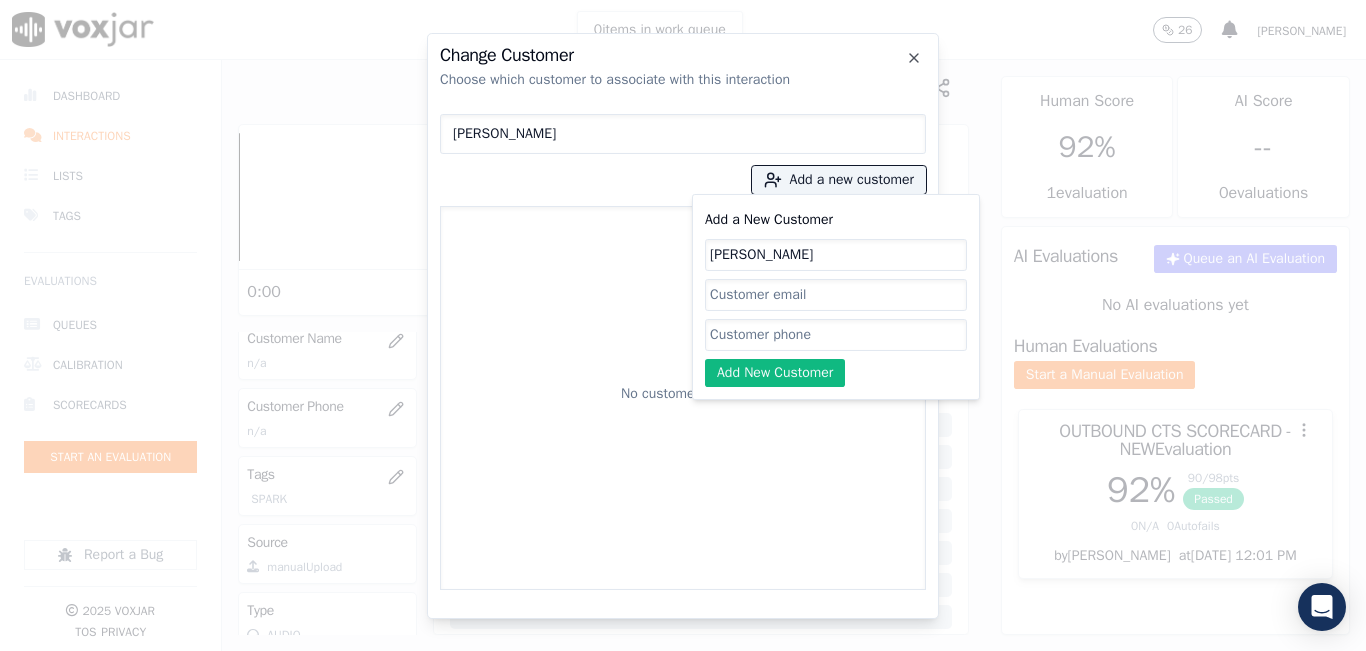 type on "MAIRA VASQUEZ" 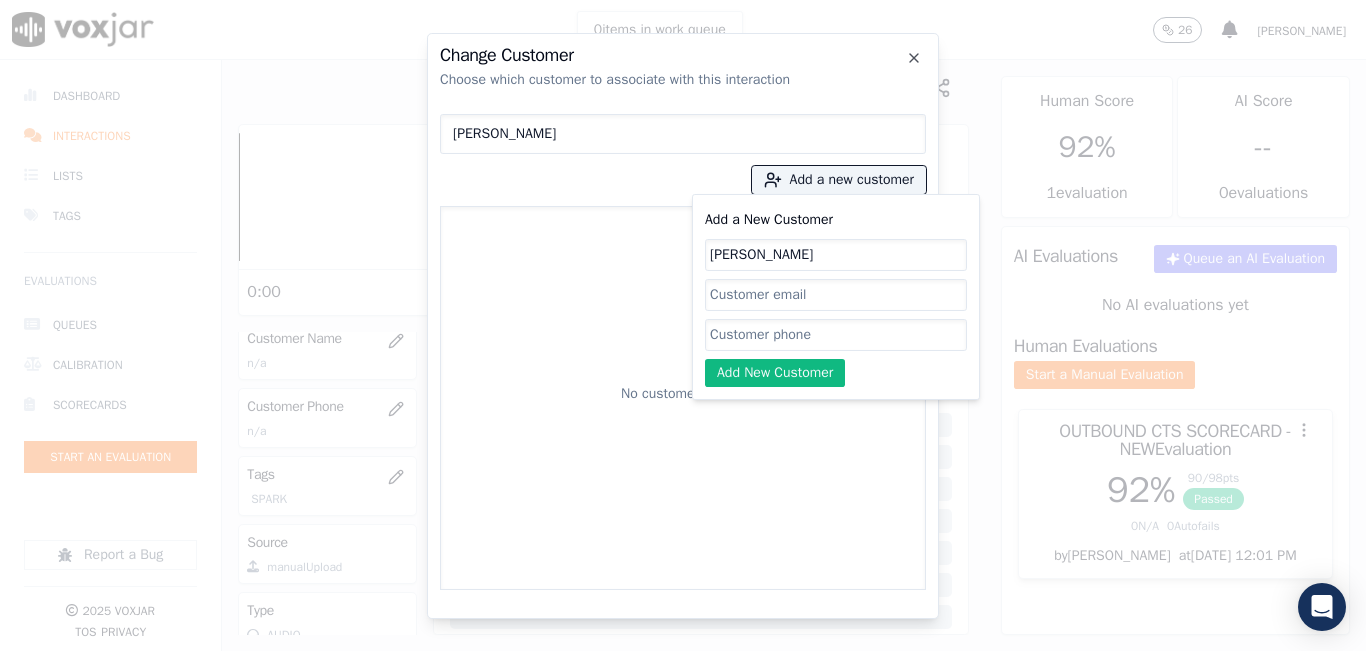 click on "Add a New Customer   MAIRA VASQUEZ         Add New Customer" at bounding box center (836, 297) 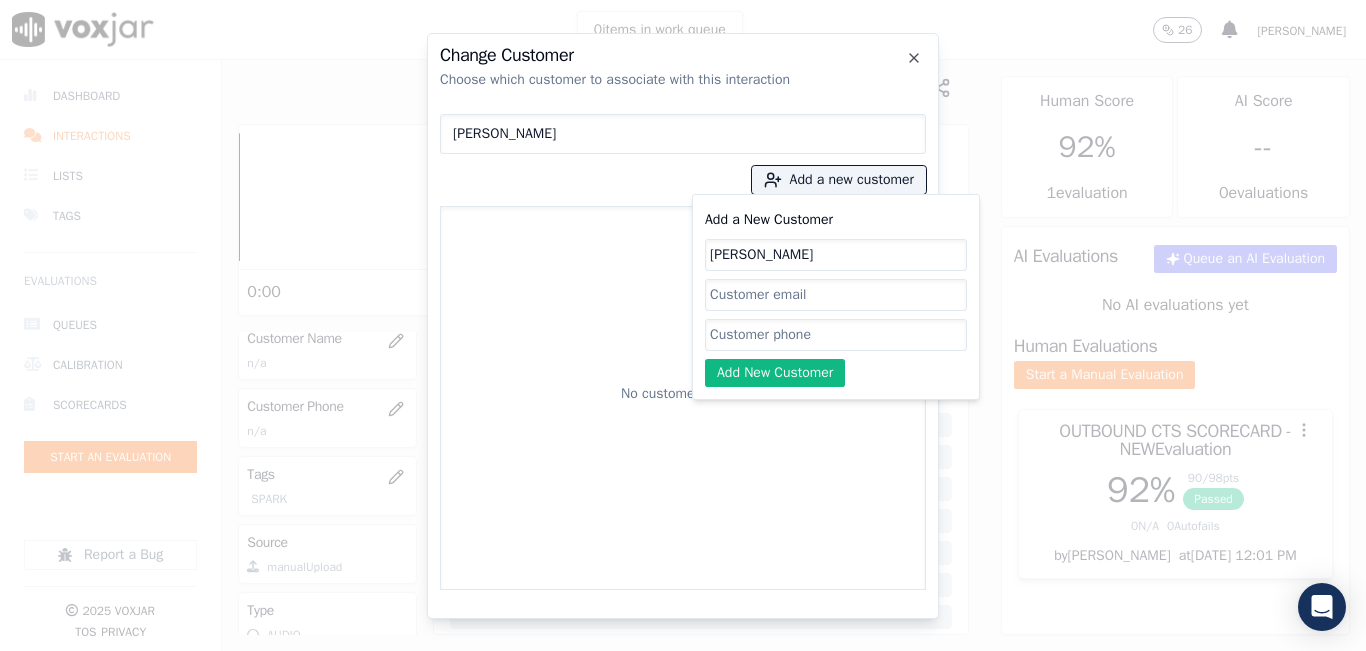 paste on "9783870223" 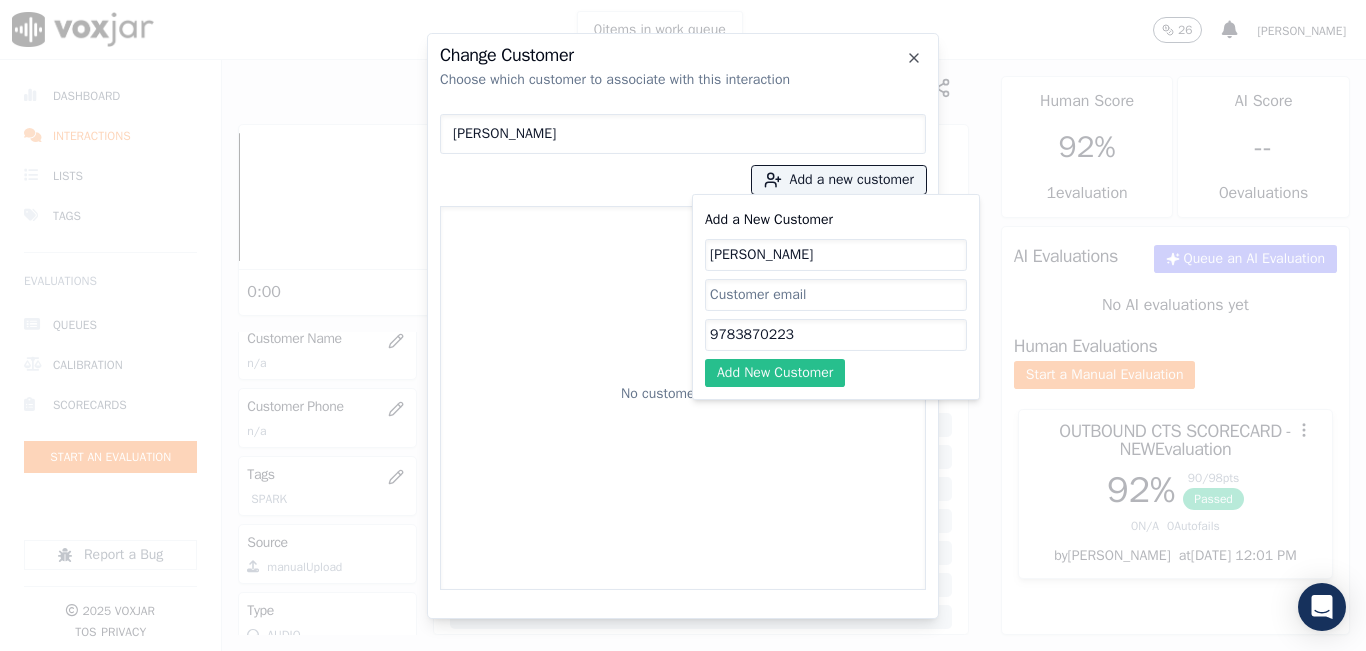 type on "9783870223" 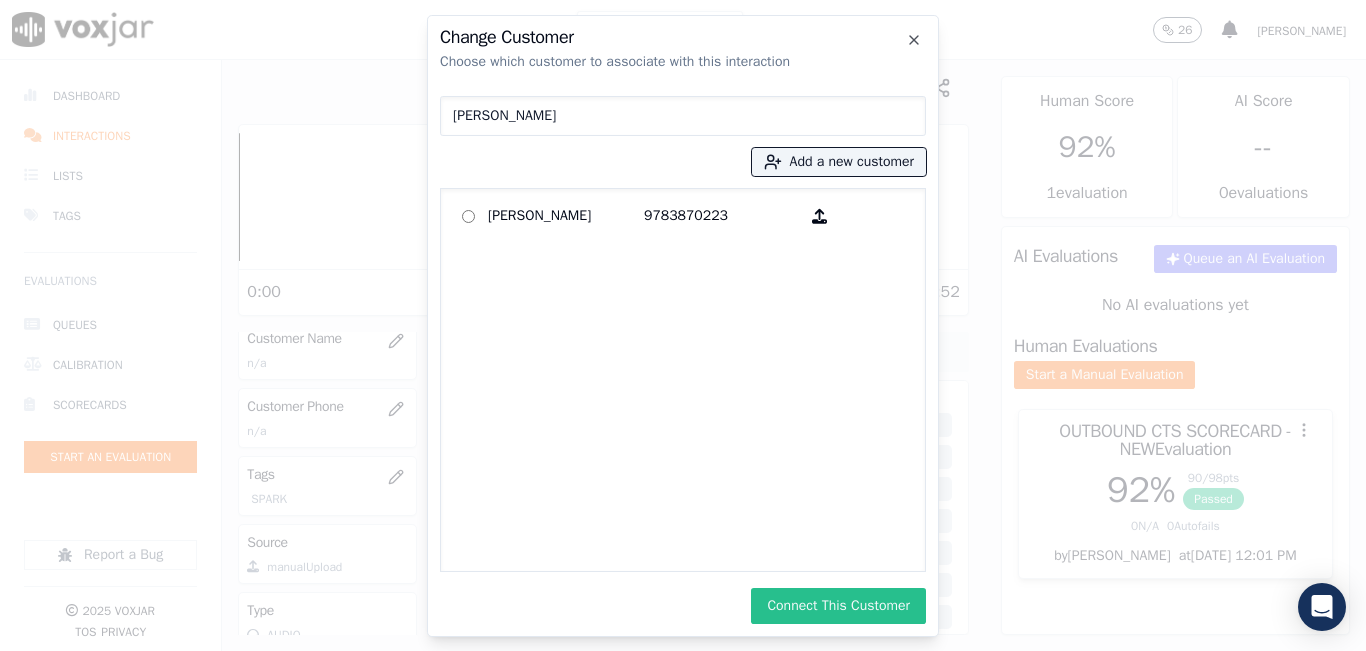 click on "Connect This Customer" at bounding box center (838, 606) 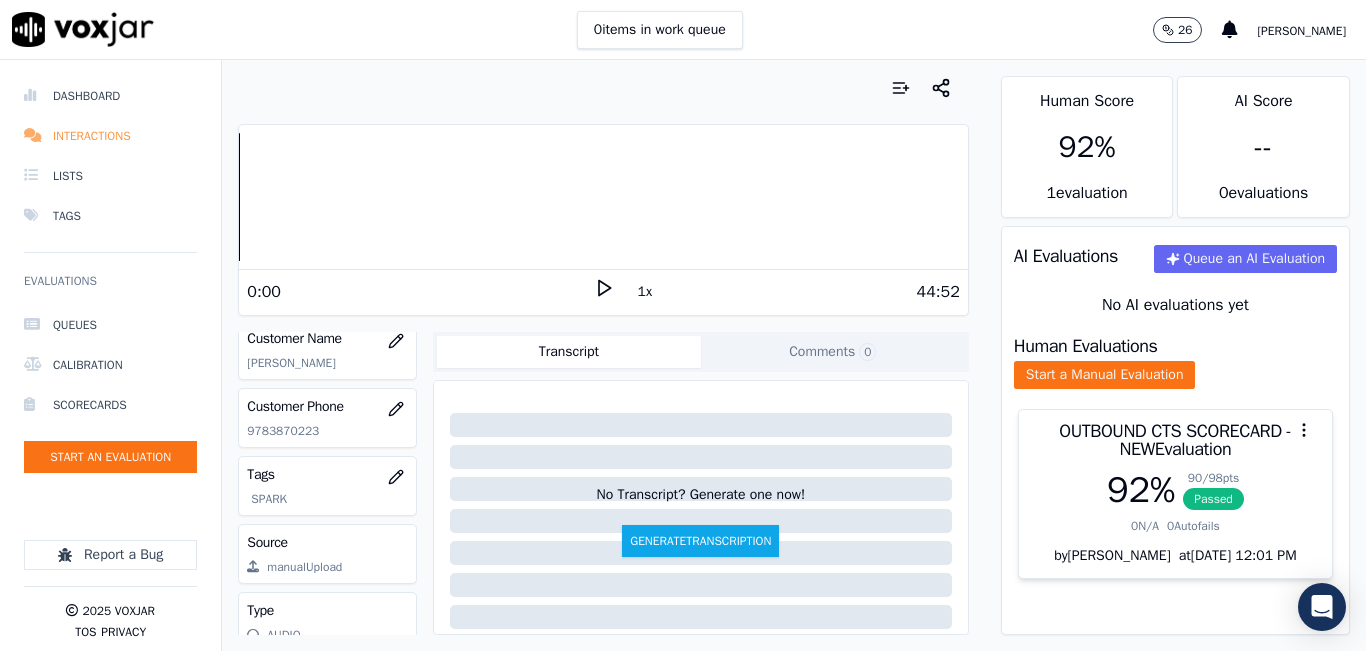 click on "Interactions" at bounding box center [110, 136] 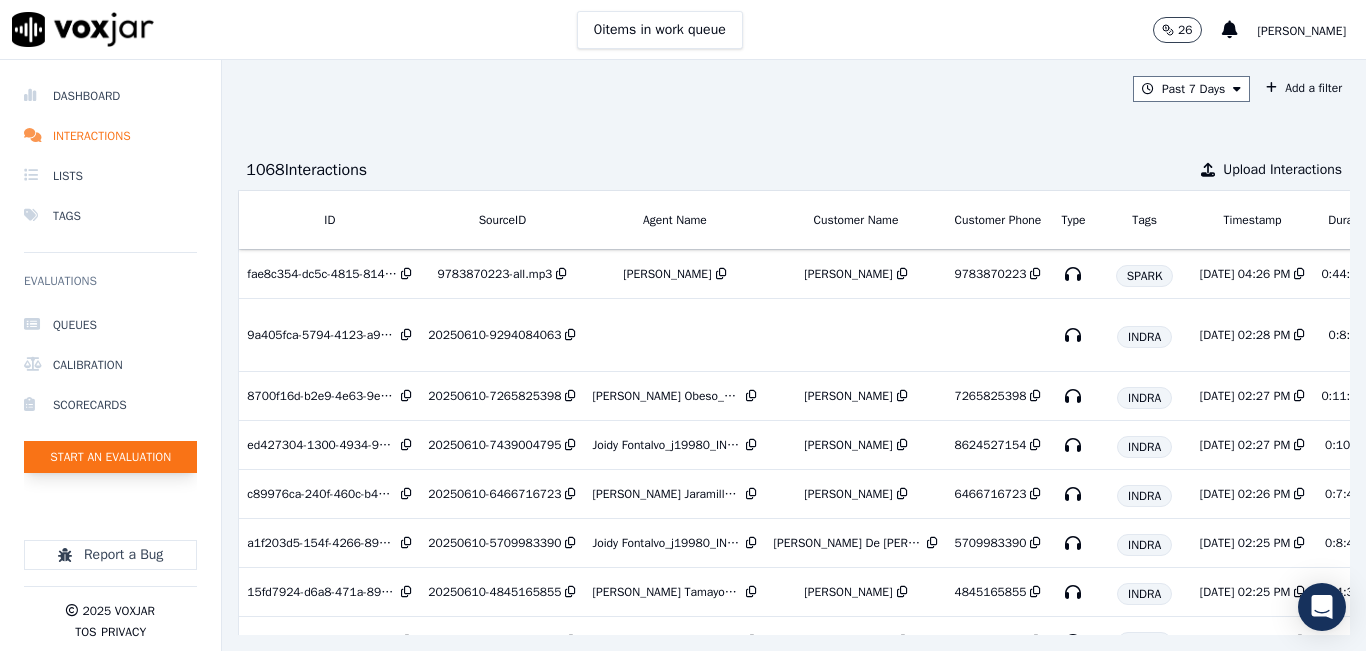 click on "Start an Evaluation" 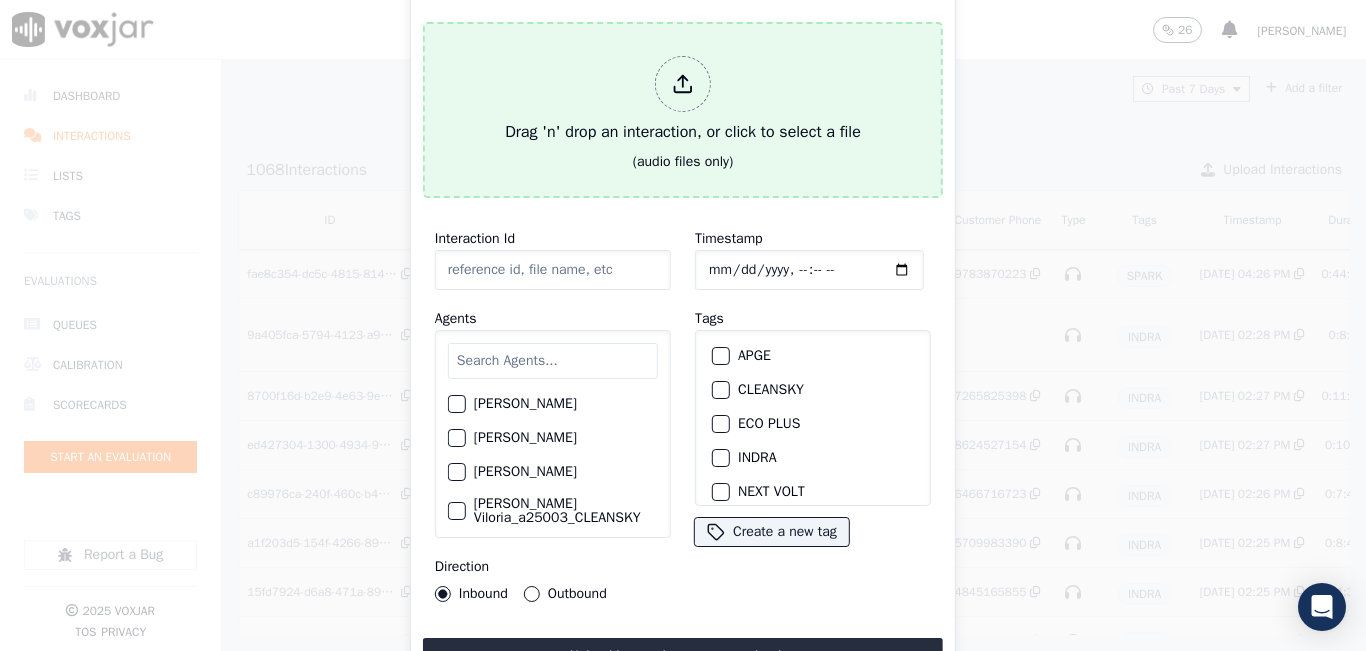 drag, startPoint x: 629, startPoint y: 107, endPoint x: 570, endPoint y: 112, distance: 59.211487 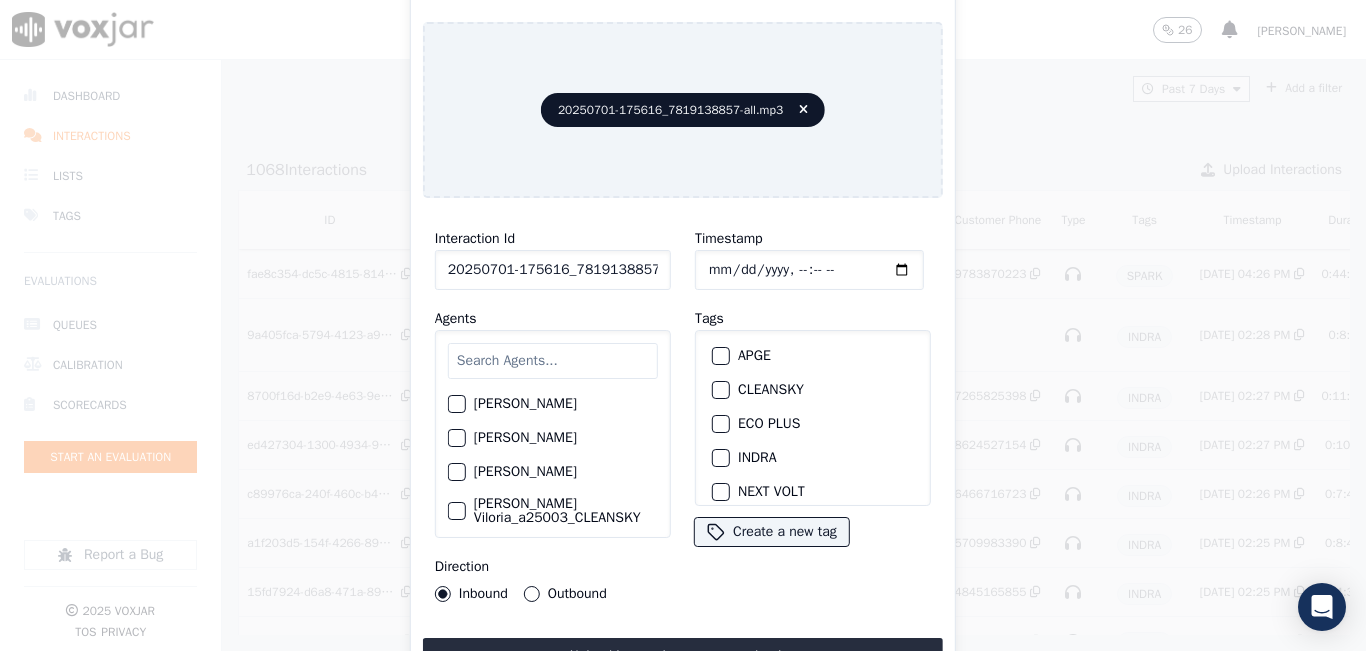 click at bounding box center (553, 361) 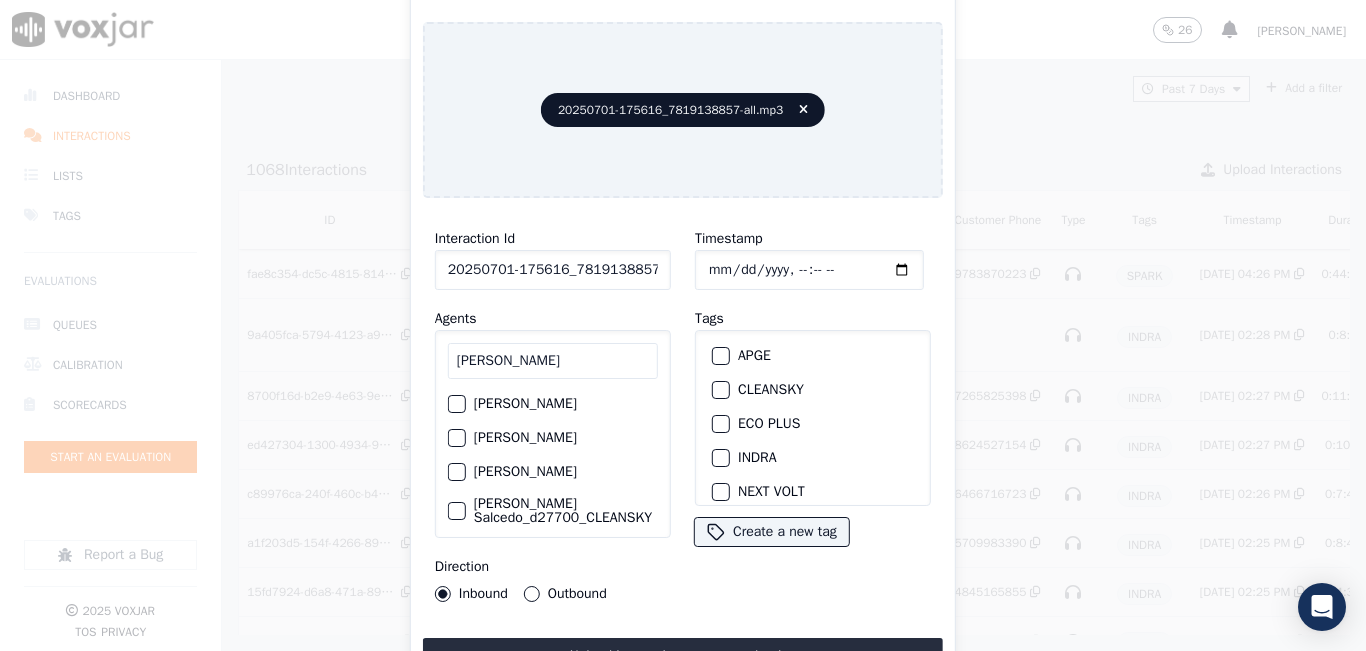 type on "danna" 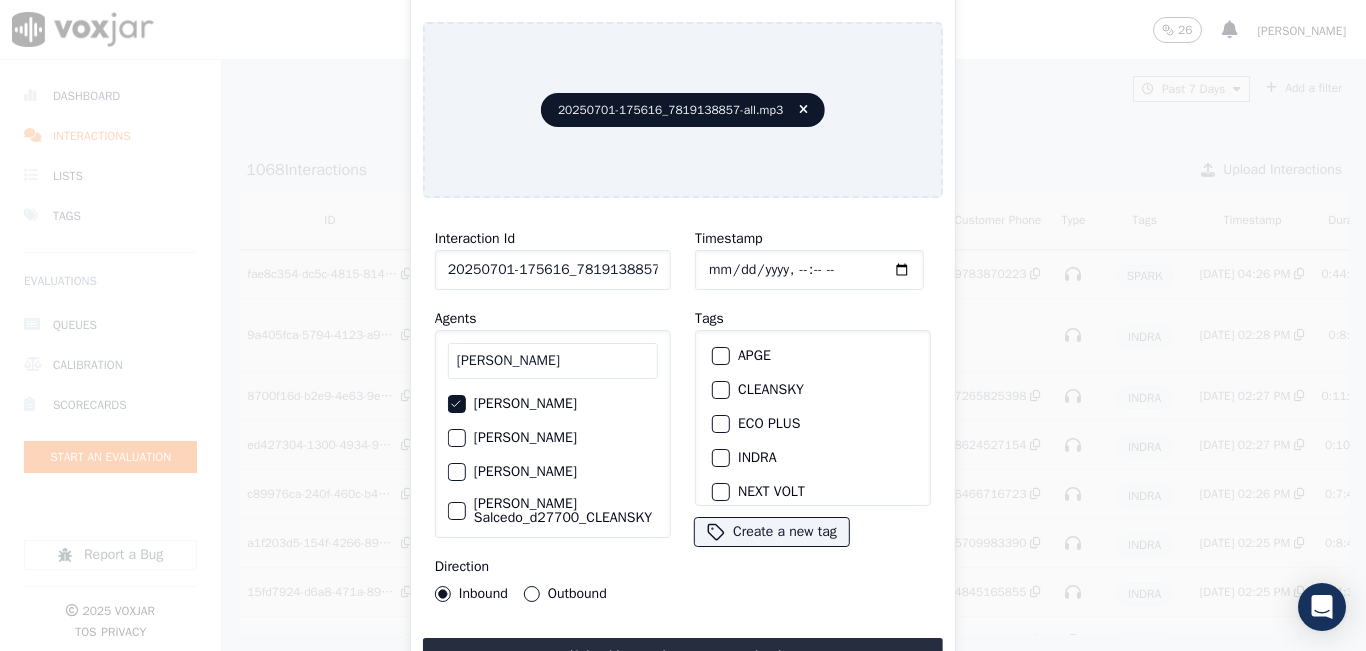 scroll, scrollTop: 100, scrollLeft: 0, axis: vertical 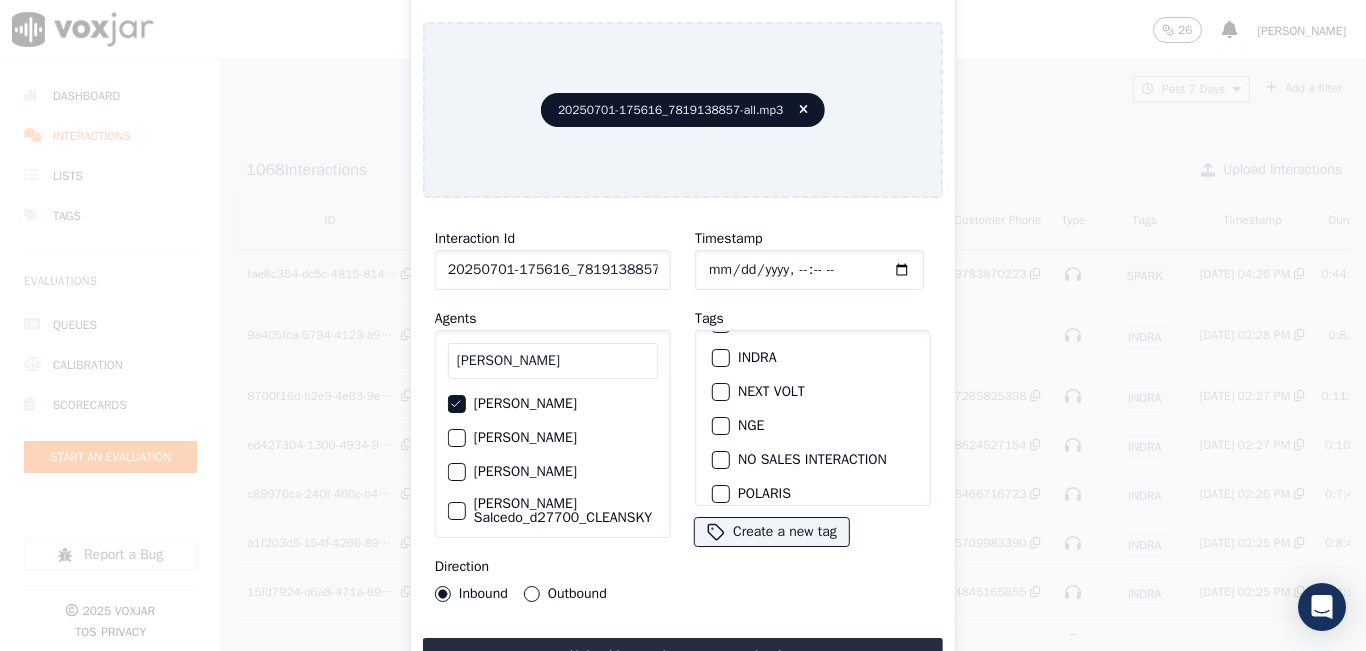 click at bounding box center [720, 426] 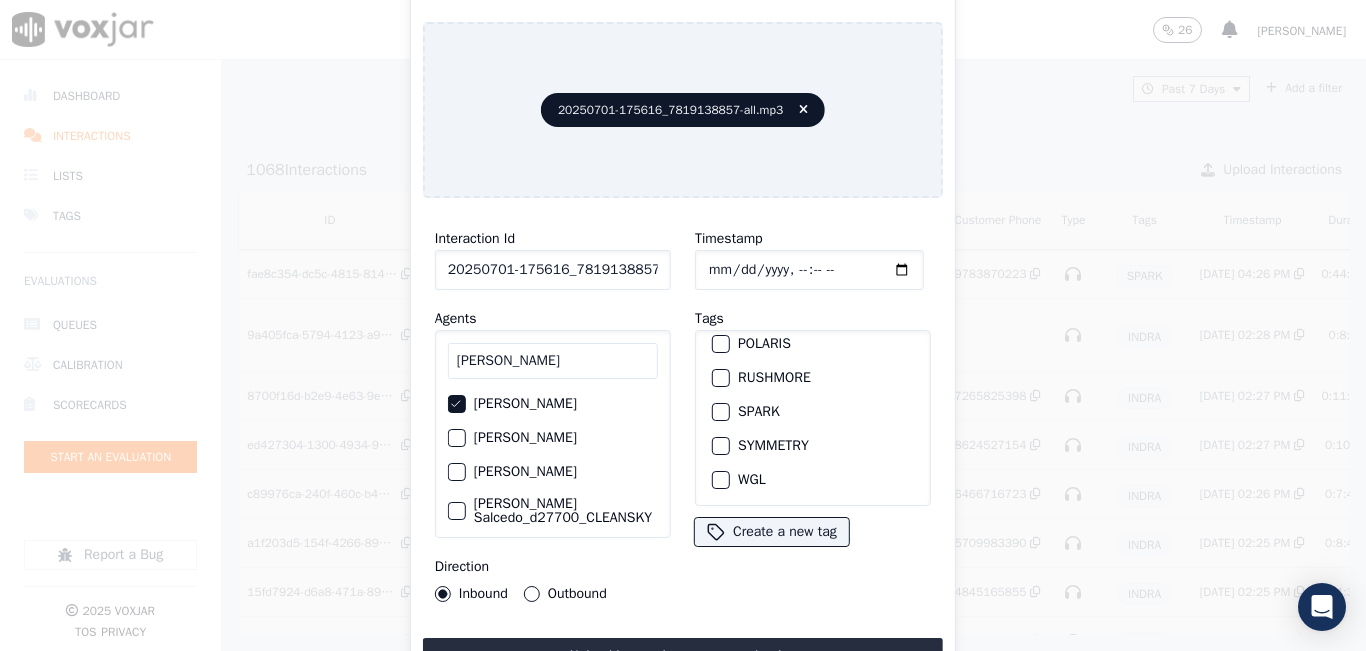 scroll, scrollTop: 275, scrollLeft: 0, axis: vertical 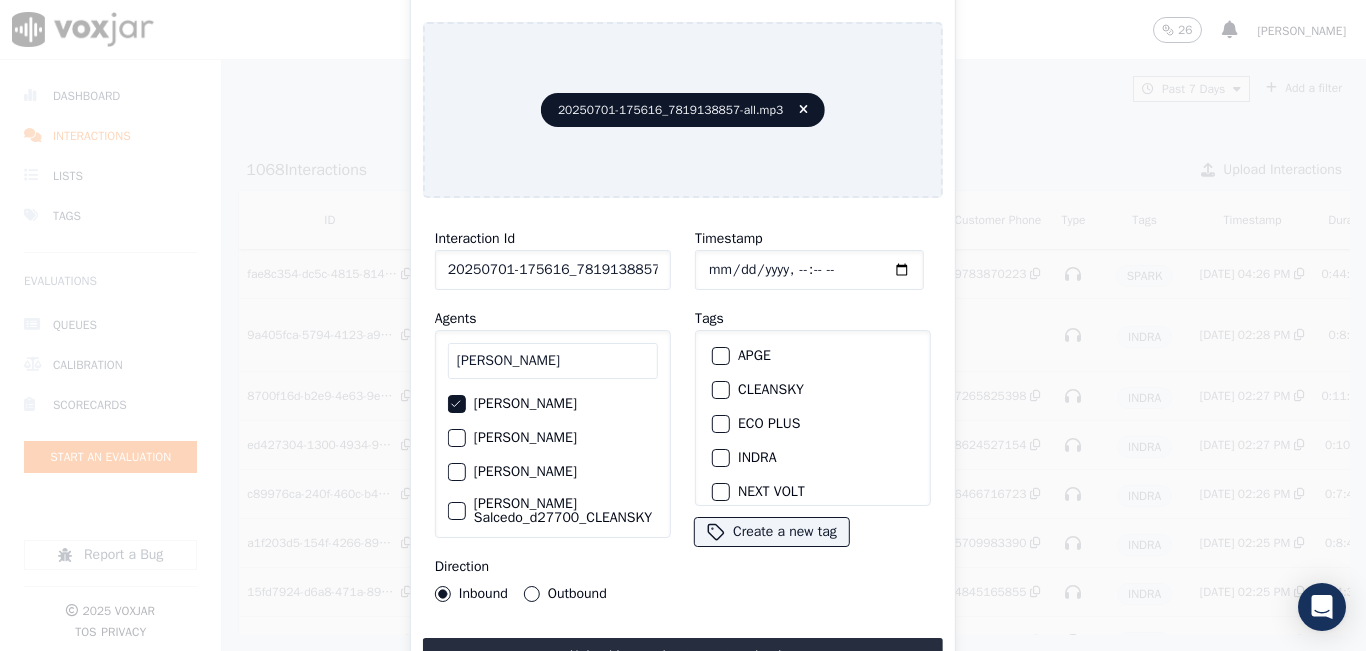 click on "Outbound" at bounding box center (532, 594) 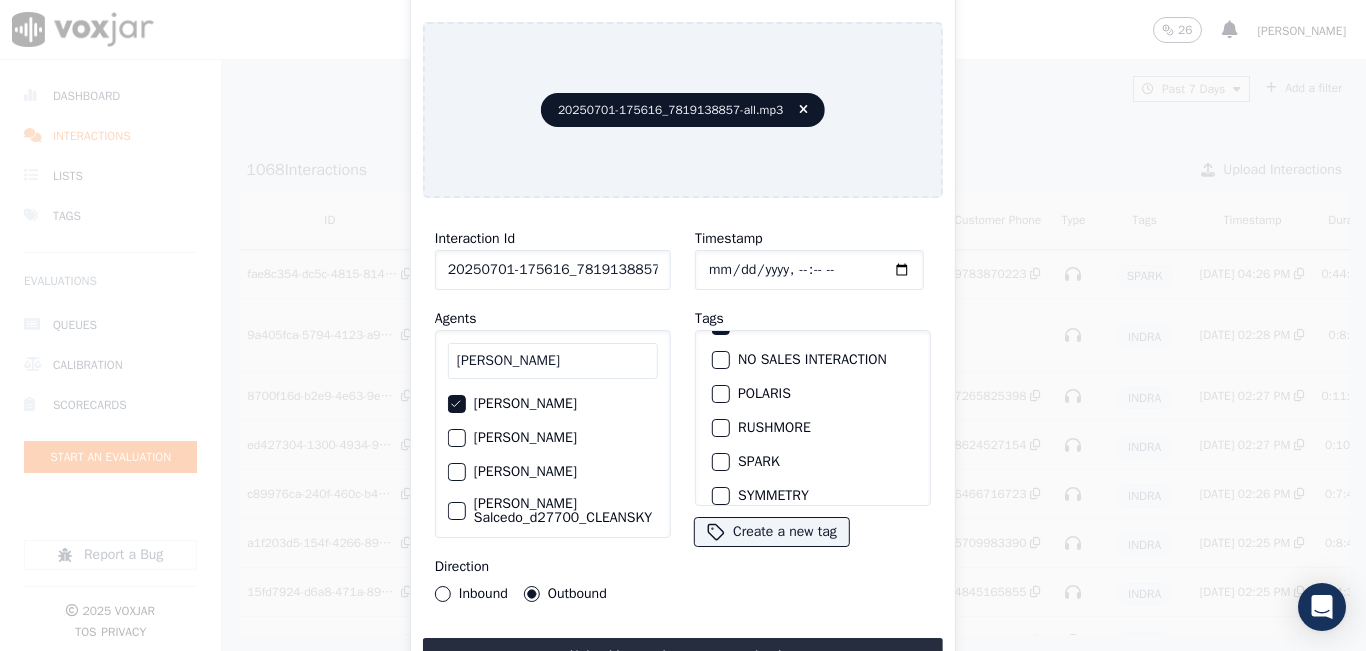 scroll, scrollTop: 275, scrollLeft: 0, axis: vertical 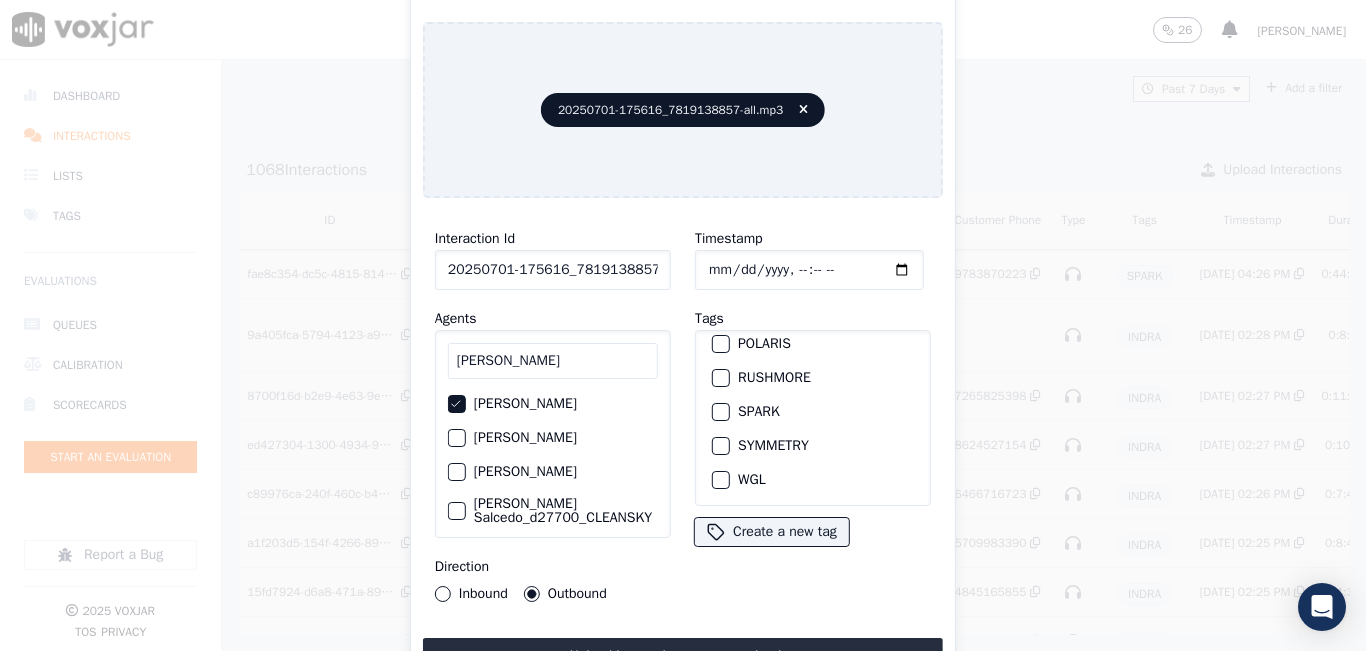 click on "Timestamp" 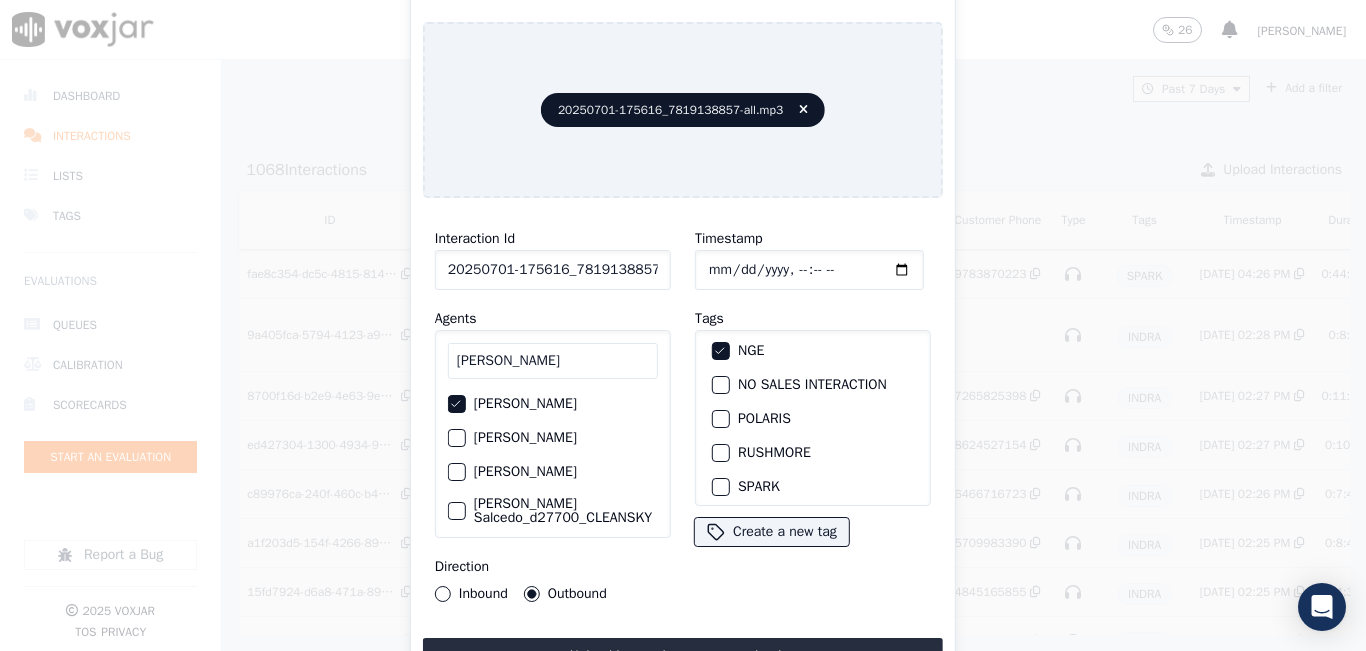 scroll, scrollTop: 75, scrollLeft: 0, axis: vertical 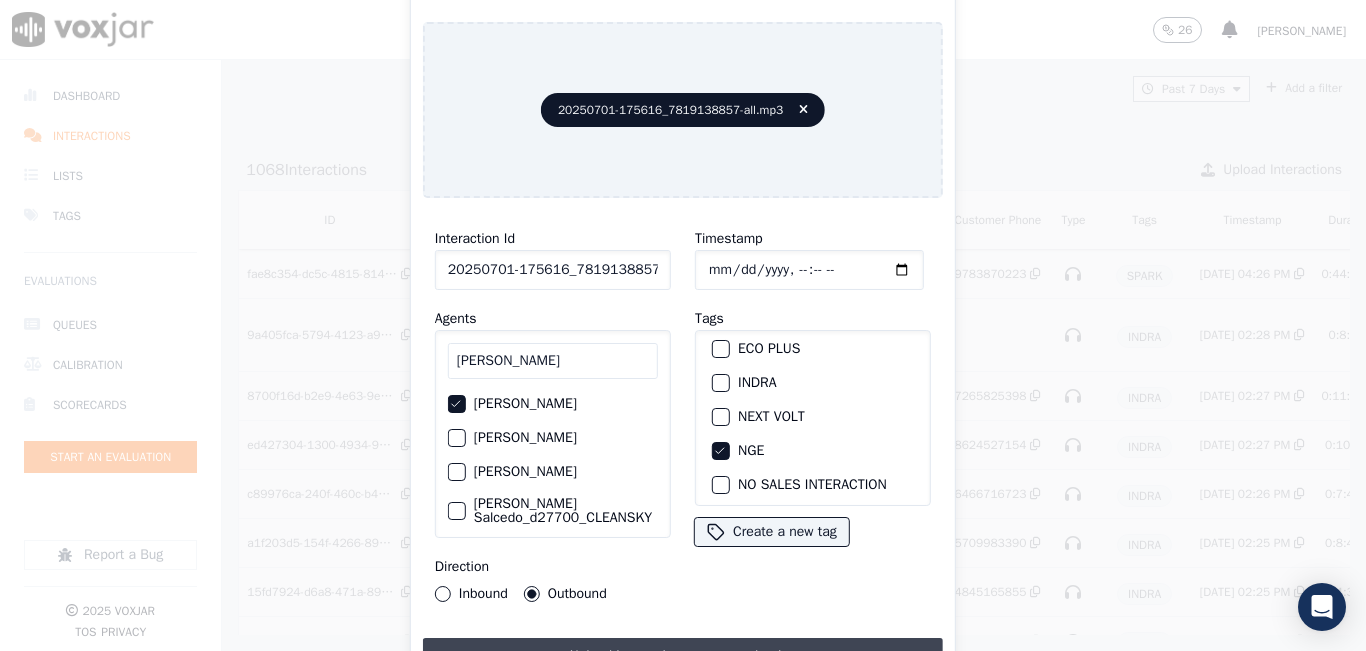 click on "Upload interaction to start evaluation" at bounding box center [683, 656] 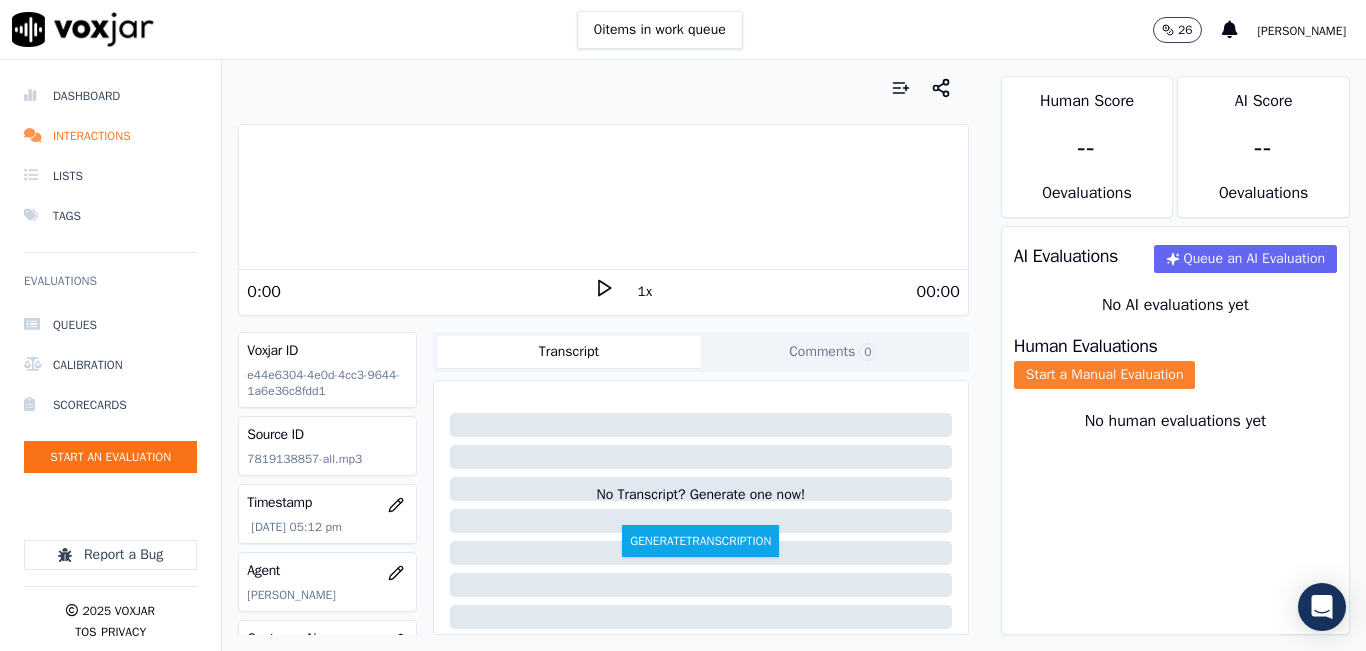 click on "Start a Manual Evaluation" 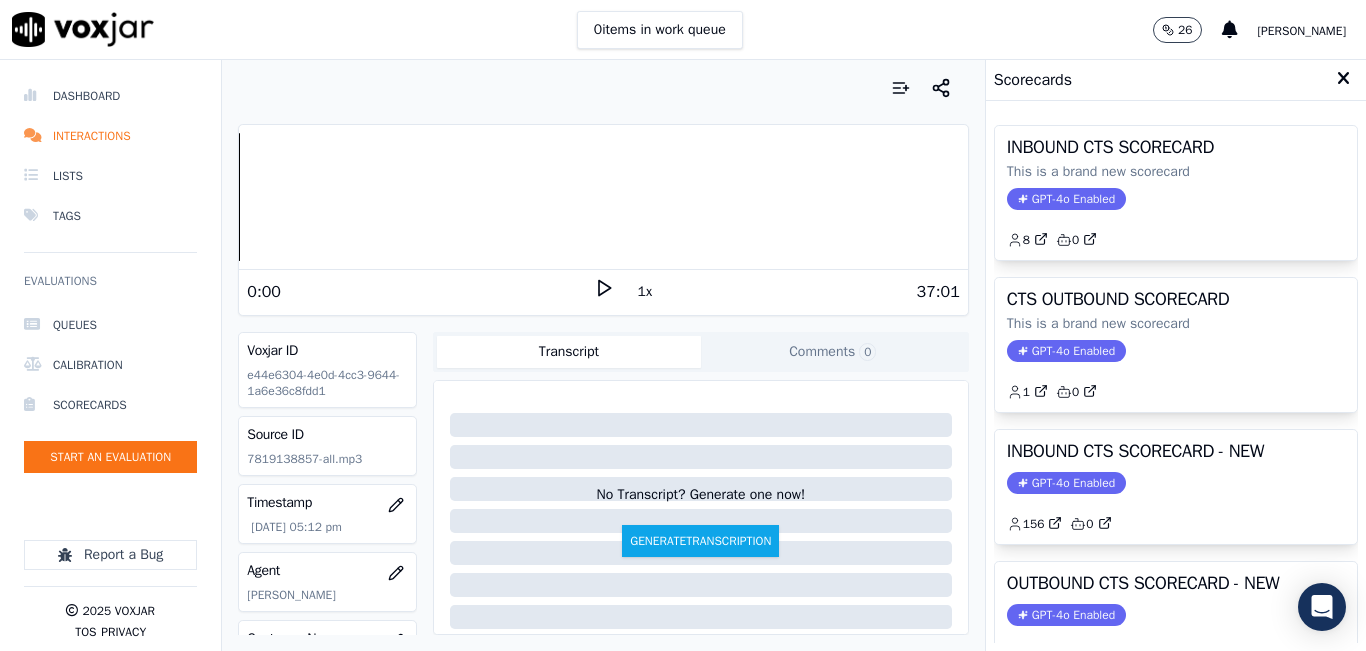 click 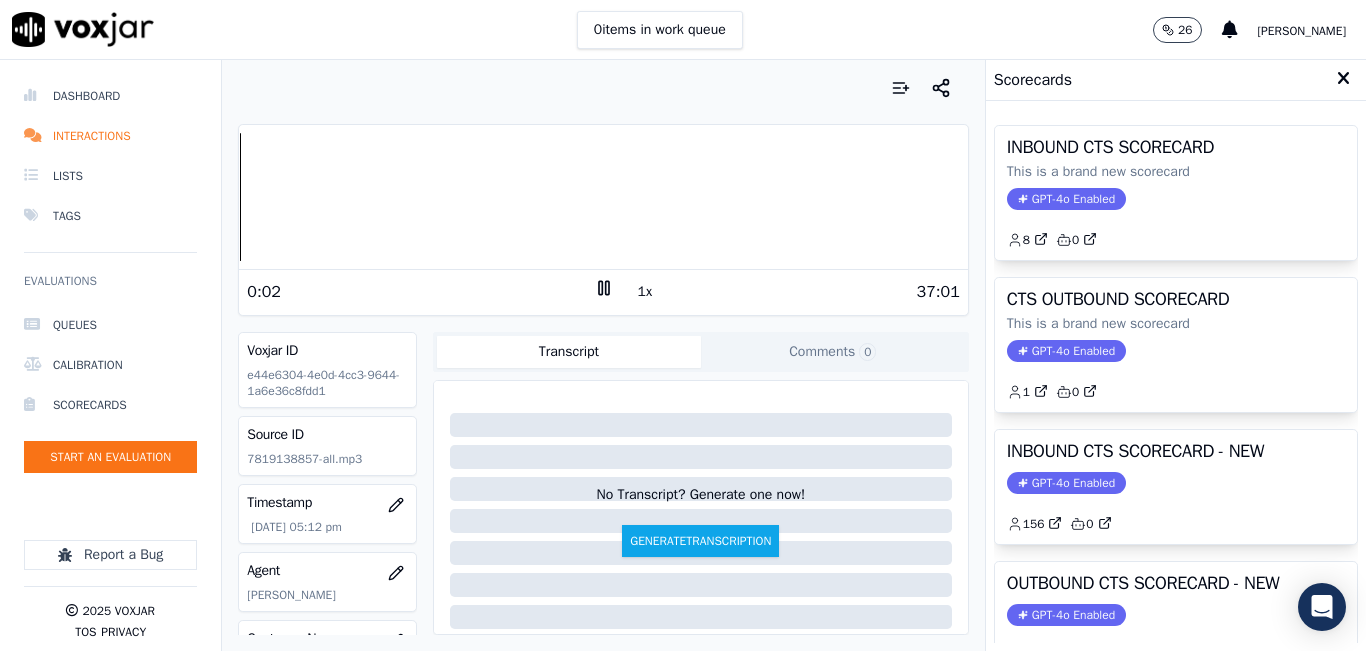 click on "1x" at bounding box center (645, 292) 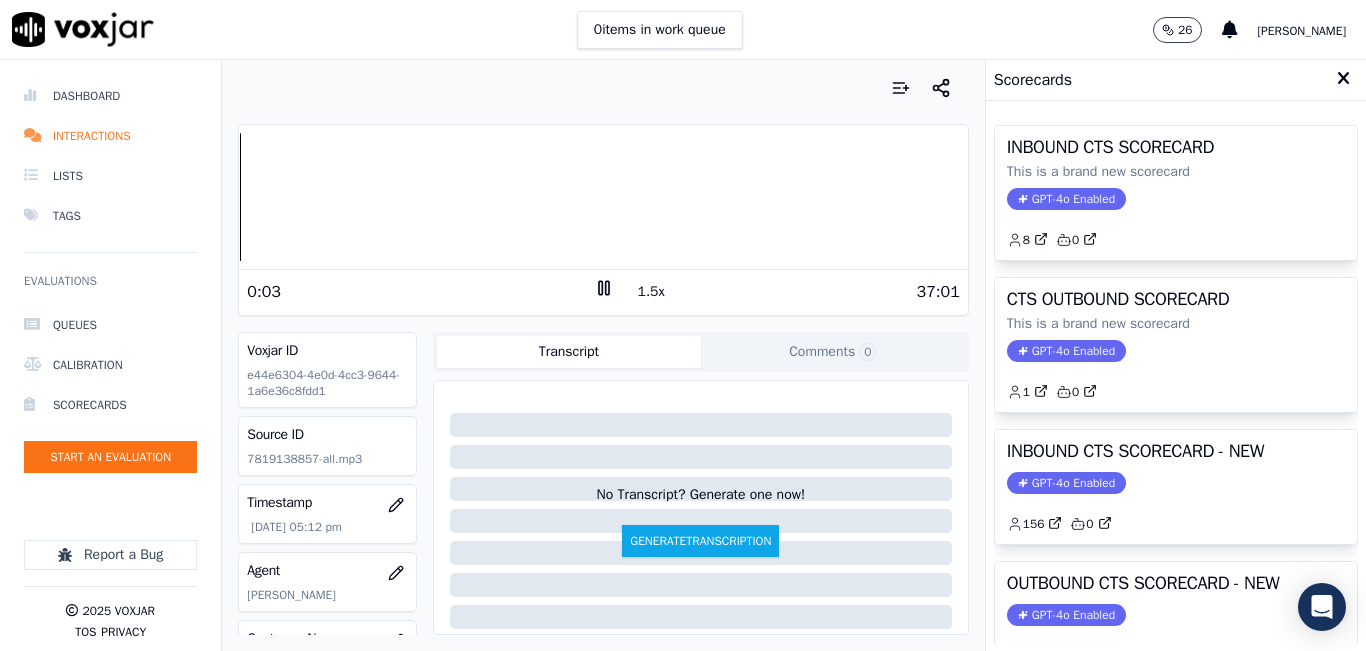 click on "1.5x" at bounding box center [651, 292] 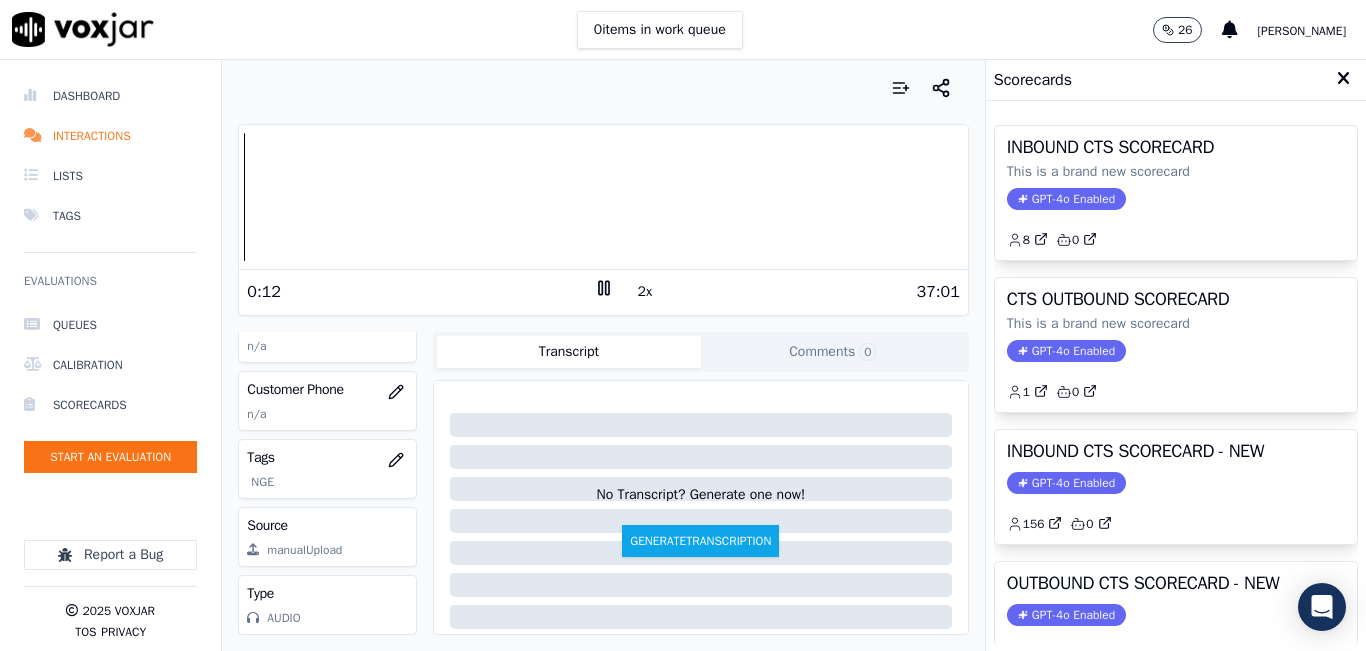 scroll, scrollTop: 278, scrollLeft: 0, axis: vertical 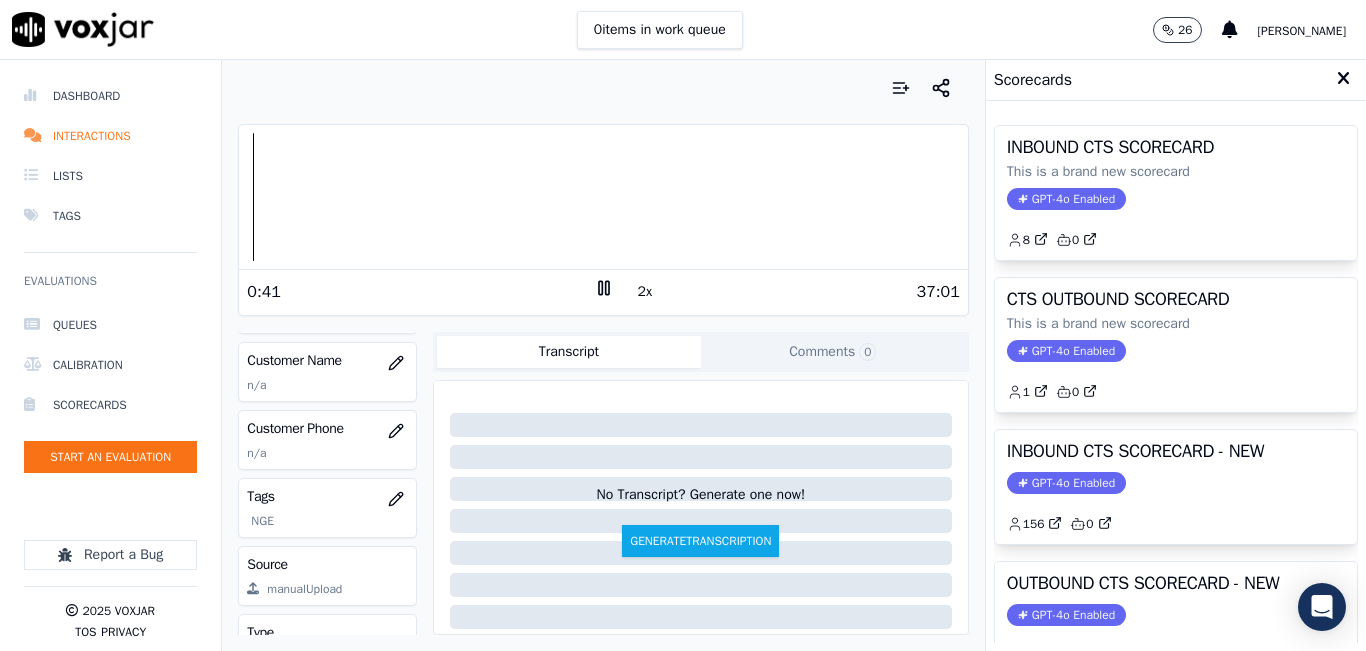 click on "2x" at bounding box center (645, 292) 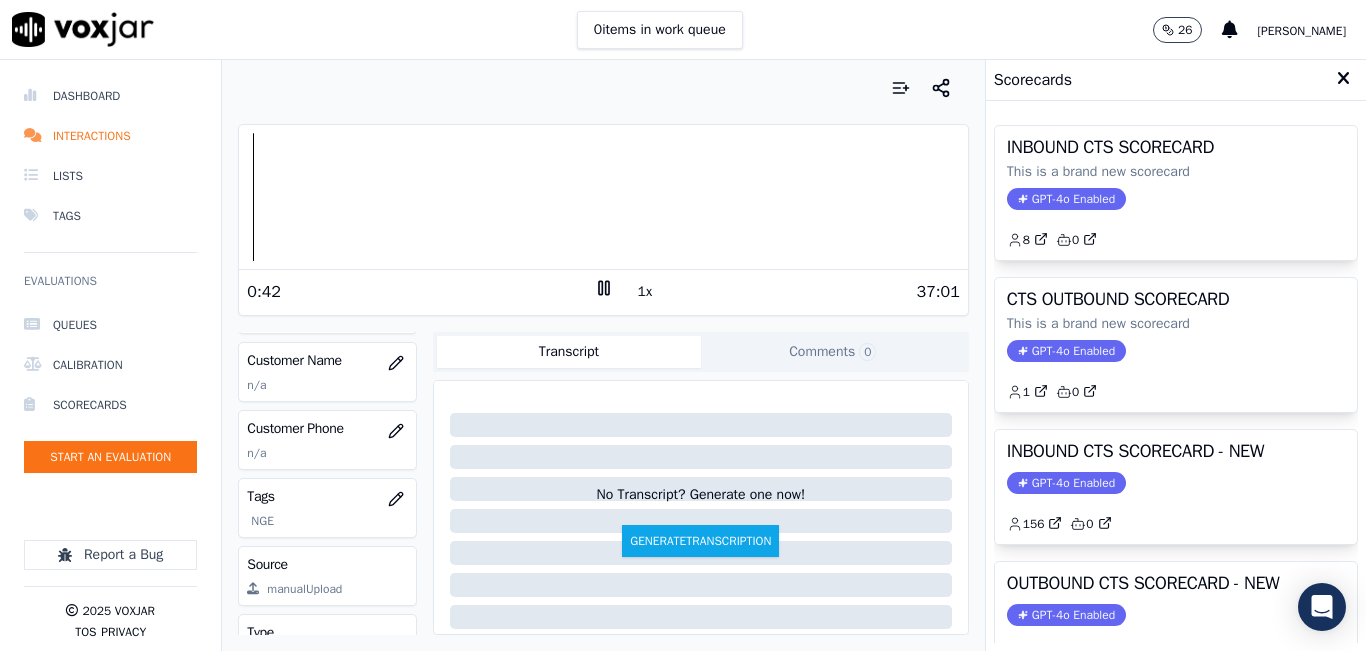 click on "1x" at bounding box center [645, 292] 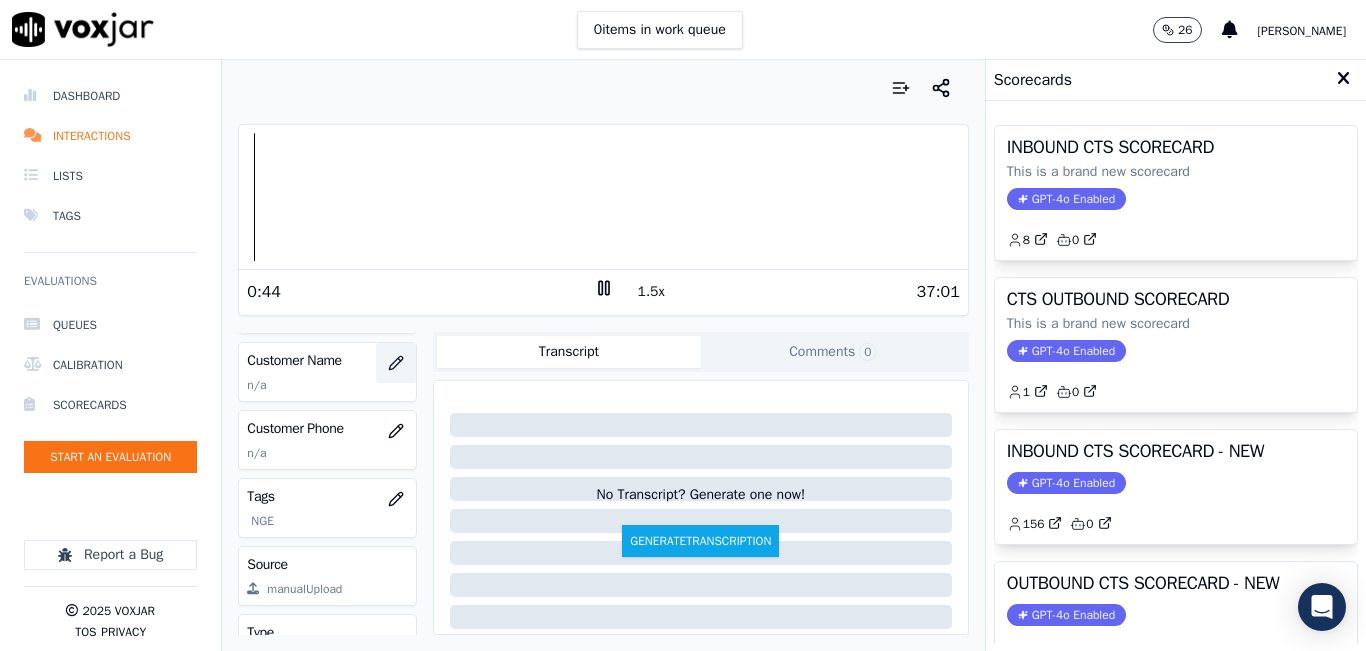 click 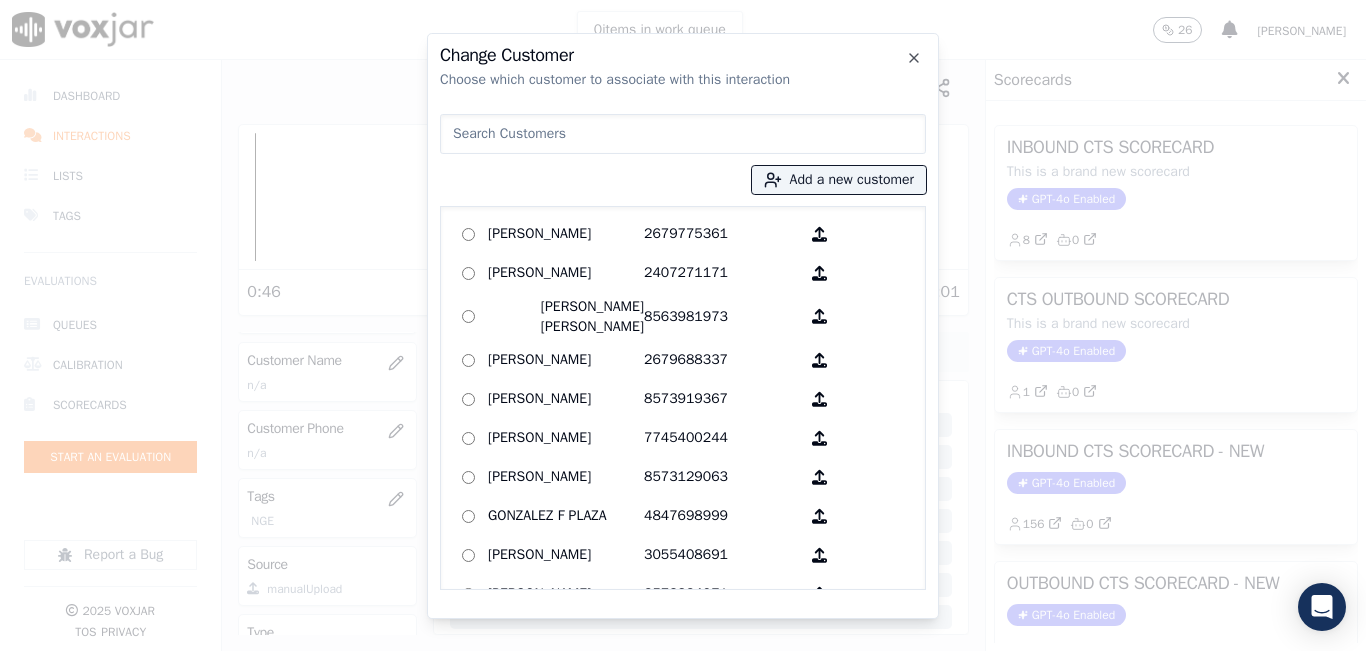 click at bounding box center (683, 134) 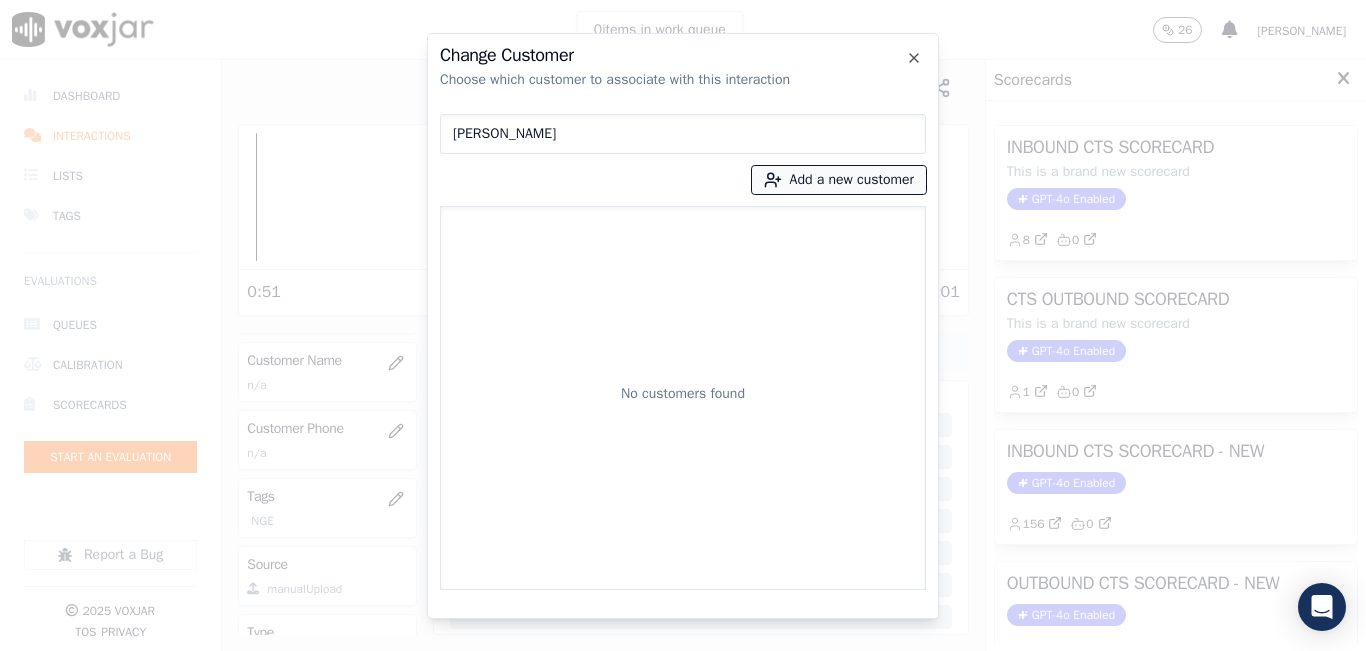 type on "JULIETH SANTOS" 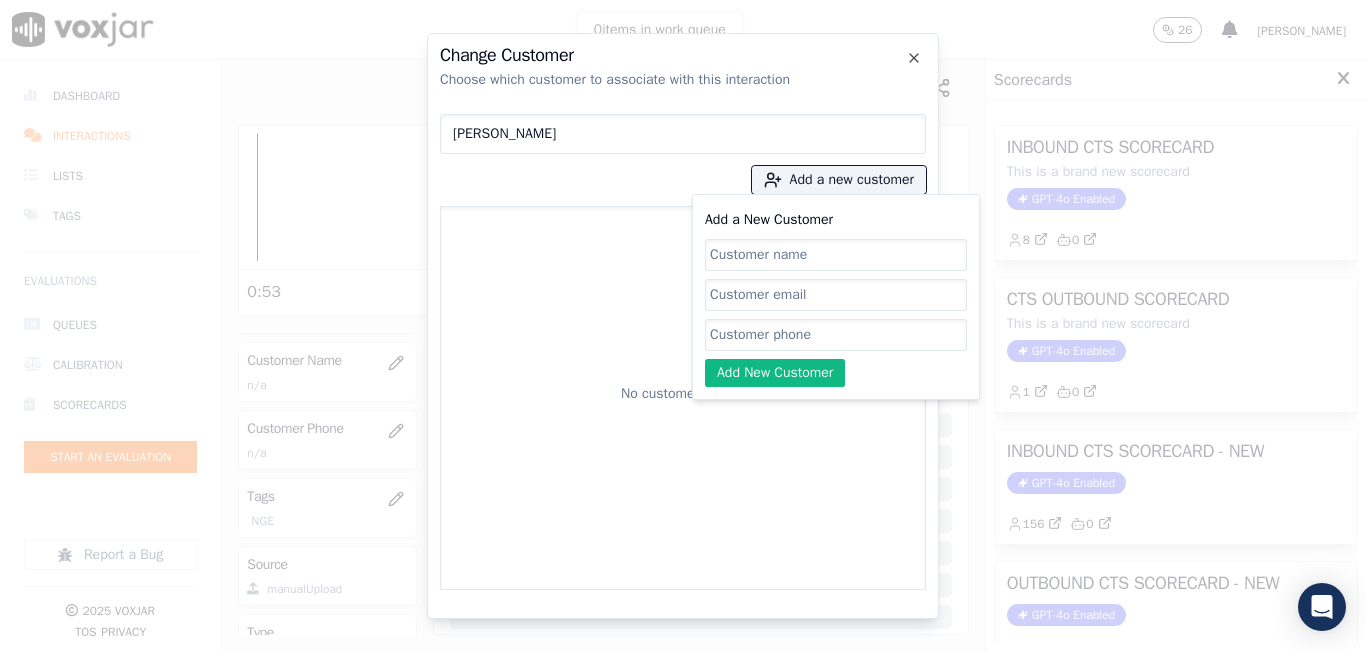 click on "Add a New Customer" 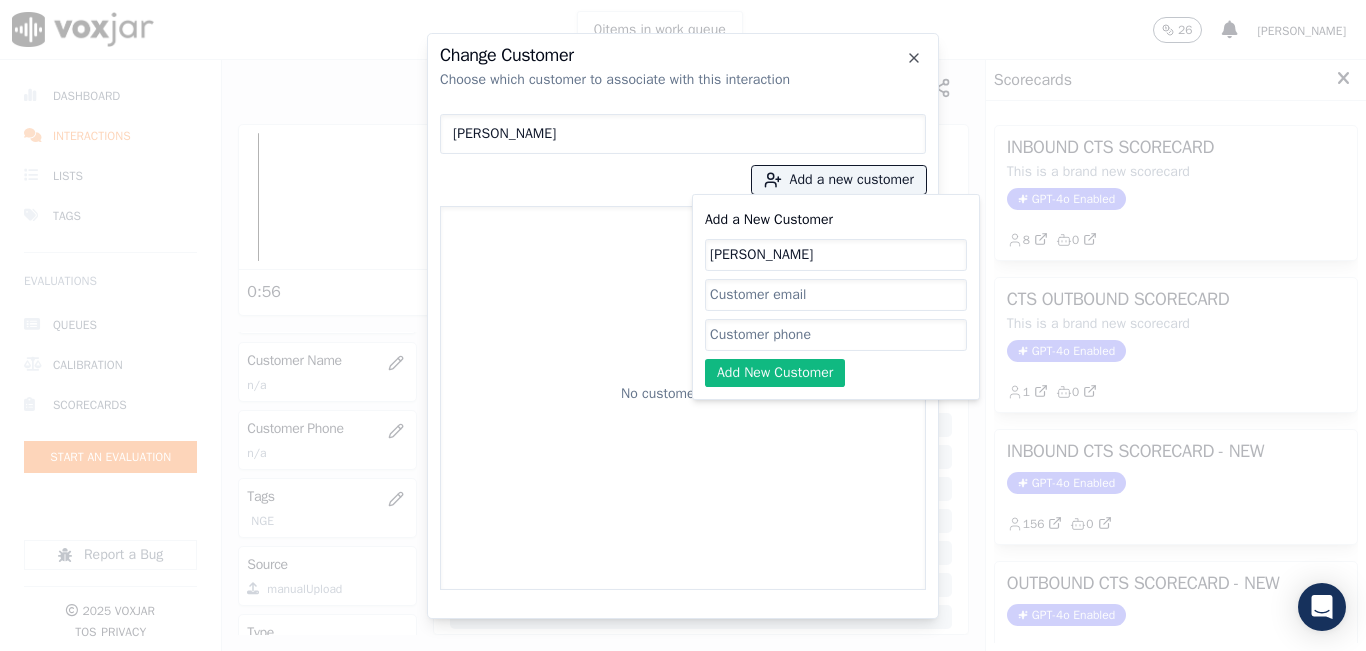type on "JULIETH SANTOS" 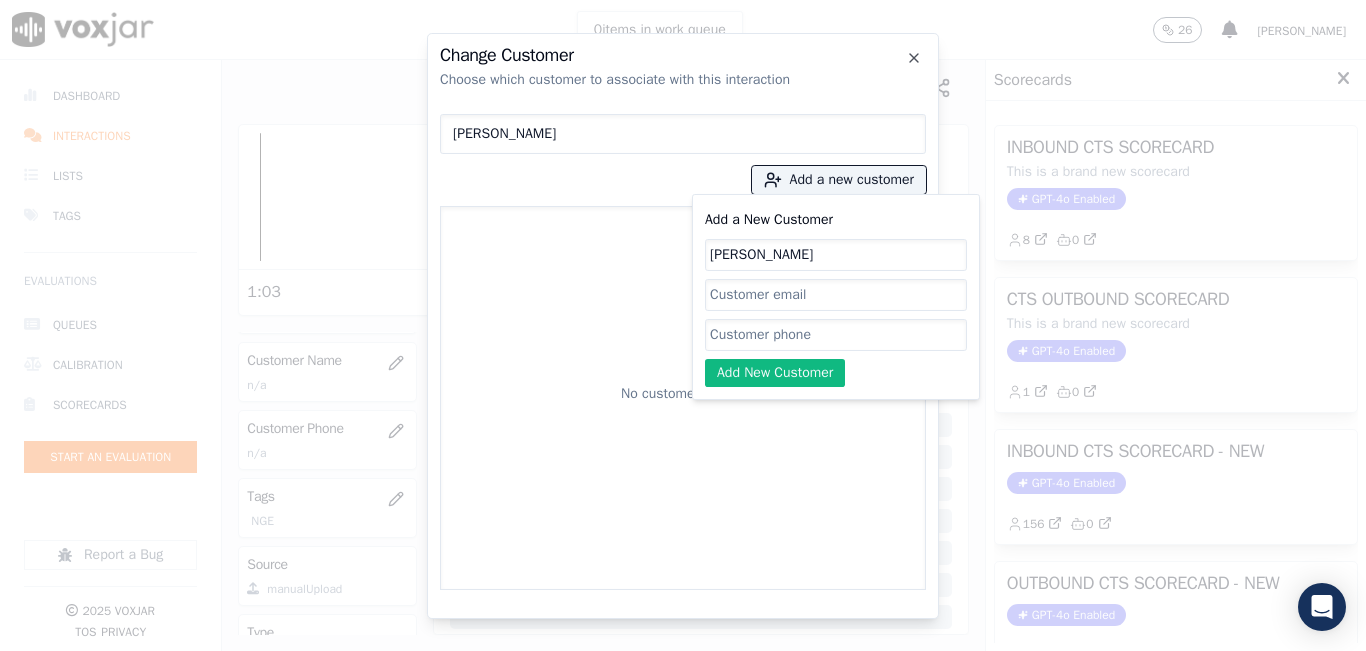 click on "Add a New Customer" 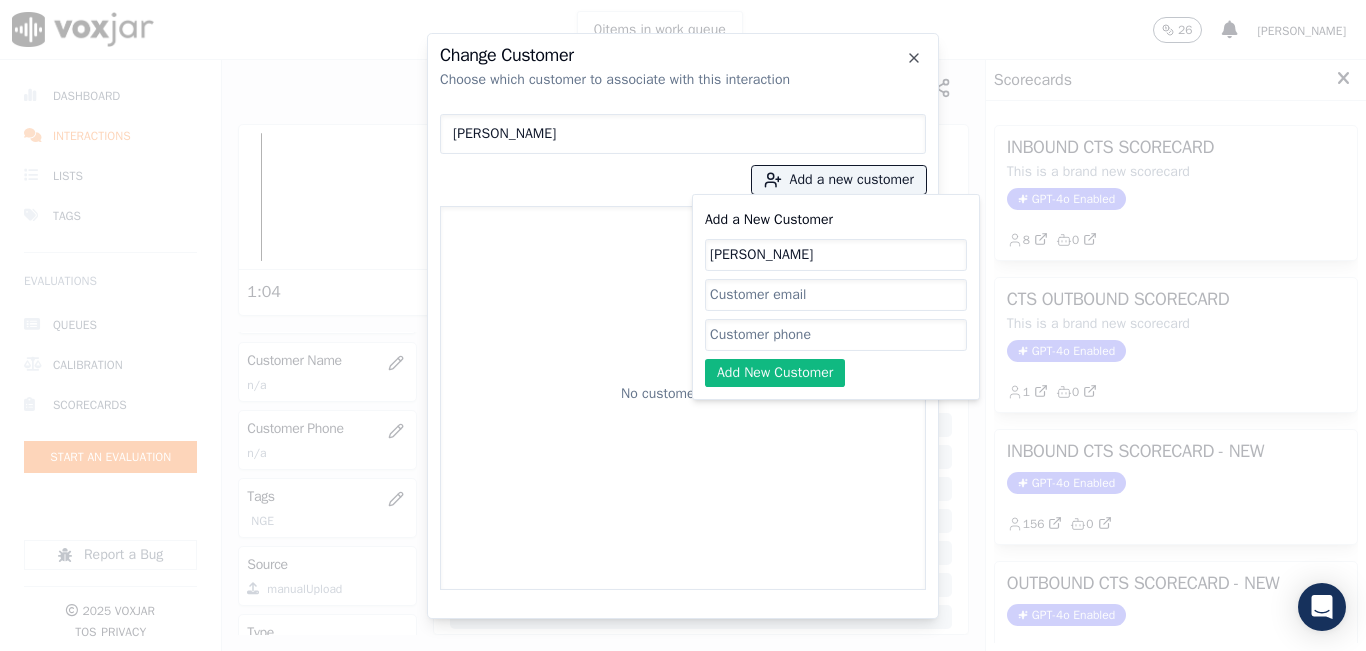 paste on "7819138857" 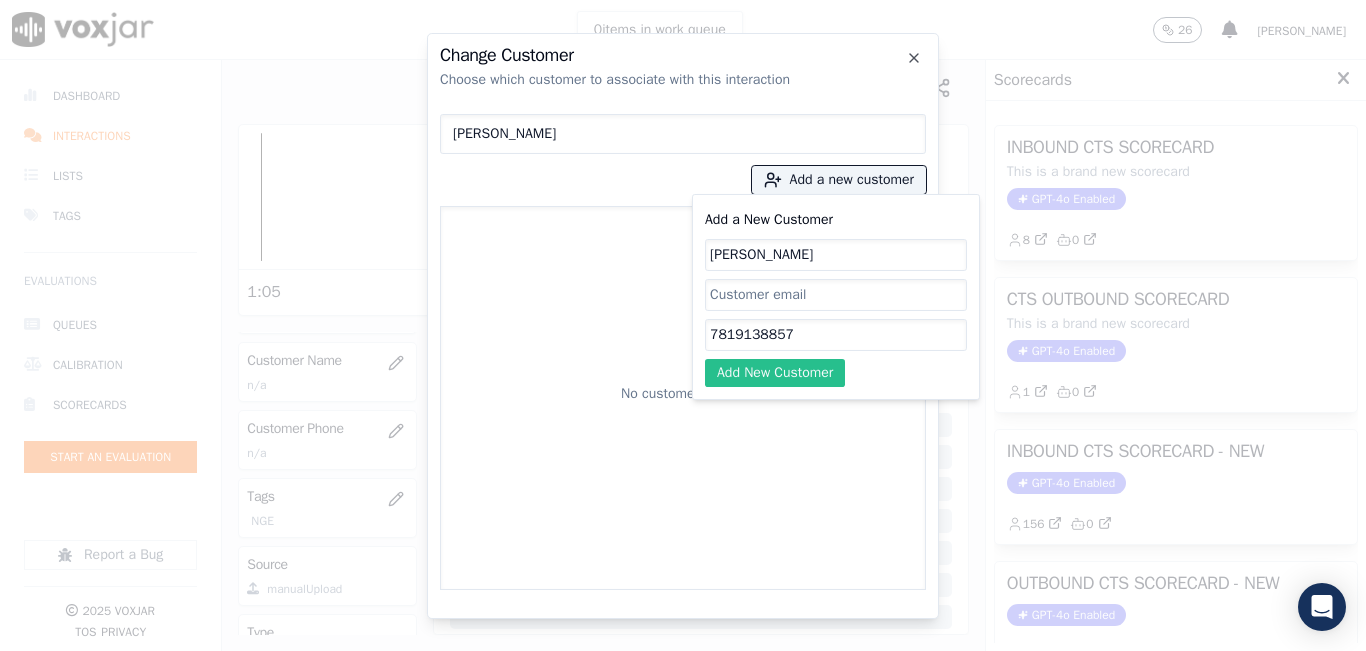 type on "7819138857" 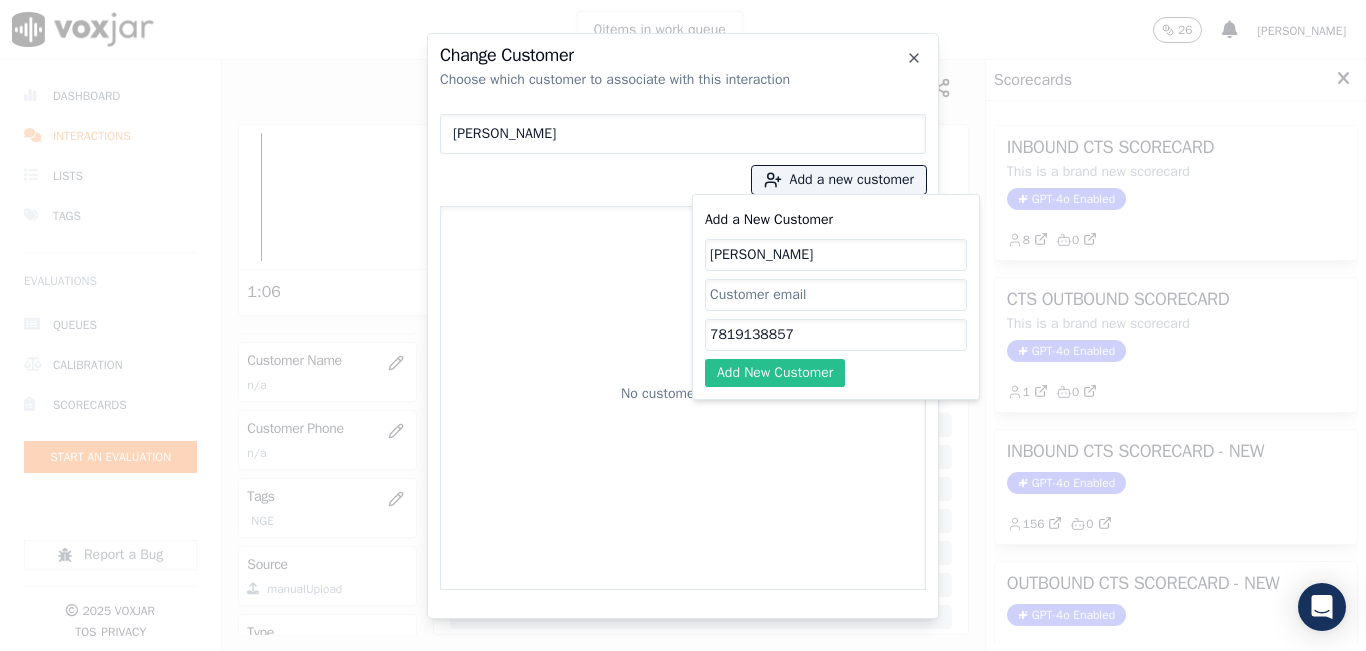 click on "Add New Customer" 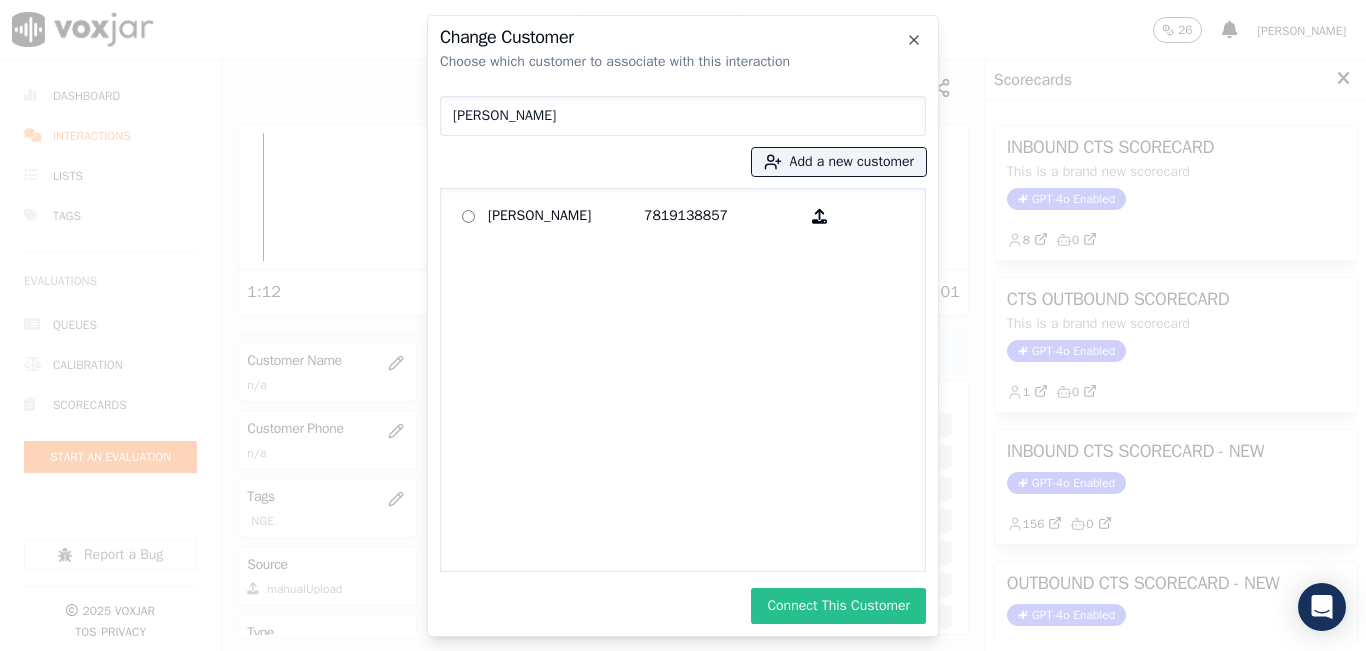 click on "Connect This Customer" at bounding box center (838, 606) 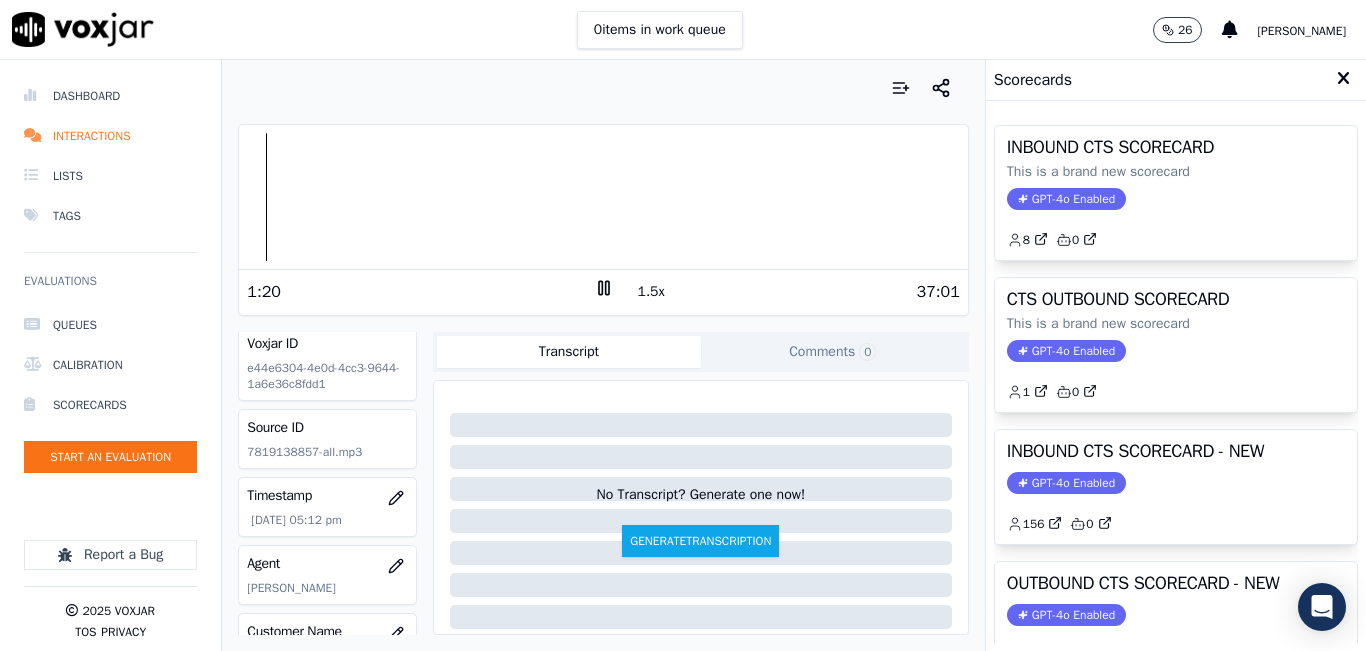 scroll, scrollTop: 0, scrollLeft: 0, axis: both 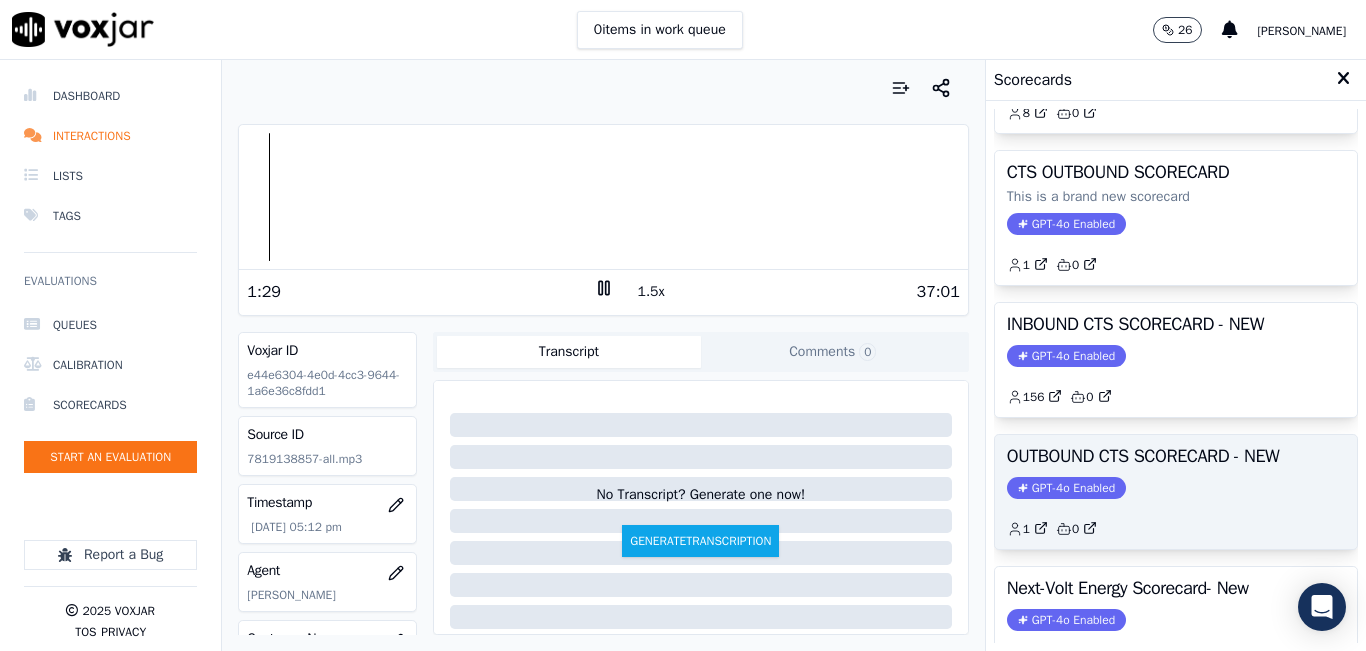 click on "OUTBOUND CTS SCORECARD - NEW        GPT-4o Enabled       1         0" at bounding box center [1176, 492] 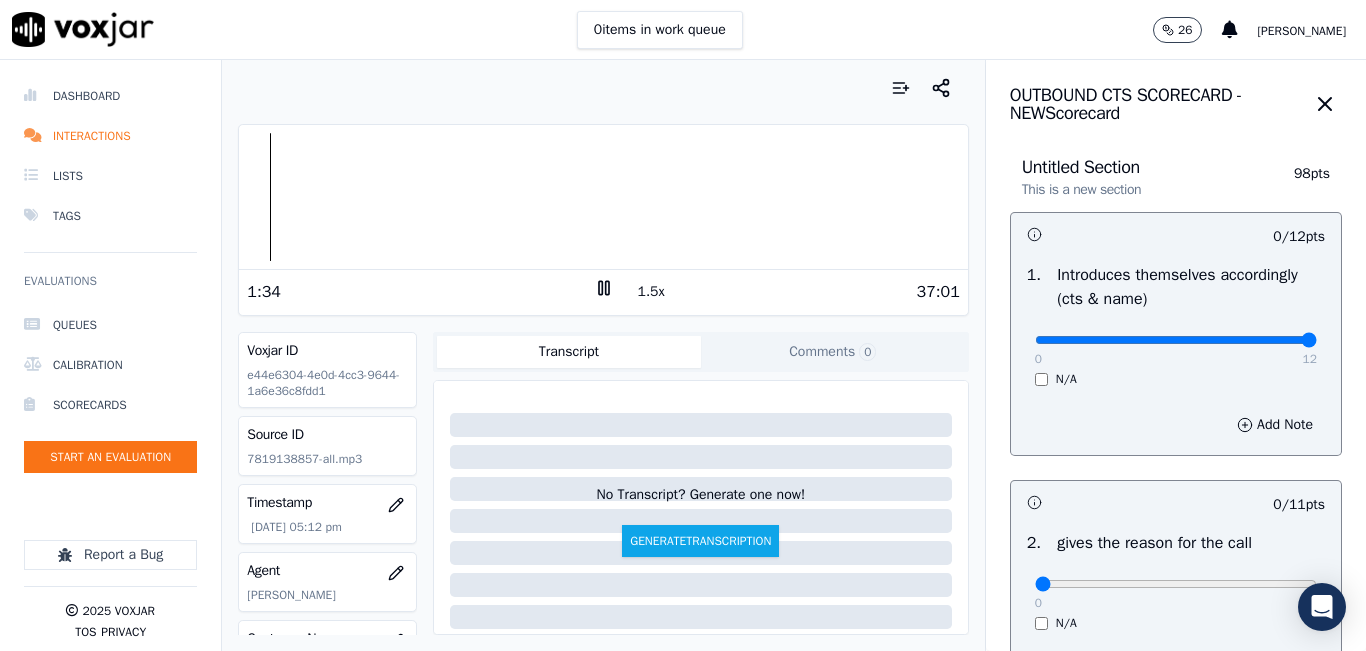drag, startPoint x: 1025, startPoint y: 346, endPoint x: 1298, endPoint y: 320, distance: 274.2353 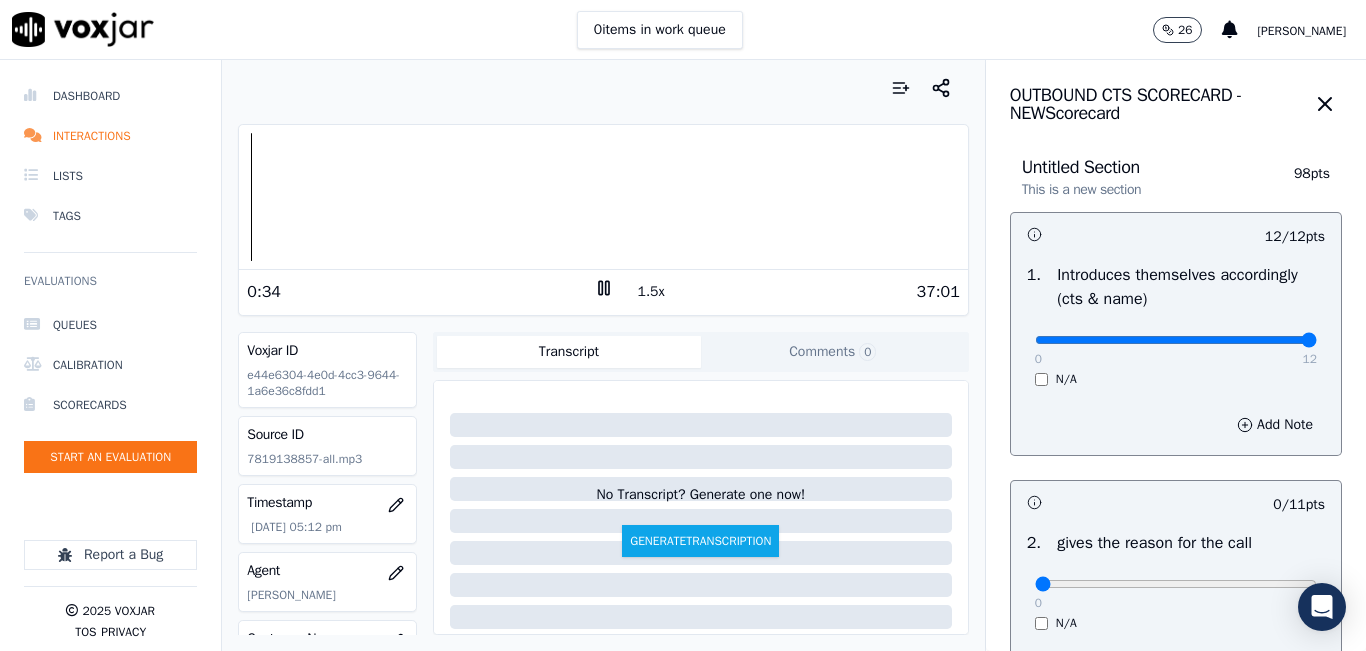 click at bounding box center [603, 197] 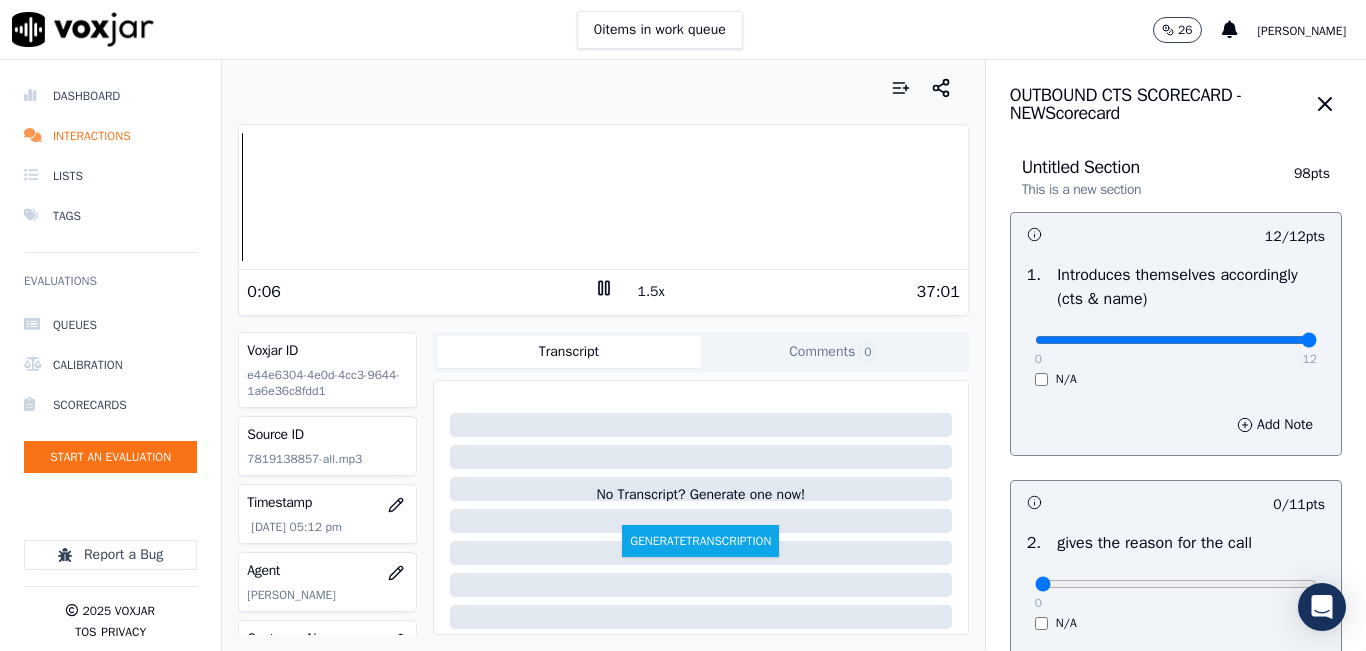 click at bounding box center (603, 197) 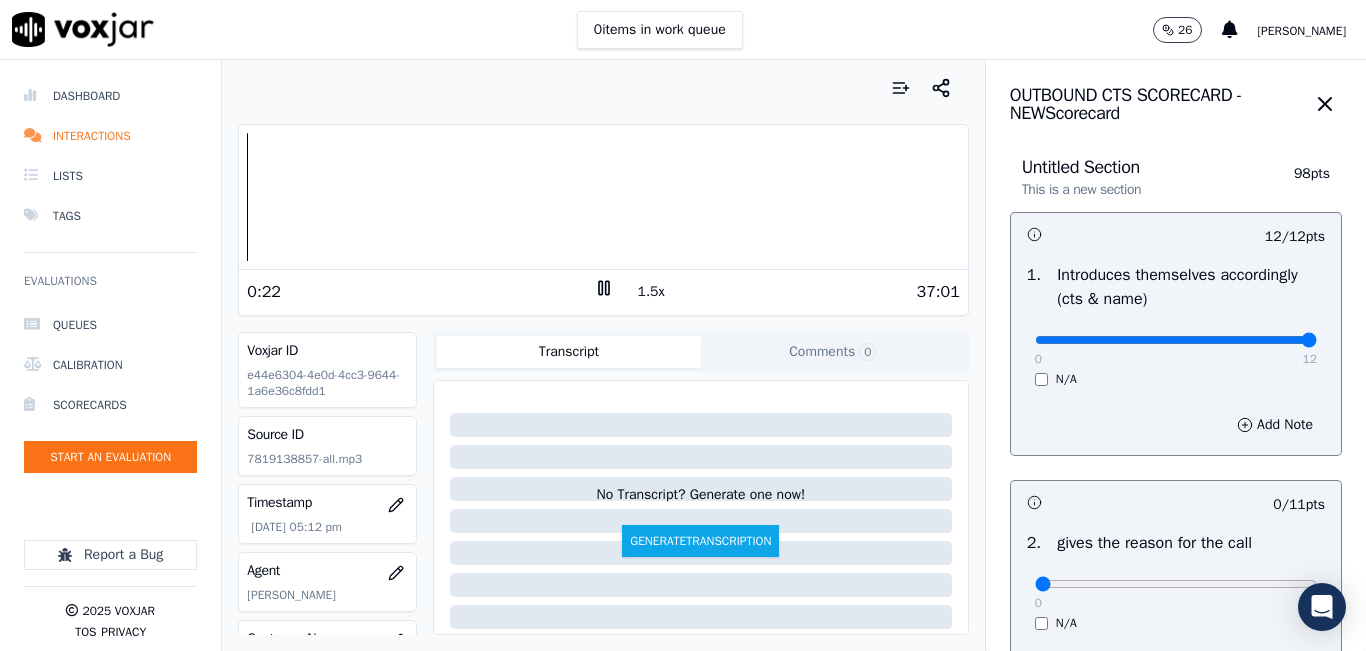 click at bounding box center (603, 197) 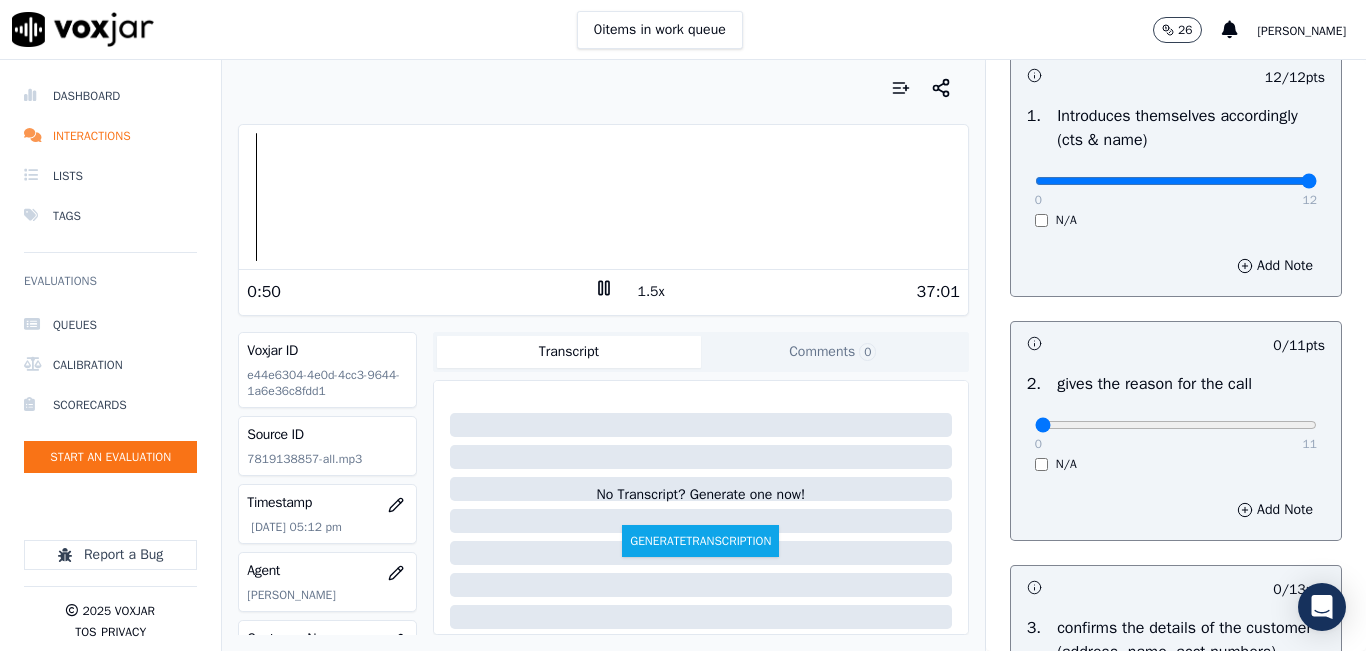 scroll, scrollTop: 200, scrollLeft: 0, axis: vertical 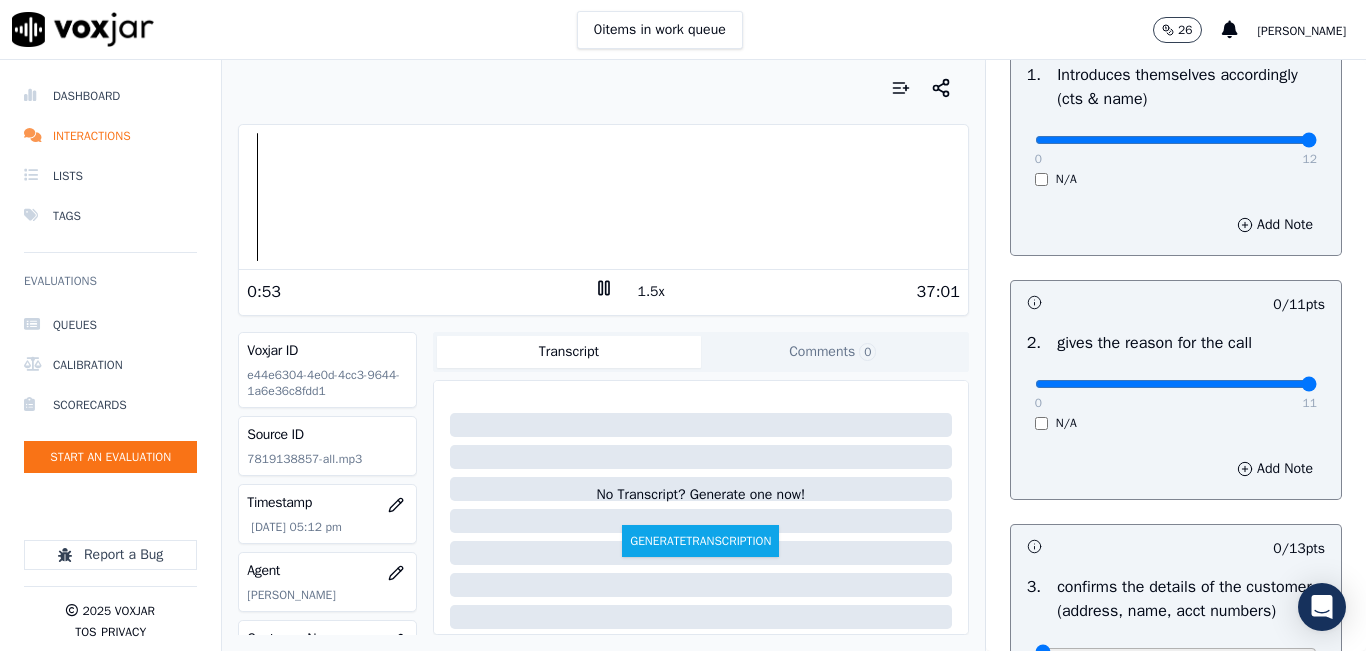 drag, startPoint x: 1023, startPoint y: 389, endPoint x: 1293, endPoint y: 352, distance: 272.5234 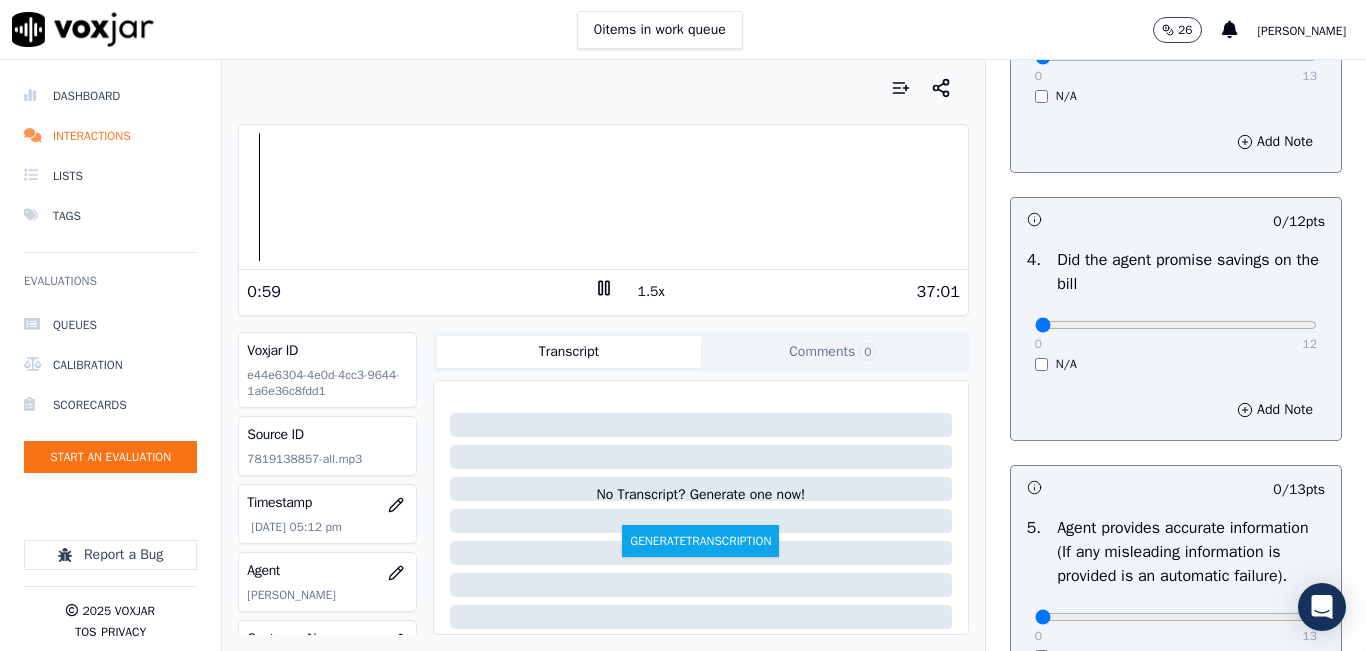scroll, scrollTop: 900, scrollLeft: 0, axis: vertical 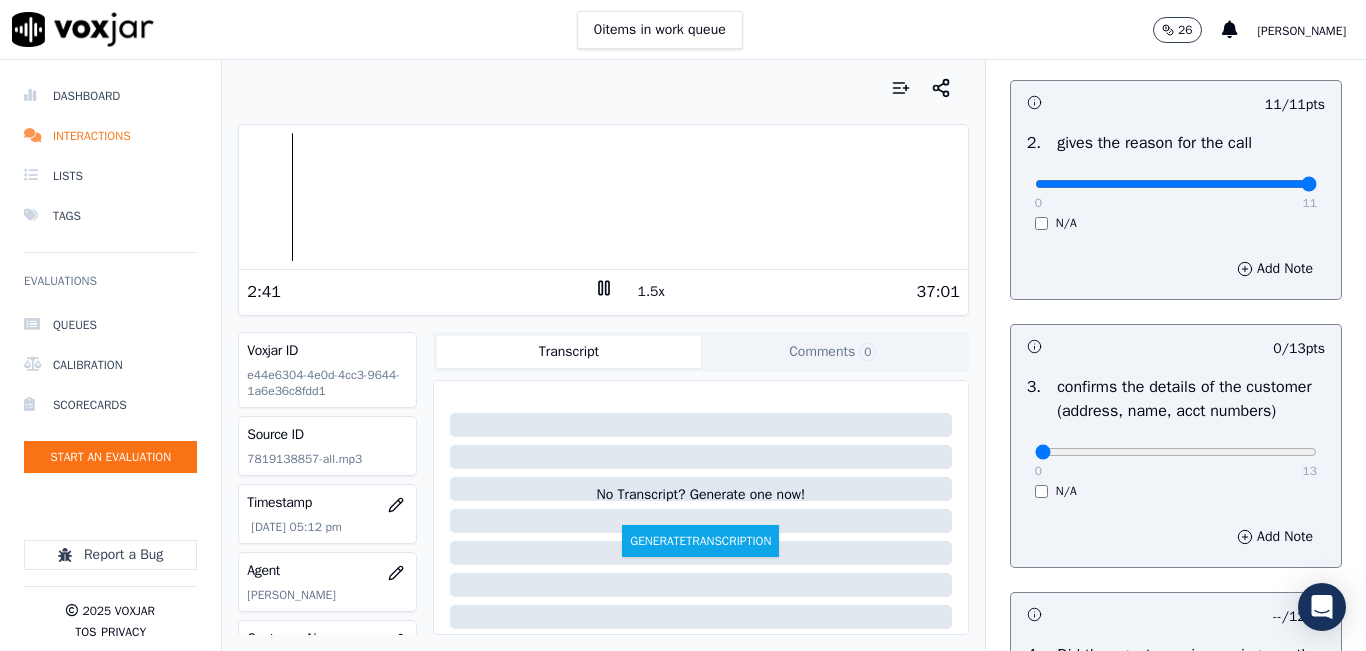 click 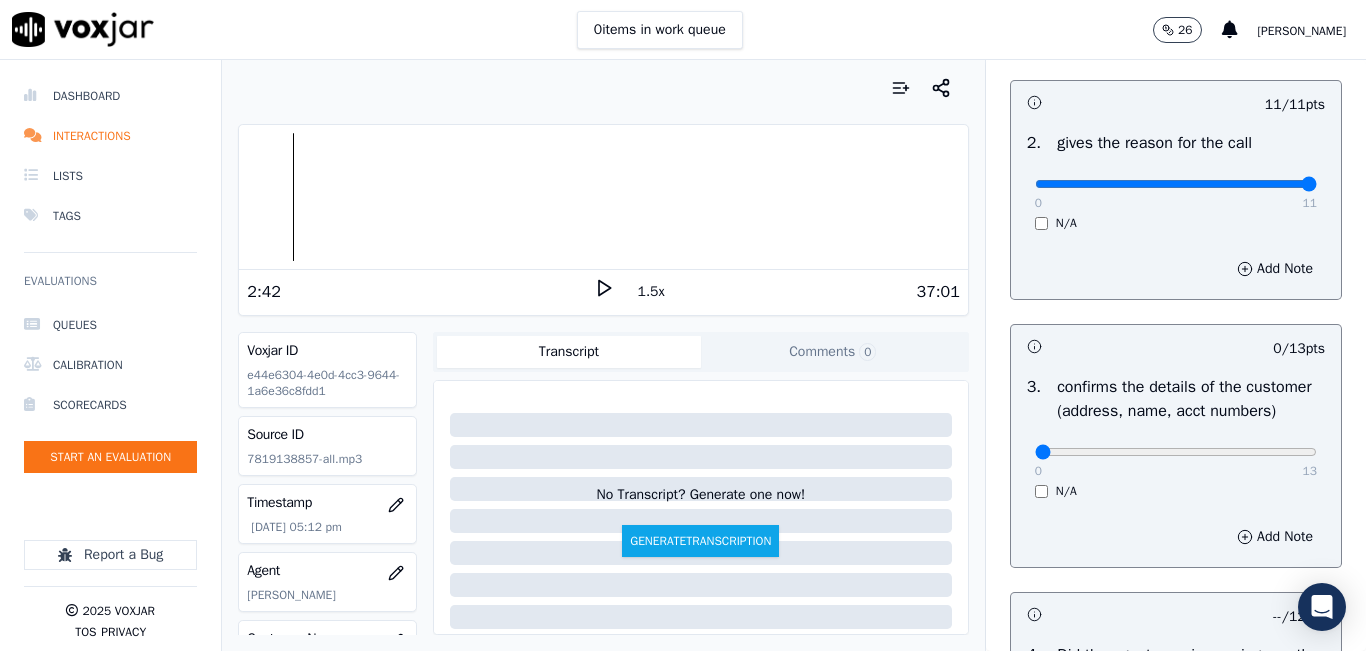 click 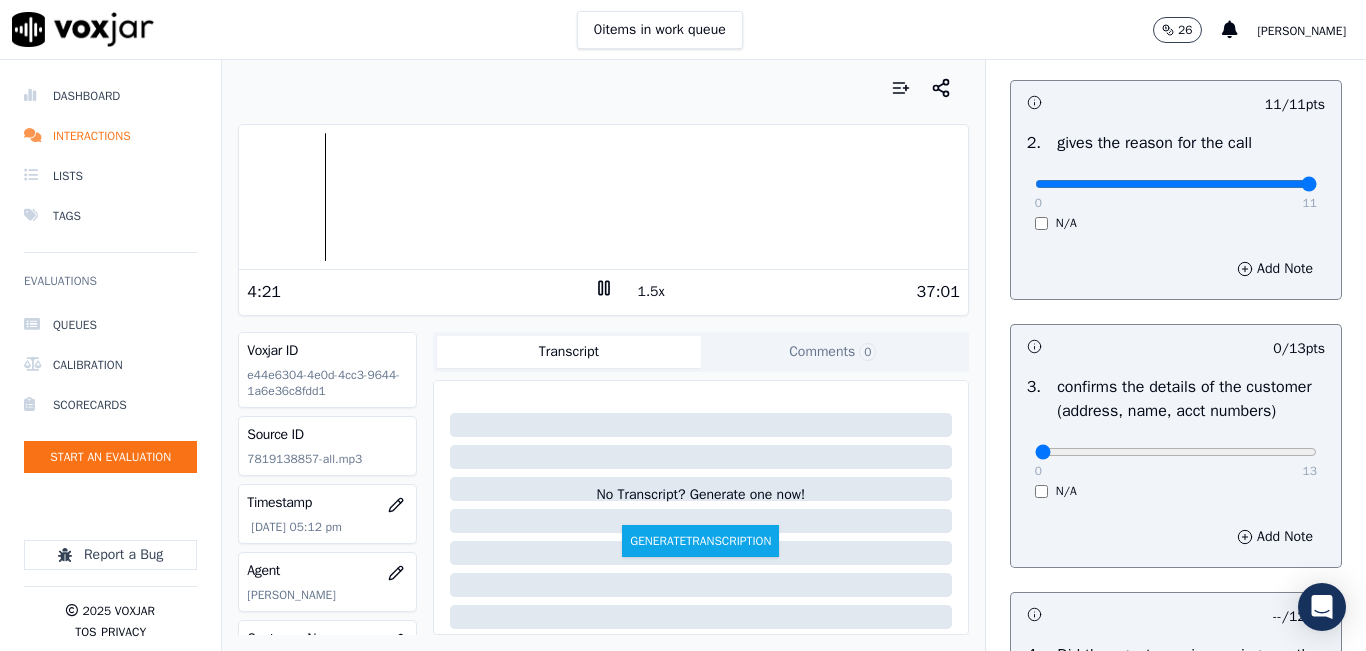 click on "1.5x" at bounding box center (651, 292) 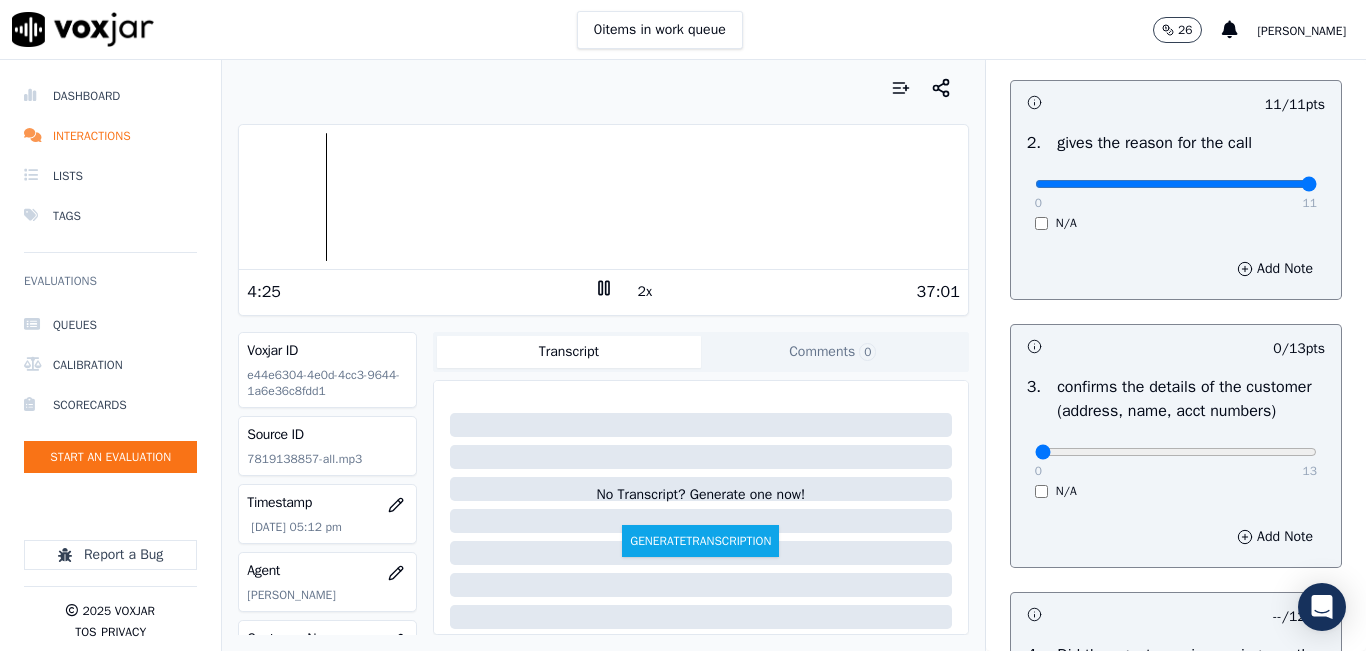 click on "2x" at bounding box center [645, 292] 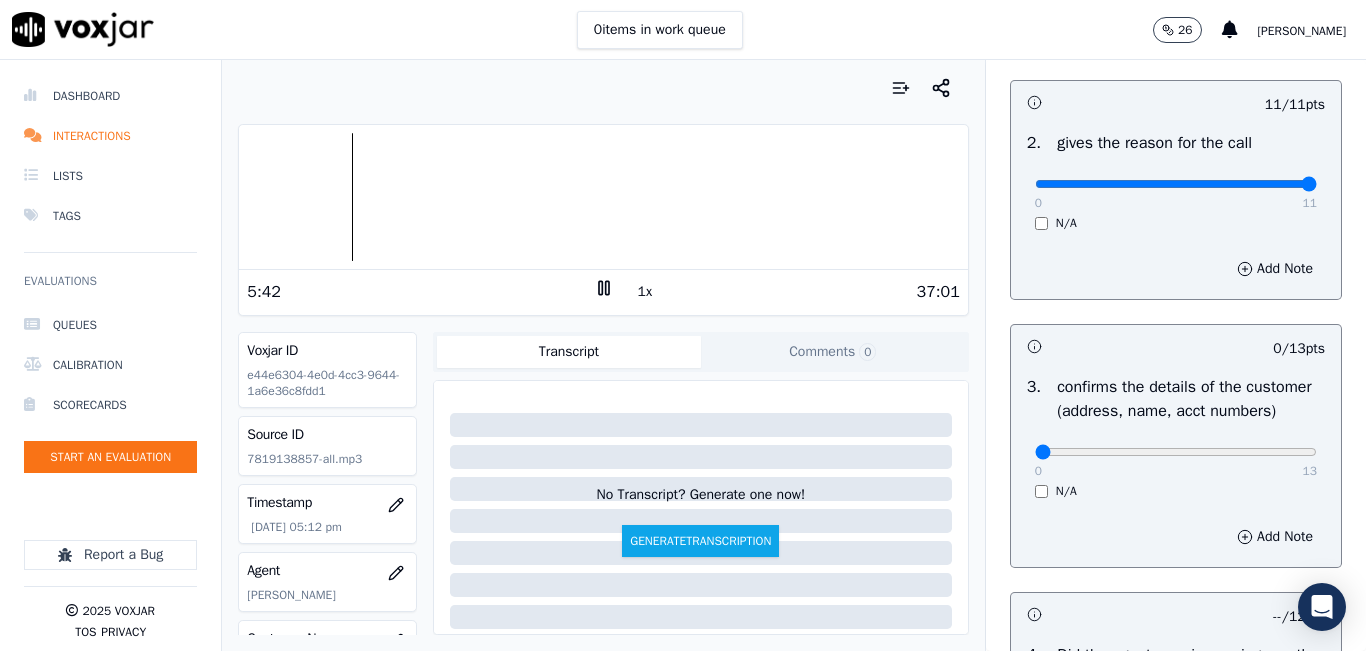 click 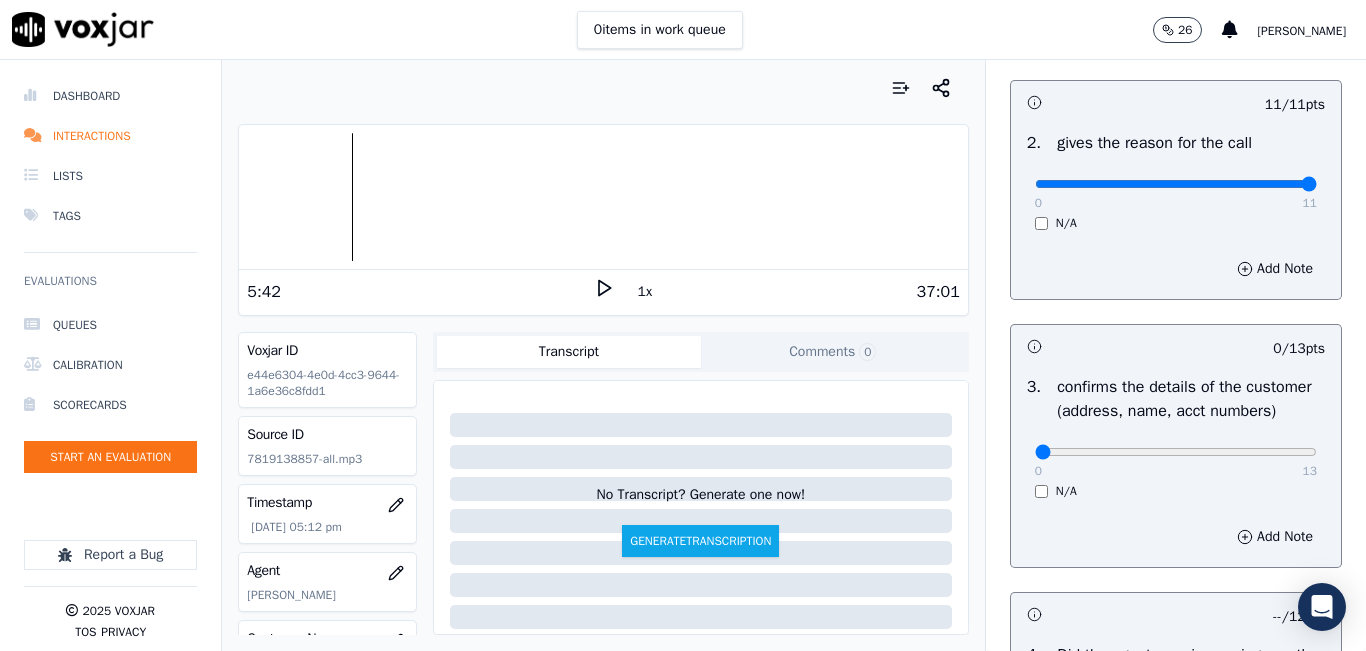 drag, startPoint x: 592, startPoint y: 287, endPoint x: 458, endPoint y: 94, distance: 234.95744 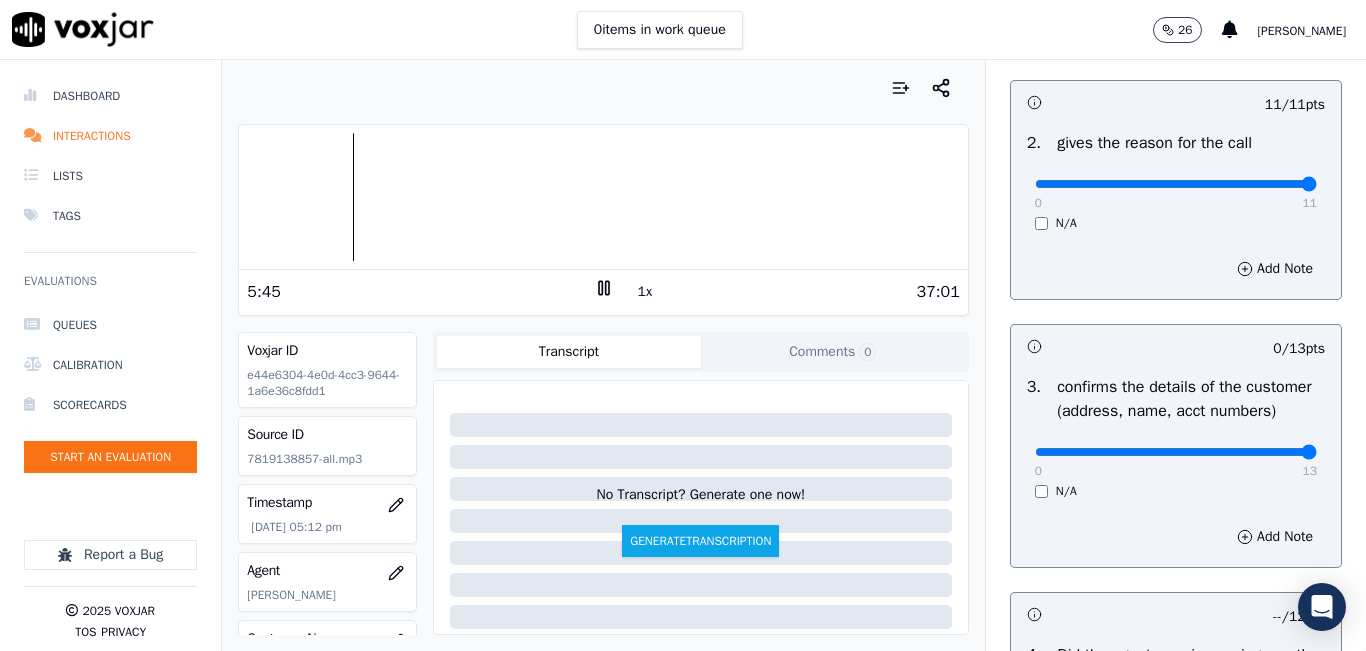 drag, startPoint x: 1029, startPoint y: 471, endPoint x: 1300, endPoint y: 456, distance: 271.41483 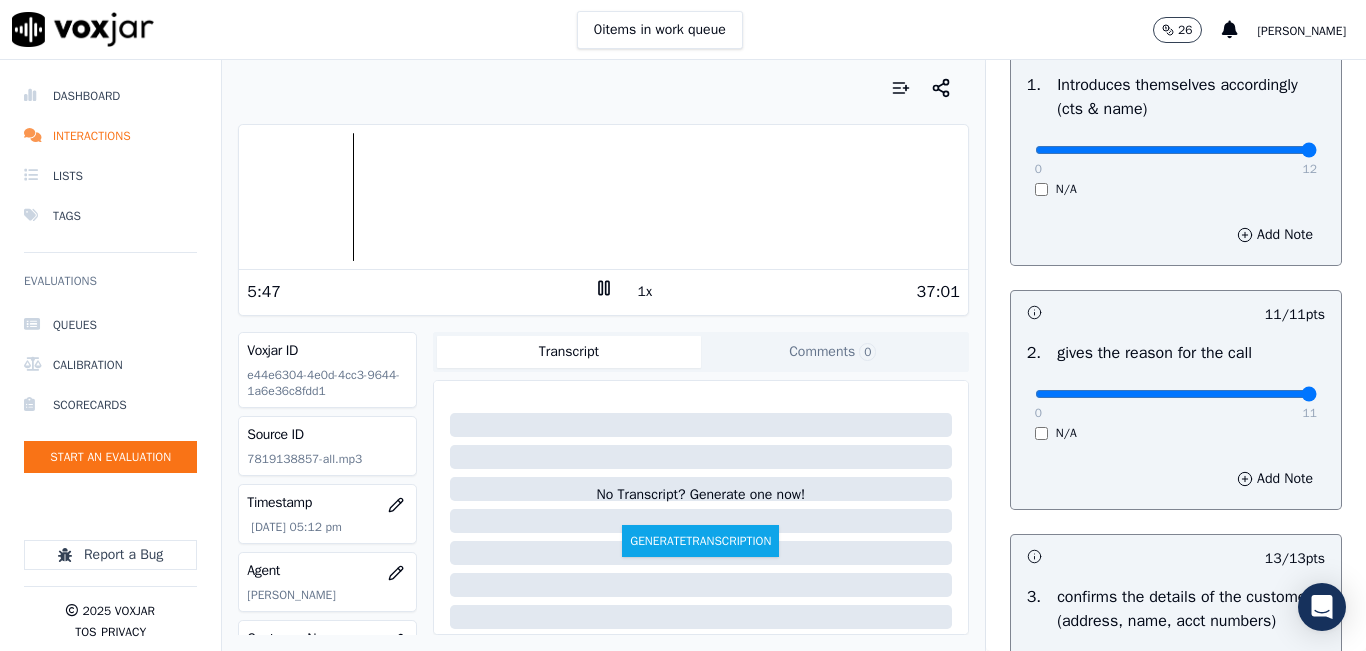 scroll, scrollTop: 300, scrollLeft: 0, axis: vertical 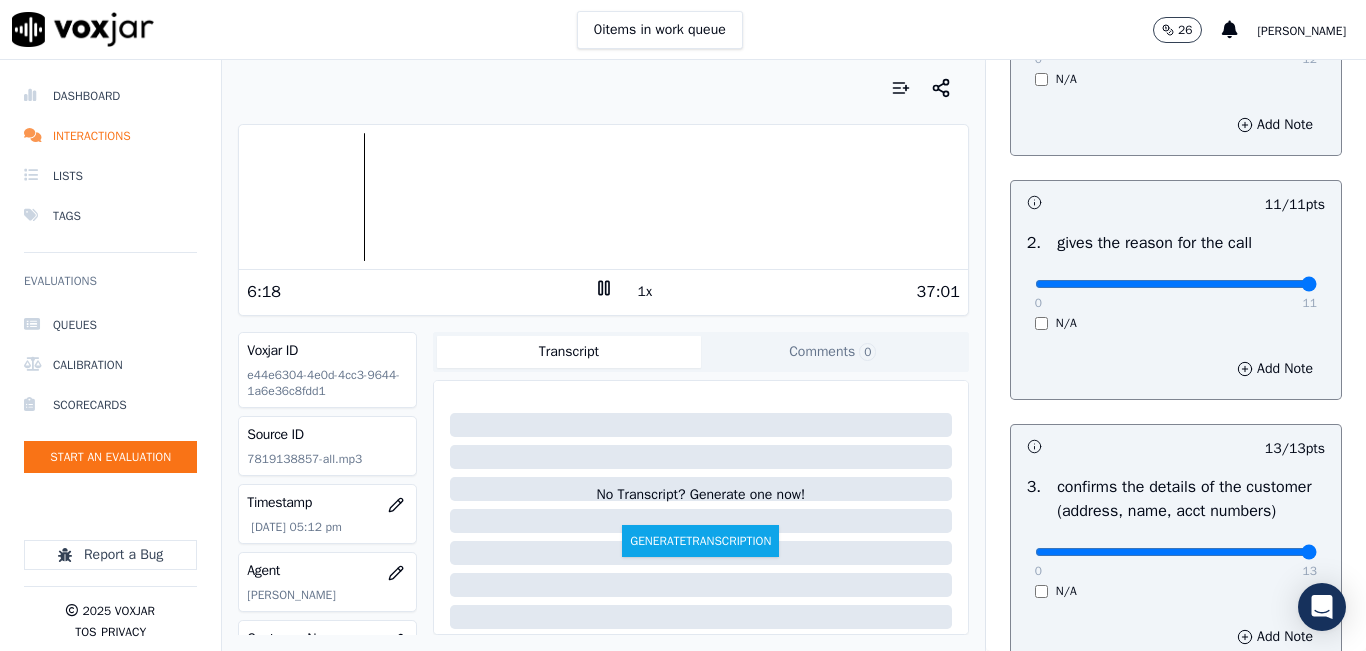 click on "1x" at bounding box center [645, 292] 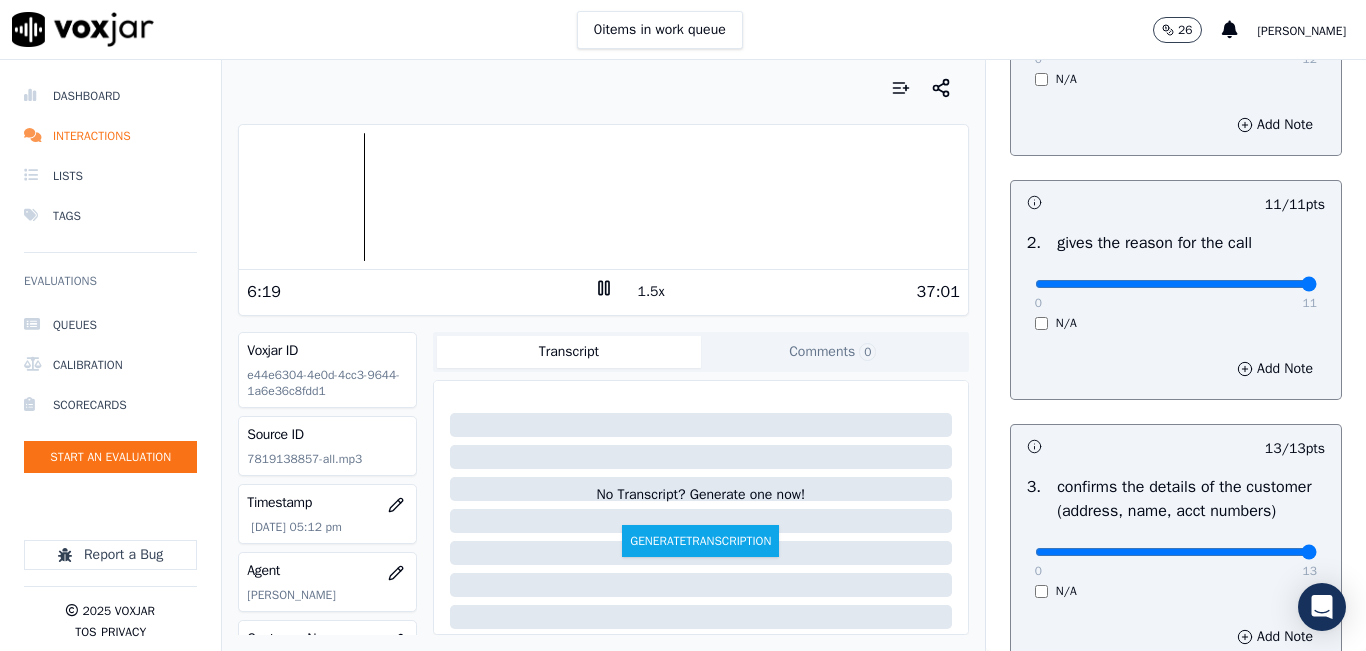 click on "1.5x" at bounding box center [651, 292] 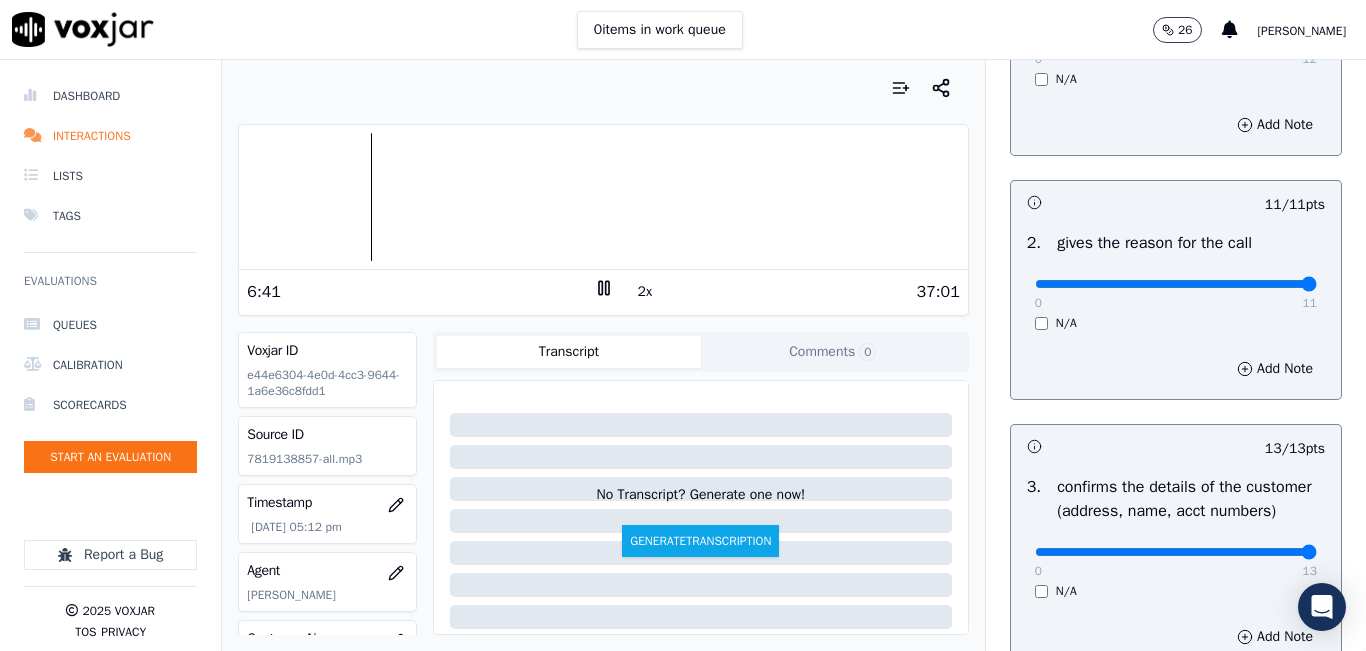 click at bounding box center (603, 197) 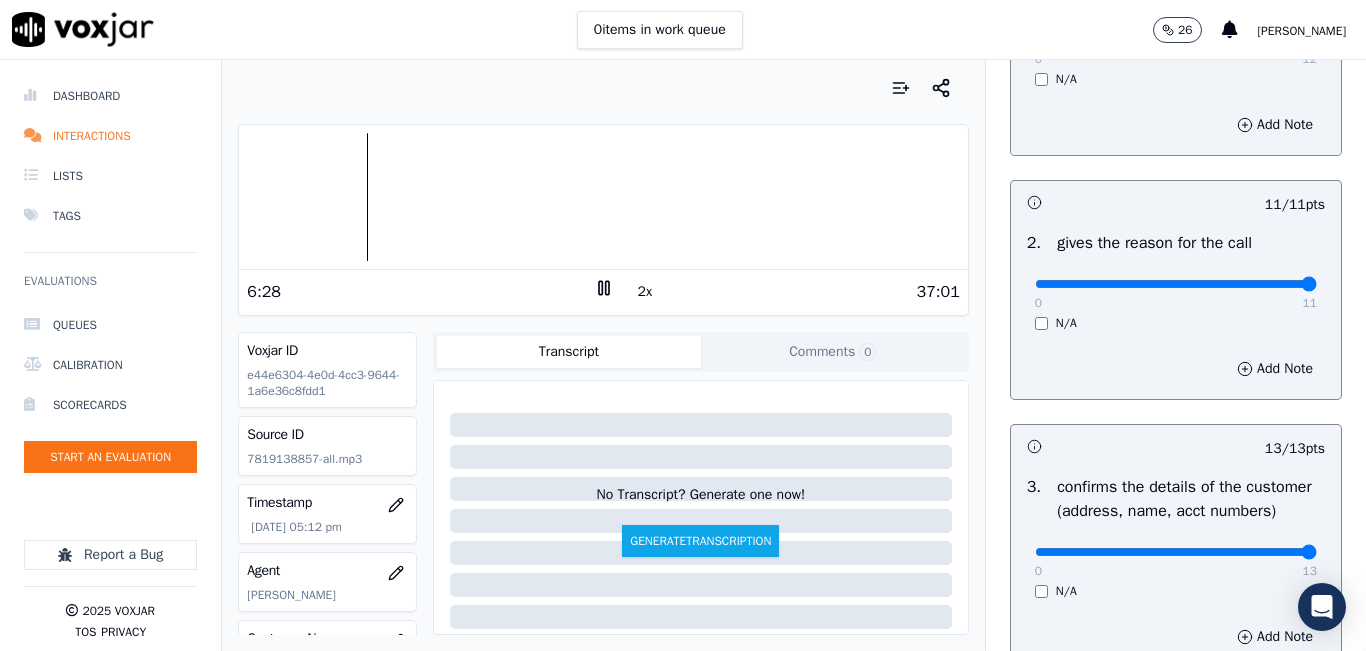 click on "2x" at bounding box center [645, 292] 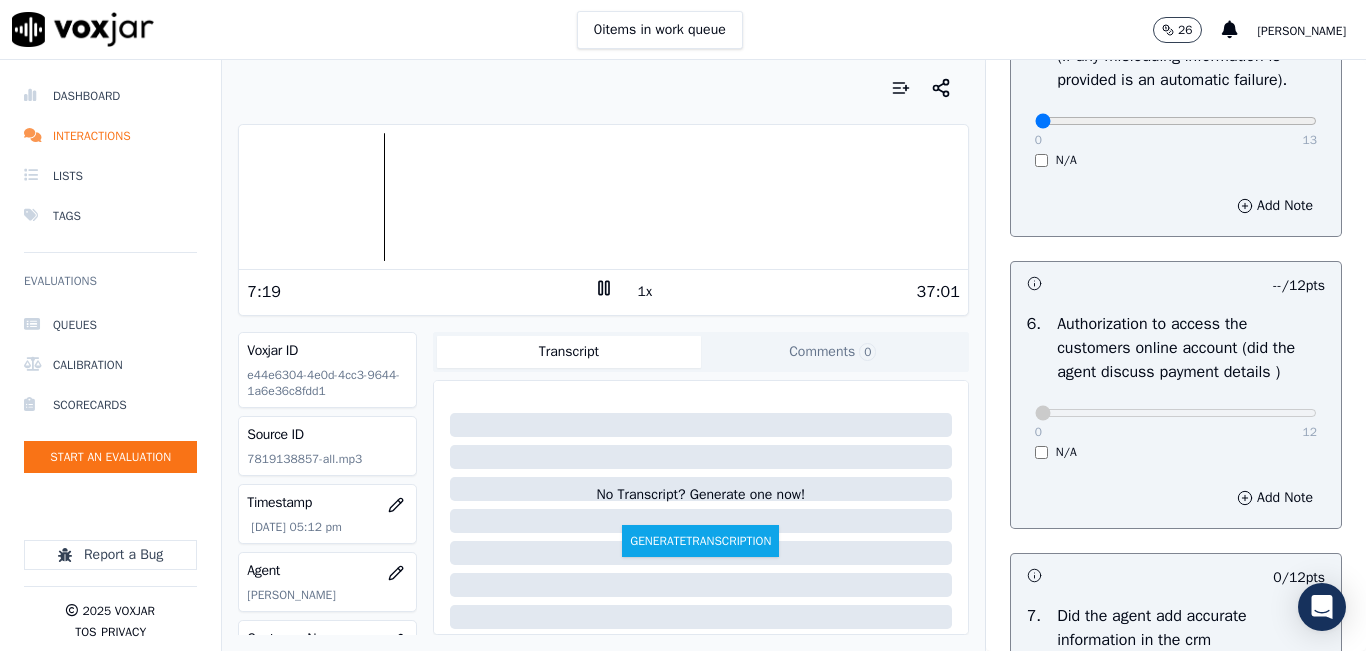 scroll, scrollTop: 1300, scrollLeft: 0, axis: vertical 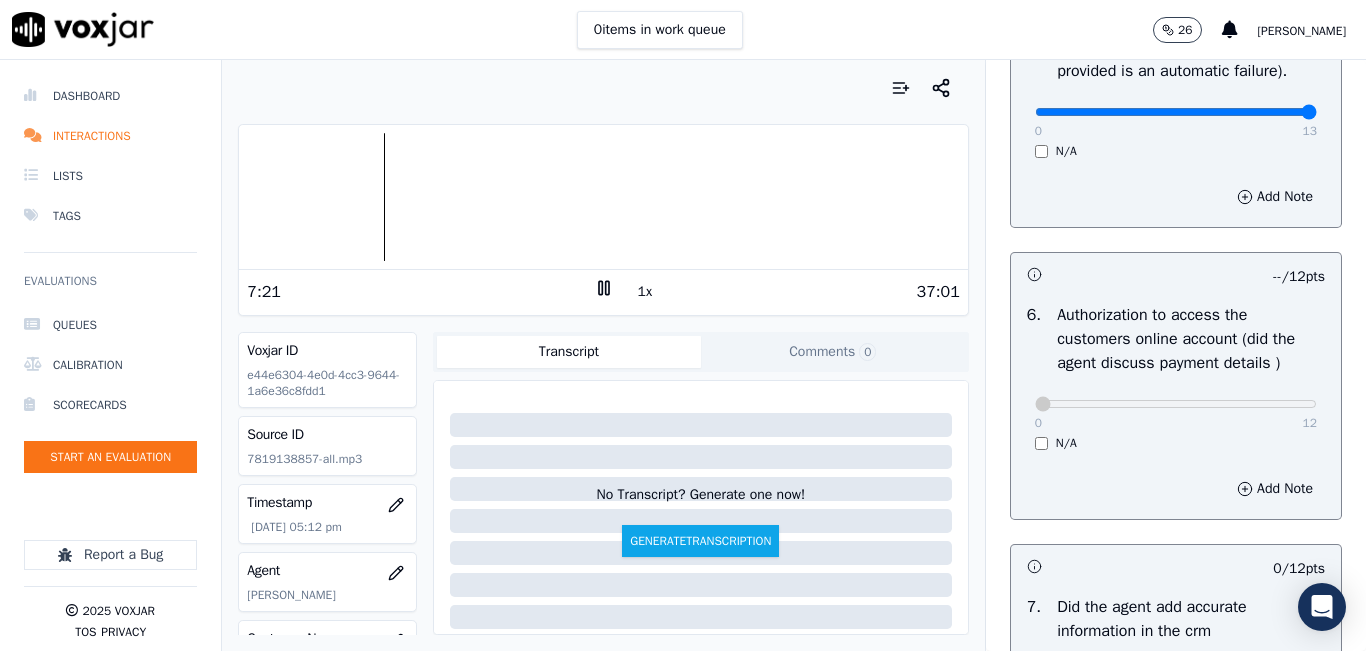 drag, startPoint x: 1022, startPoint y: 160, endPoint x: 1323, endPoint y: 160, distance: 301 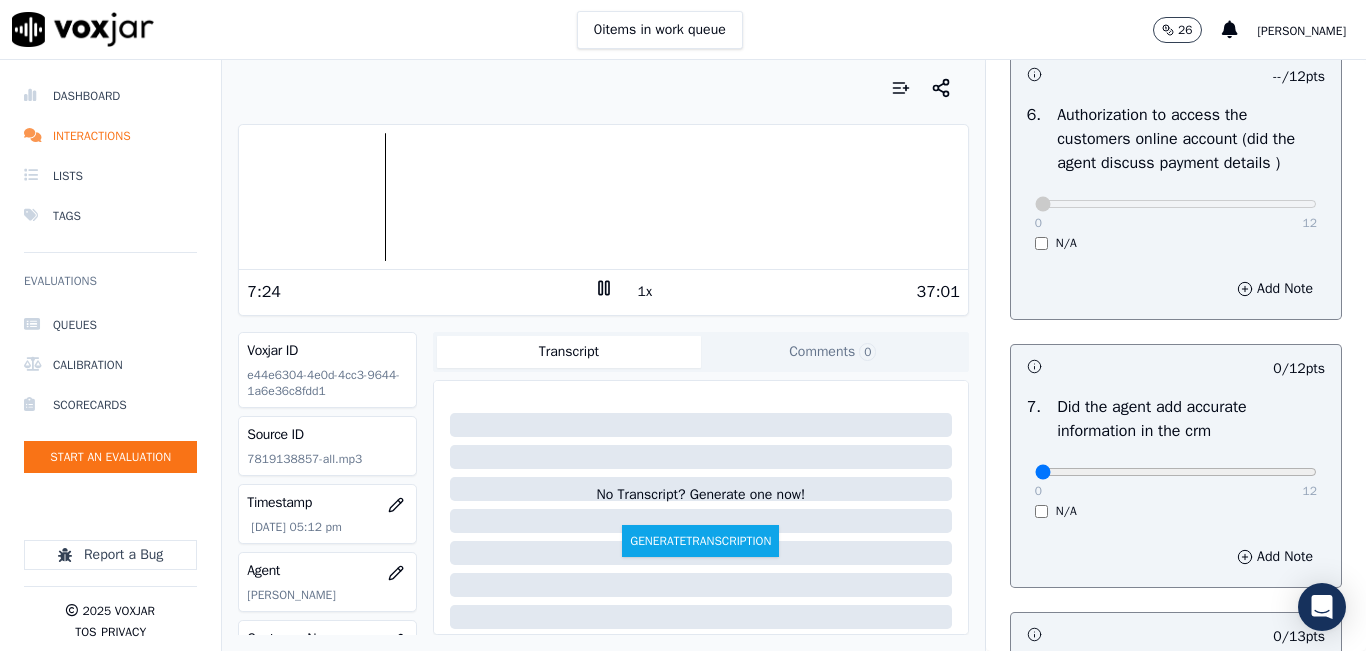 scroll, scrollTop: 1600, scrollLeft: 0, axis: vertical 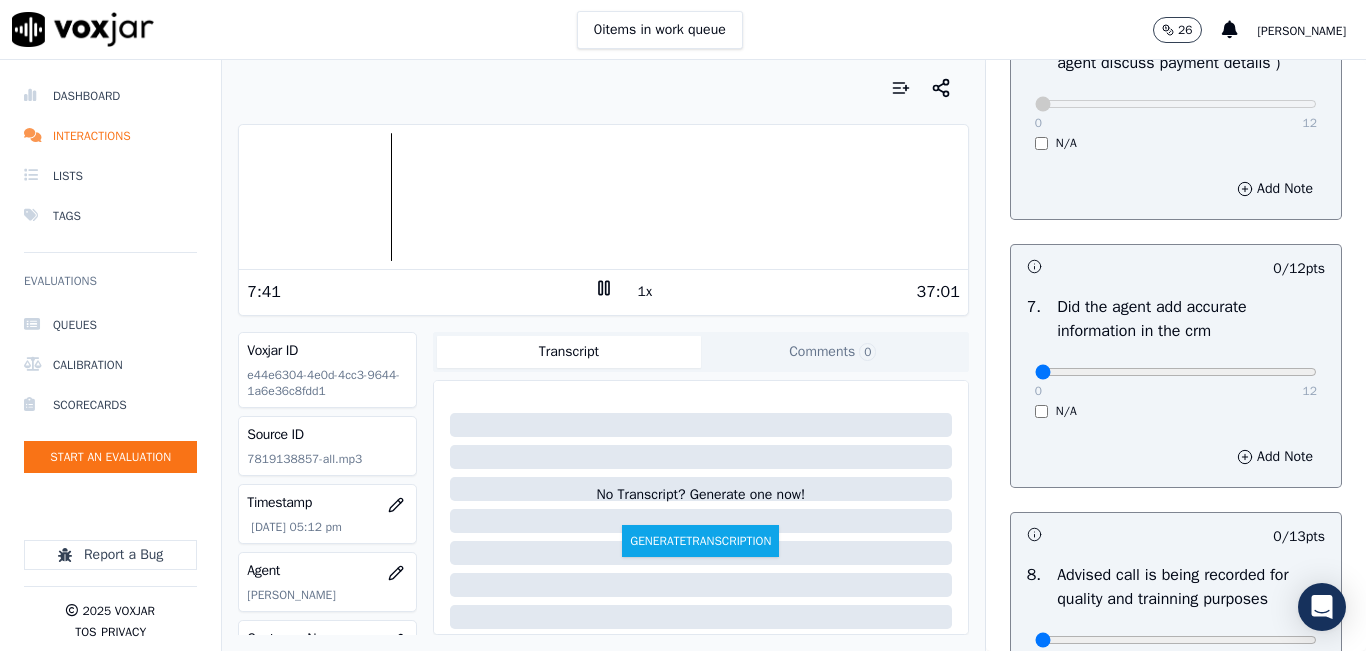 click at bounding box center [603, 197] 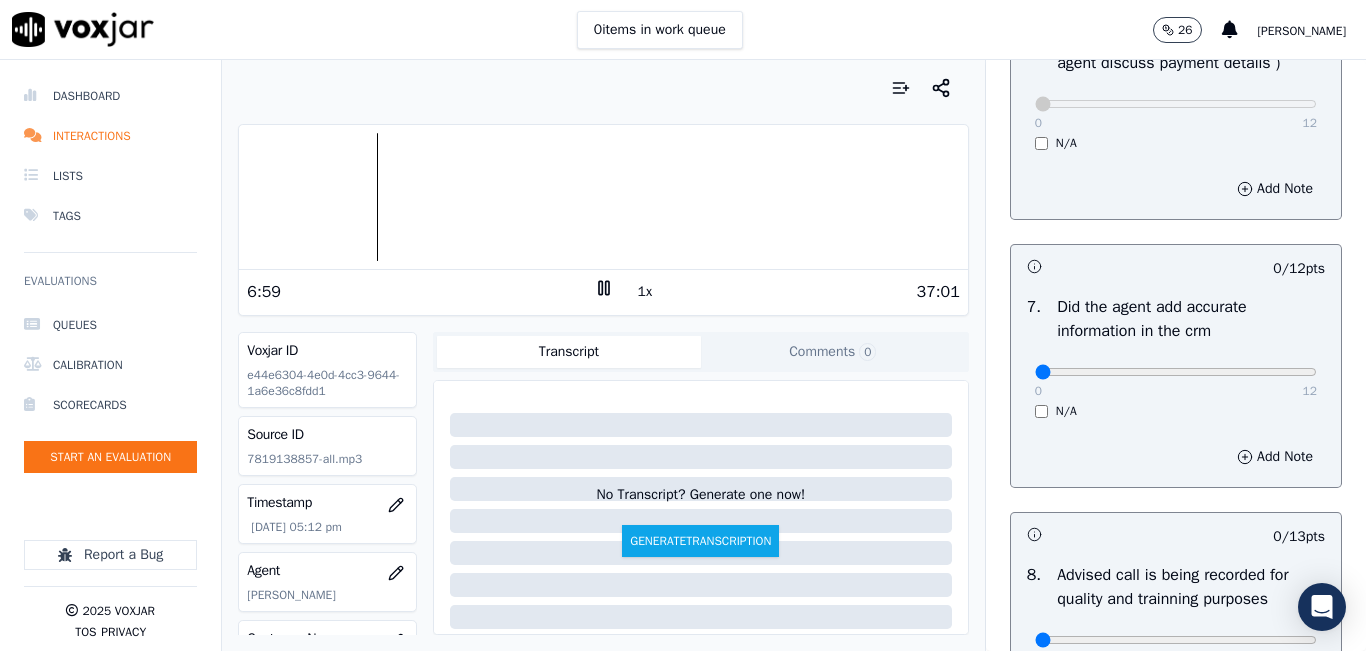 click at bounding box center [603, 197] 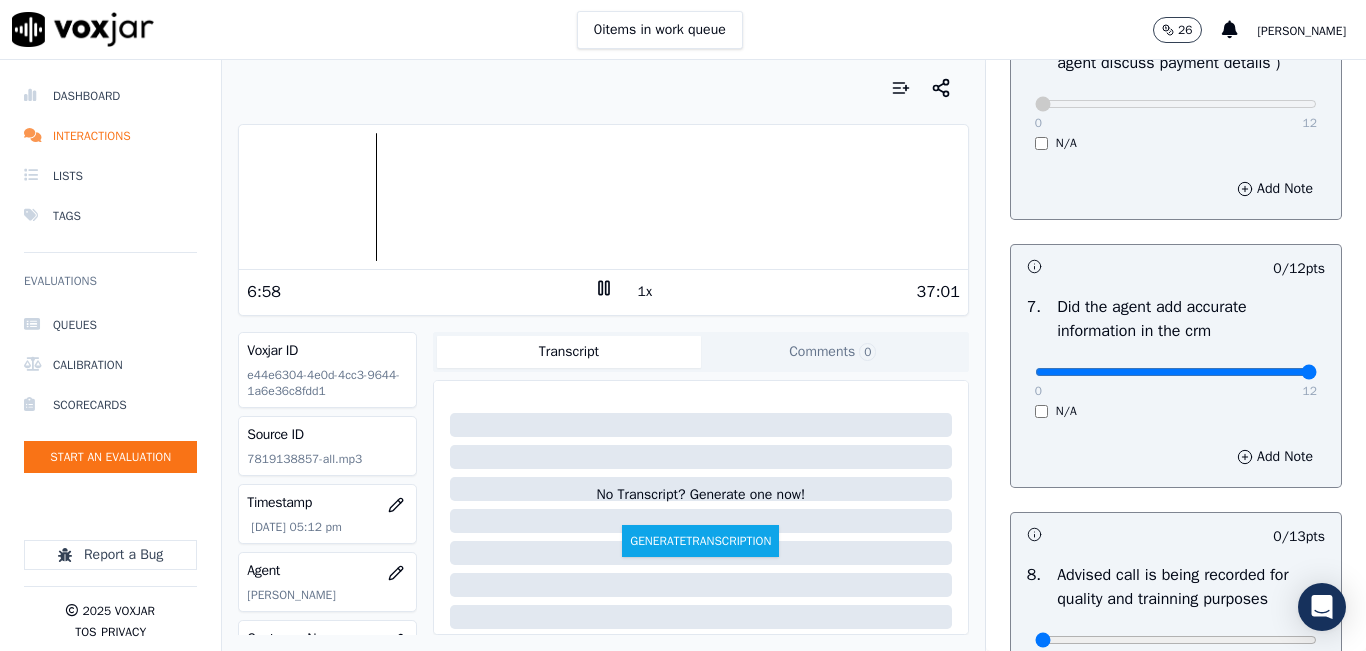 drag, startPoint x: 1027, startPoint y: 417, endPoint x: 1306, endPoint y: 411, distance: 279.0645 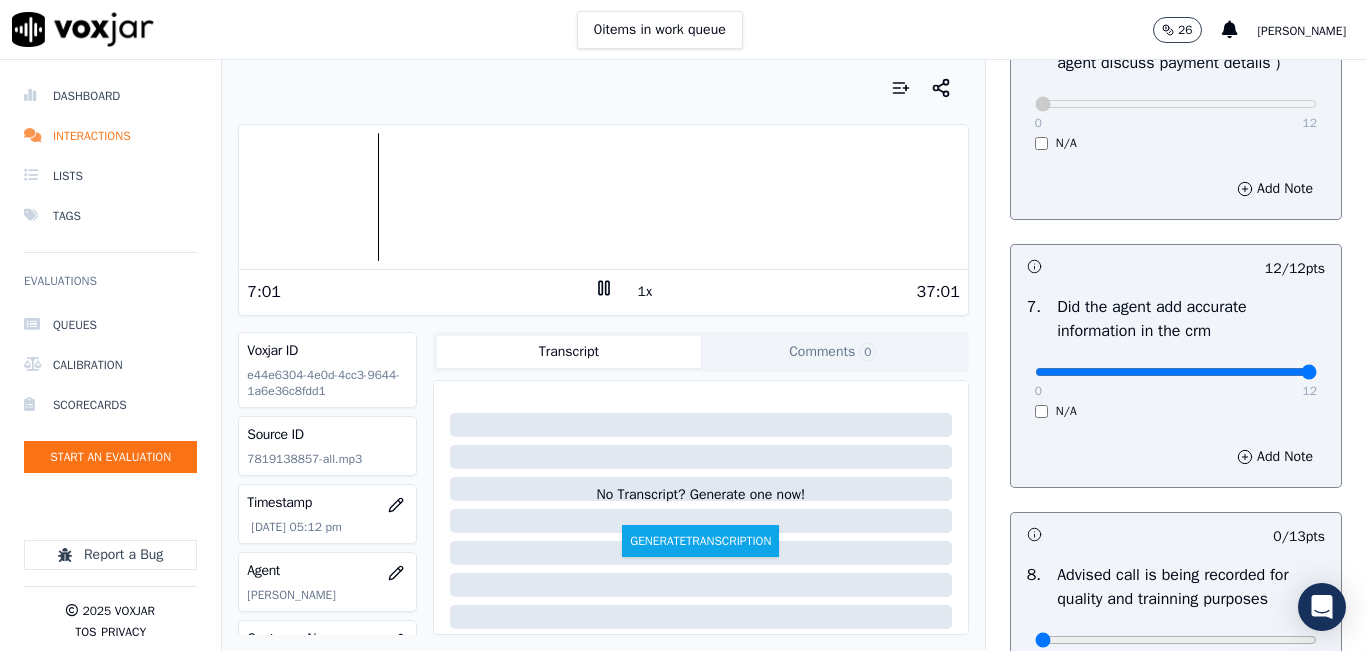 click at bounding box center (603, 197) 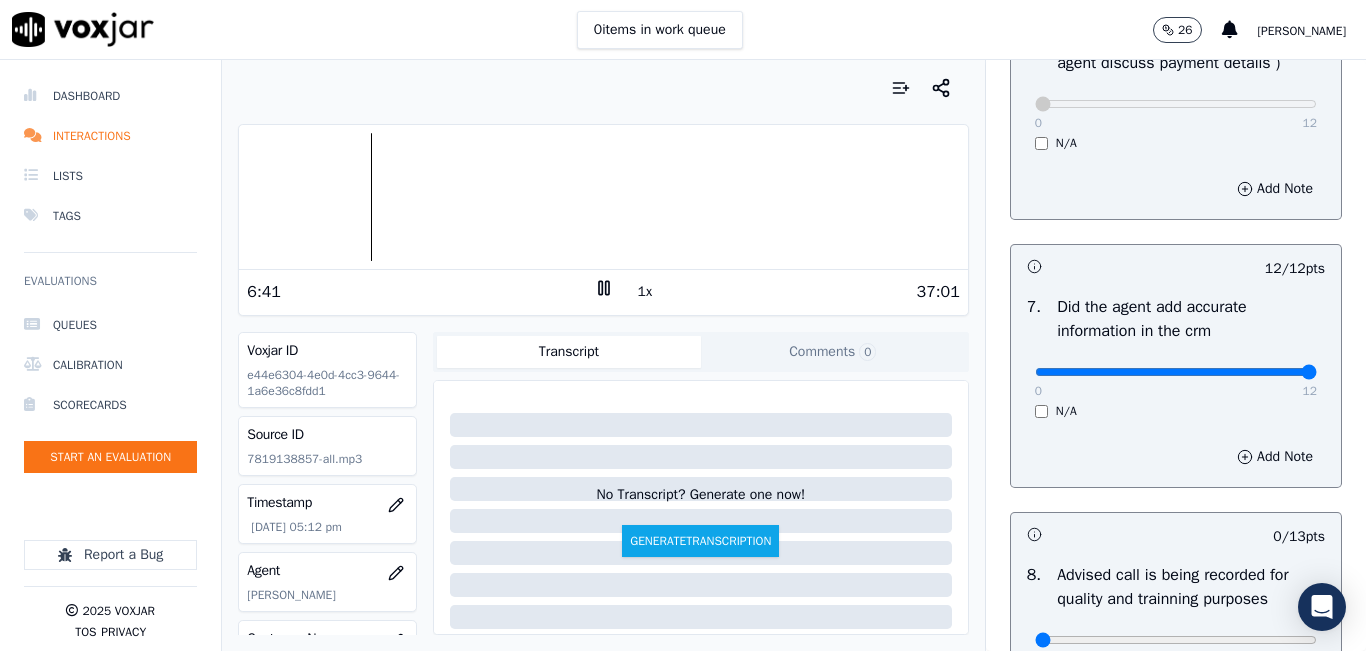 click at bounding box center (603, 197) 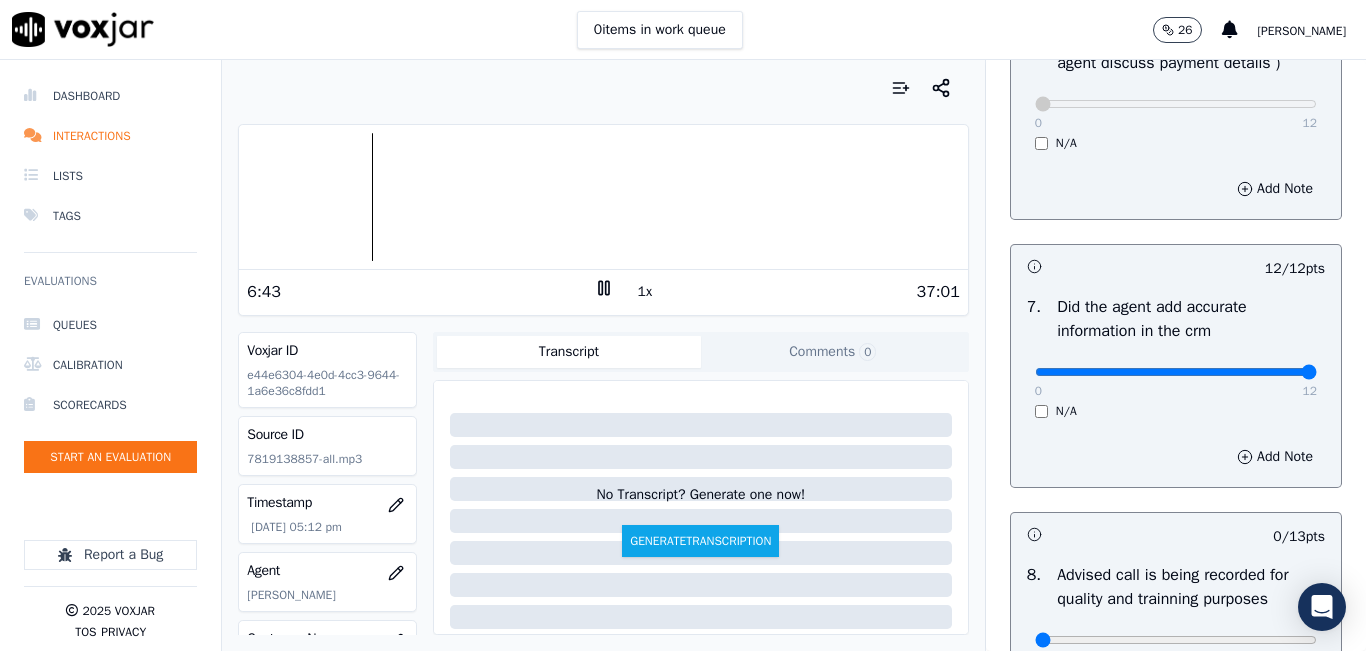 click at bounding box center [603, 197] 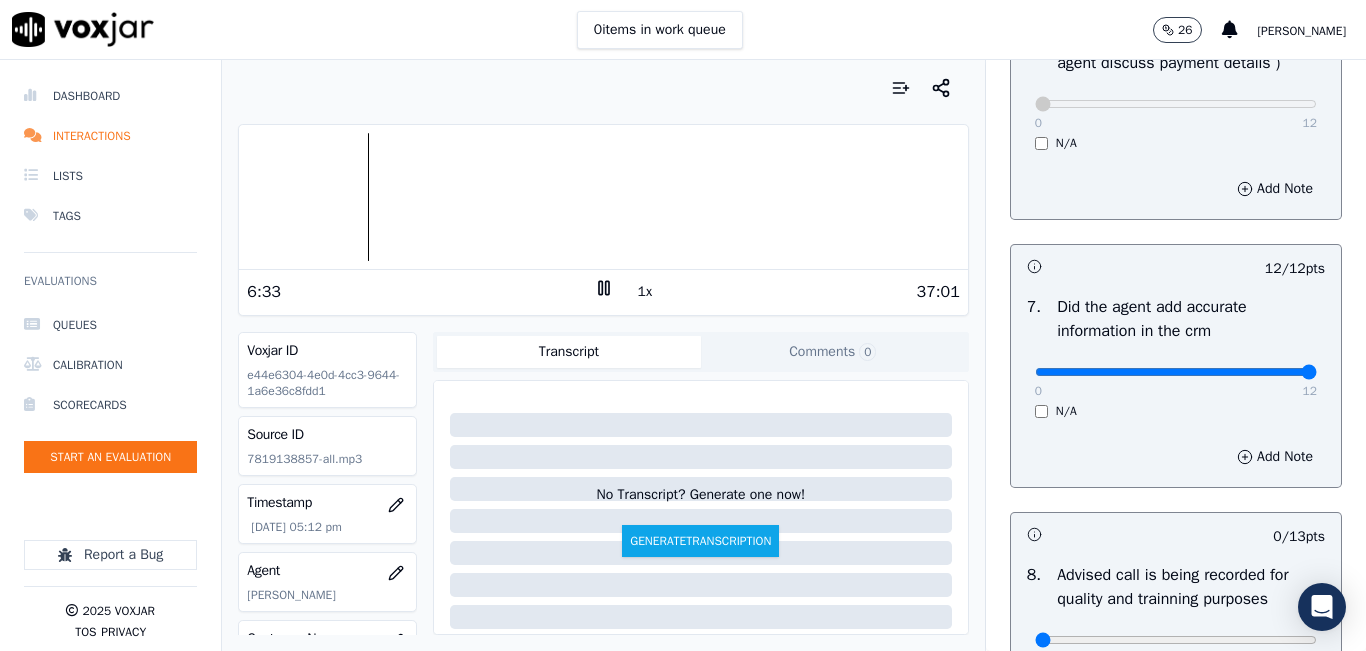 click at bounding box center [603, 197] 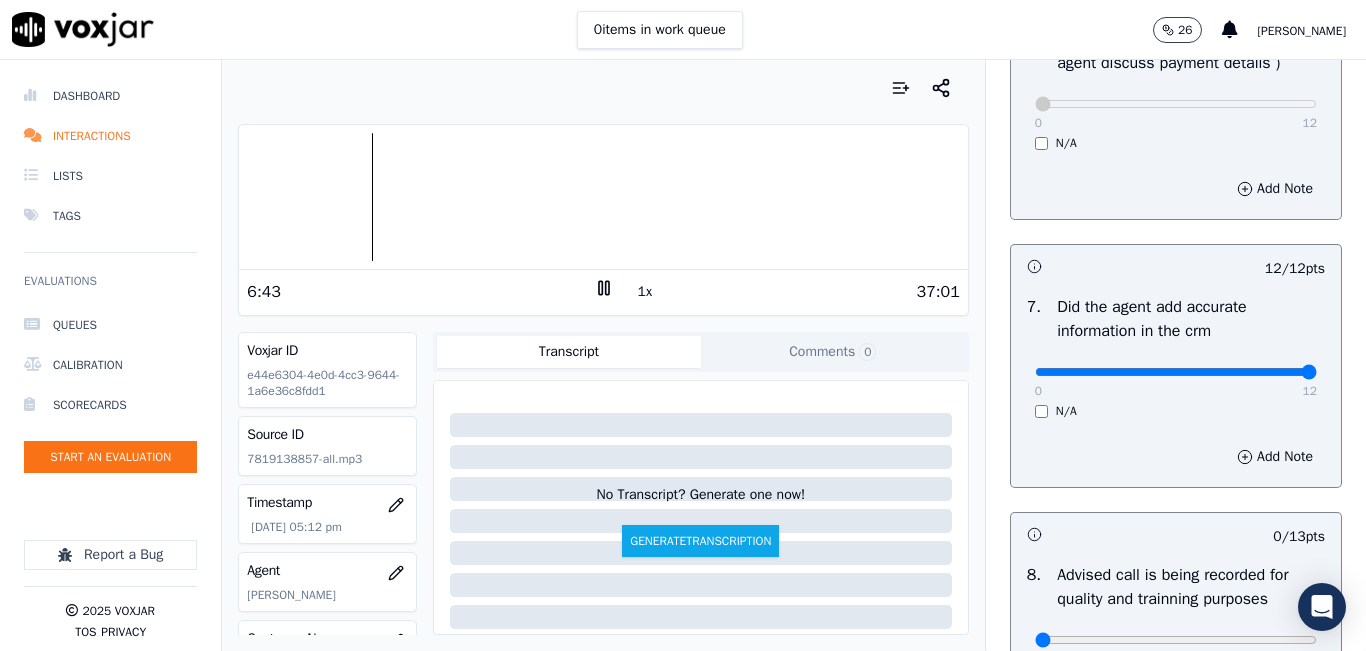 click 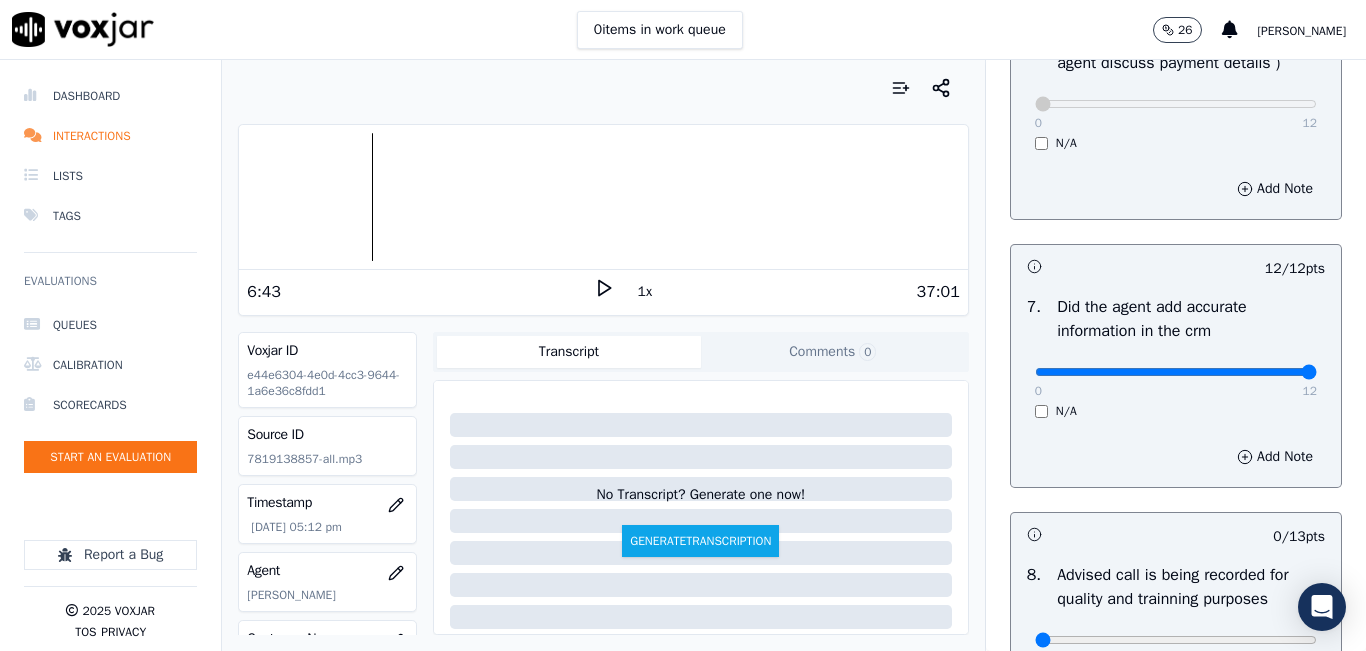 click 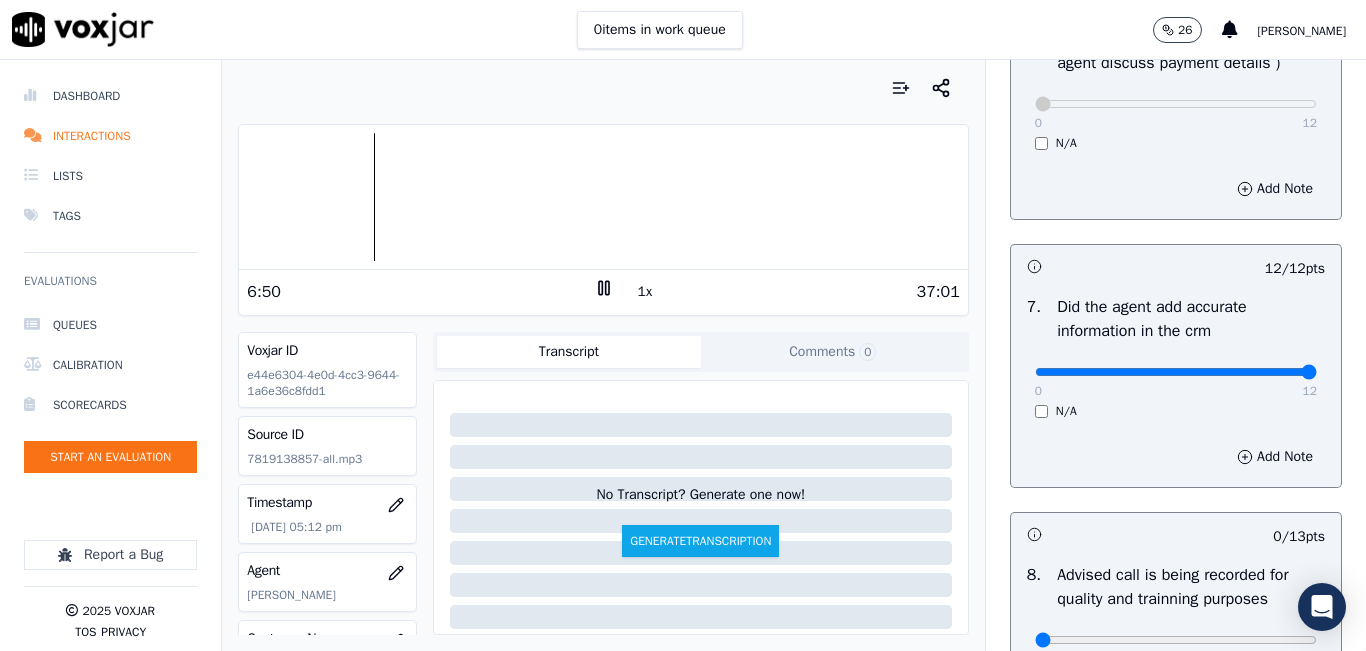 click at bounding box center (603, 197) 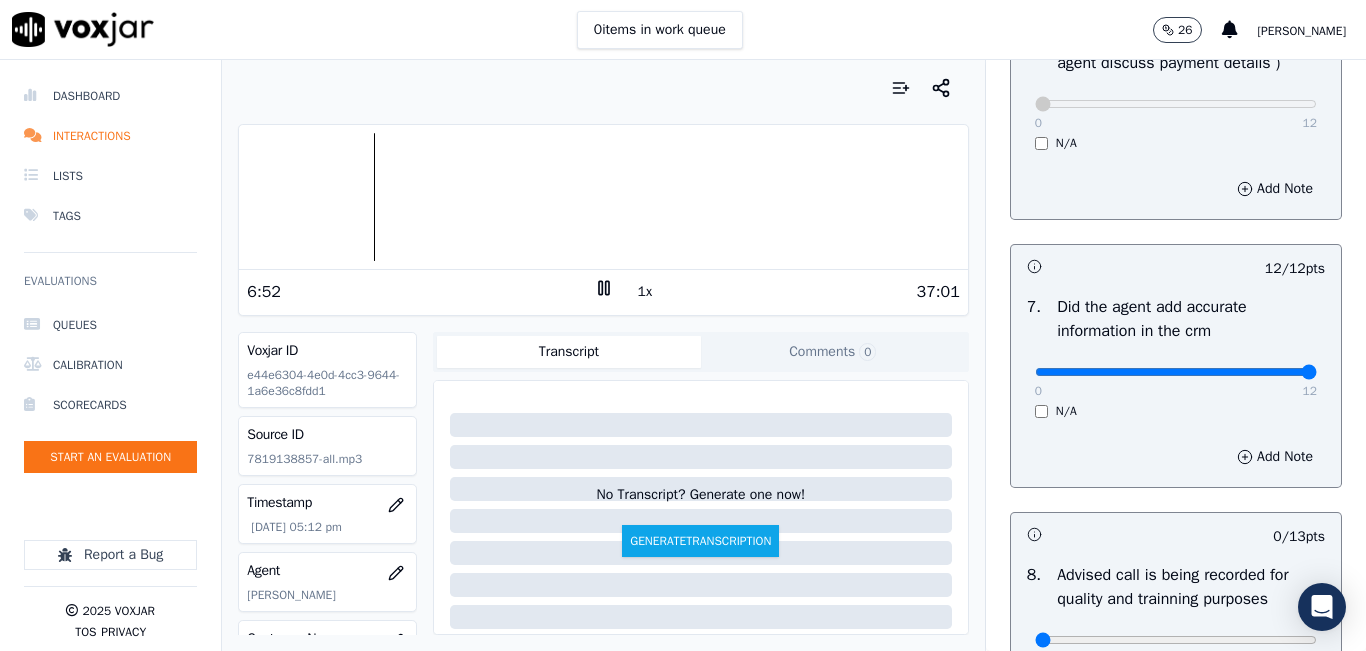 click 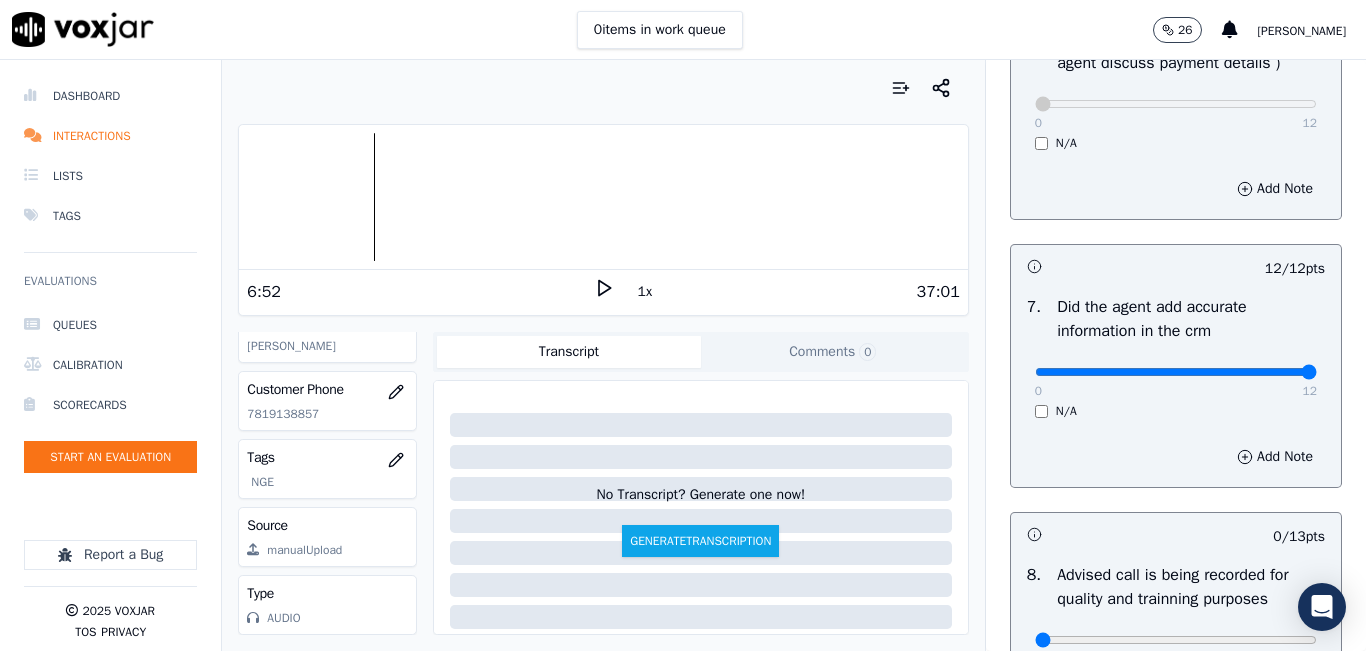 scroll, scrollTop: 378, scrollLeft: 0, axis: vertical 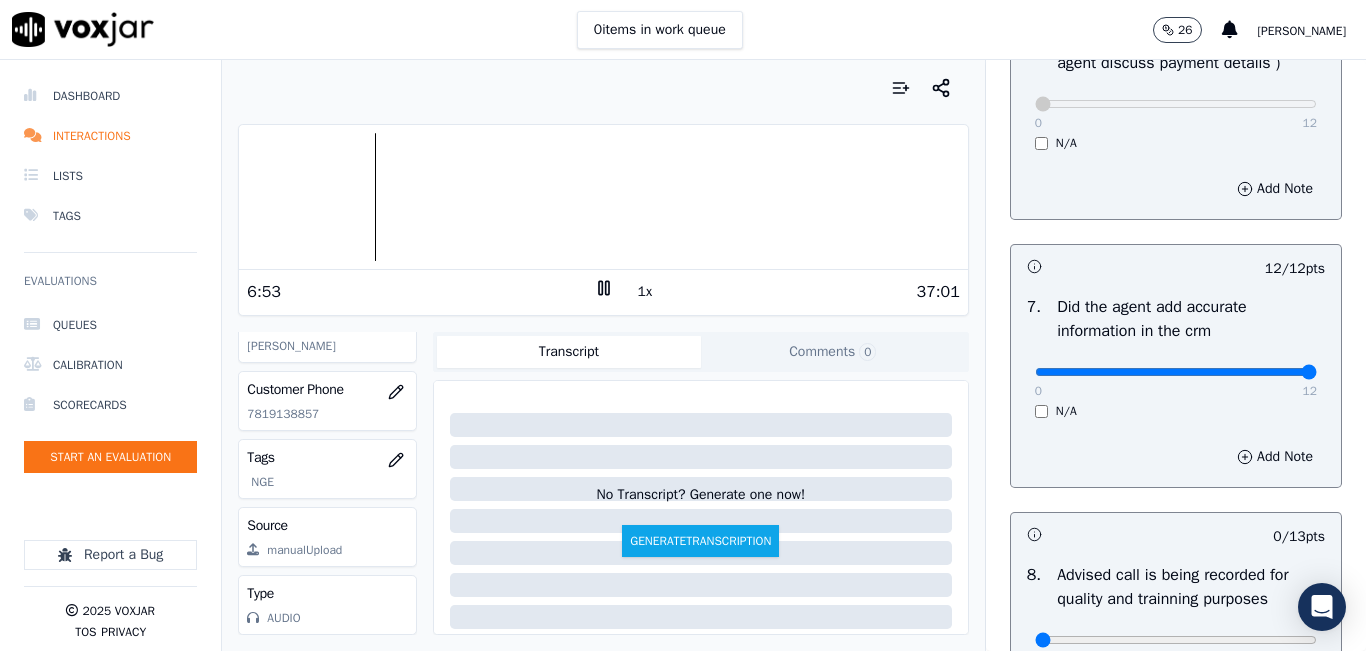 click at bounding box center (603, 197) 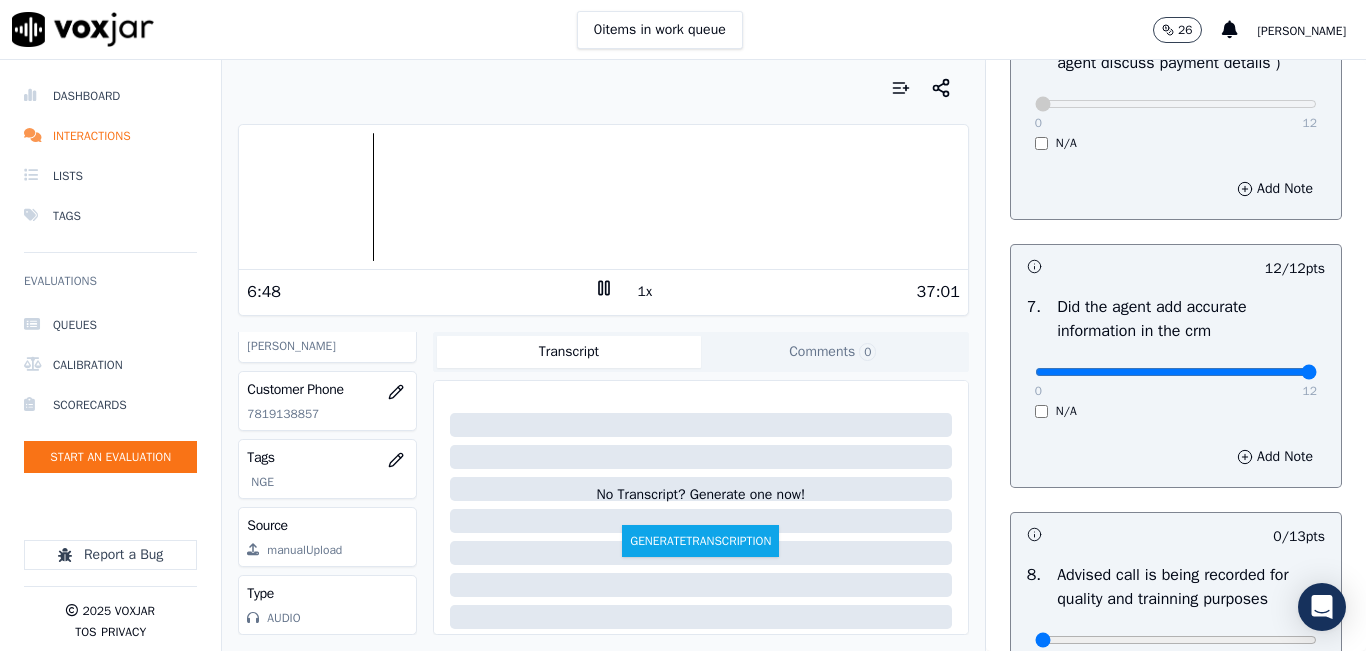 click at bounding box center (603, 197) 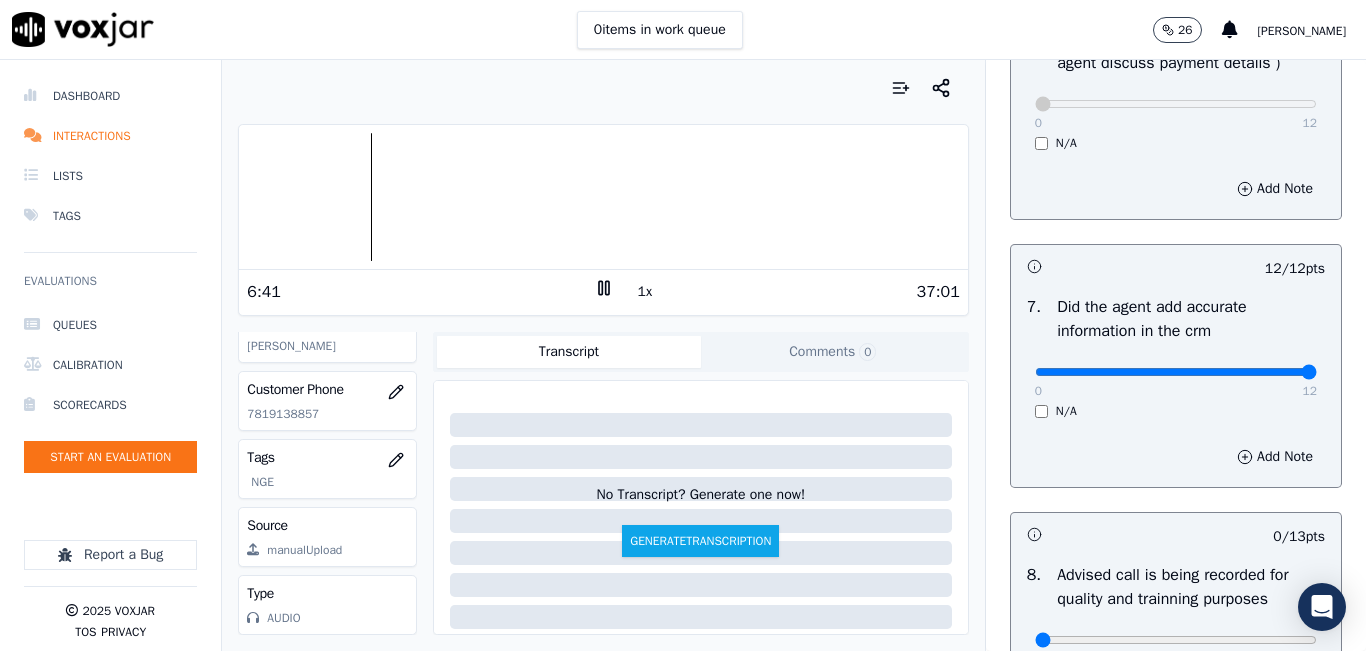 click at bounding box center (603, 197) 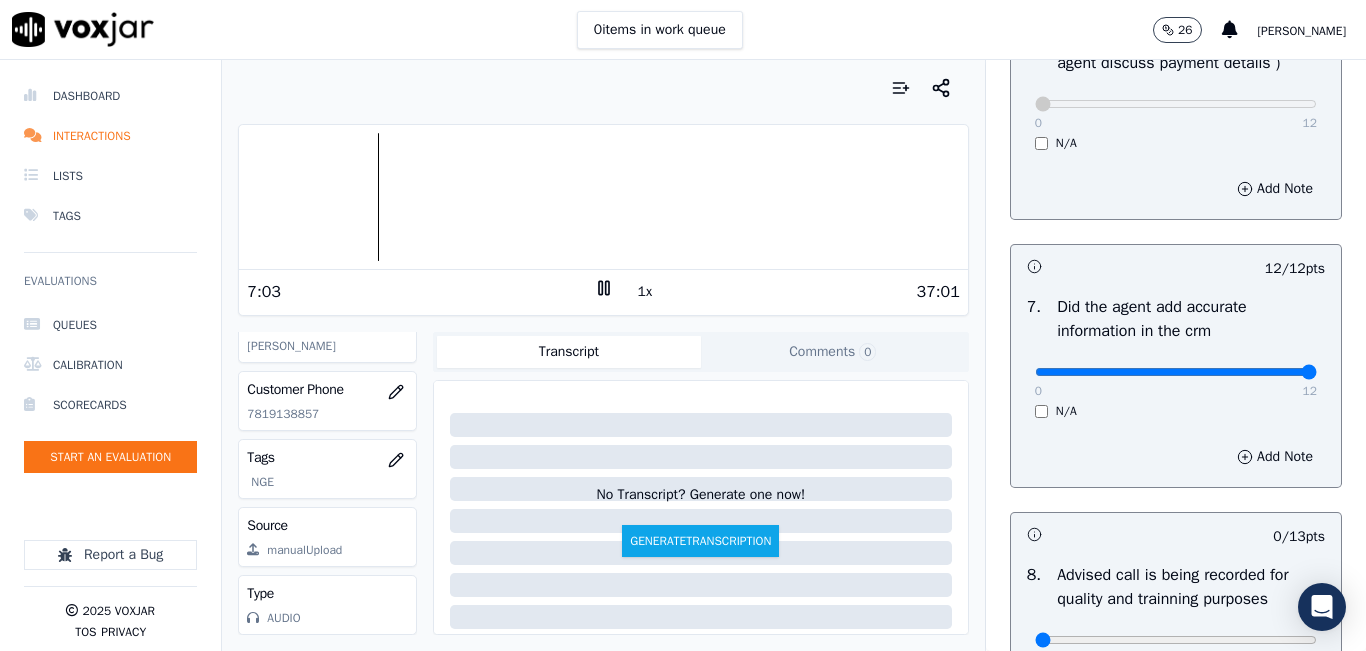 click at bounding box center (603, 197) 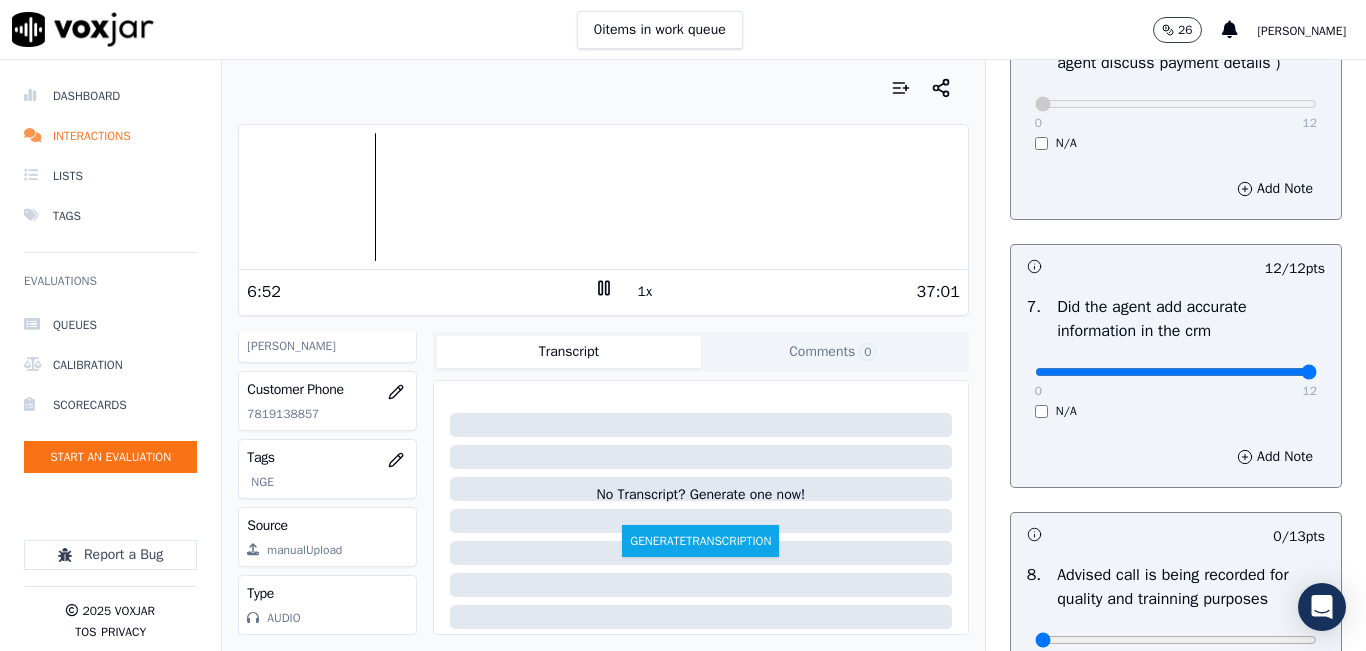 click at bounding box center [603, 197] 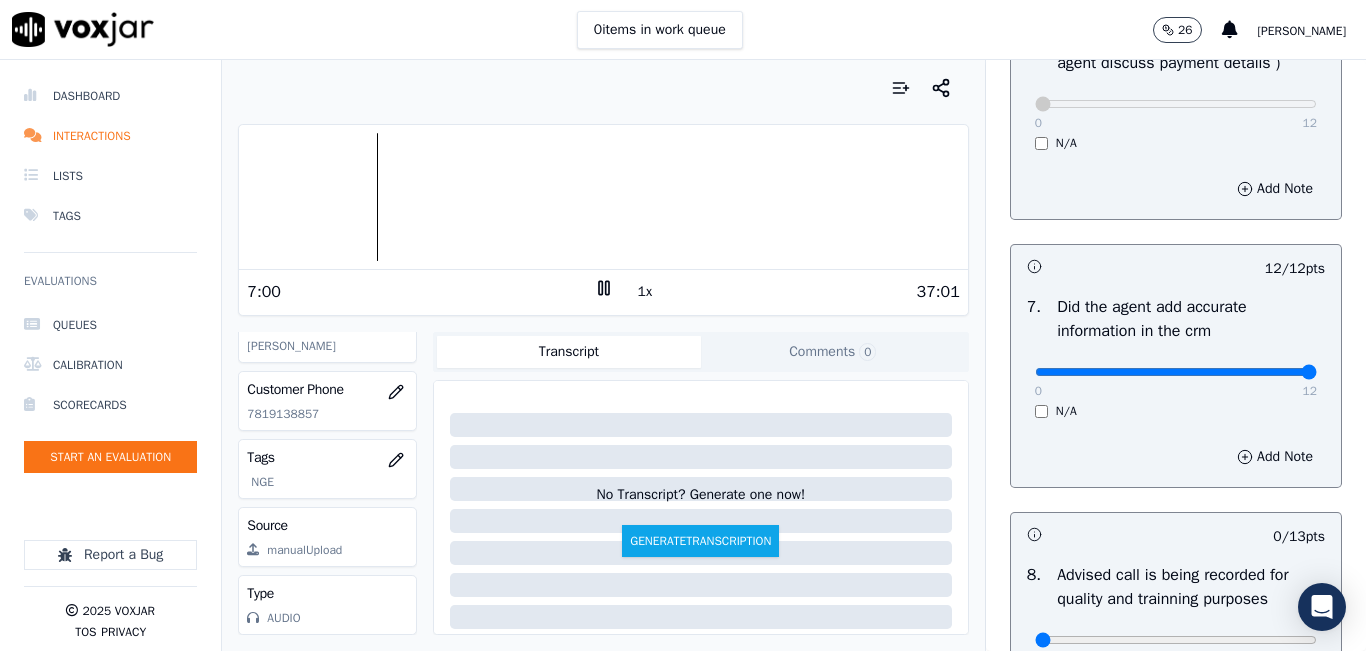 click 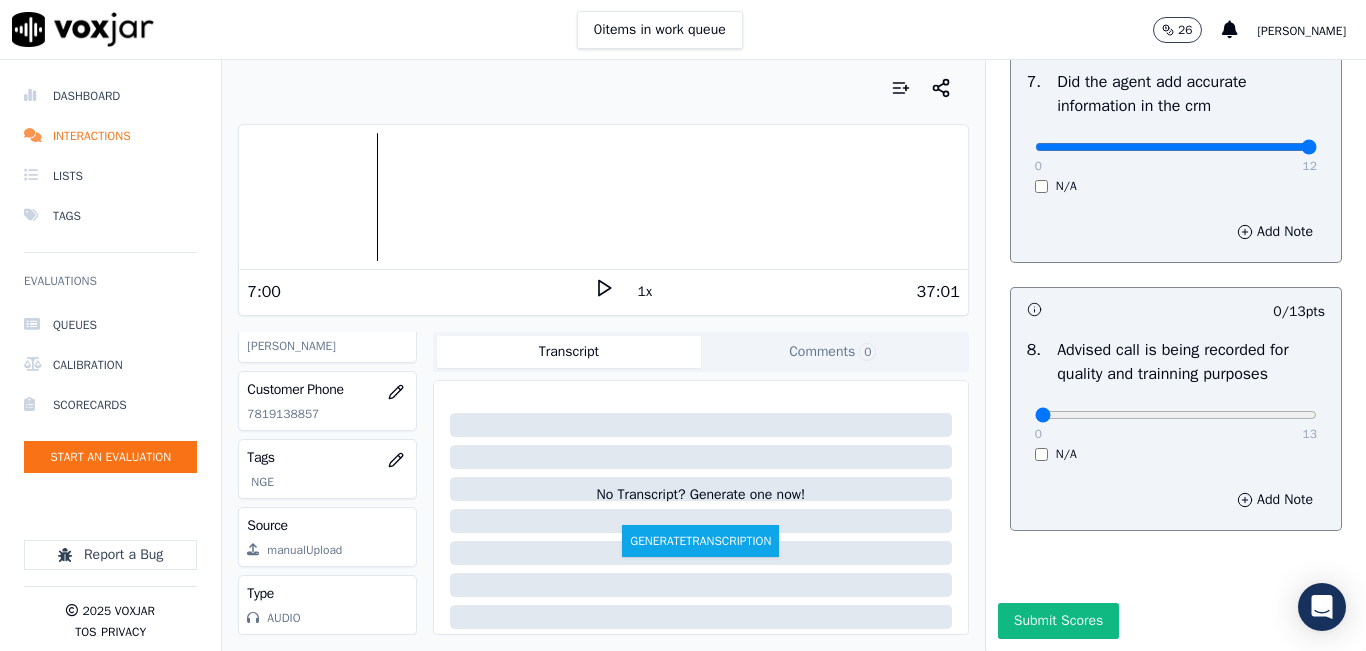 scroll, scrollTop: 1900, scrollLeft: 0, axis: vertical 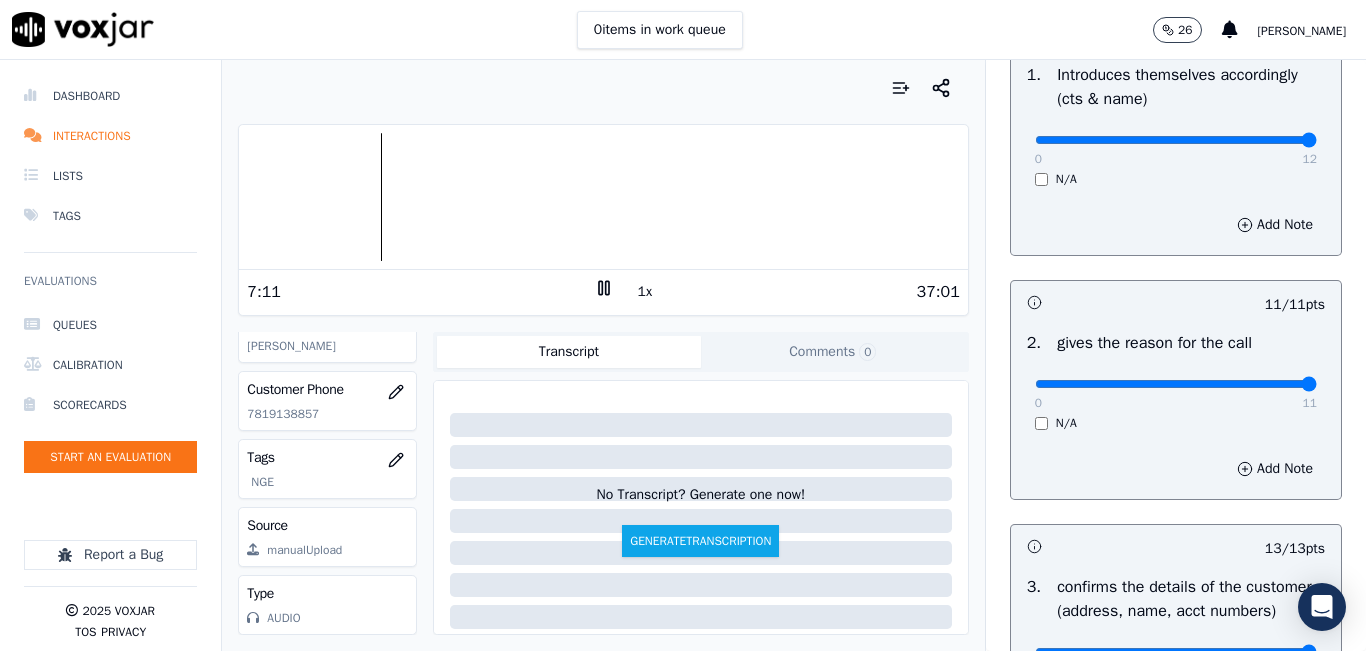 click on "1x" at bounding box center (645, 292) 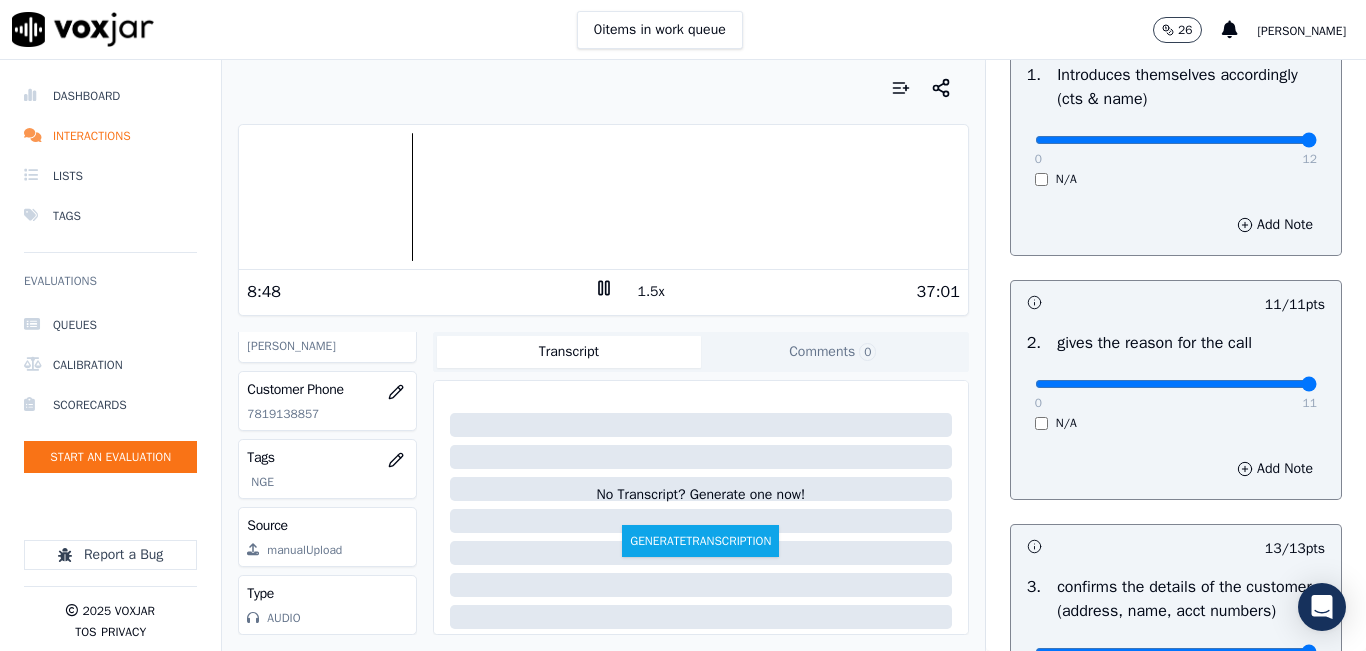 click 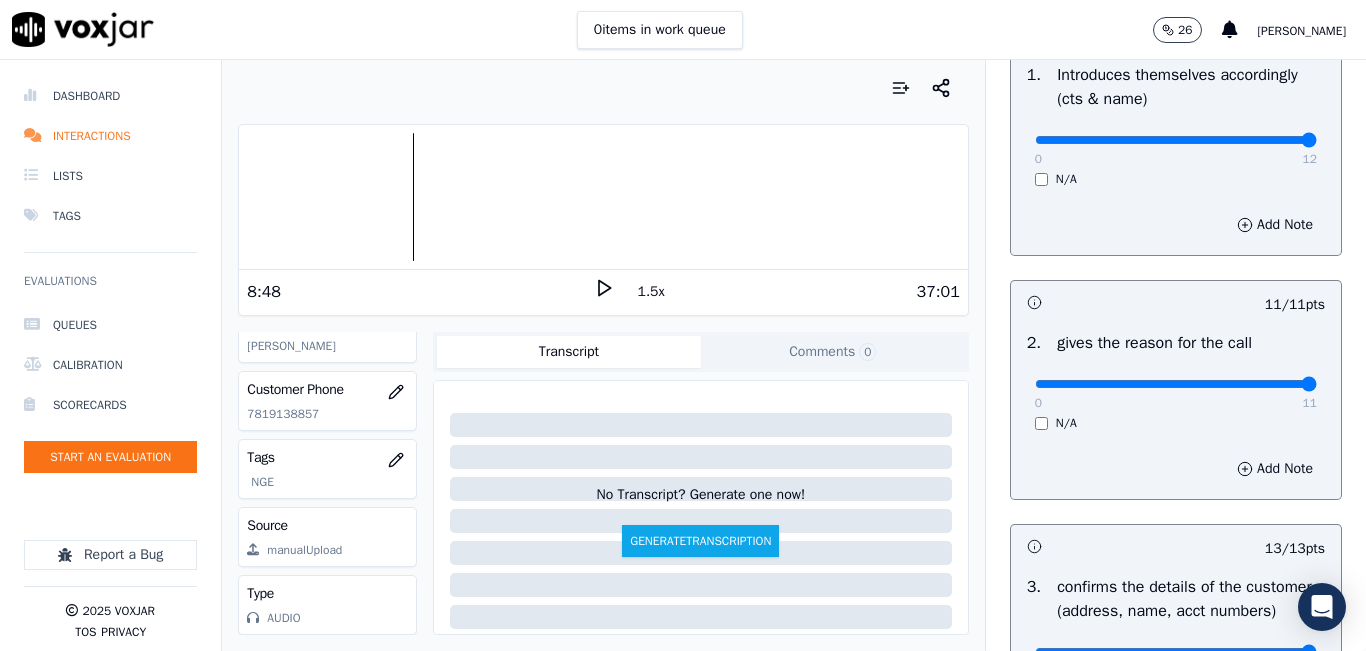 click 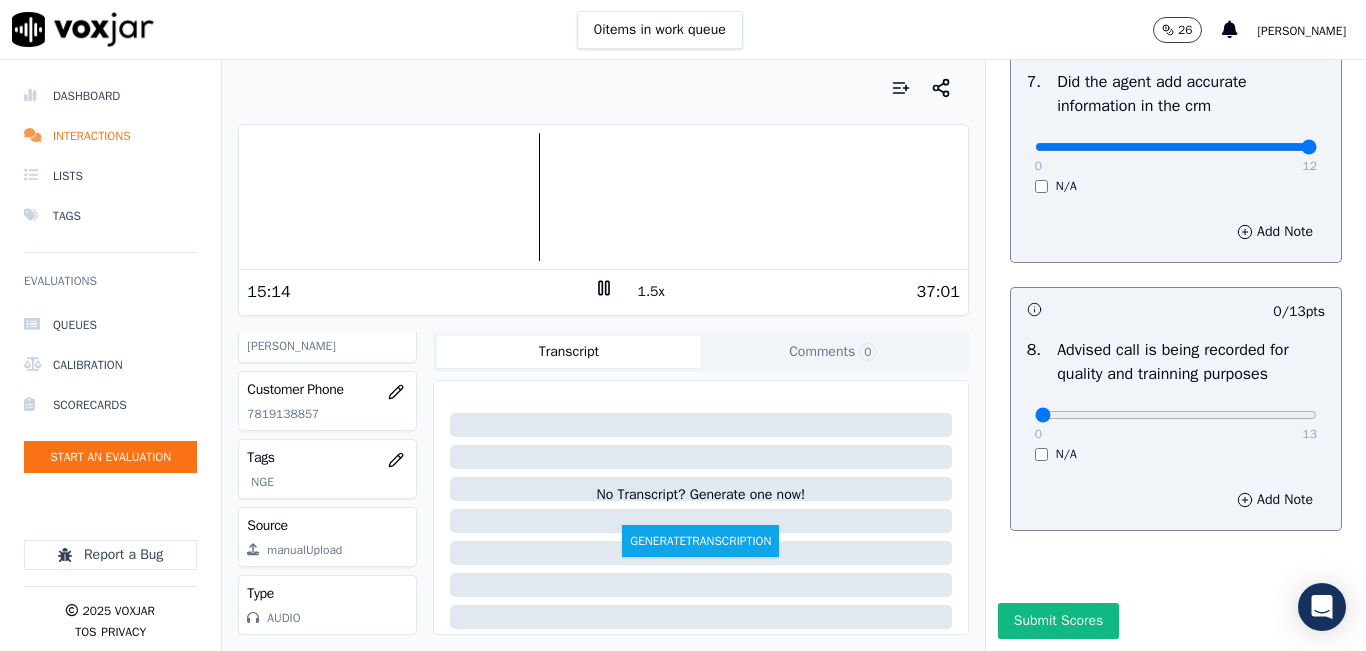 scroll, scrollTop: 1900, scrollLeft: 0, axis: vertical 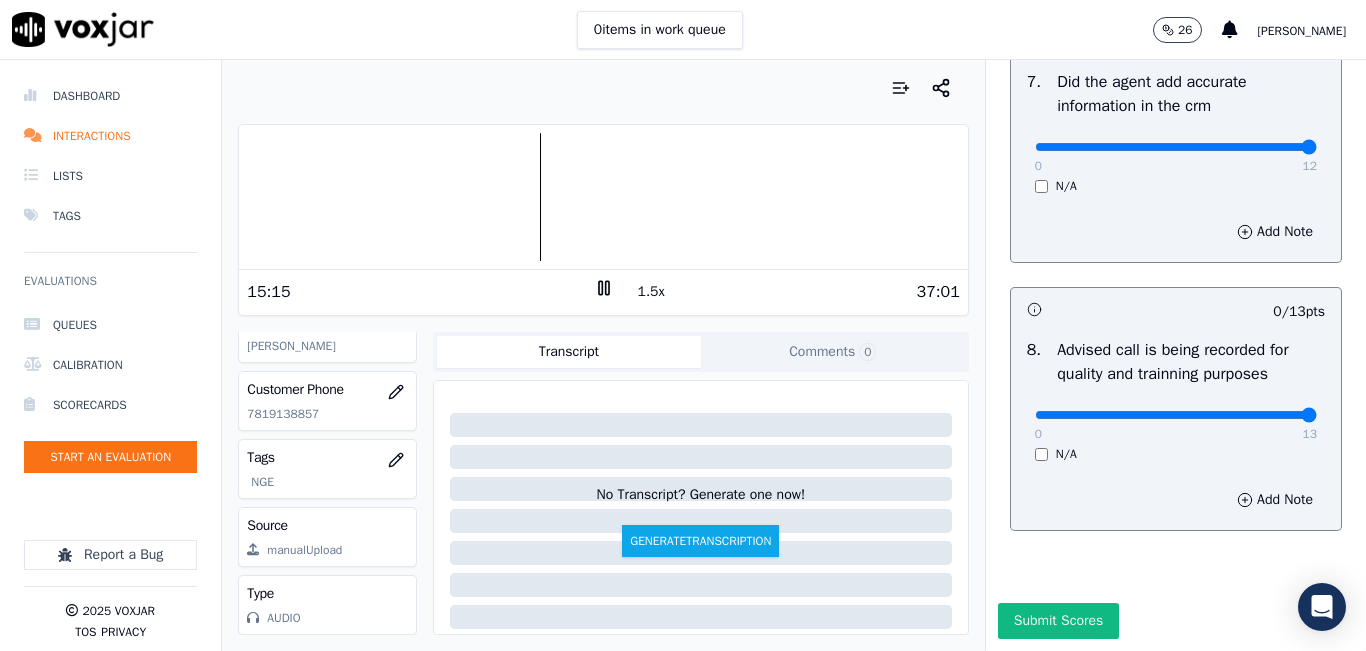 drag, startPoint x: 1023, startPoint y: 385, endPoint x: 1274, endPoint y: 385, distance: 251 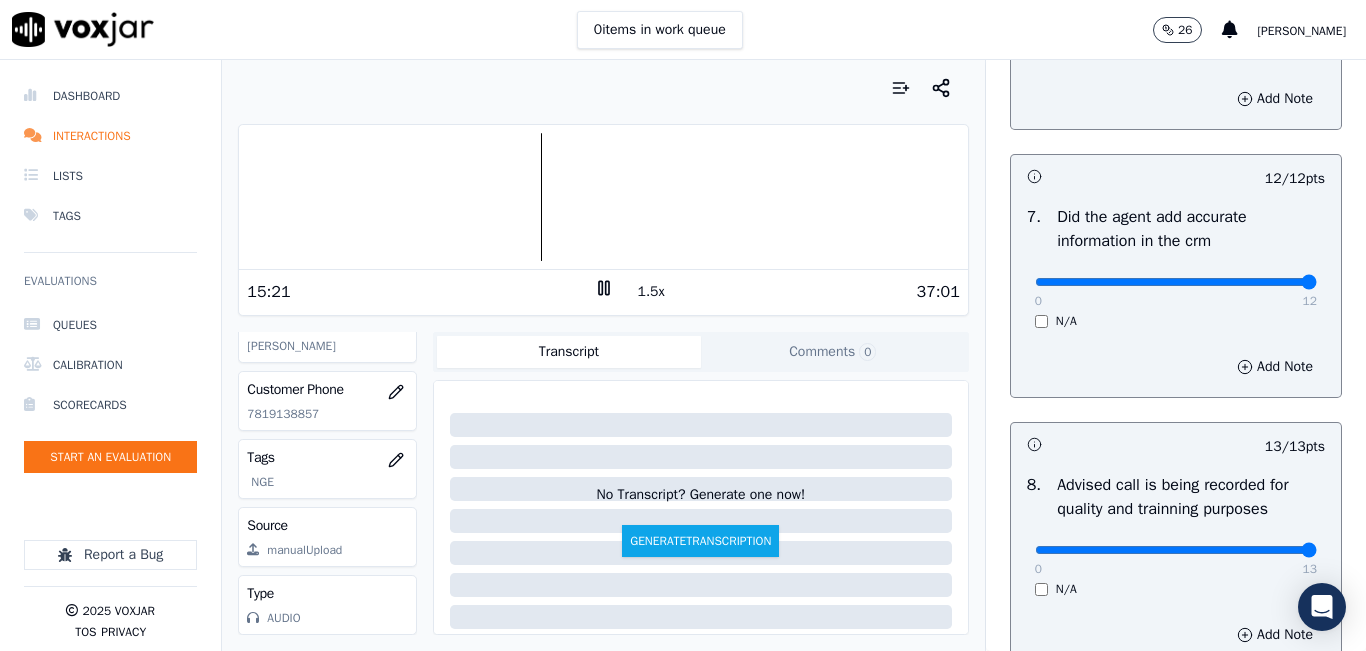 scroll, scrollTop: 1700, scrollLeft: 0, axis: vertical 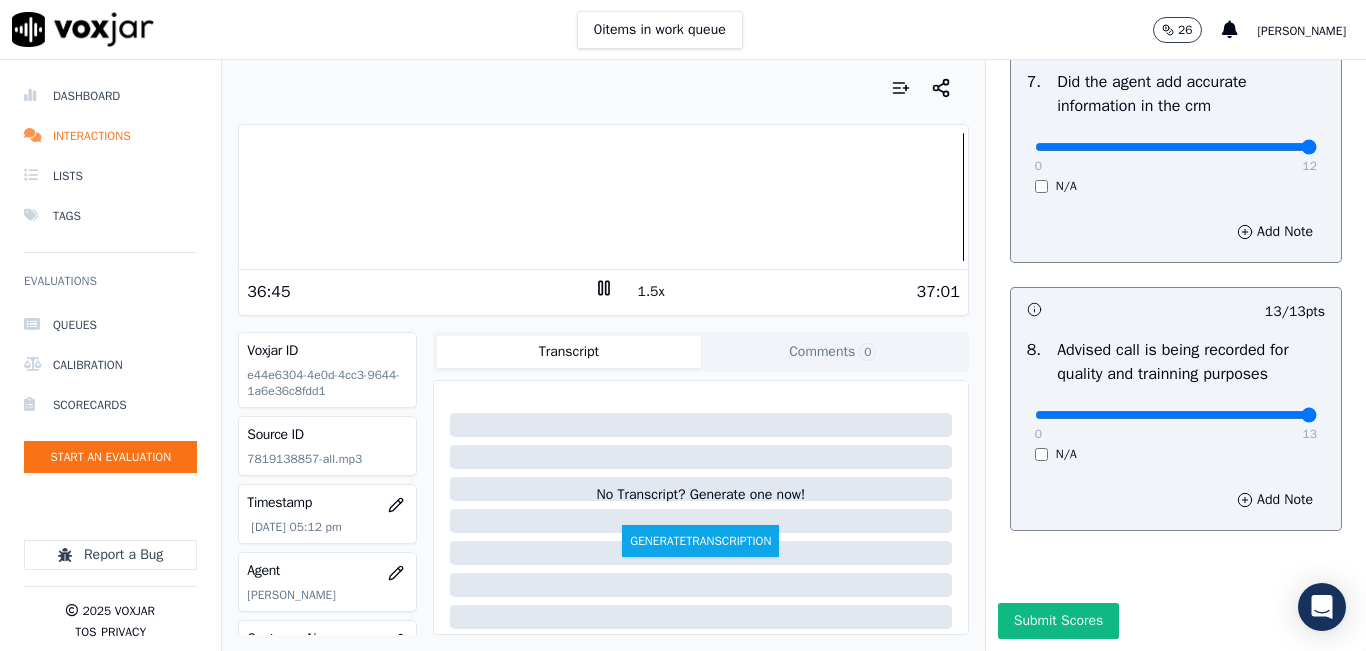 click at bounding box center (603, 197) 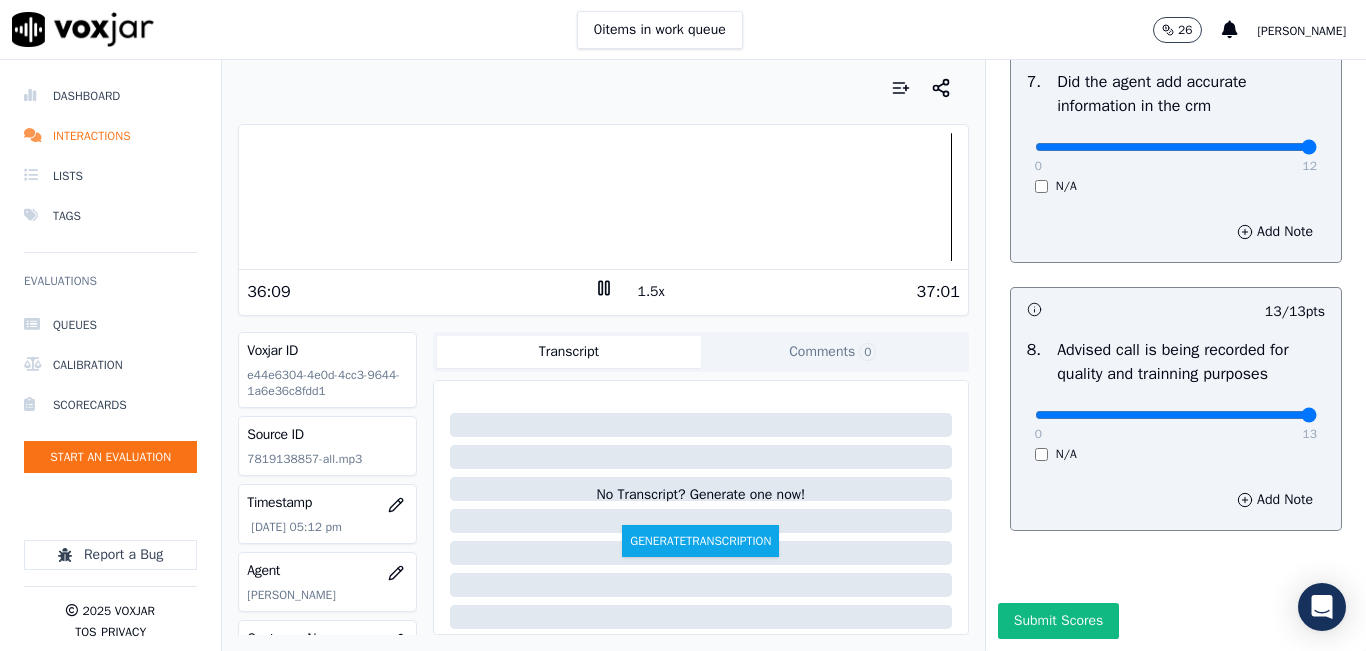 click at bounding box center (603, 197) 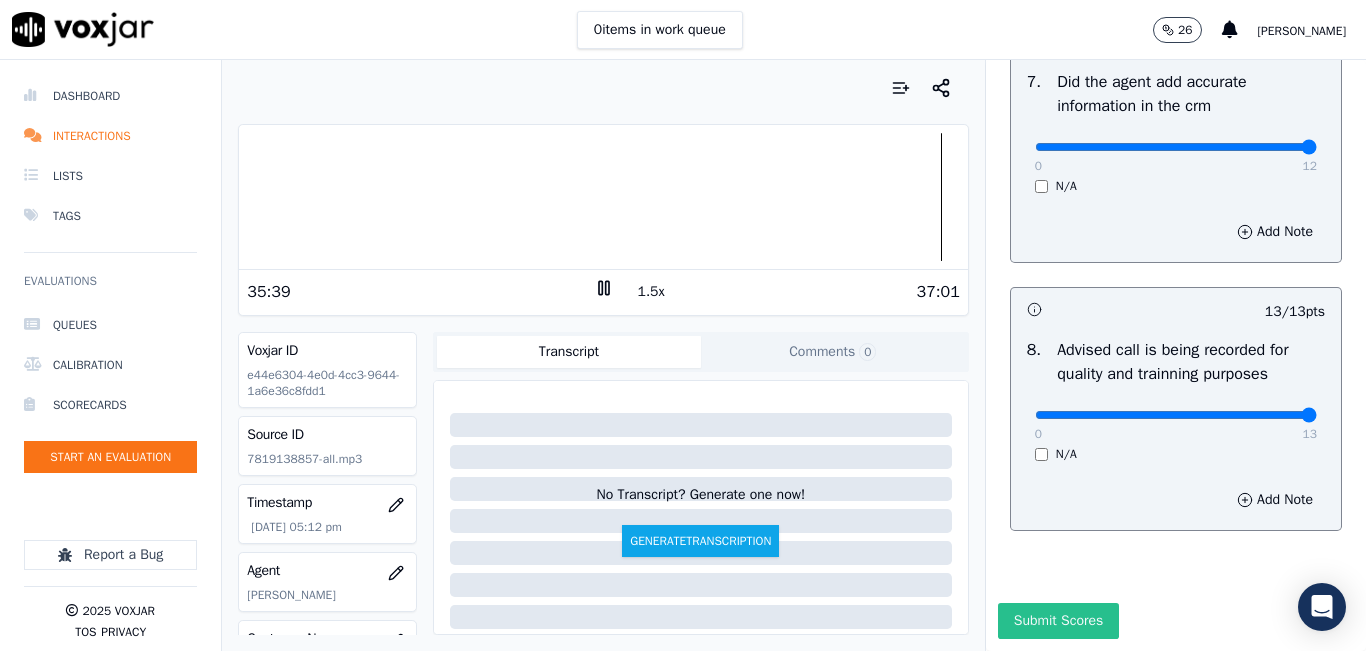 click on "Submit Scores" at bounding box center (1058, 621) 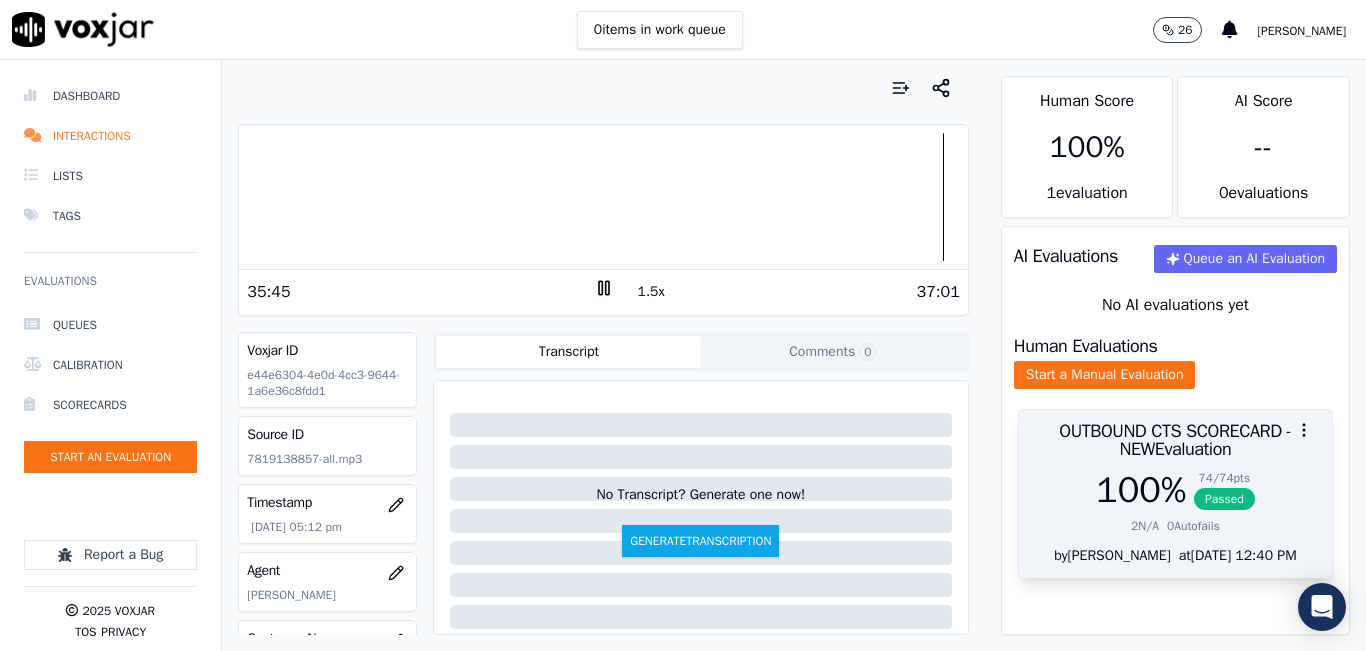 scroll, scrollTop: 0, scrollLeft: 0, axis: both 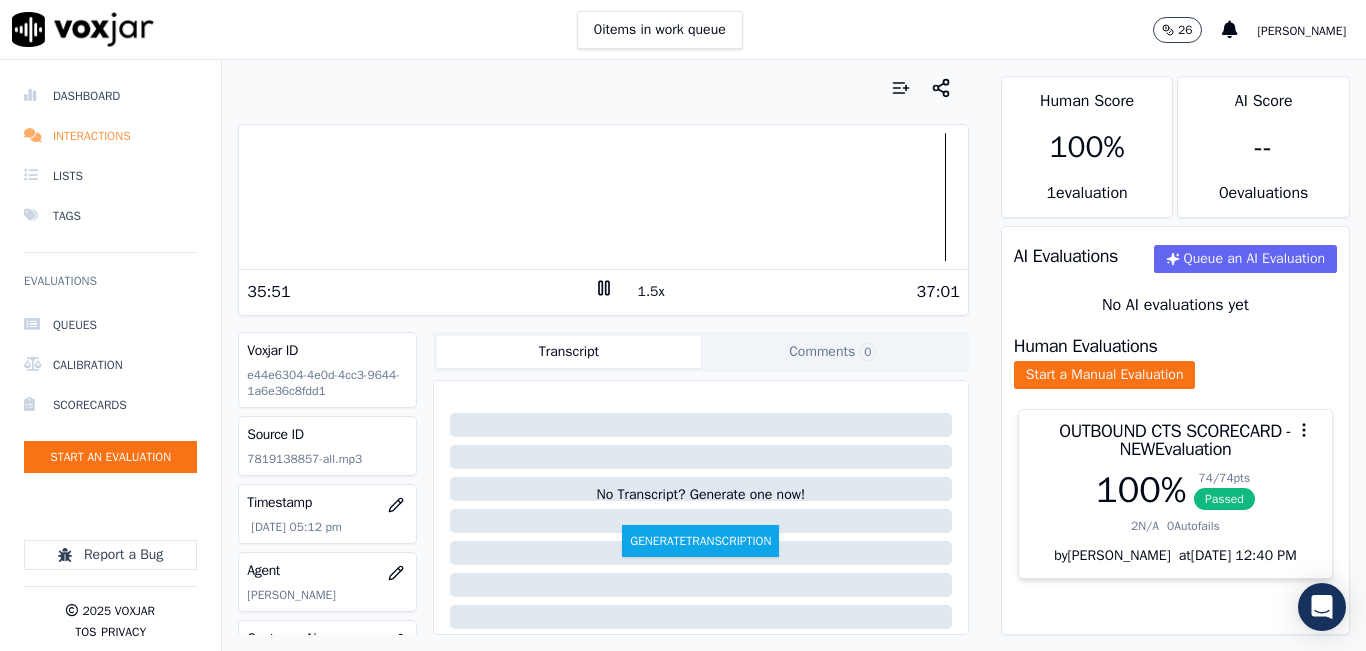 click on "Interactions" at bounding box center [110, 136] 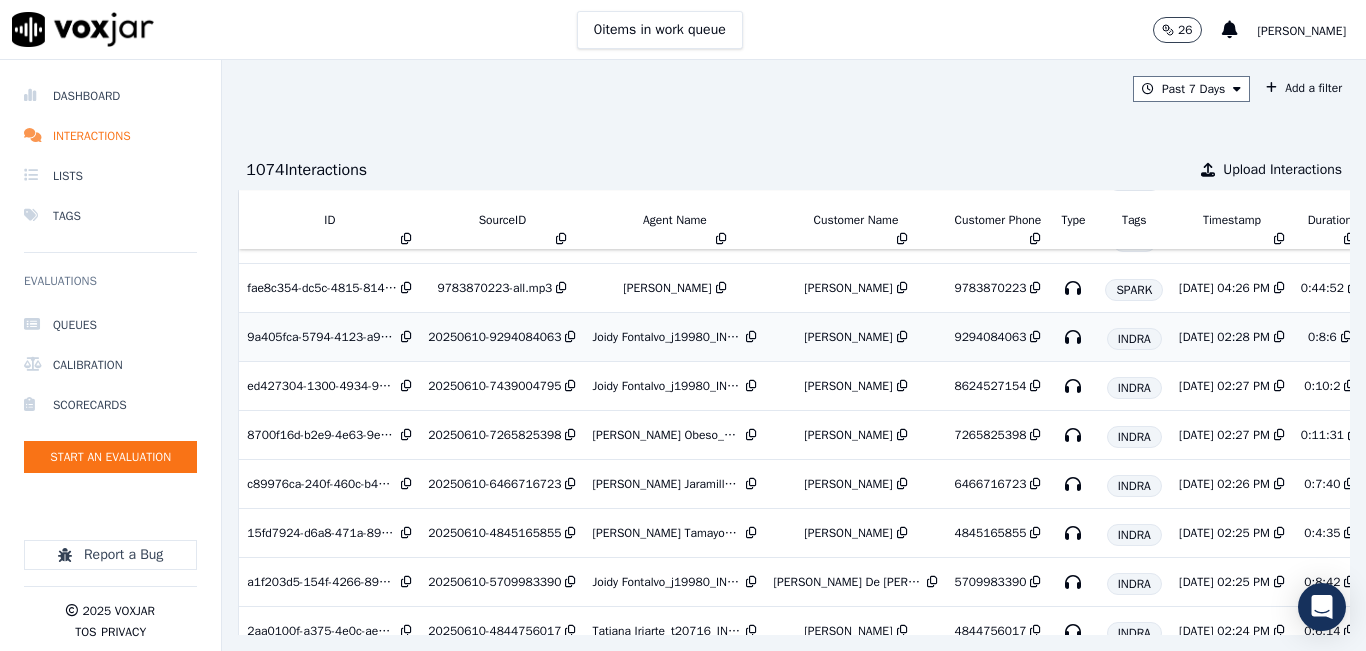 scroll, scrollTop: 300, scrollLeft: 0, axis: vertical 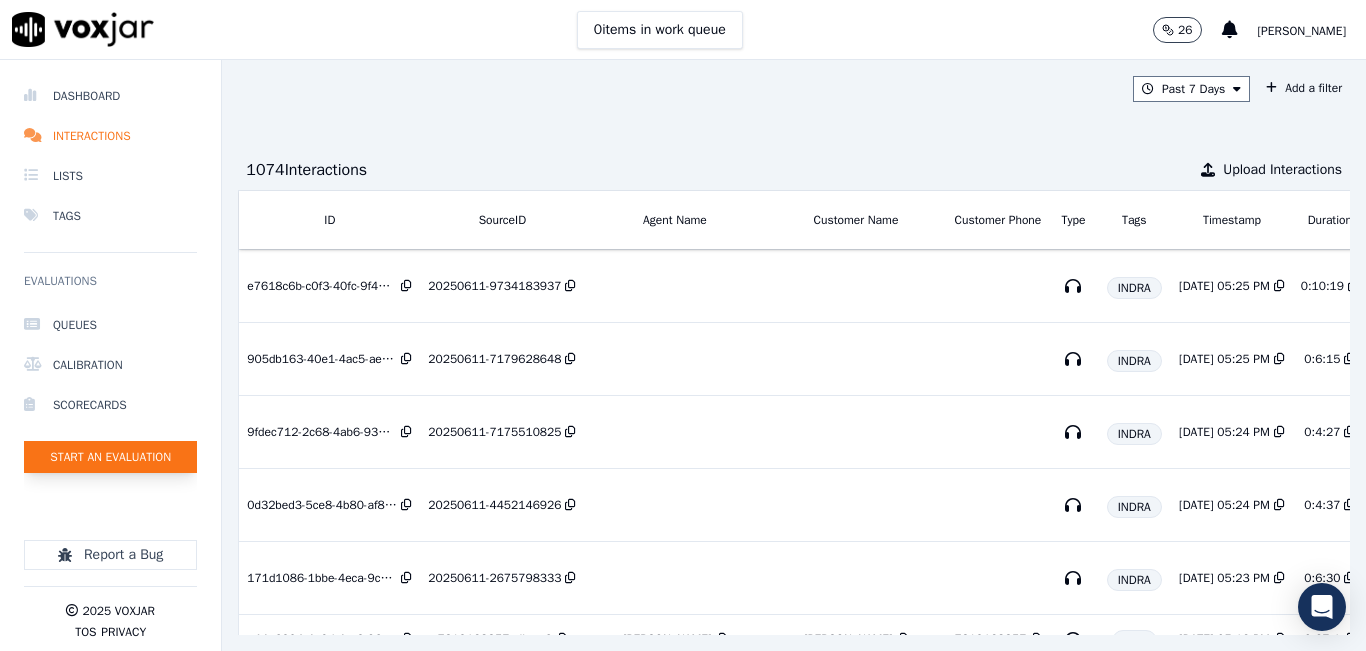 click on "Start an Evaluation" 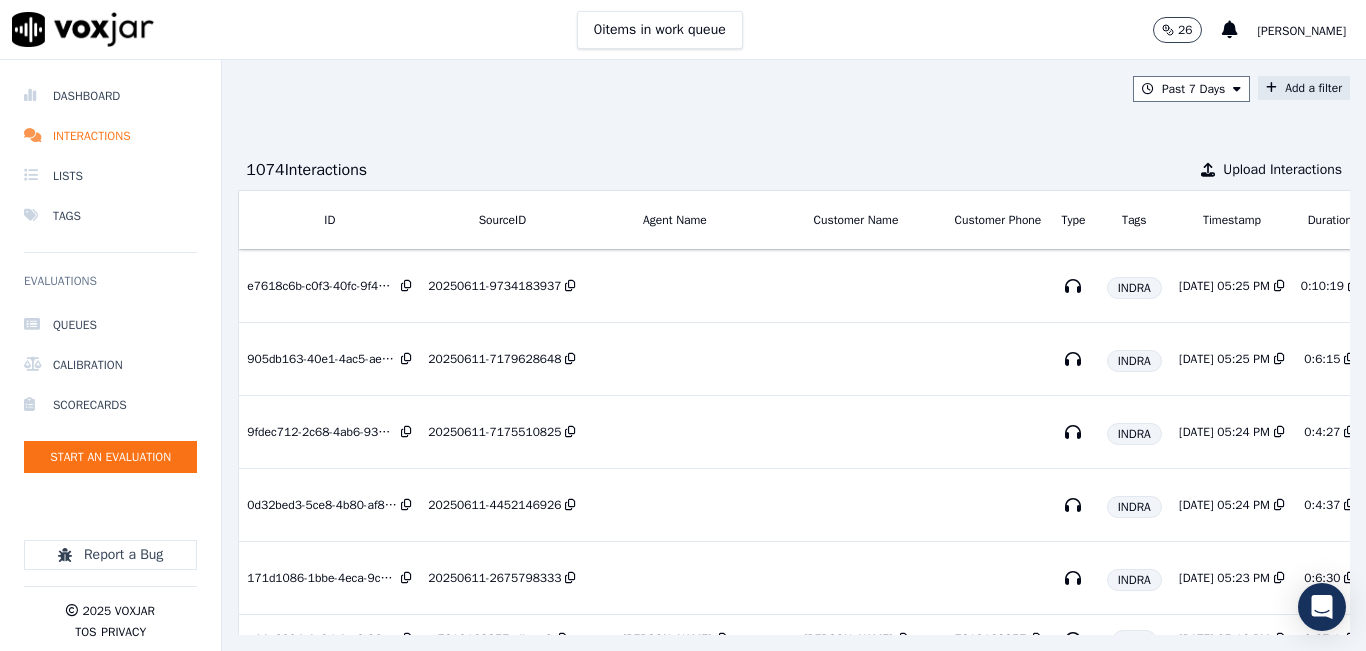 click on "Add a filter" at bounding box center (1304, 88) 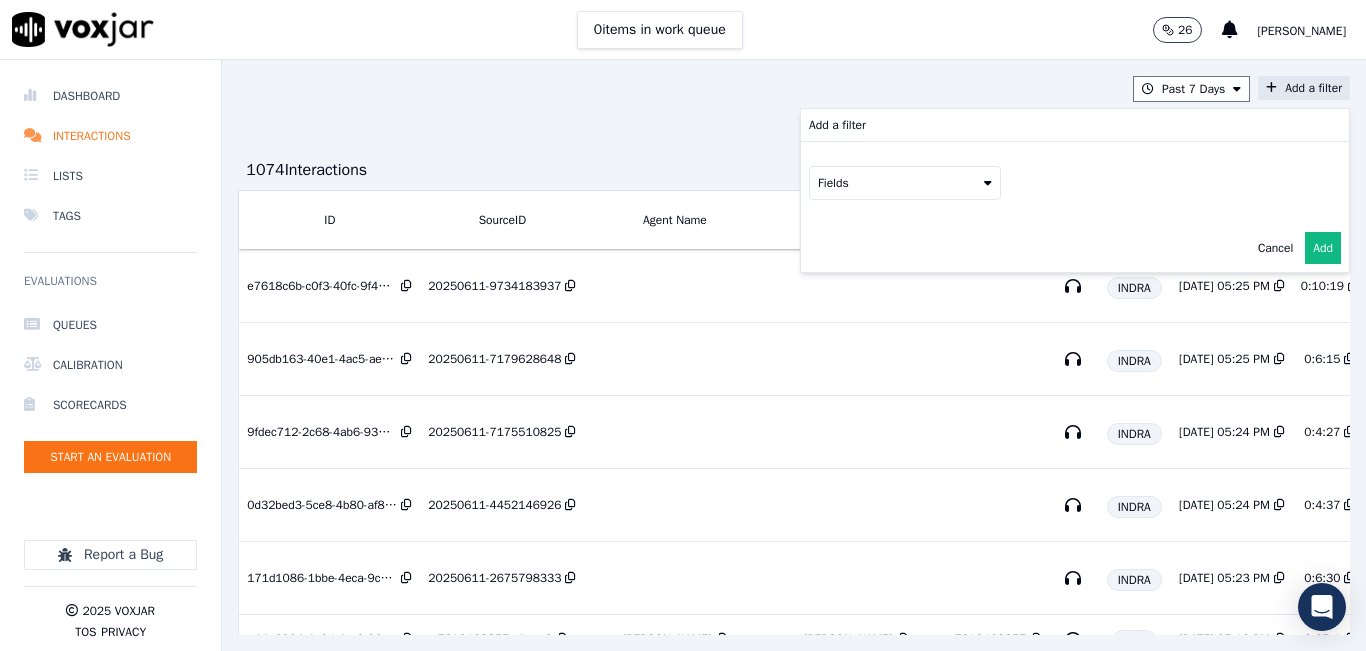 click on "Fields" at bounding box center (905, 183) 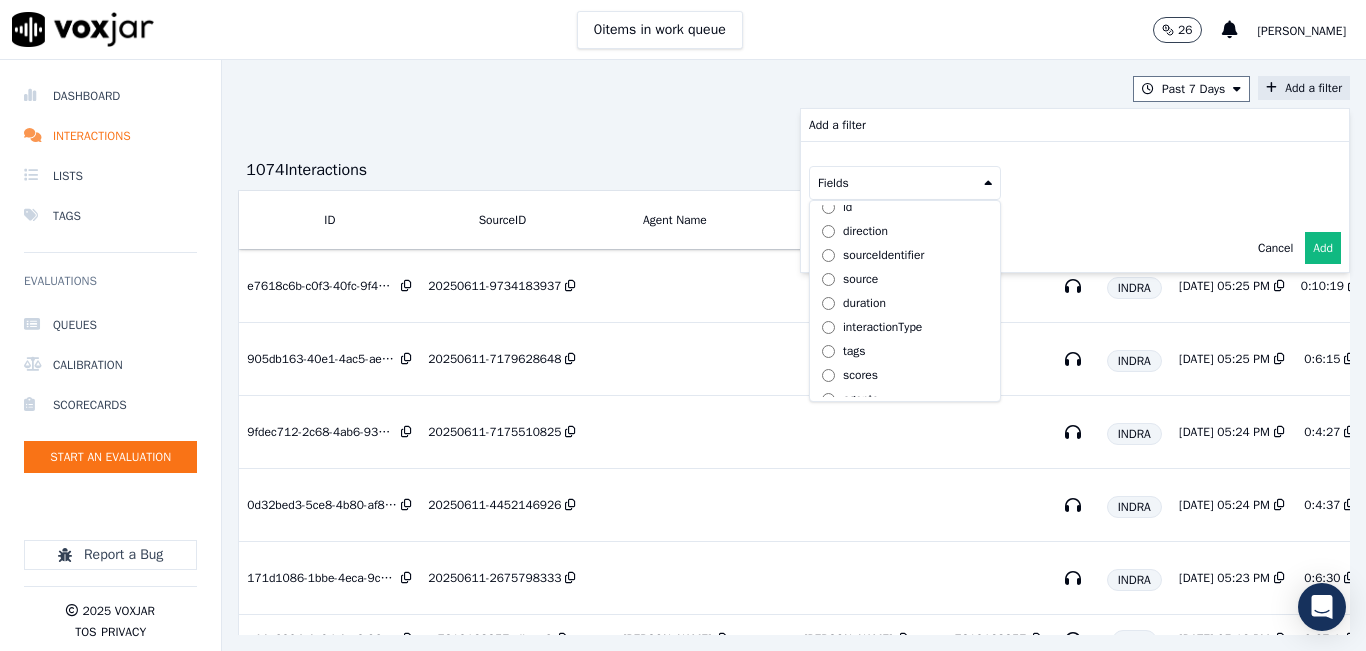 scroll, scrollTop: 0, scrollLeft: 0, axis: both 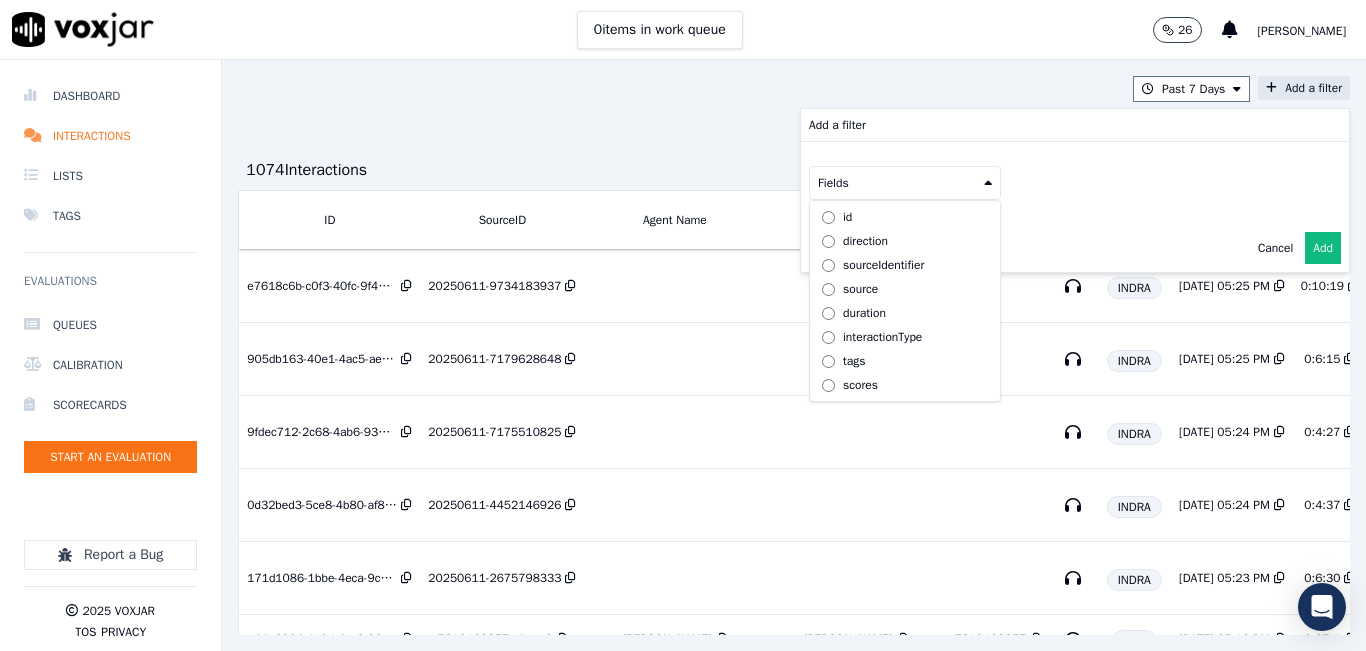 click on "Fields" at bounding box center [905, 183] 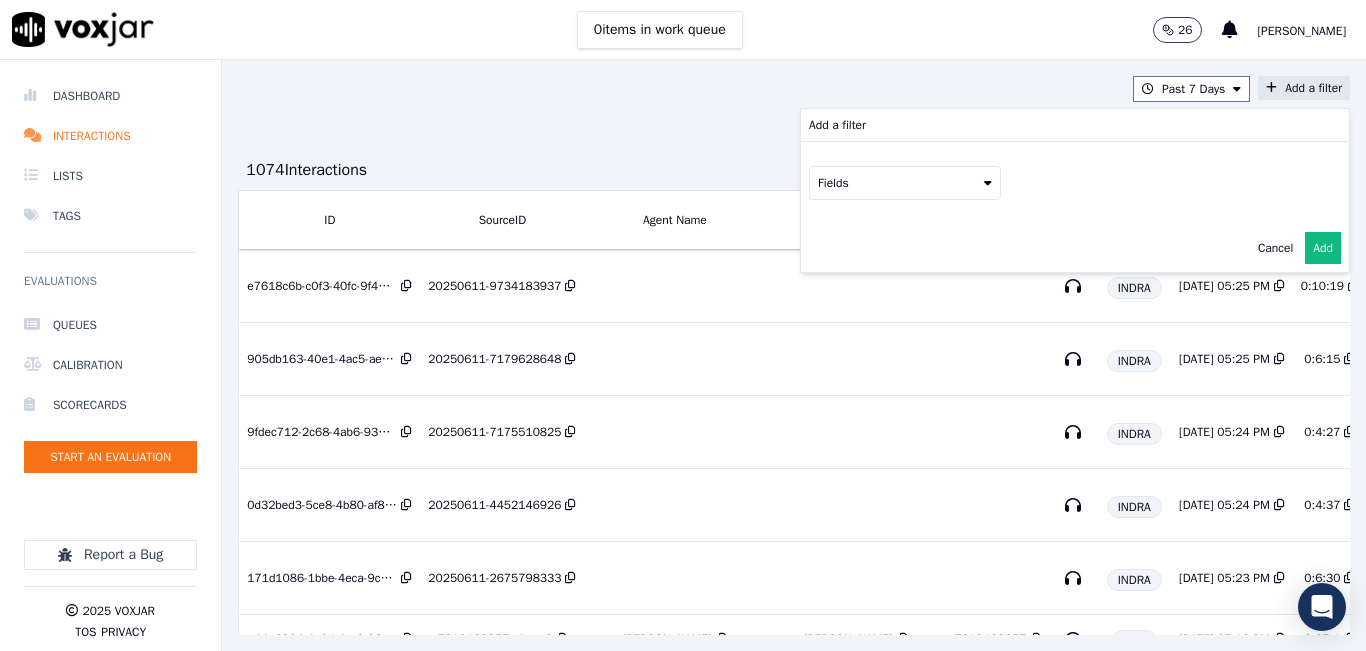 click on "Add a filter
Add a filter       Fields           Cancel   Add" at bounding box center (1304, 88) 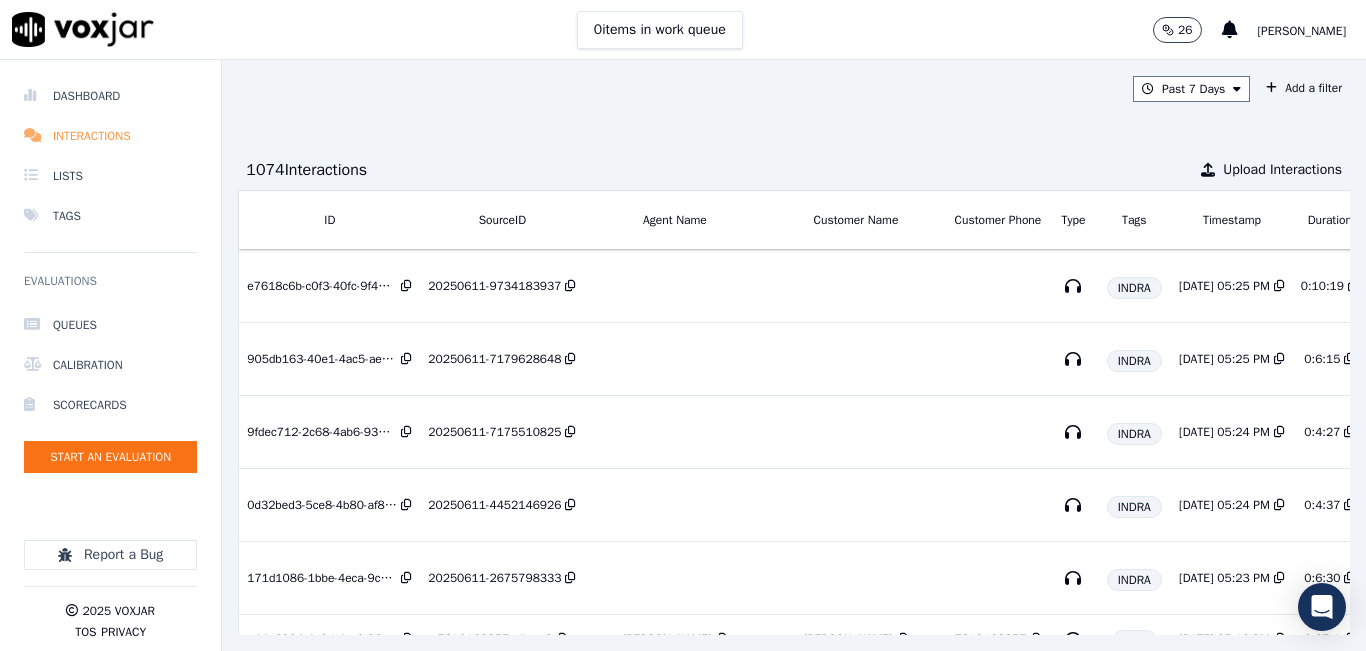 click on "Interactions" at bounding box center (110, 136) 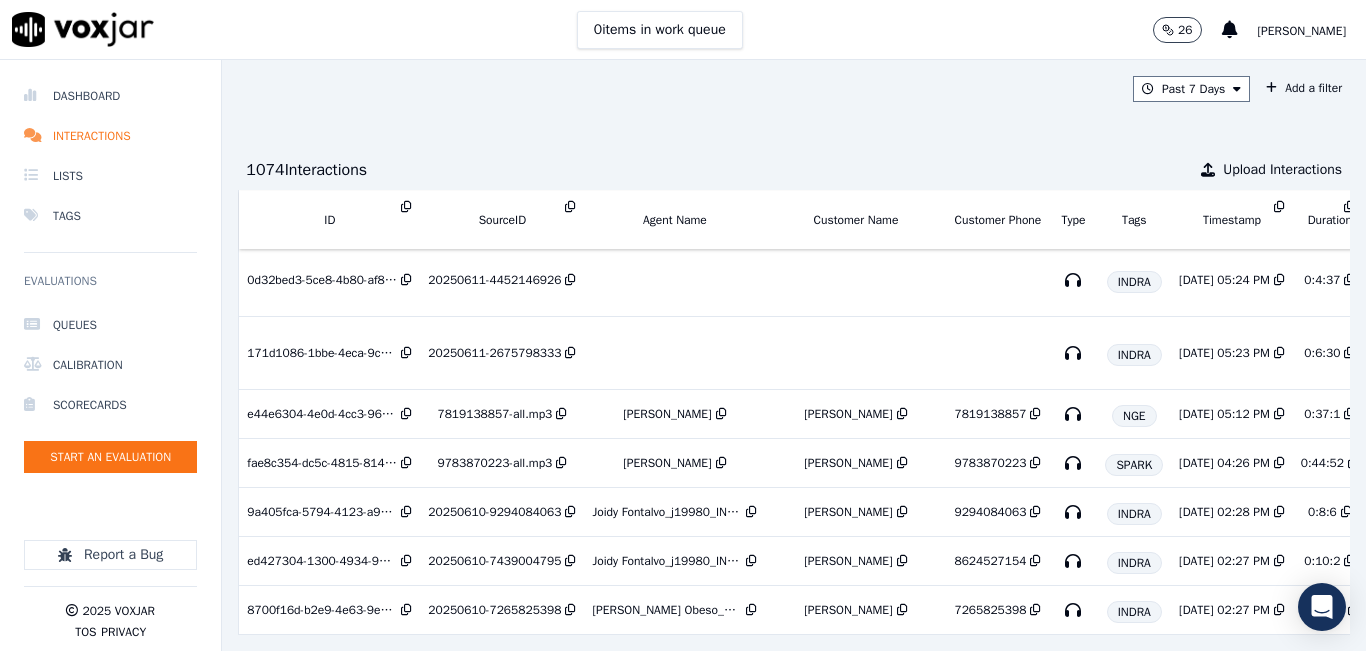 scroll, scrollTop: 0, scrollLeft: 0, axis: both 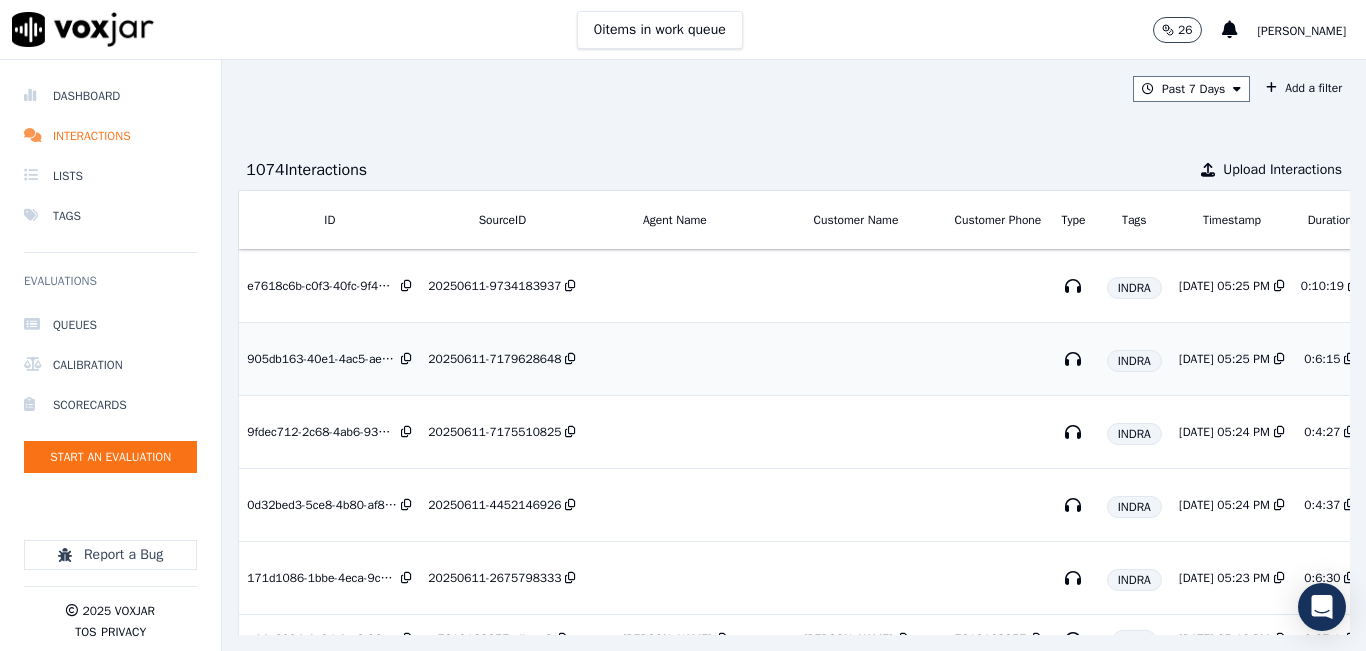 click at bounding box center [674, 359] 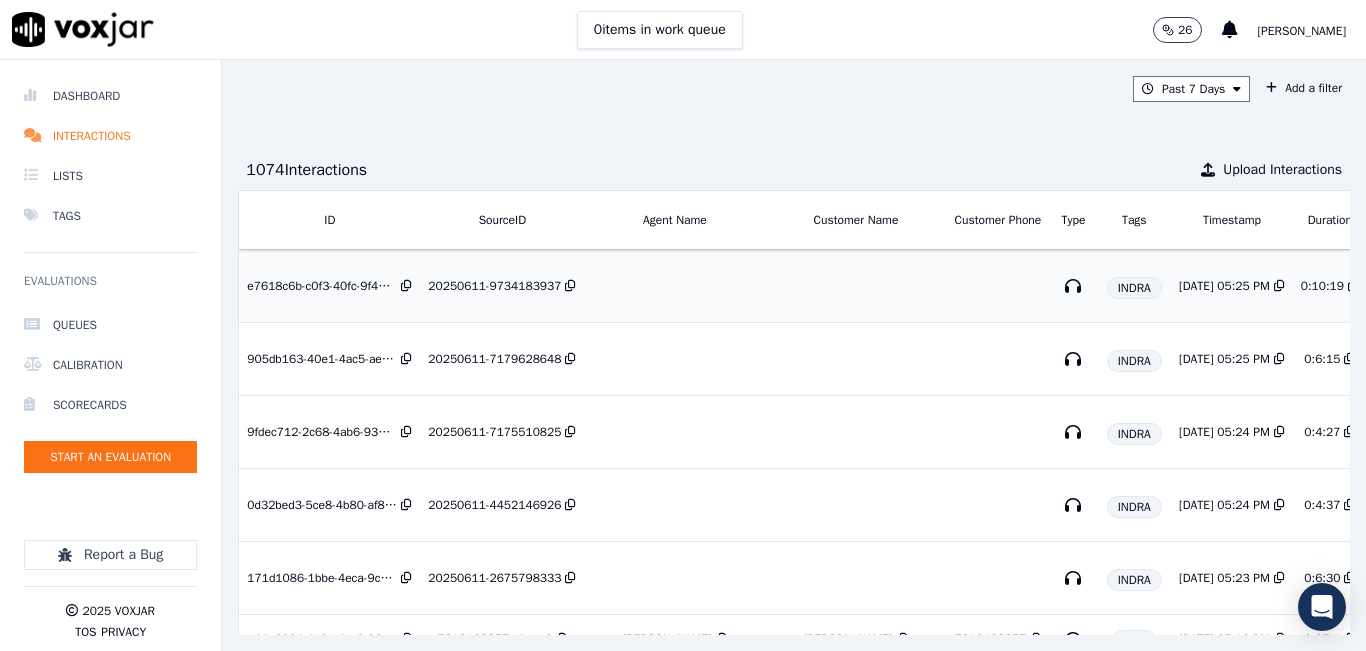 click at bounding box center [570, 286] 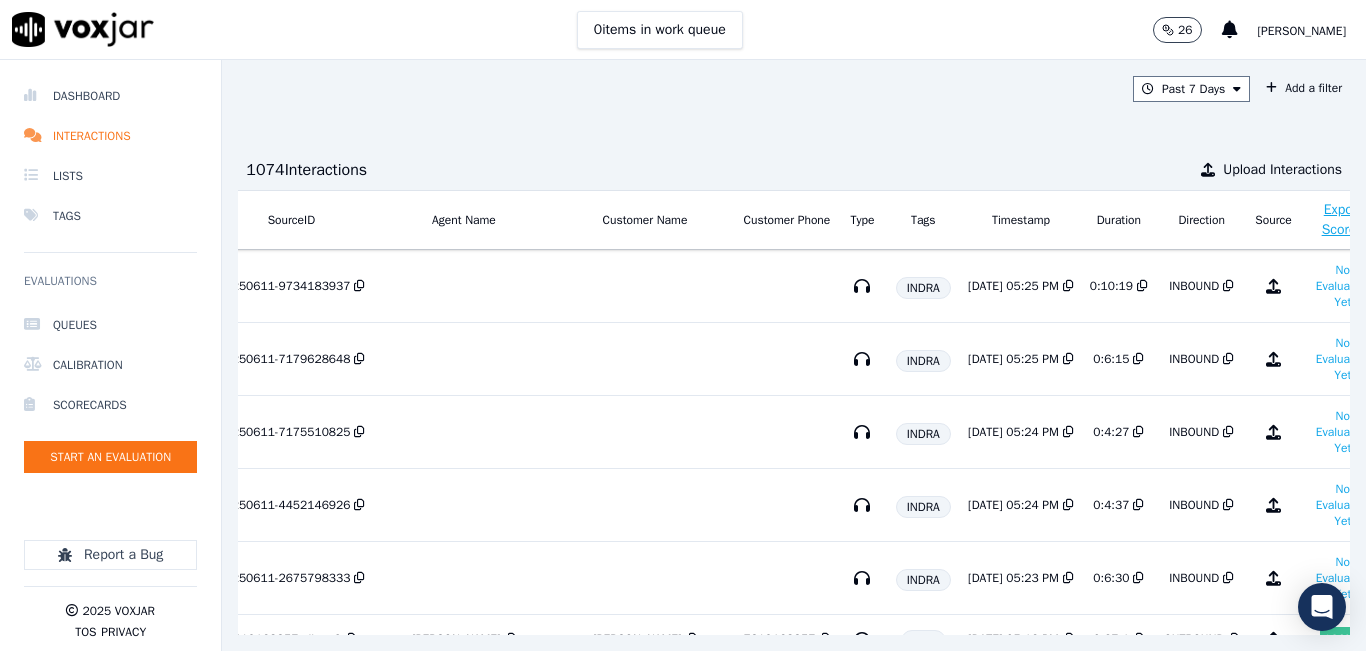 scroll, scrollTop: 0, scrollLeft: 306, axis: horizontal 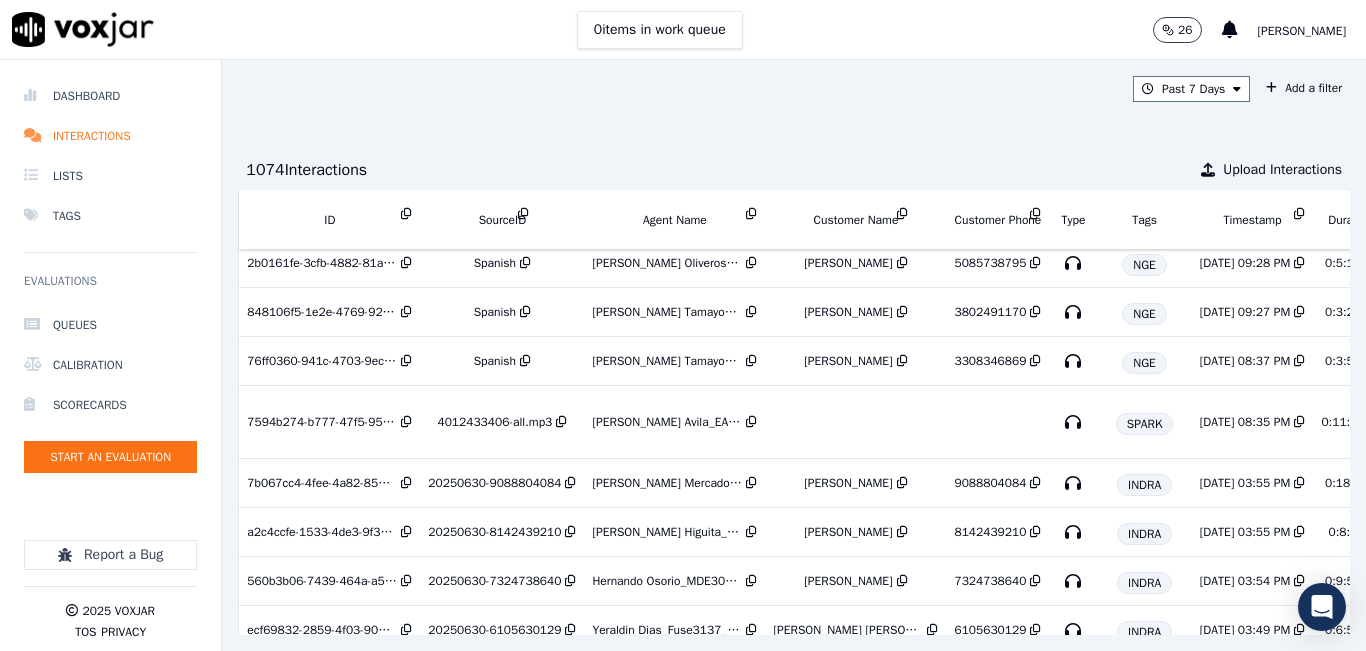 click on "Agent Name" at bounding box center (675, 220) 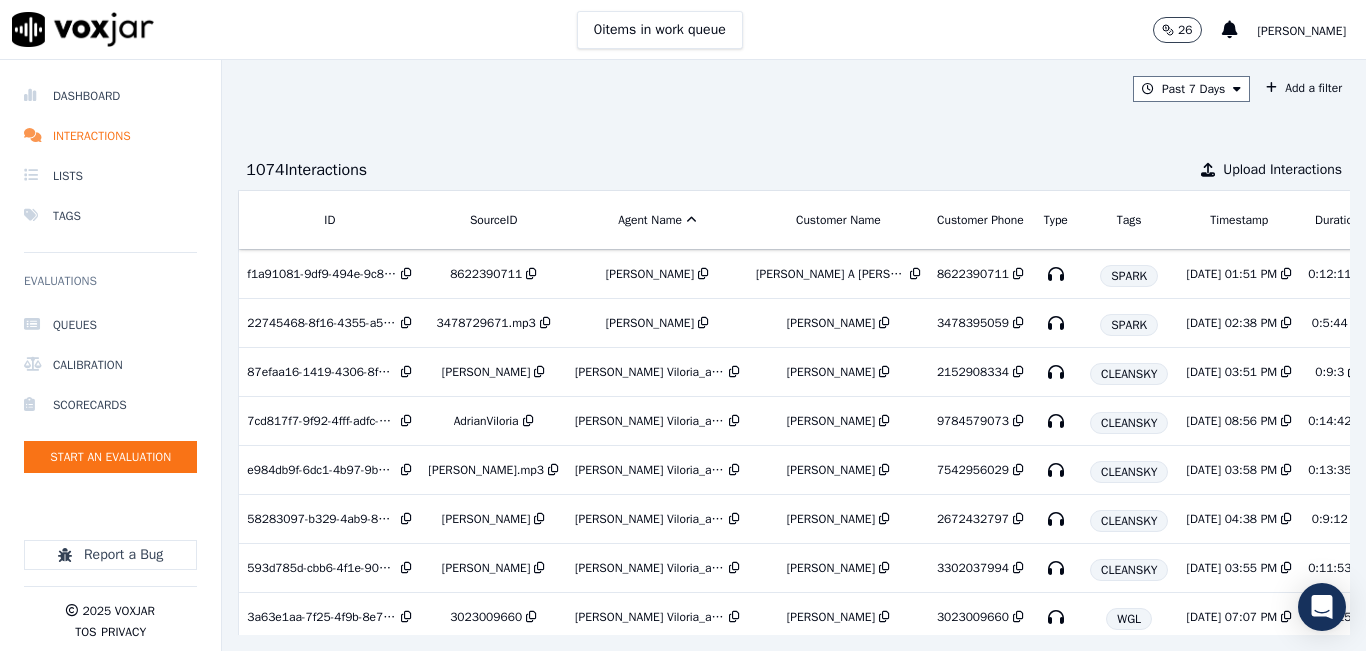click at bounding box center (691, 220) 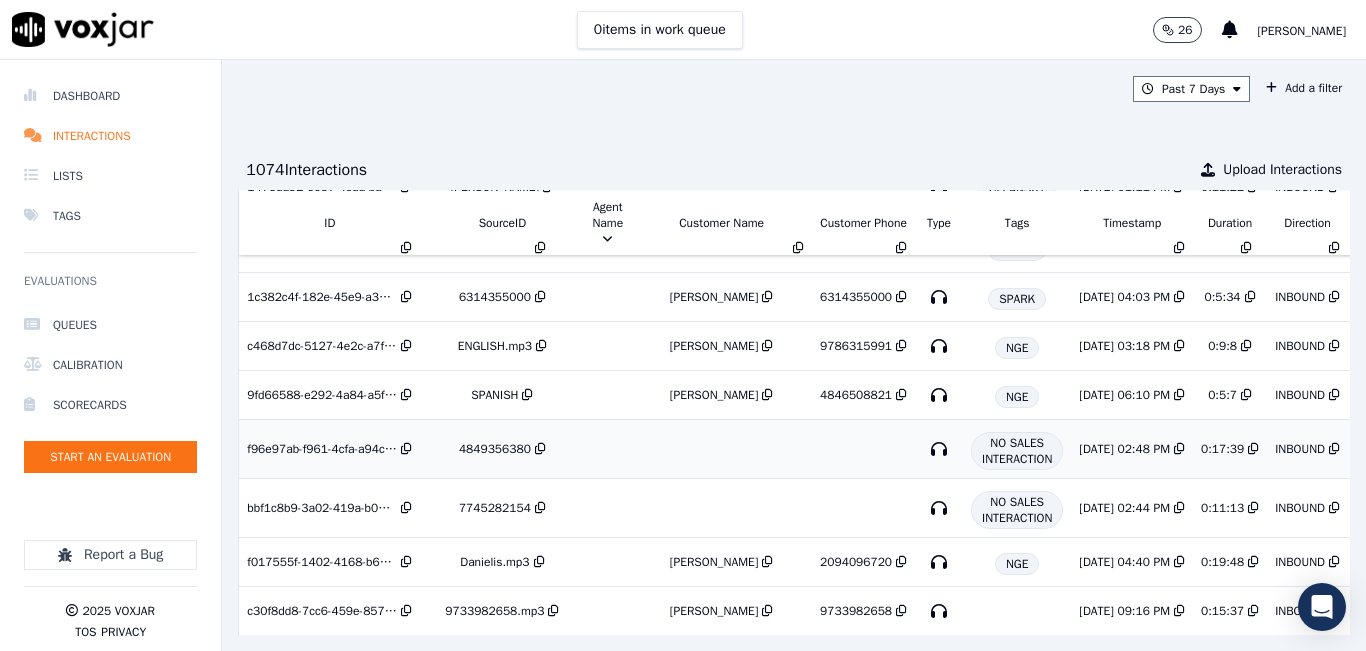 scroll, scrollTop: 0, scrollLeft: 0, axis: both 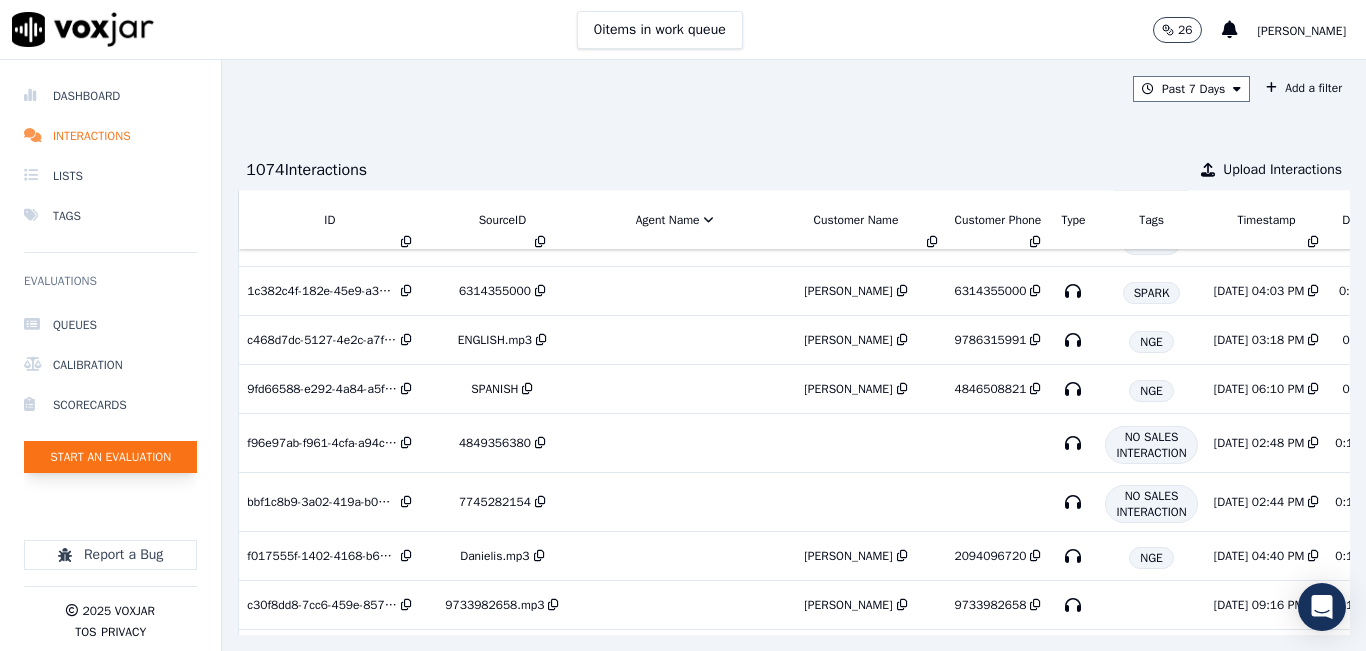 click on "Start an Evaluation" 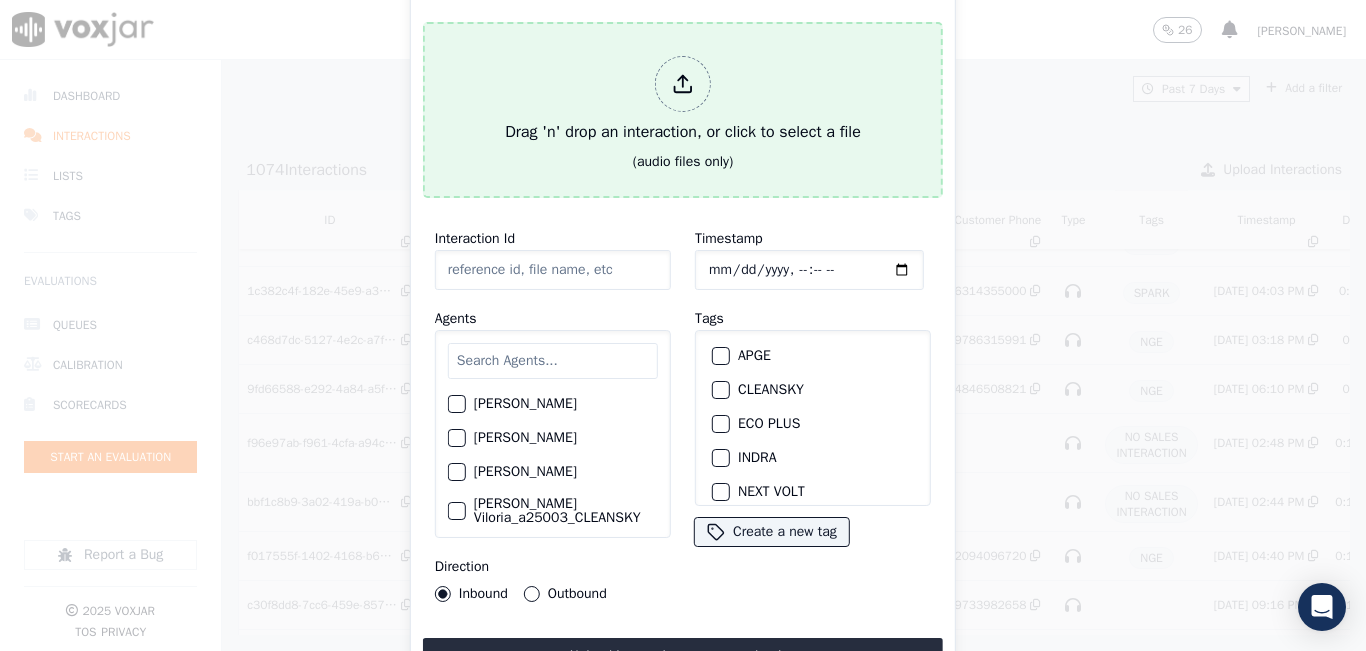click on "Drag 'n' drop an interaction, or click to select a file" at bounding box center (683, 100) 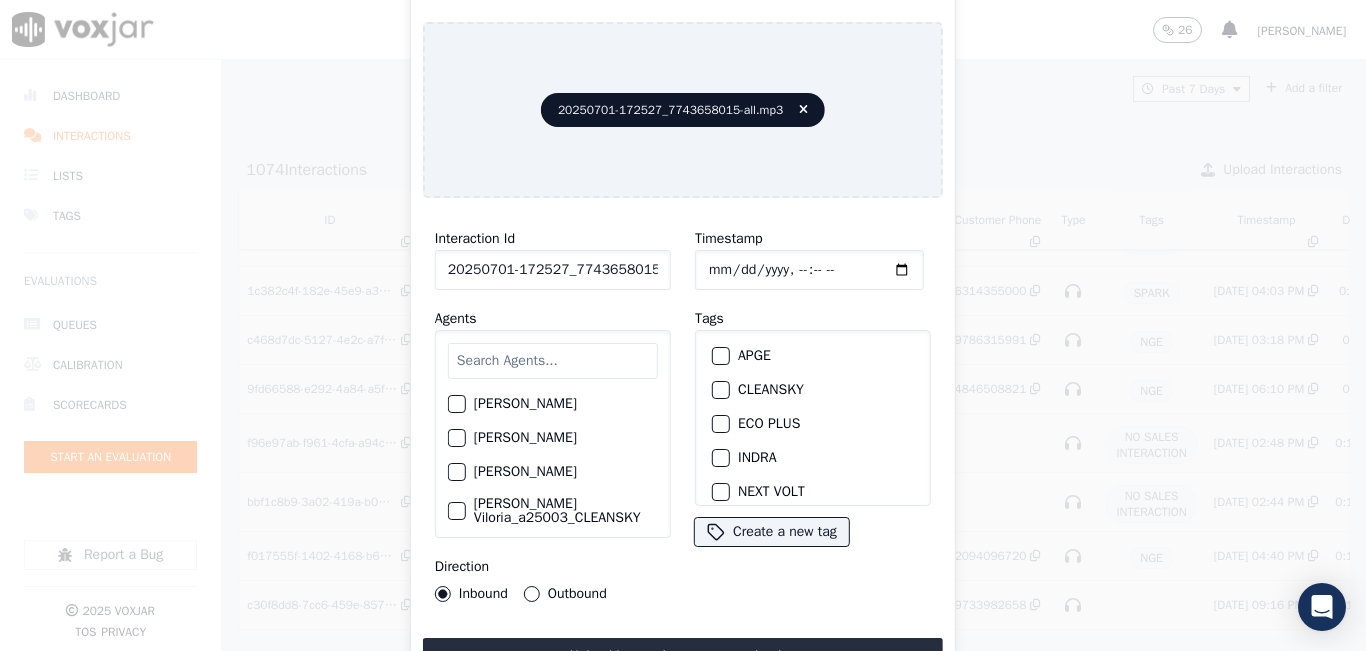click at bounding box center (553, 361) 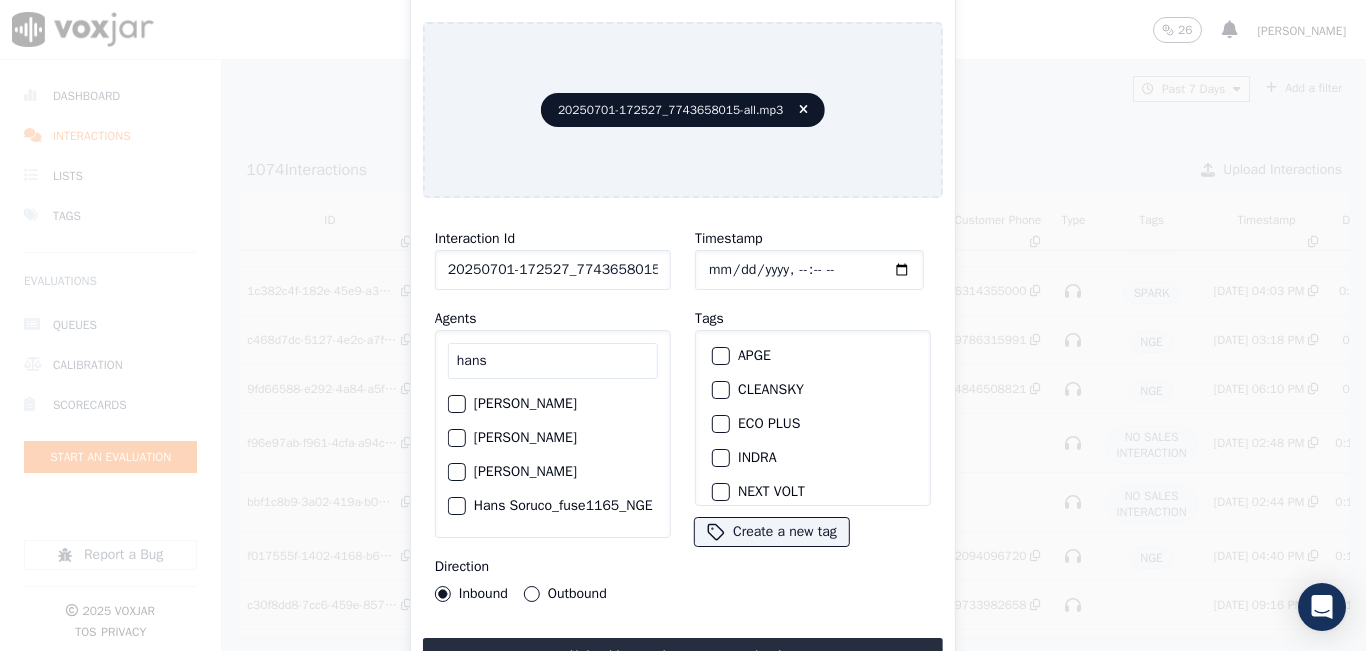 type on "hans" 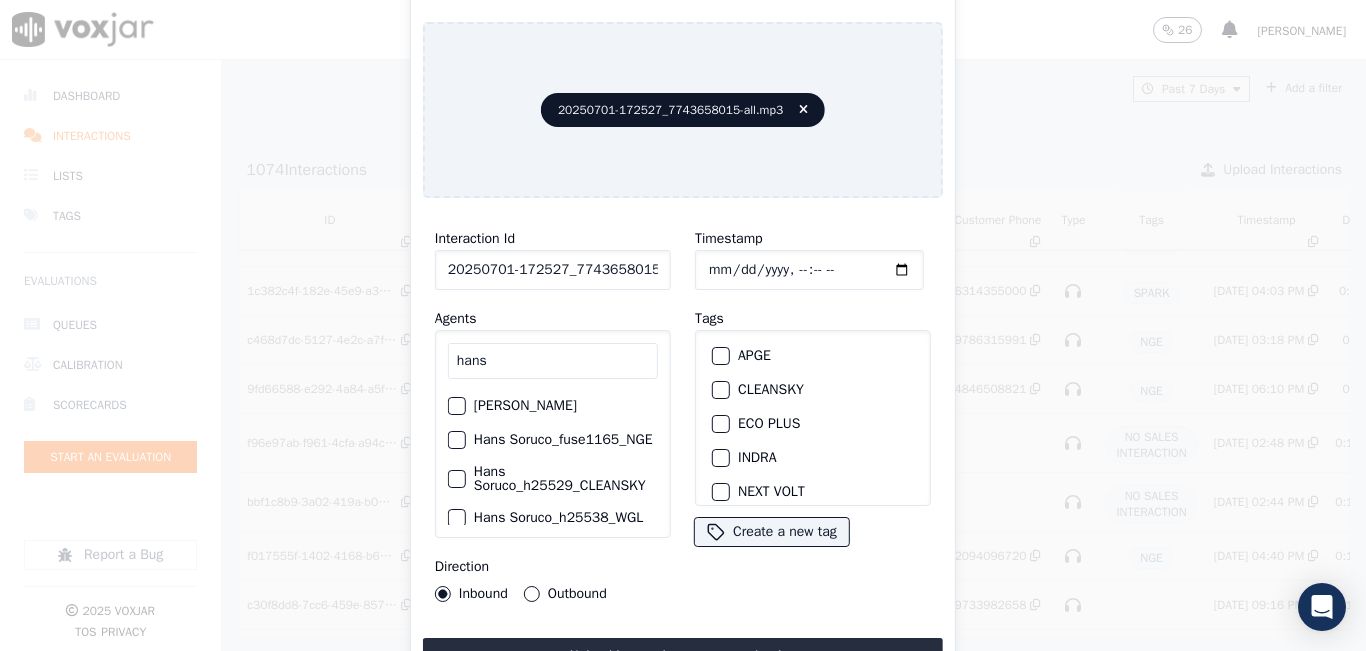 scroll, scrollTop: 0, scrollLeft: 0, axis: both 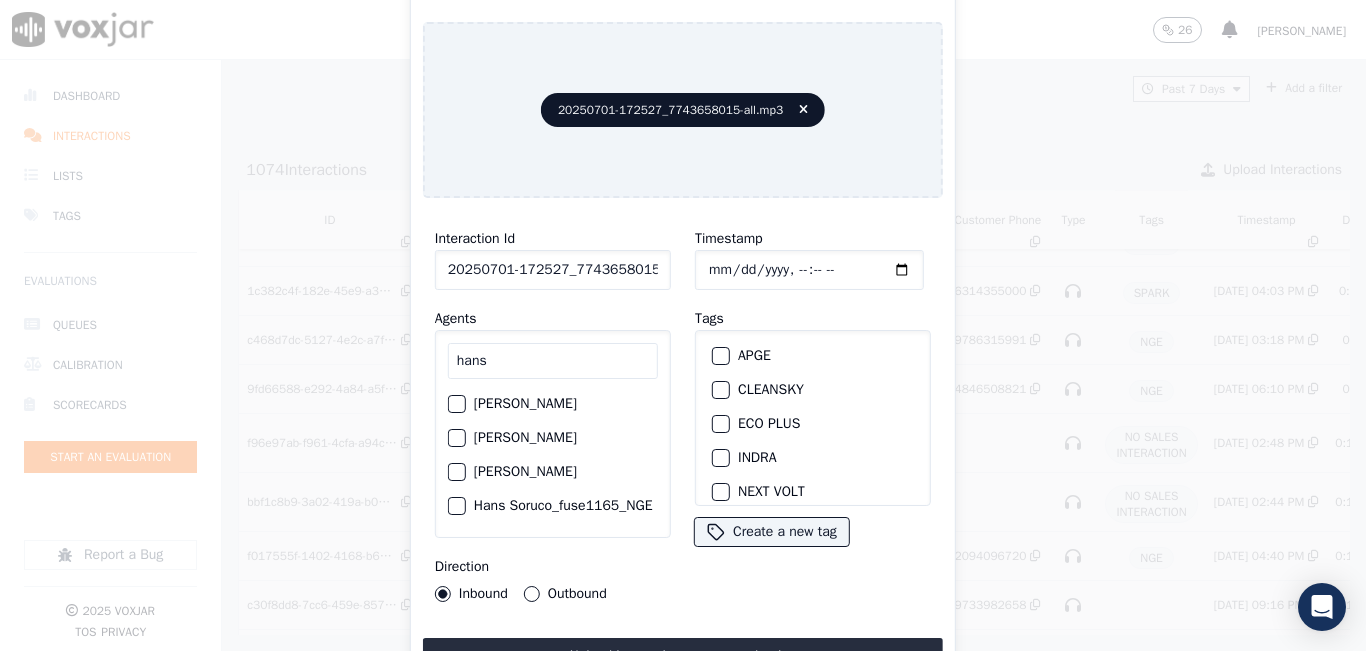 click at bounding box center (456, 438) 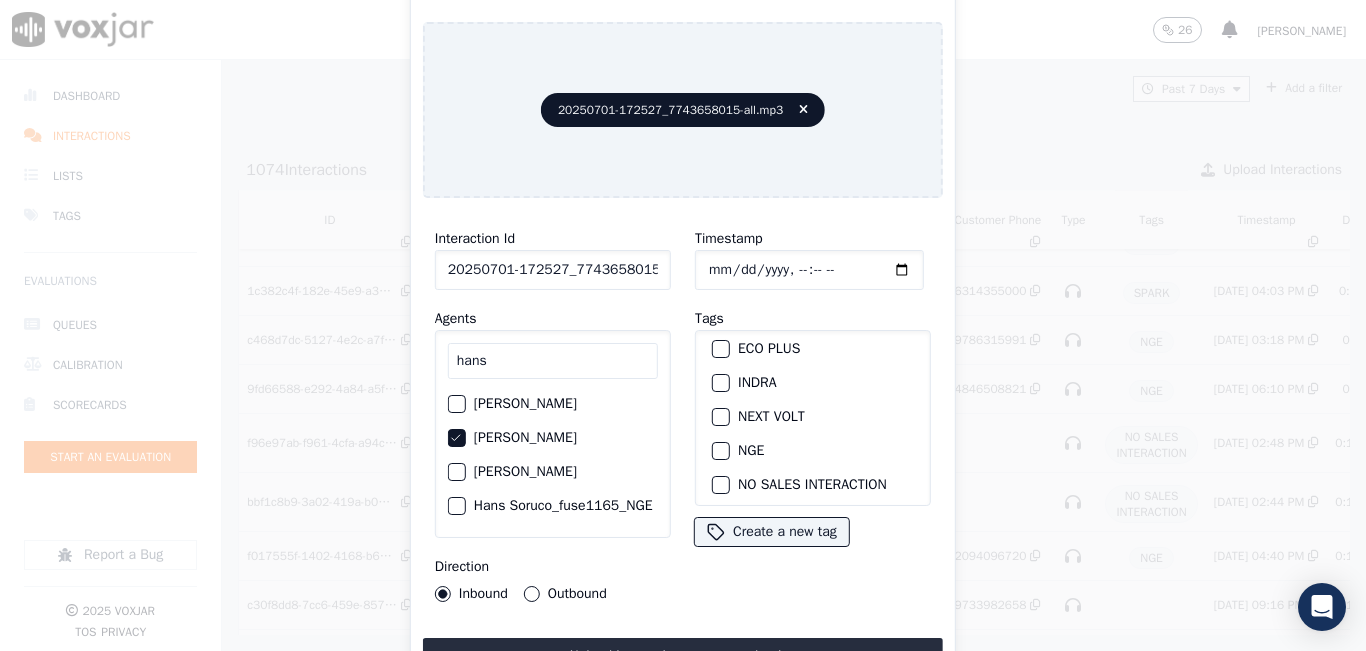 scroll, scrollTop: 0, scrollLeft: 0, axis: both 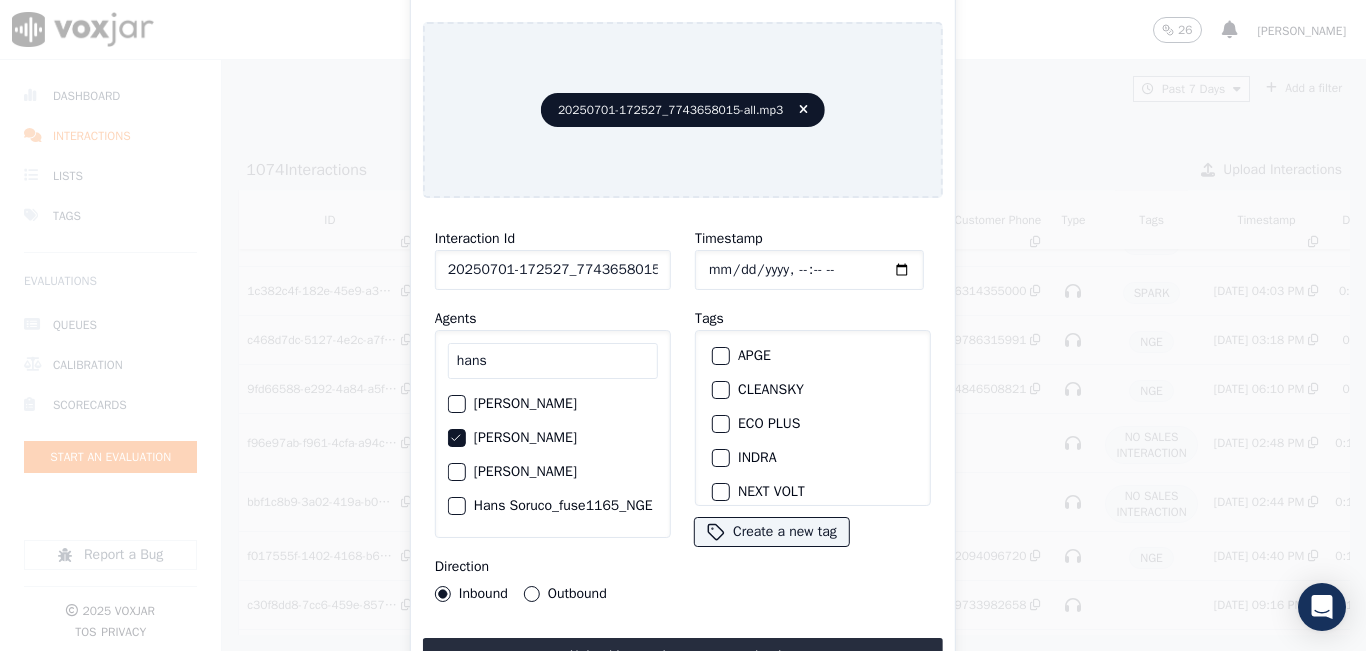 click at bounding box center (720, 390) 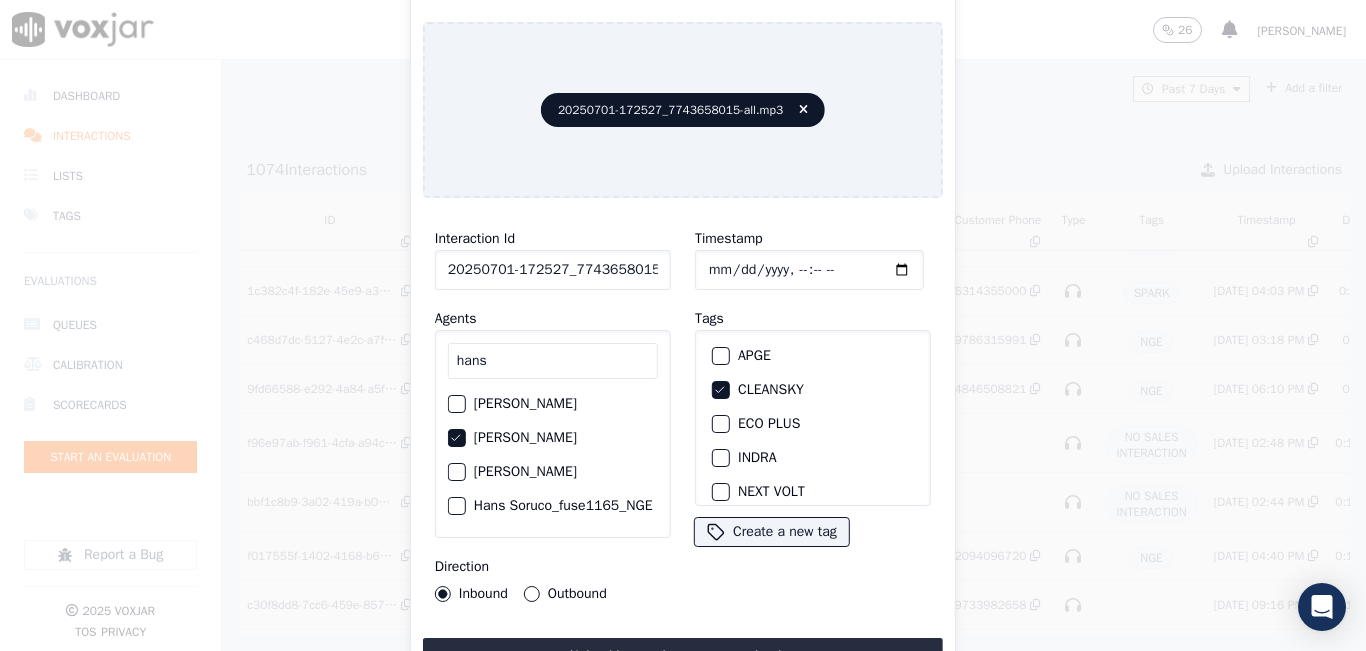click on "Outbound" at bounding box center (532, 594) 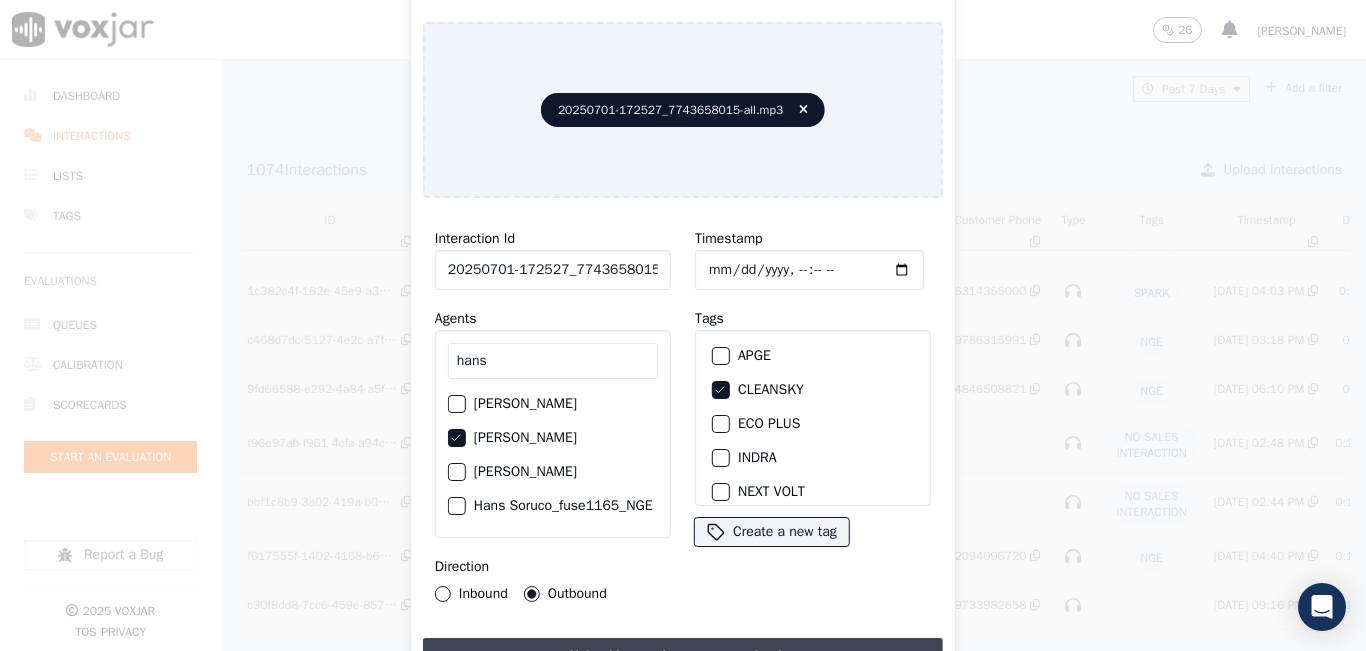 click on "Upload interaction to start evaluation" at bounding box center (683, 656) 